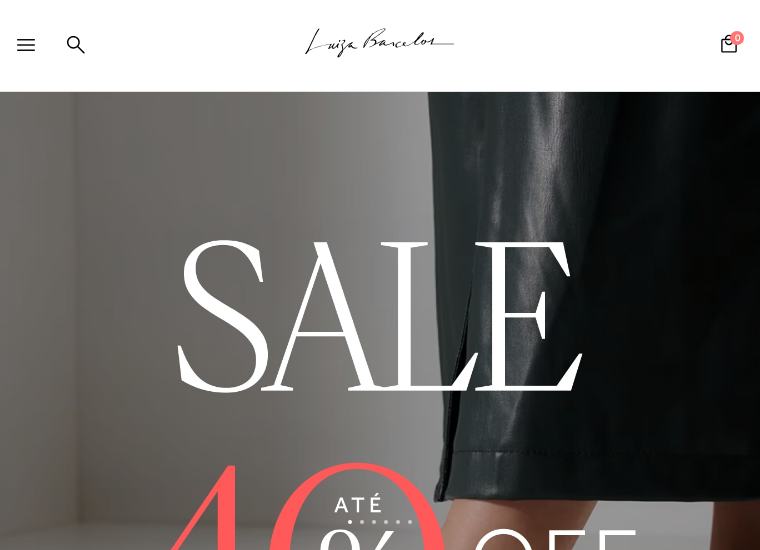 scroll, scrollTop: 300, scrollLeft: 0, axis: vertical 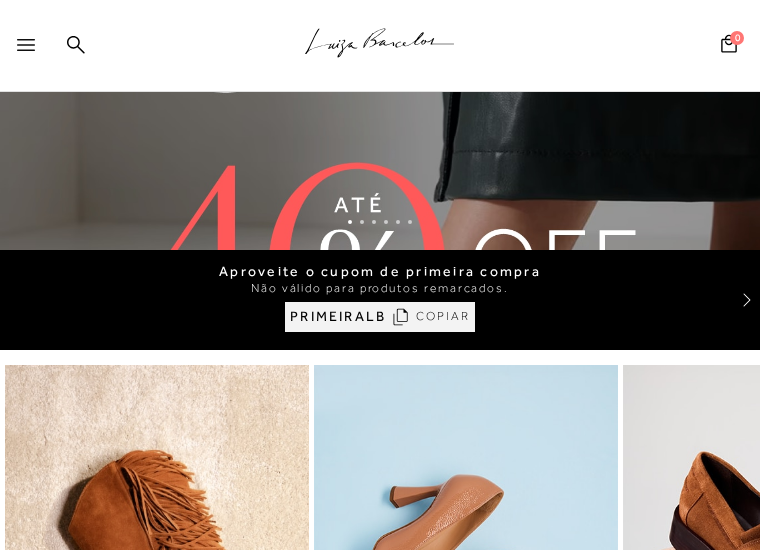 click 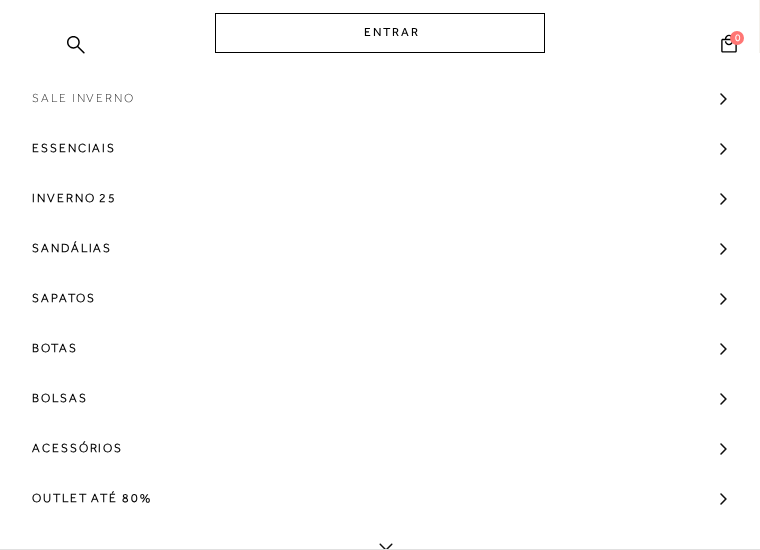 scroll, scrollTop: 169, scrollLeft: 0, axis: vertical 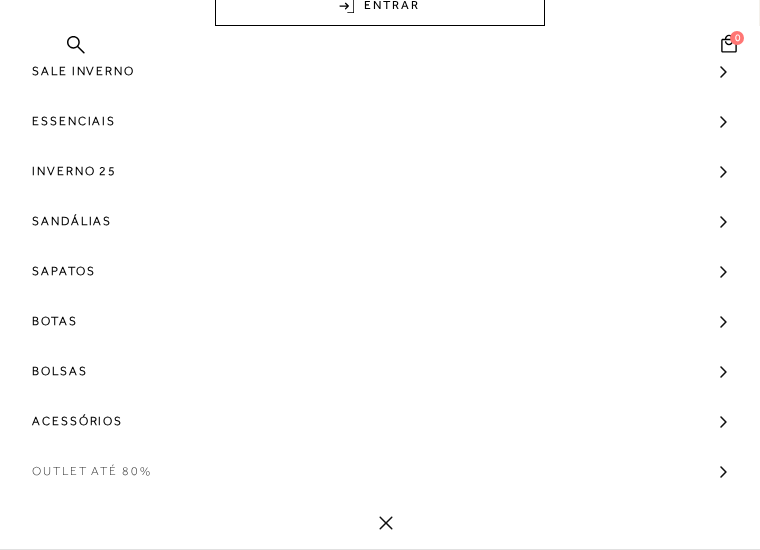 click on "Outlet até 80%" at bounding box center (92, 471) 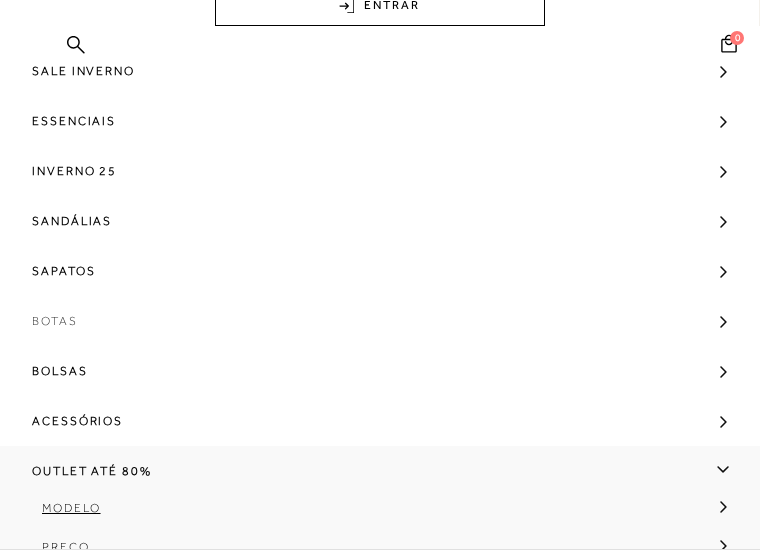 scroll, scrollTop: 19, scrollLeft: 0, axis: vertical 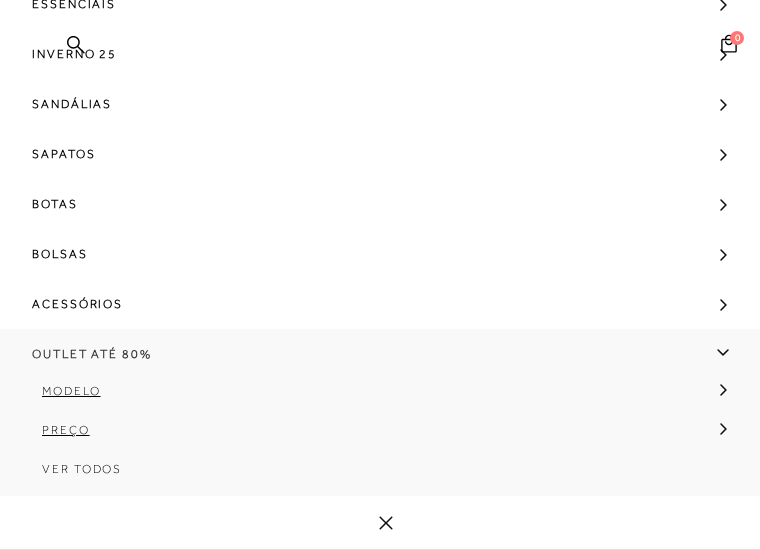 click on "Outlet até 80%" at bounding box center [92, 354] 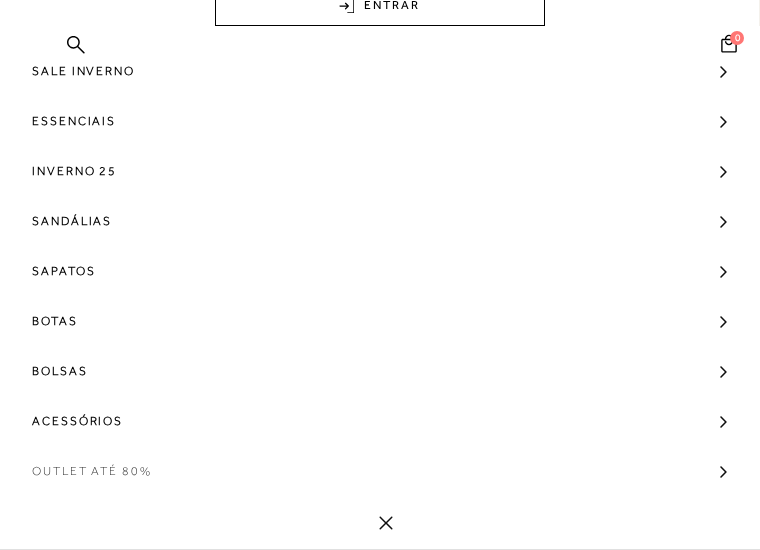 click on "Outlet até 80%" at bounding box center (92, 471) 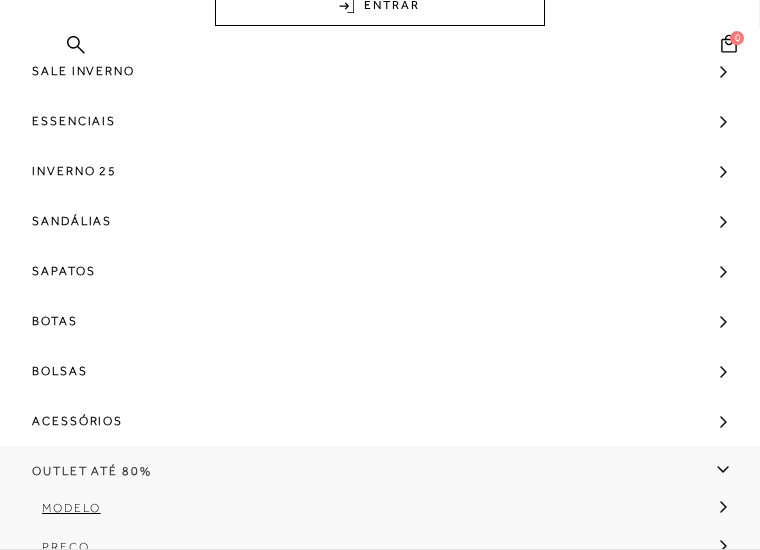 scroll, scrollTop: 269, scrollLeft: 0, axis: vertical 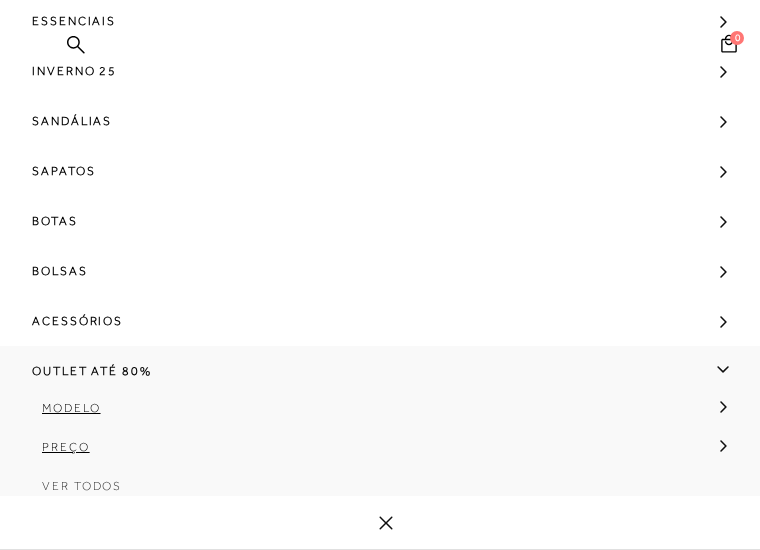 click on "Ver Todos" at bounding box center (82, 486) 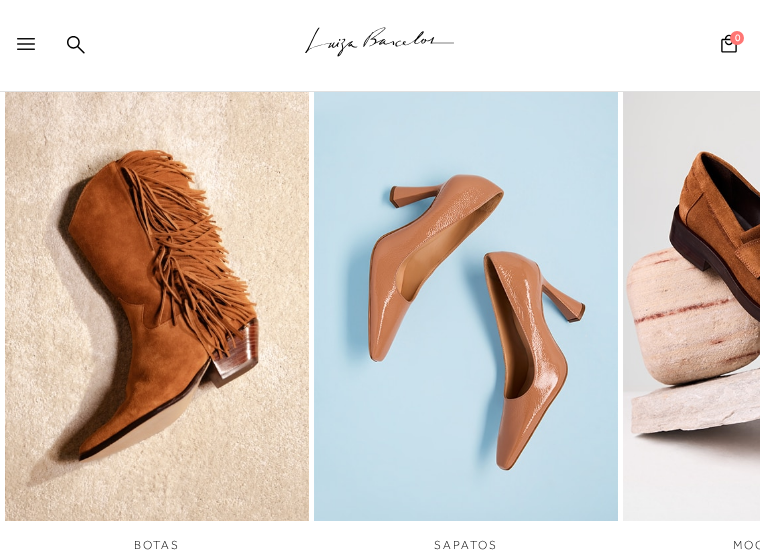 scroll, scrollTop: 0, scrollLeft: 0, axis: both 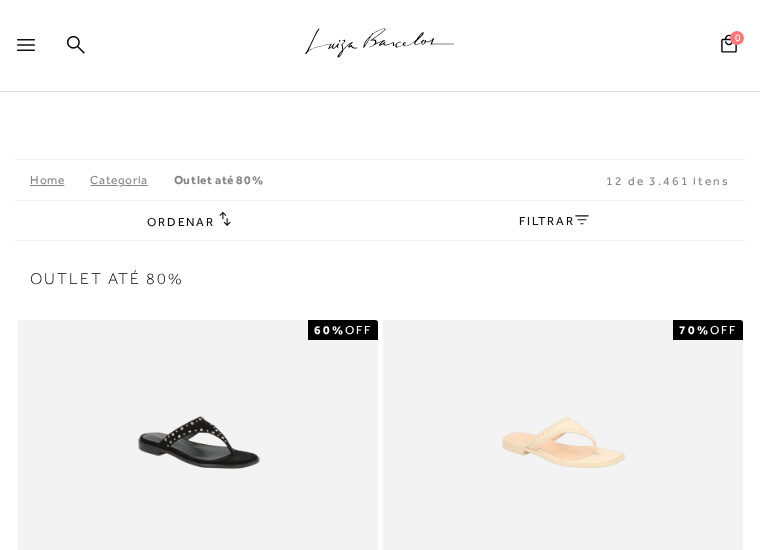 click 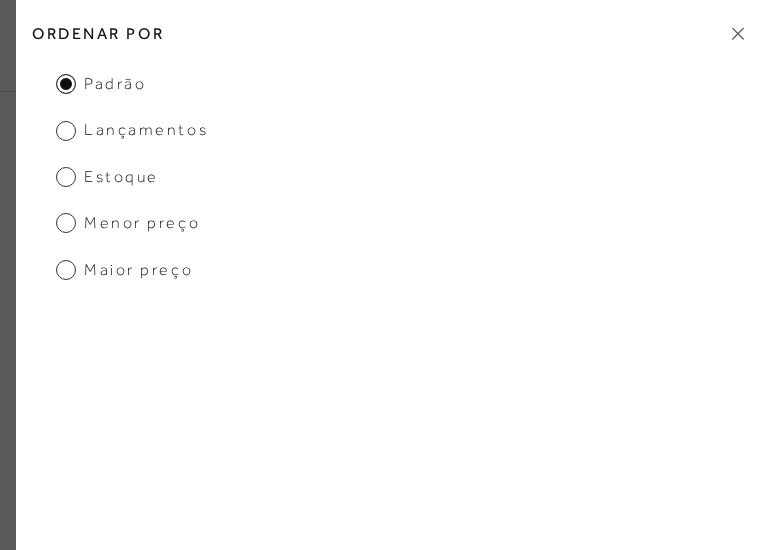 click on "Menor preço" at bounding box center (128, 223) 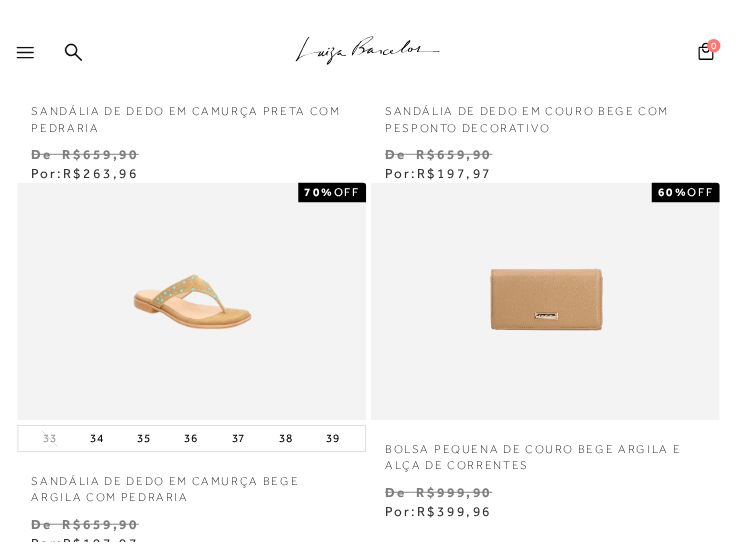 scroll, scrollTop: 600, scrollLeft: 0, axis: vertical 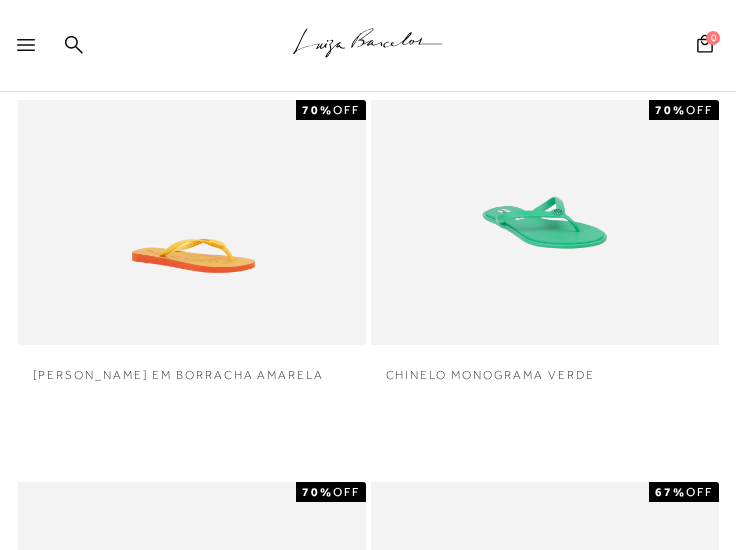 click on "Home
Categoria
Outlet até 80%
12 de 3.461 itens
Menor preço
Padrão" at bounding box center (368, 850) 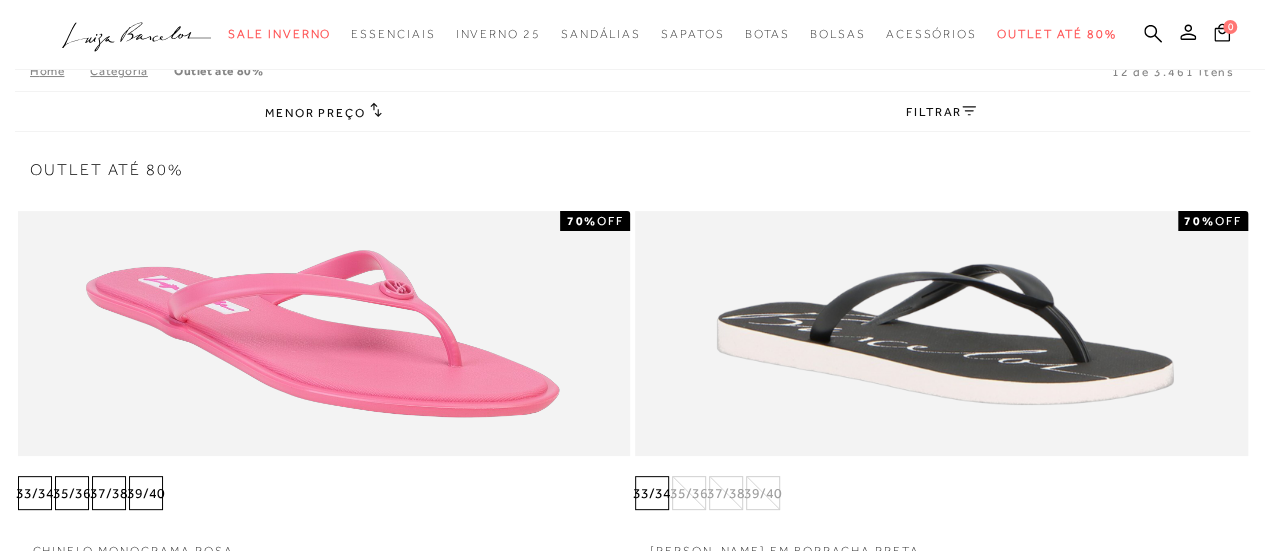 scroll, scrollTop: 0, scrollLeft: 0, axis: both 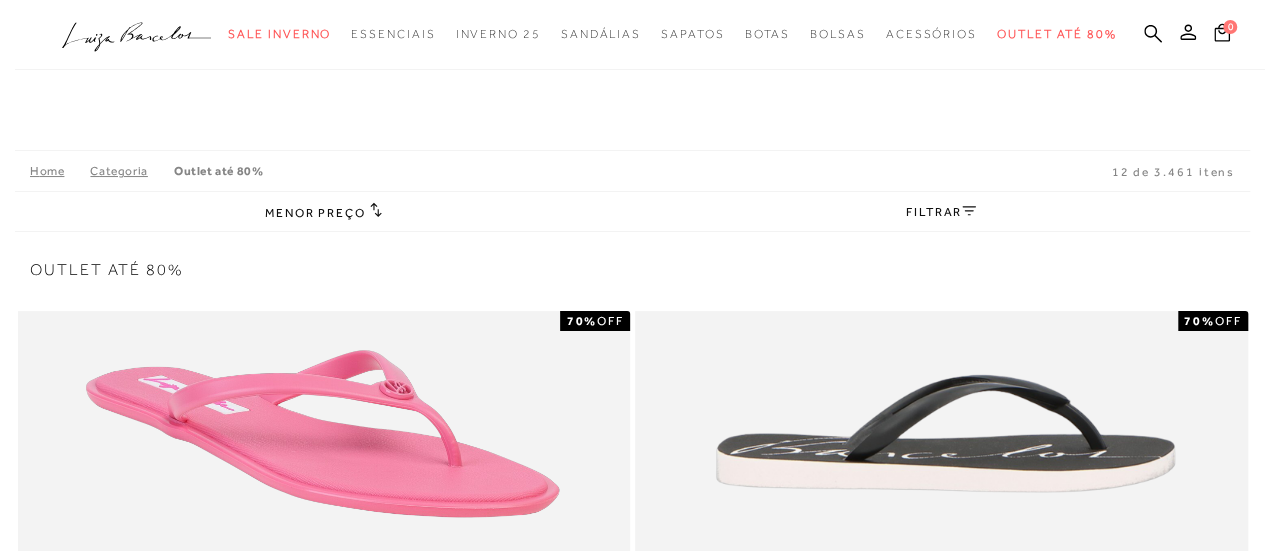 click at bounding box center [941, 433] 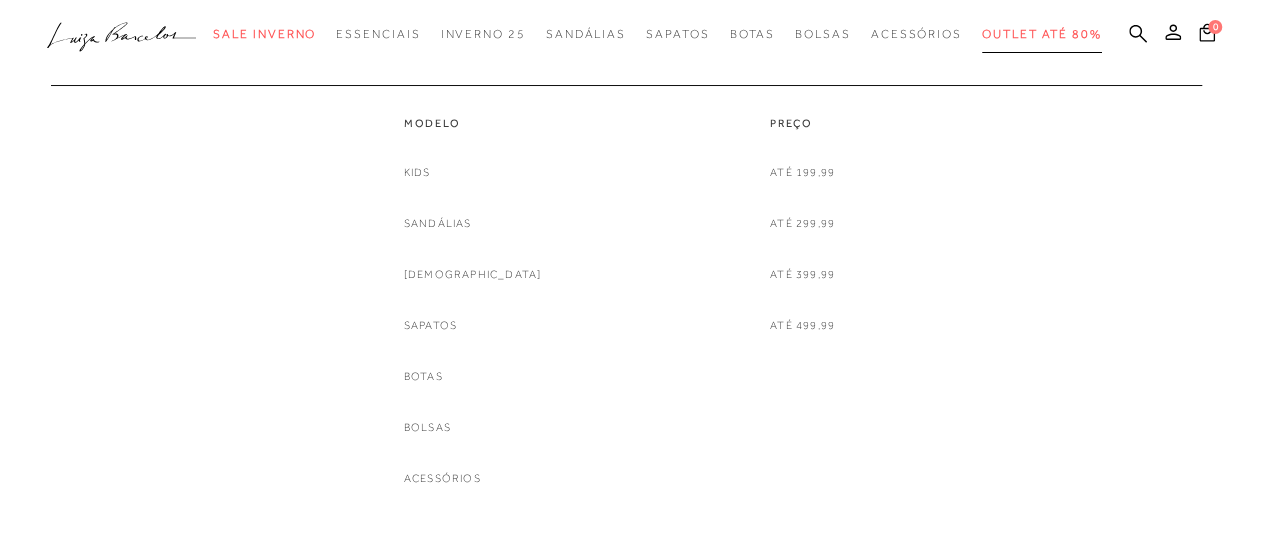 click on "Outlet até 80%" at bounding box center [1042, 34] 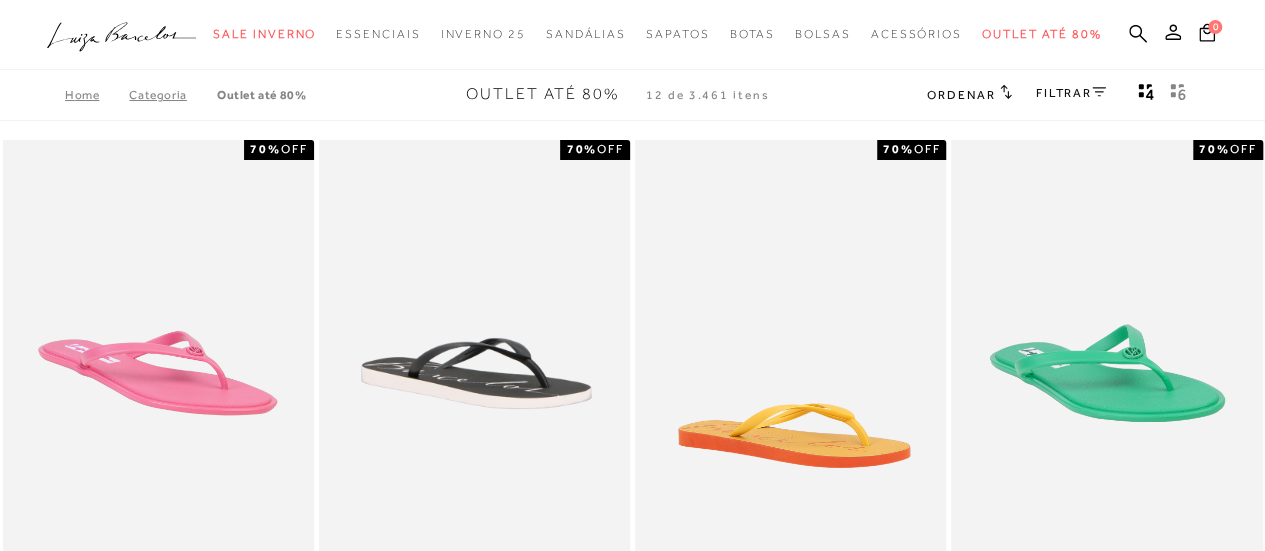 click 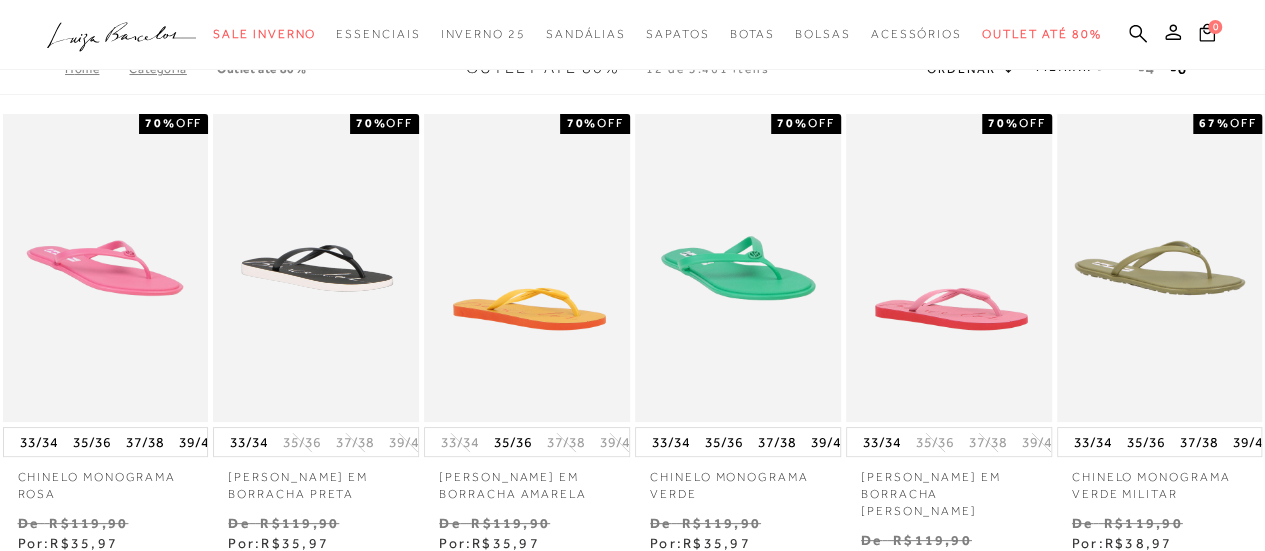 scroll, scrollTop: 0, scrollLeft: 0, axis: both 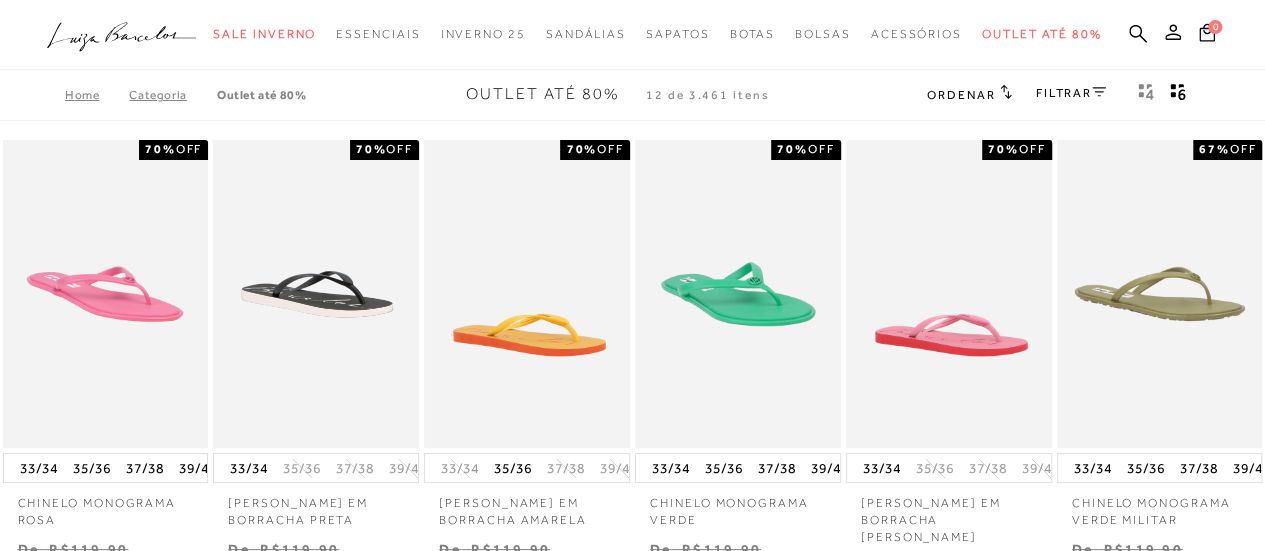 click on "FILTRAR" at bounding box center (1071, 93) 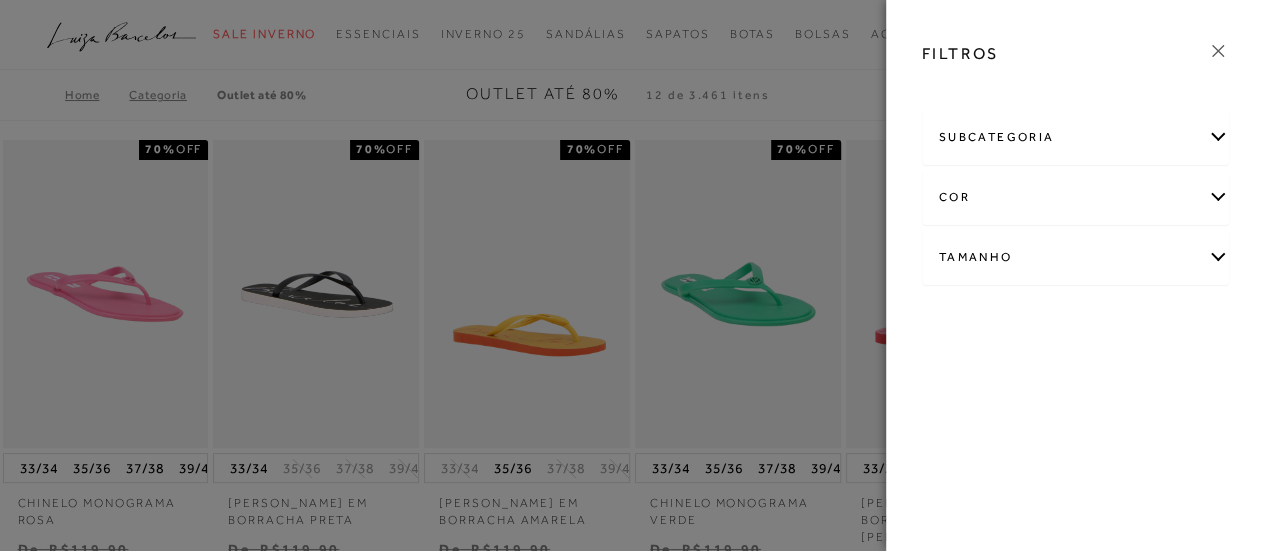 click on "Tamanho" at bounding box center [1076, 257] 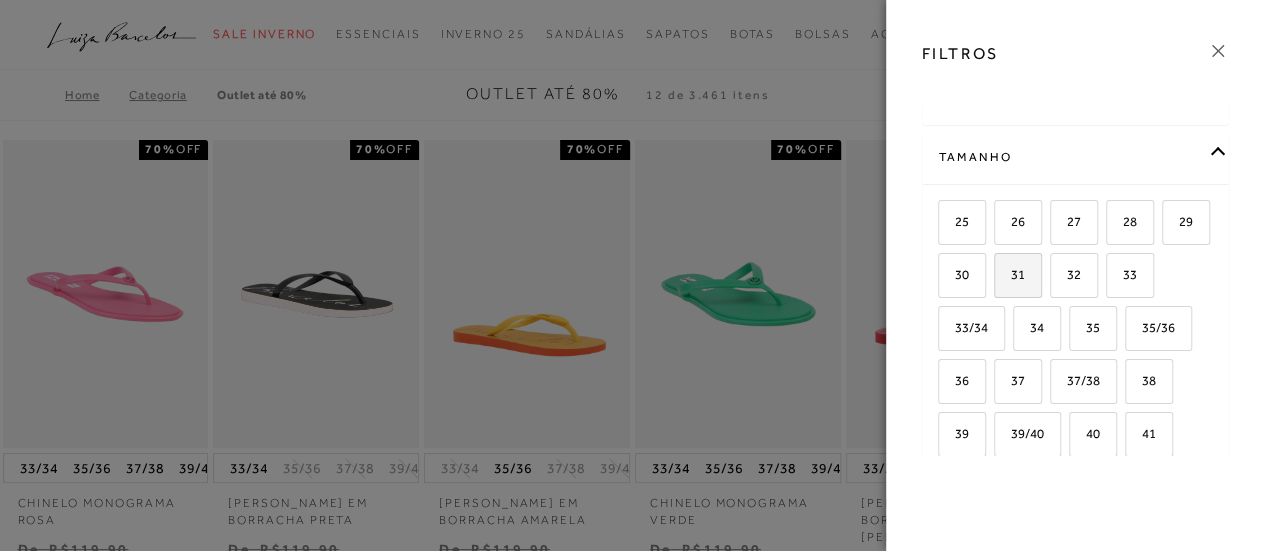 scroll, scrollTop: 200, scrollLeft: 0, axis: vertical 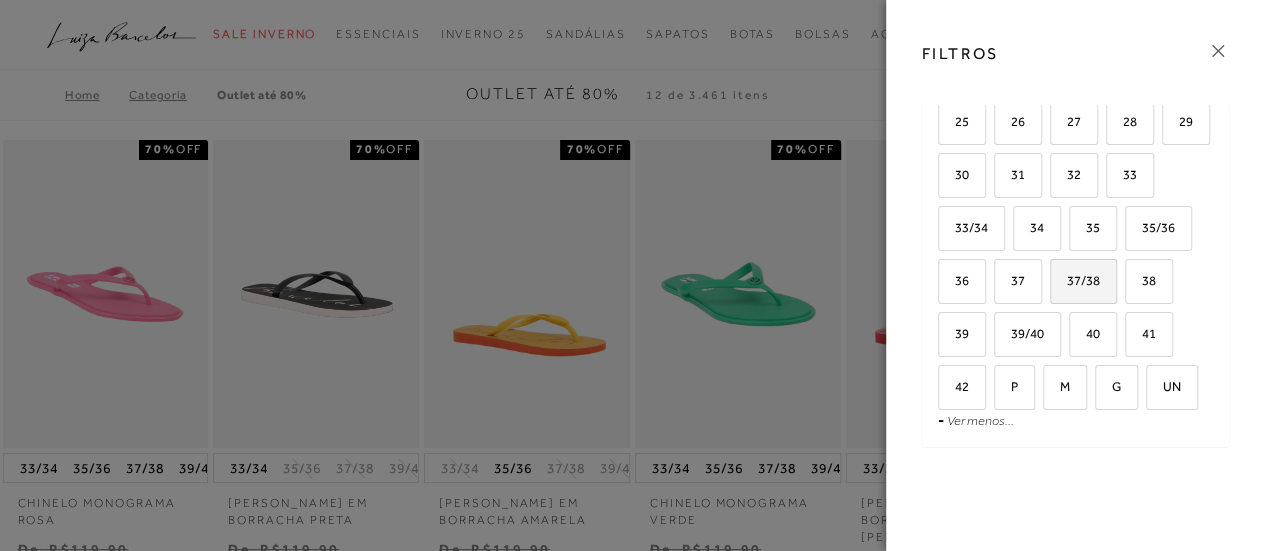 click on "37/38" at bounding box center (1076, 280) 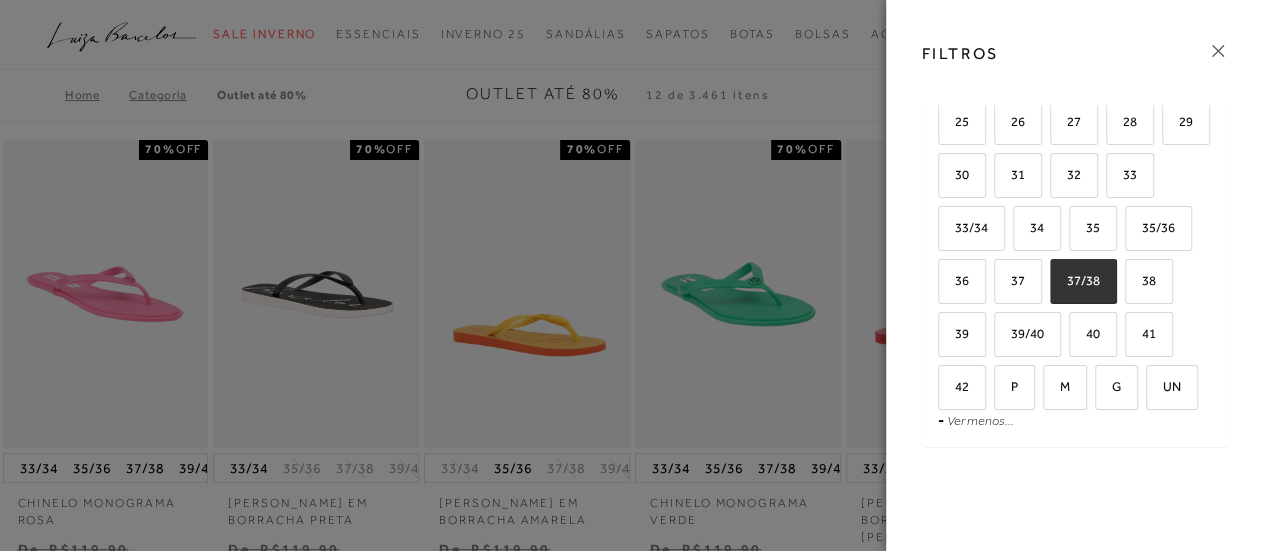checkbox on "true" 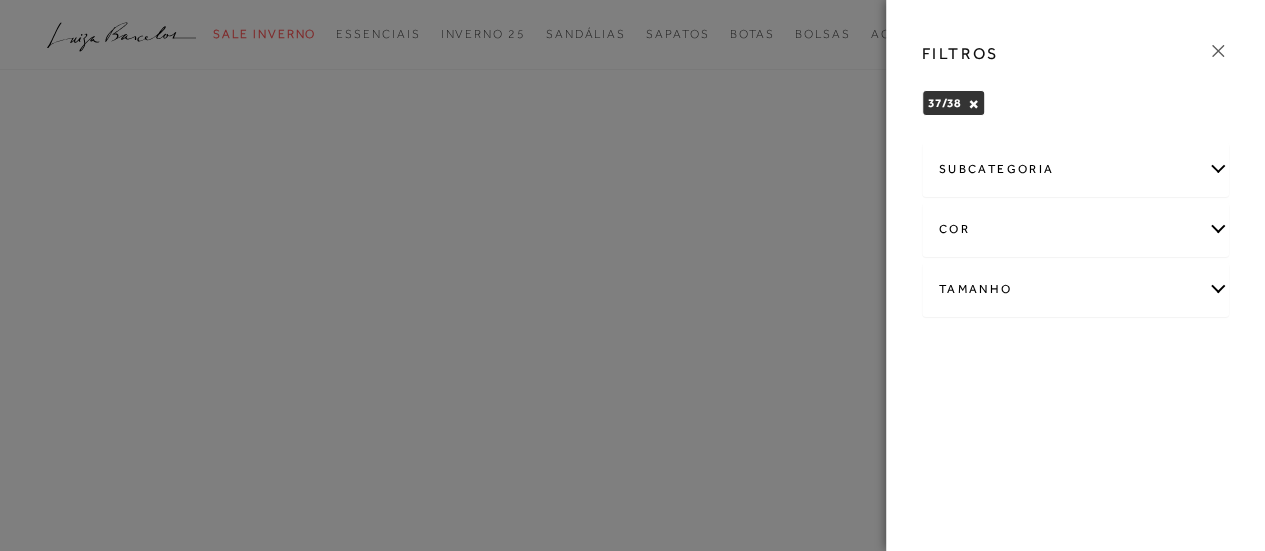 click on "Tamanho" at bounding box center (1076, 289) 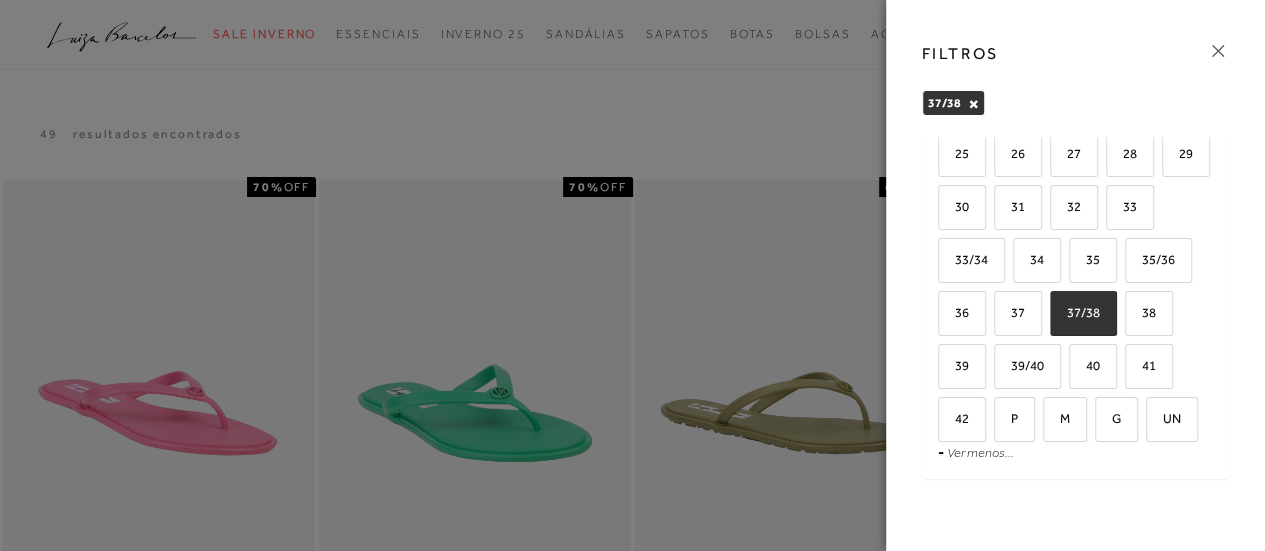 scroll, scrollTop: 272, scrollLeft: 0, axis: vertical 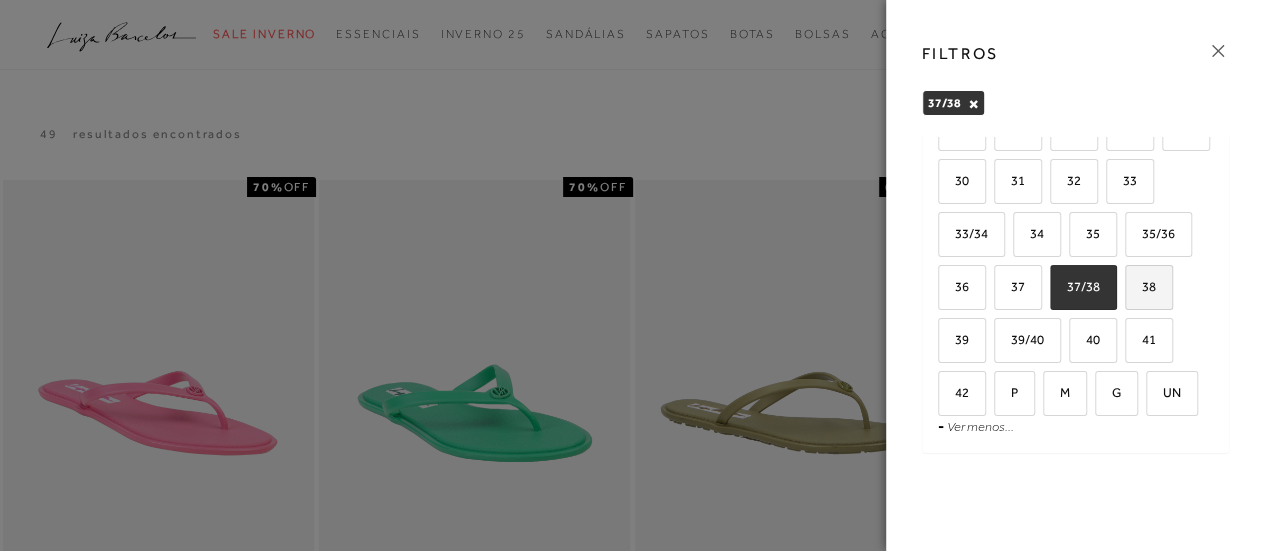 click on "38" at bounding box center [1141, 286] 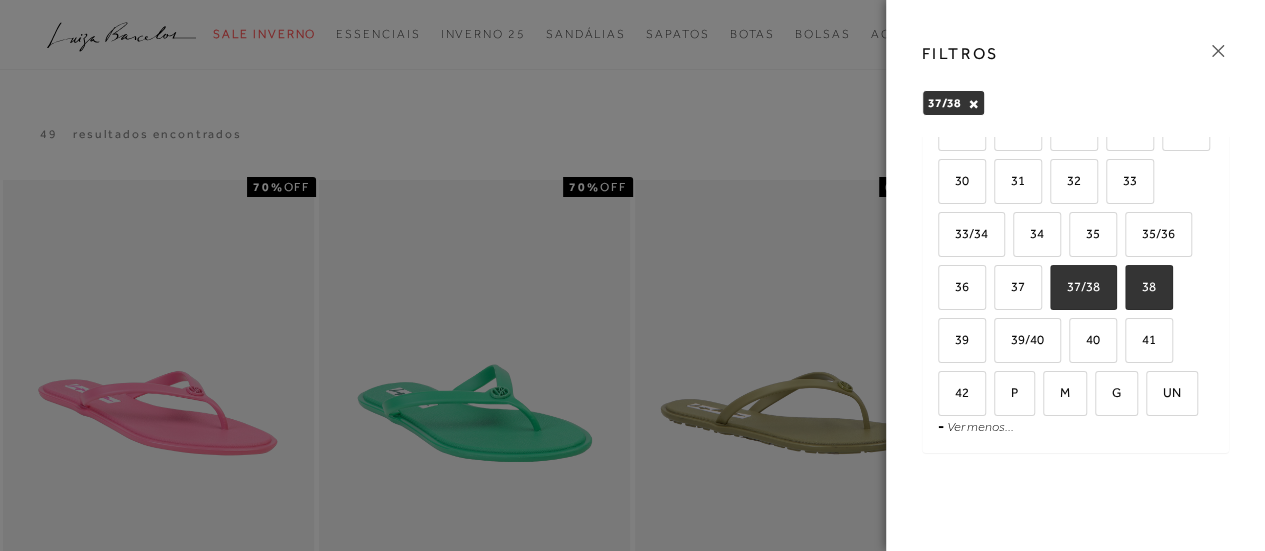 checkbox on "true" 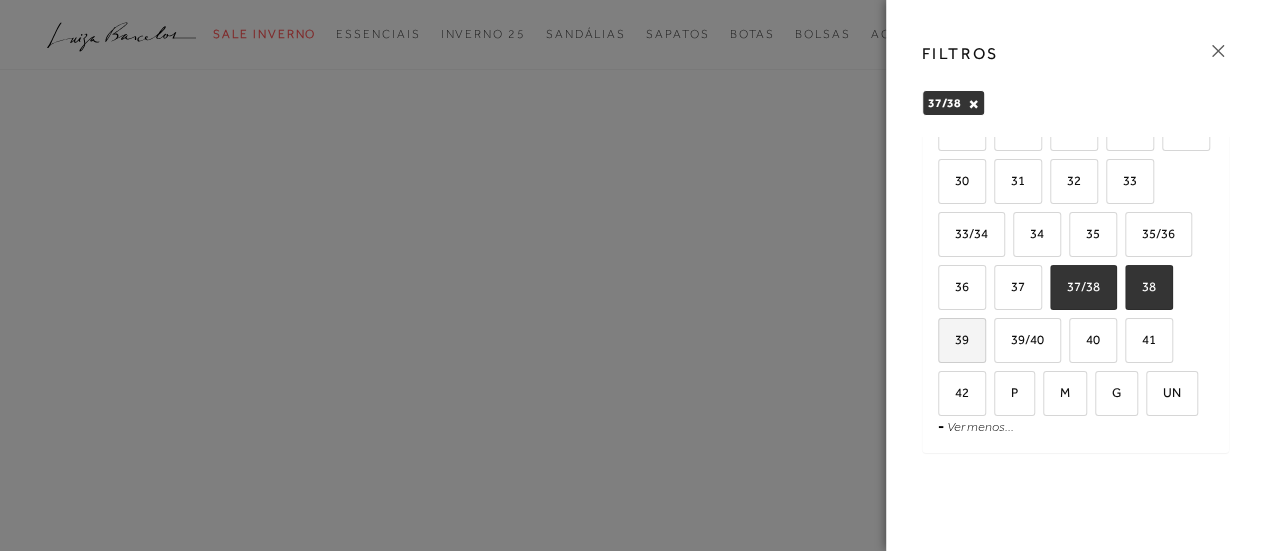 click on "39" at bounding box center [954, 339] 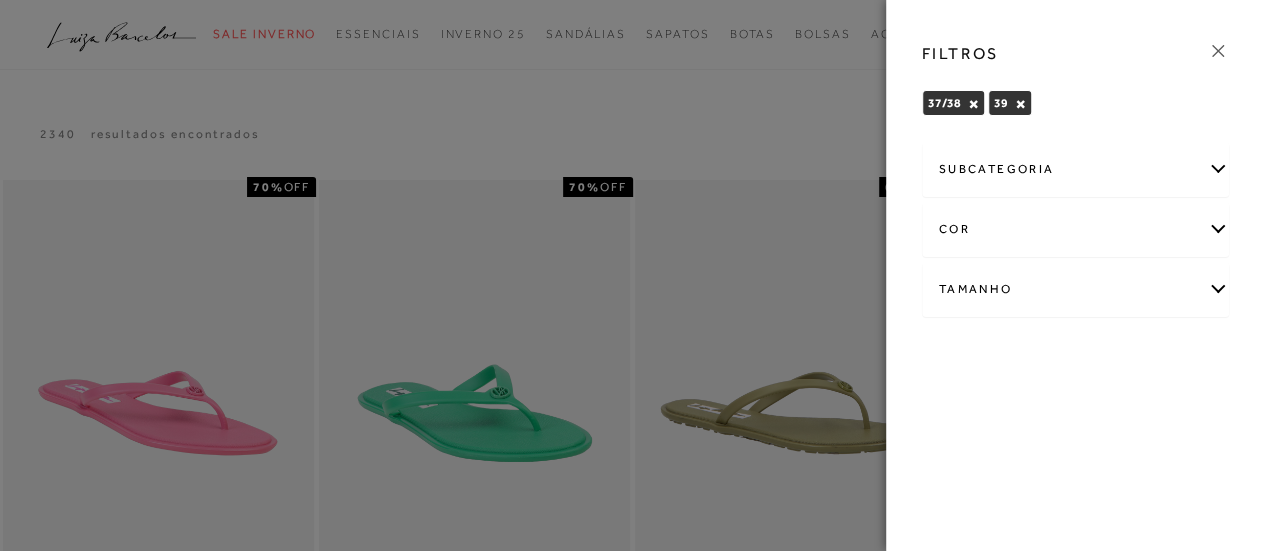 click on "Tamanho" at bounding box center [1076, 289] 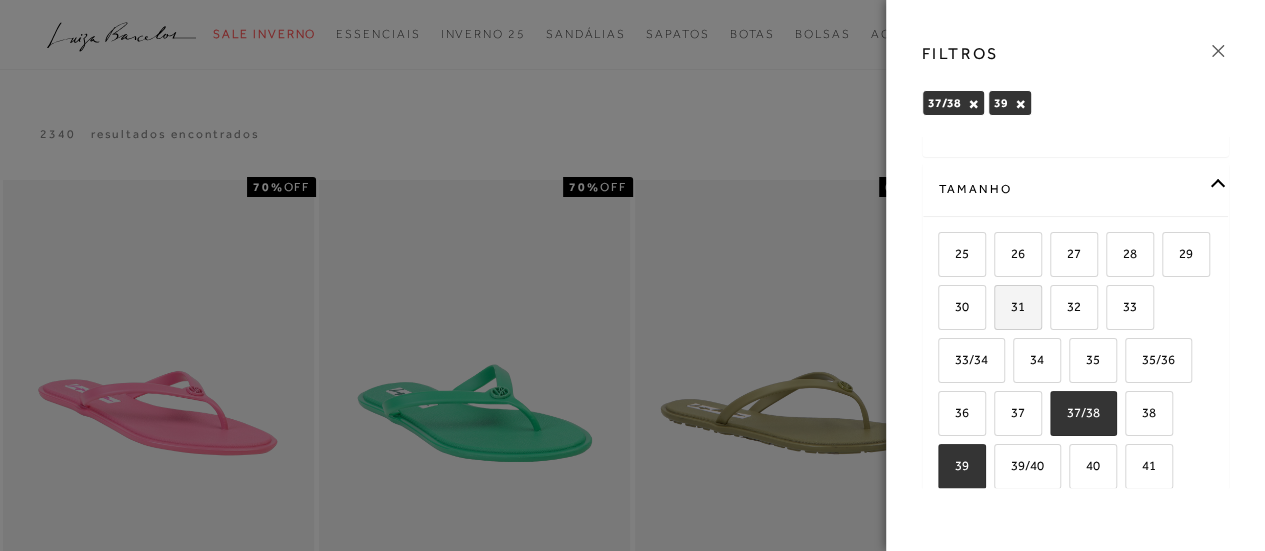 scroll, scrollTop: 200, scrollLeft: 0, axis: vertical 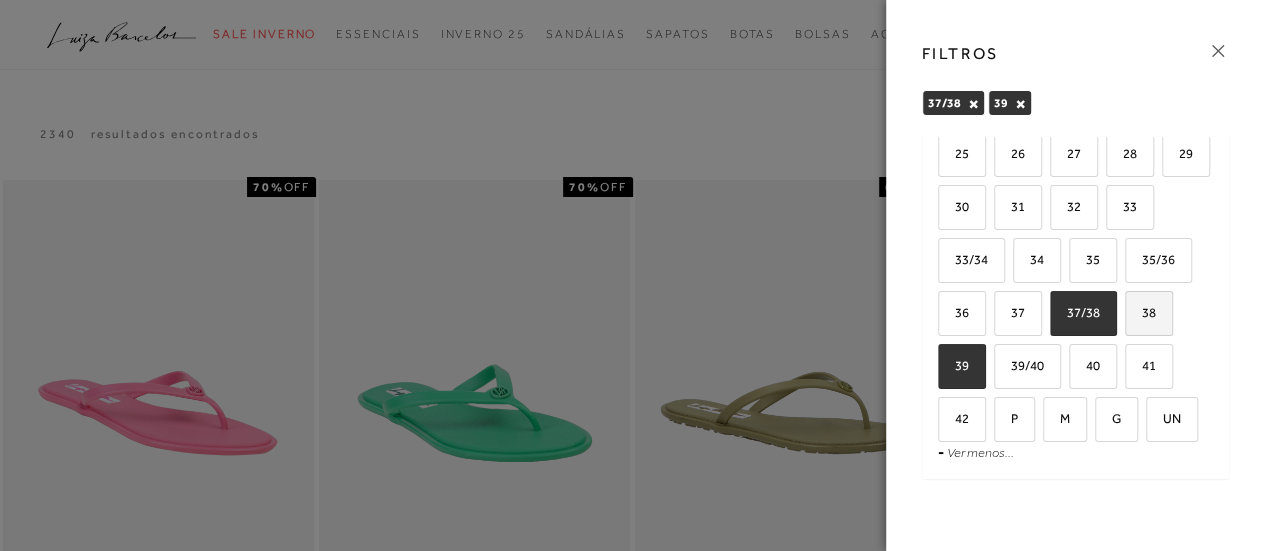 click on "38" at bounding box center [1149, 313] 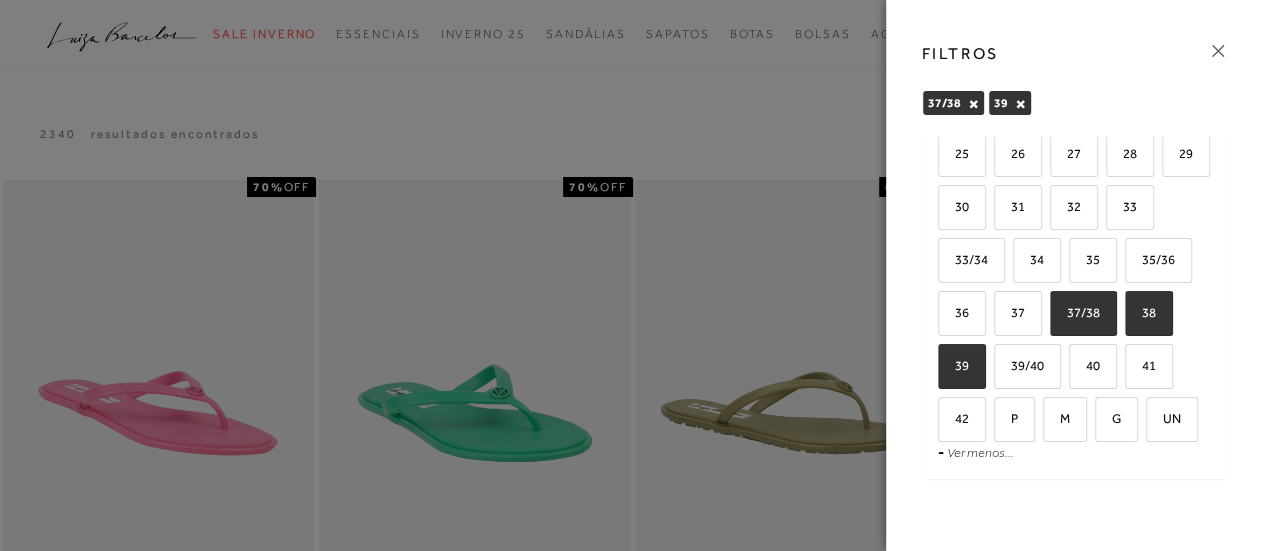 checkbox on "true" 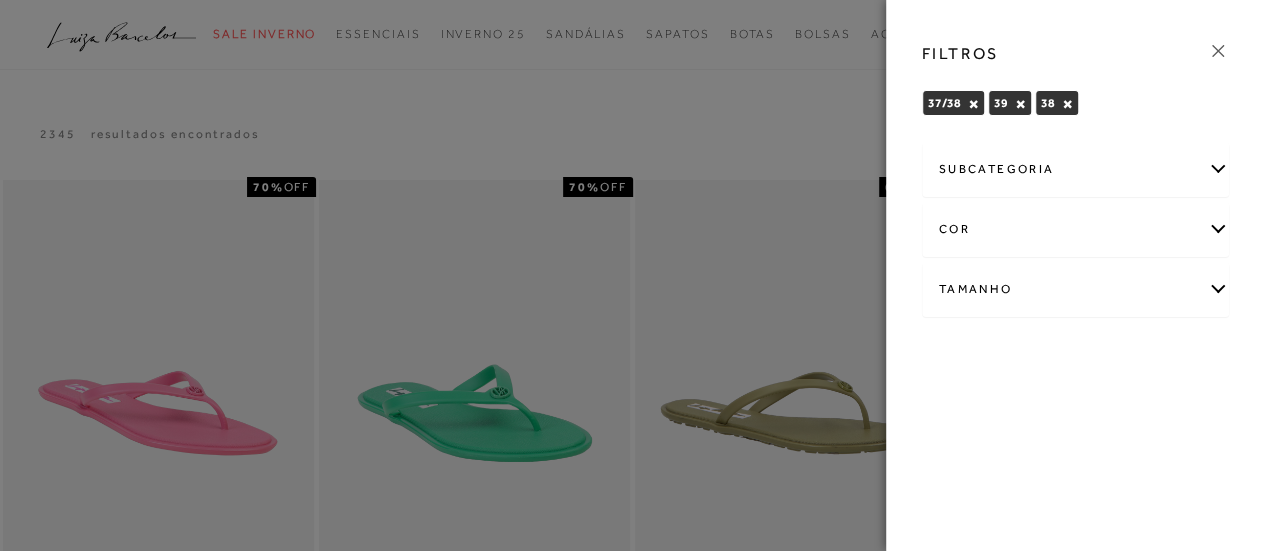 click 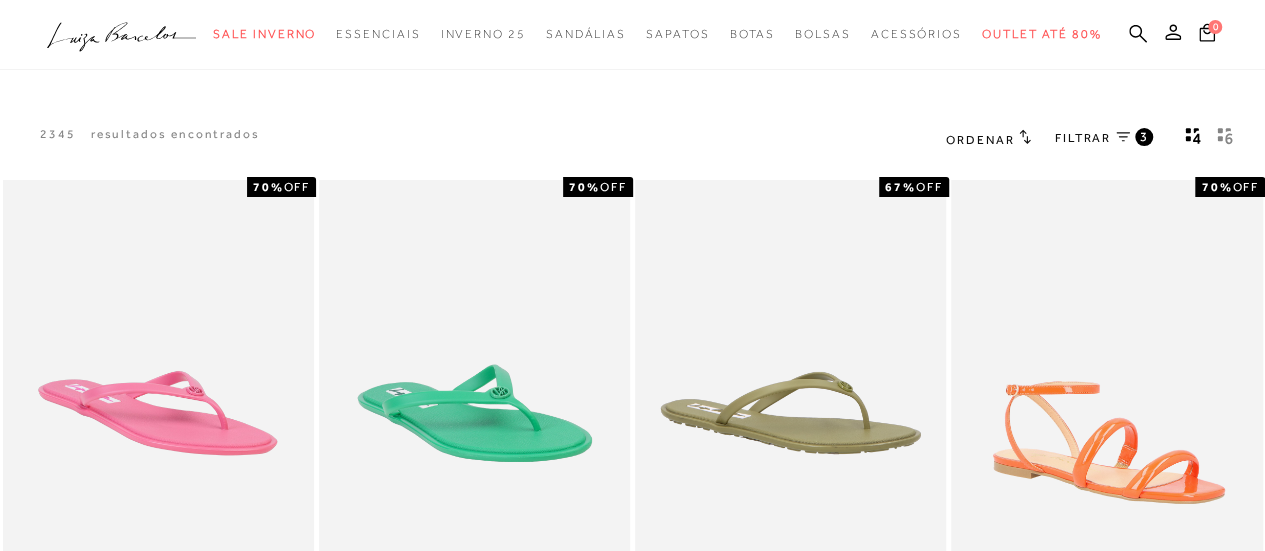 click 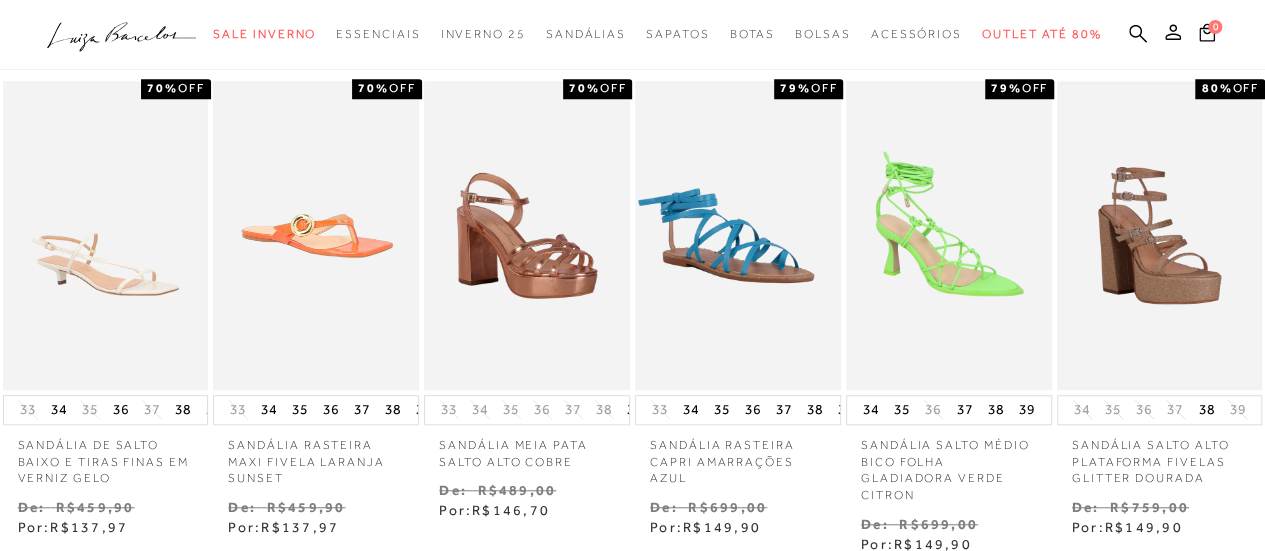 scroll, scrollTop: 600, scrollLeft: 0, axis: vertical 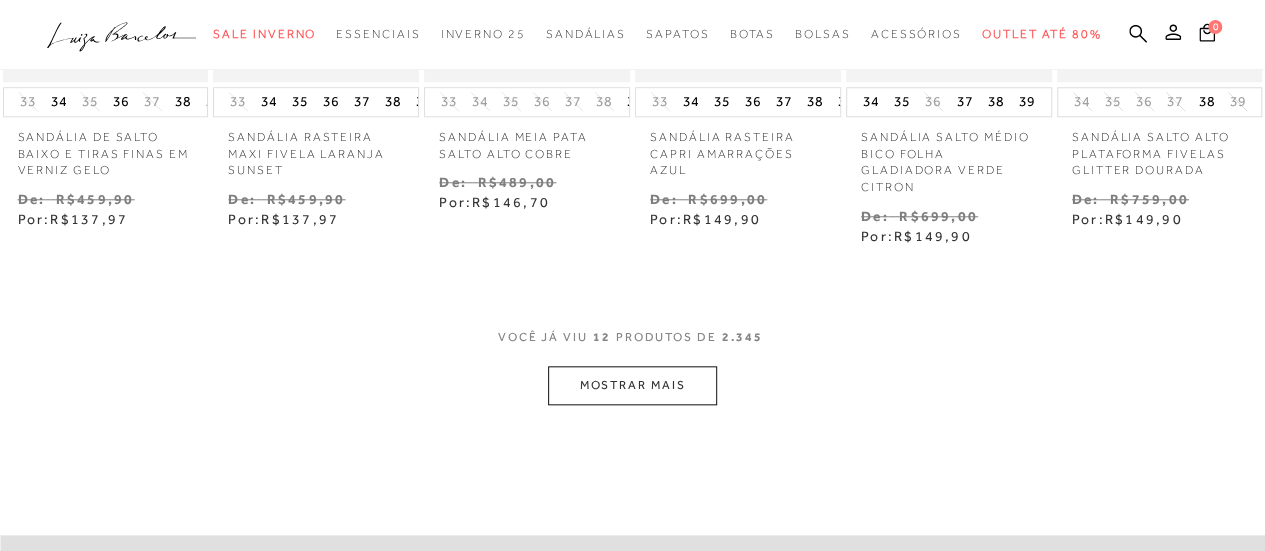 click on "MOSTRAR MAIS" at bounding box center (632, 385) 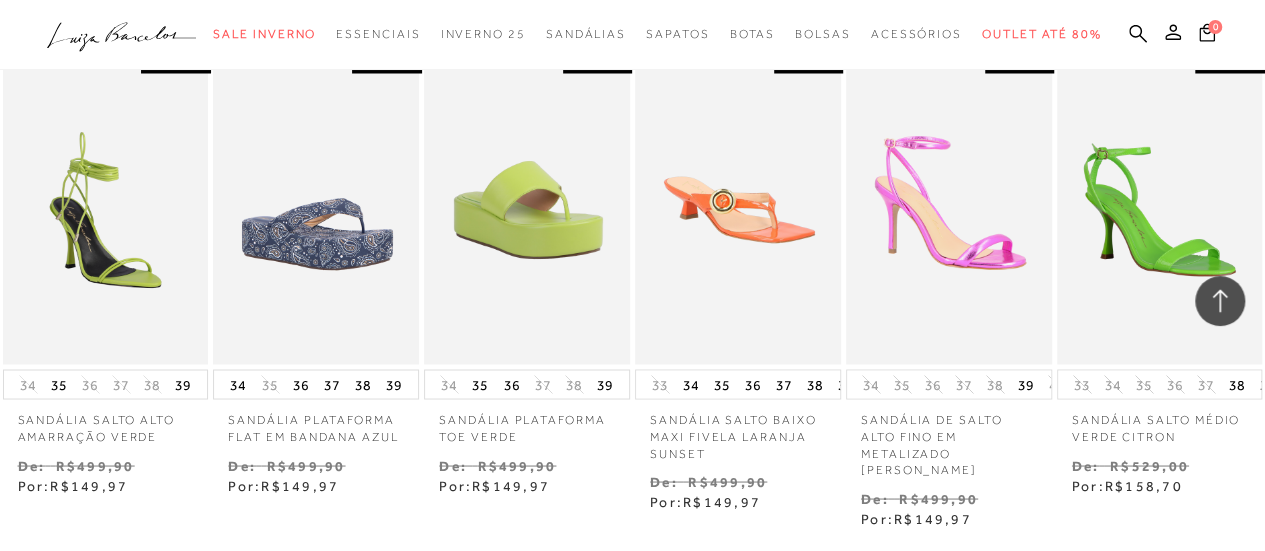scroll, scrollTop: 1900, scrollLeft: 0, axis: vertical 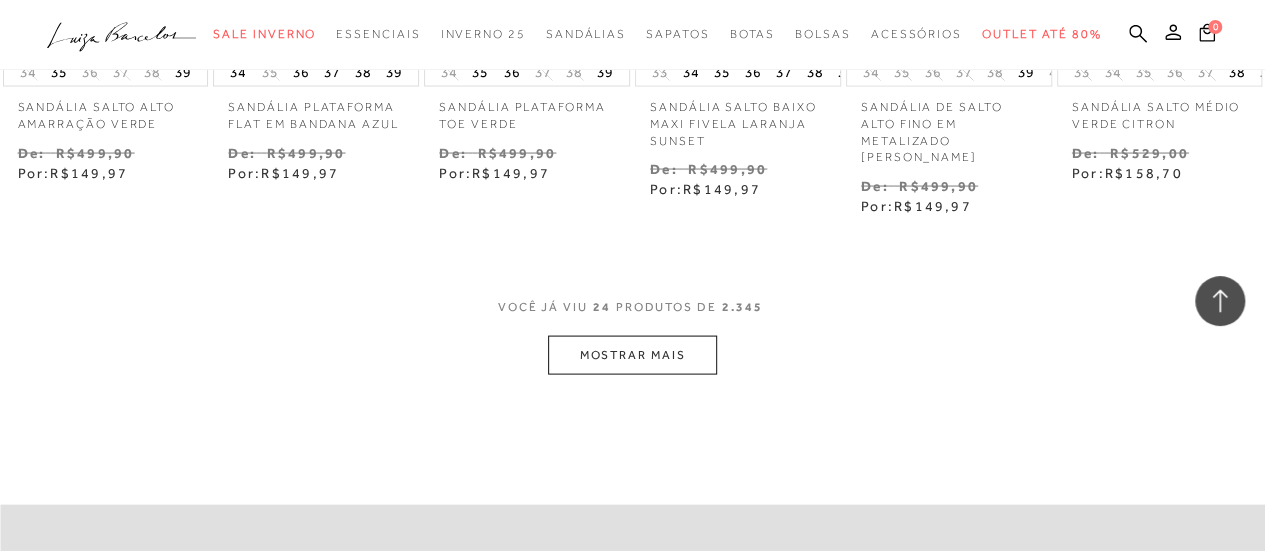 click on "MOSTRAR MAIS" at bounding box center (632, 355) 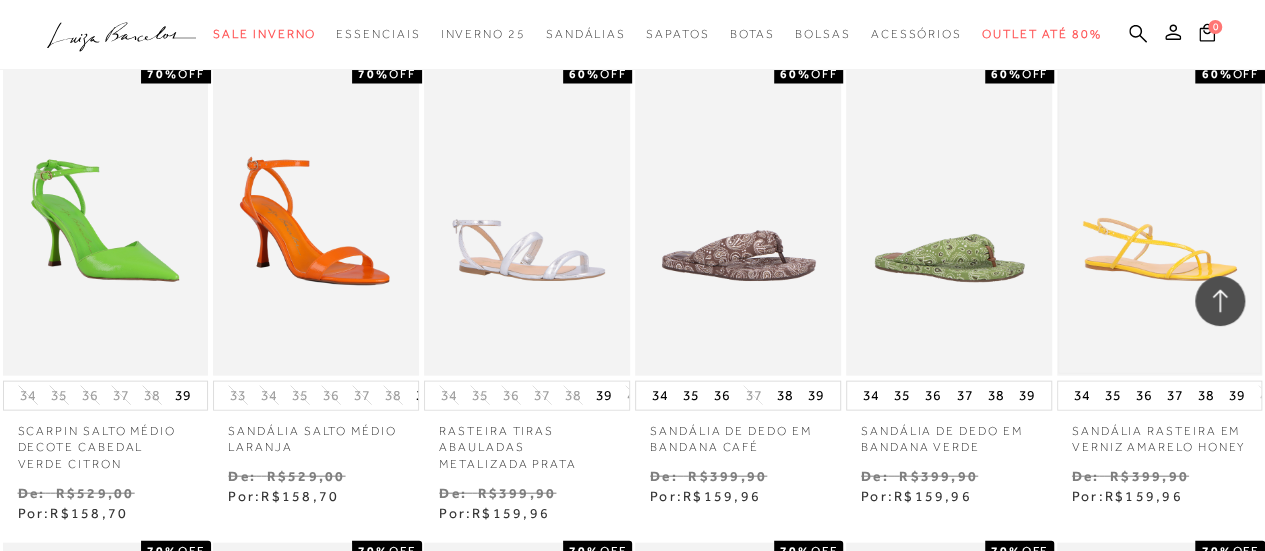 scroll, scrollTop: 2100, scrollLeft: 0, axis: vertical 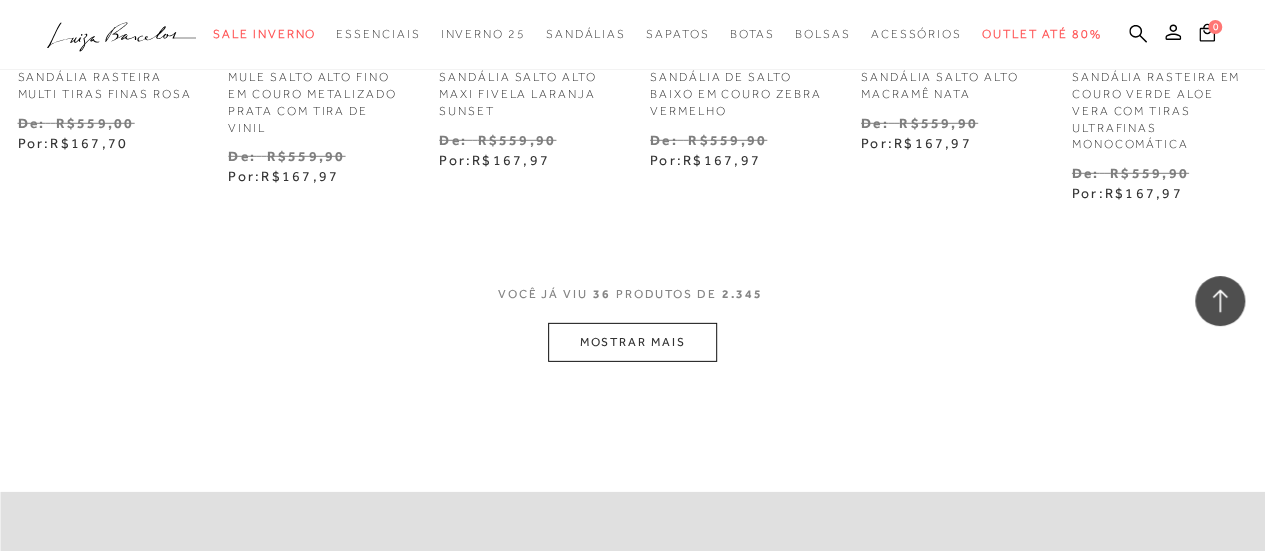 click on "MOSTRAR MAIS" at bounding box center [632, 342] 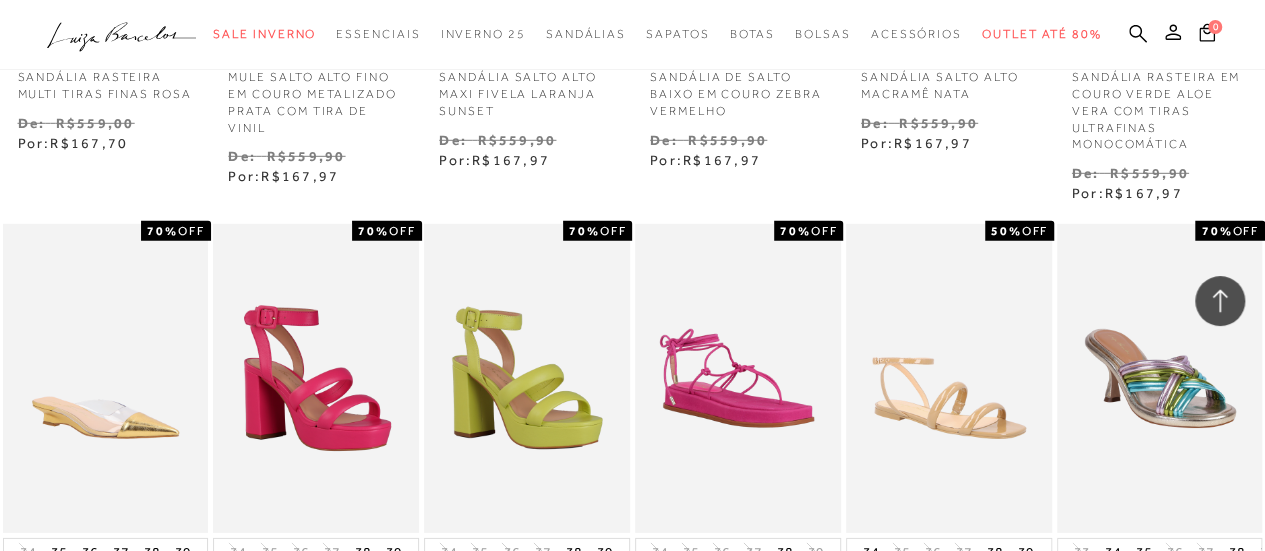 scroll, scrollTop: 3000, scrollLeft: 0, axis: vertical 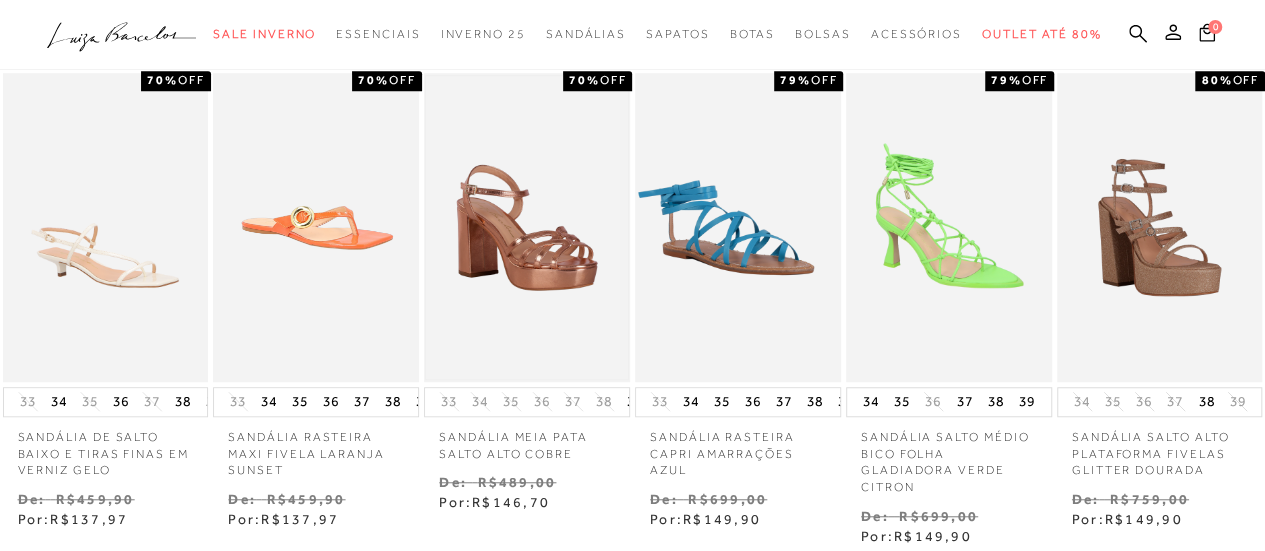 click at bounding box center (527, 227) 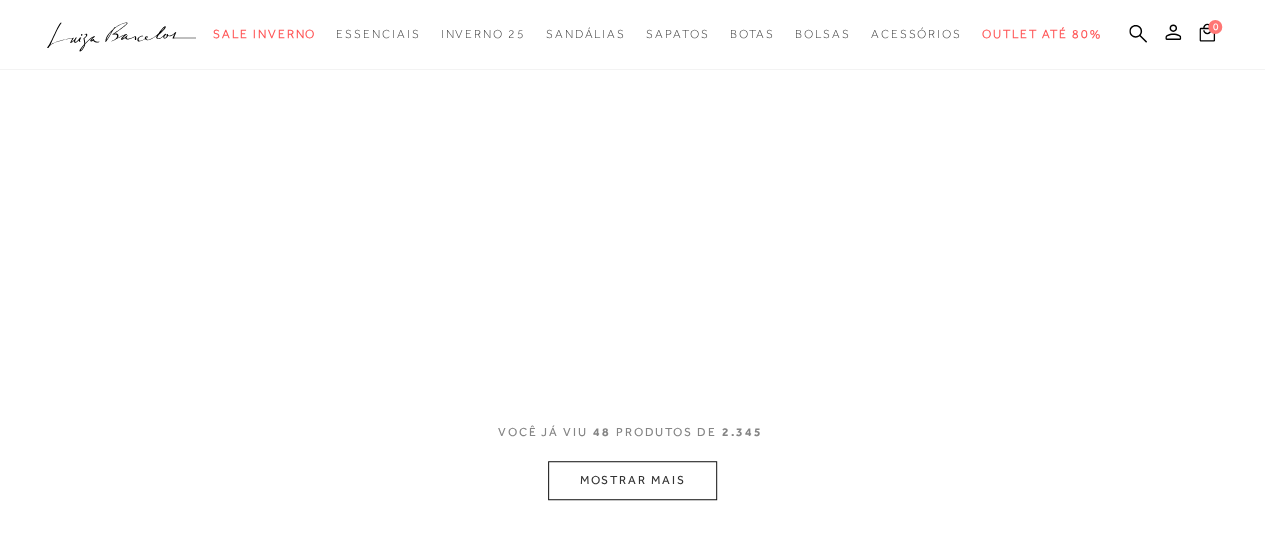 scroll, scrollTop: 0, scrollLeft: 0, axis: both 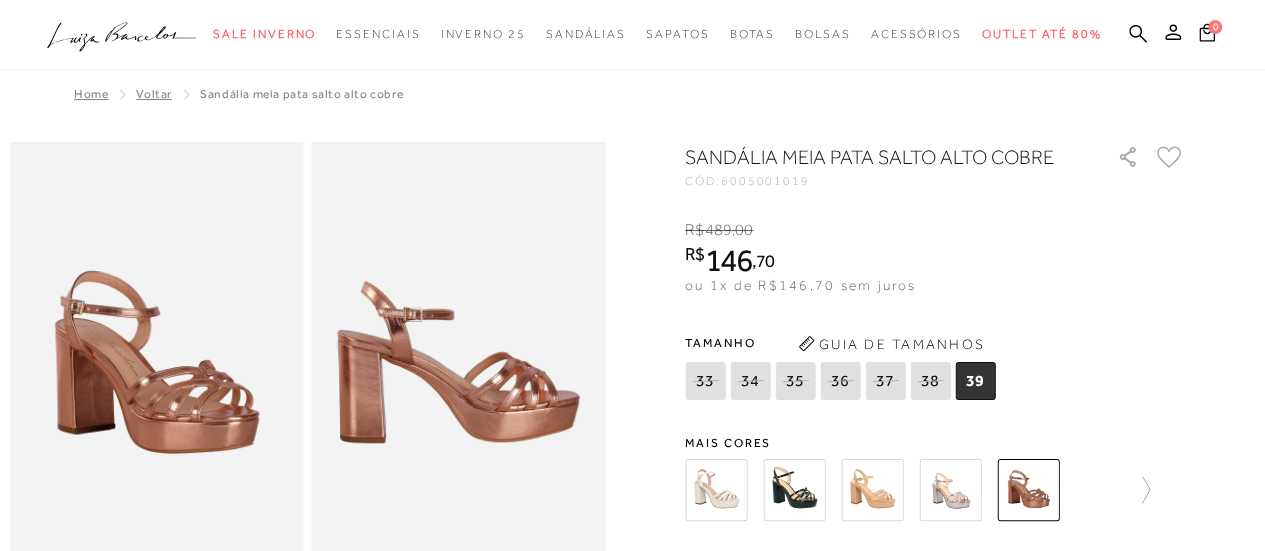 click at bounding box center [716, 490] 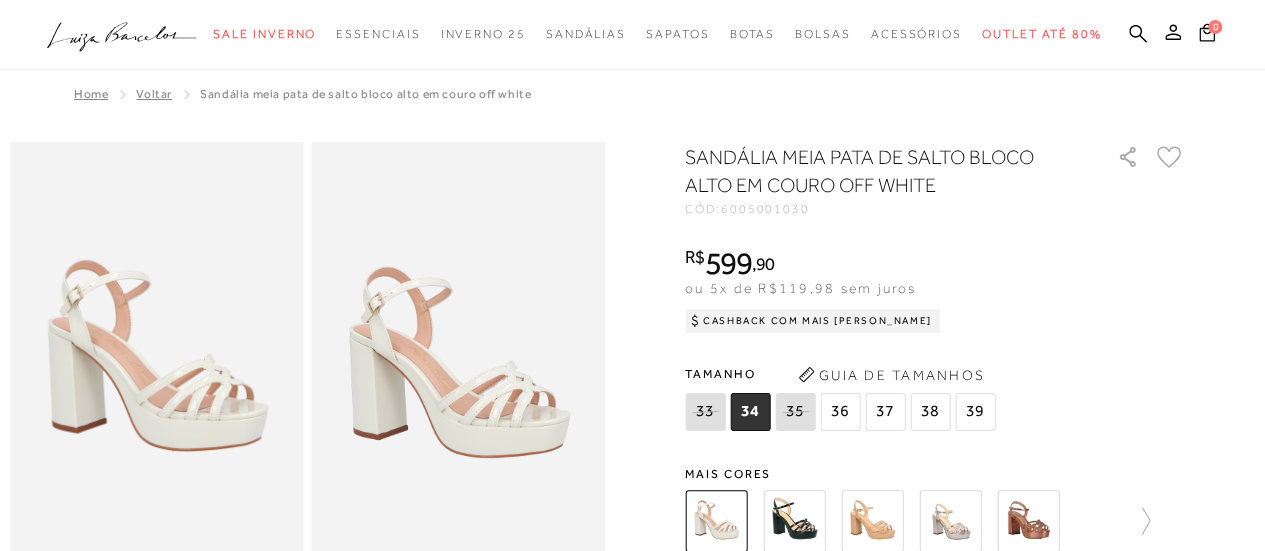 click at bounding box center (794, 521) 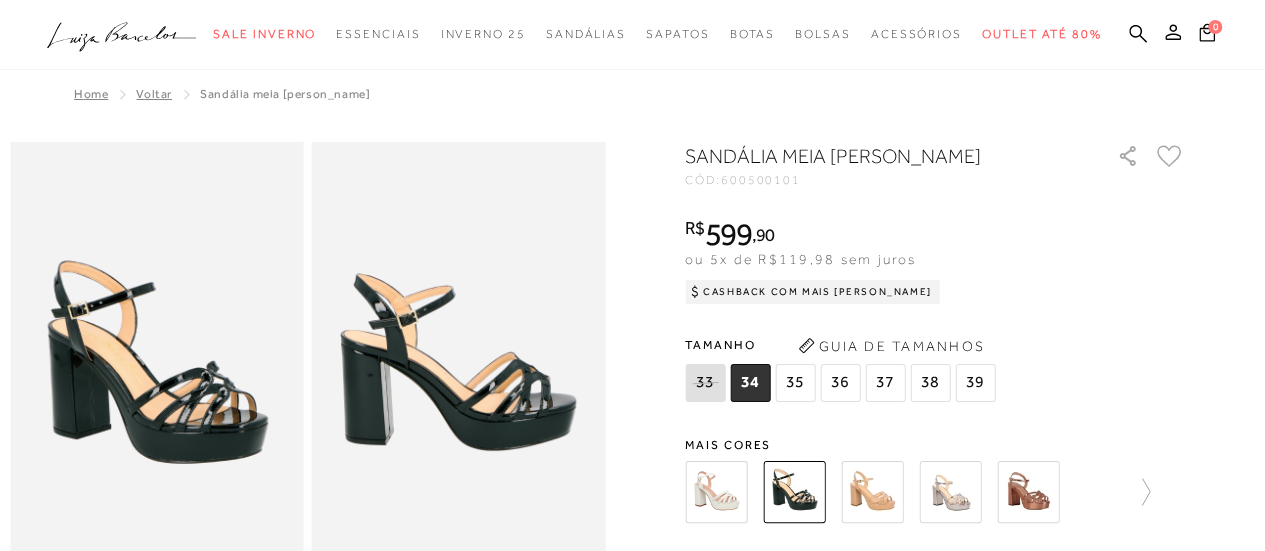 click at bounding box center (894, 492) 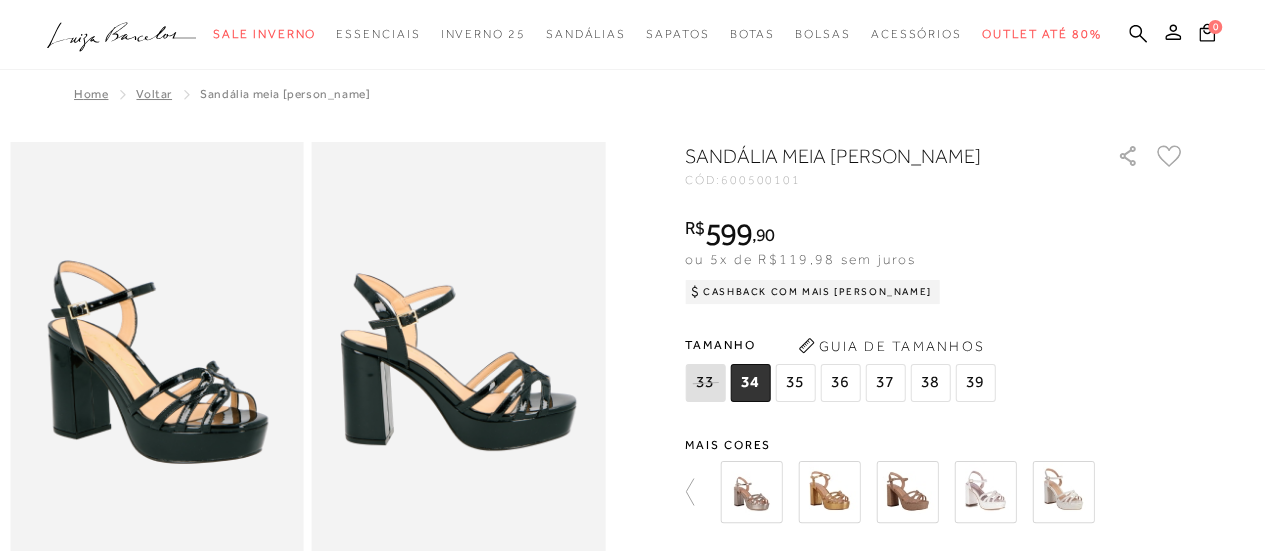click at bounding box center [751, 492] 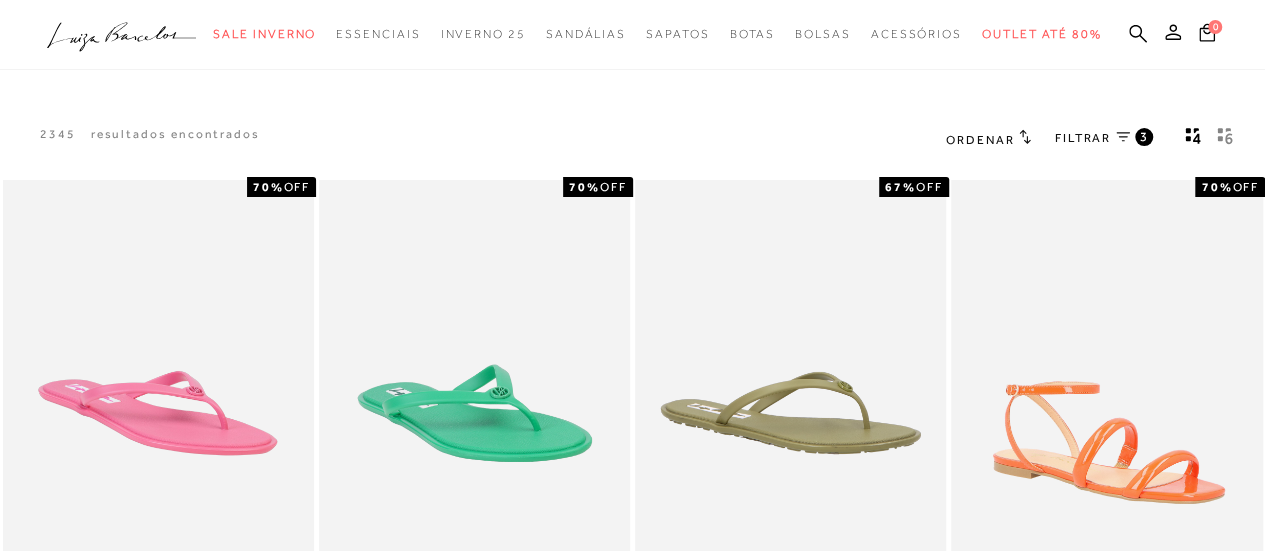 click 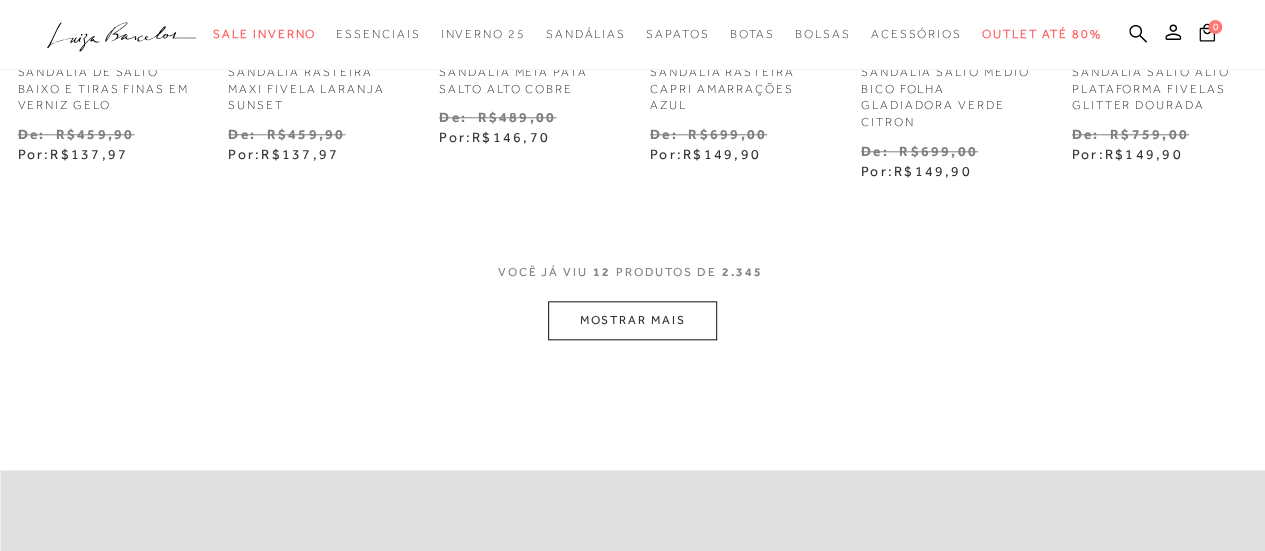 scroll, scrollTop: 1000, scrollLeft: 0, axis: vertical 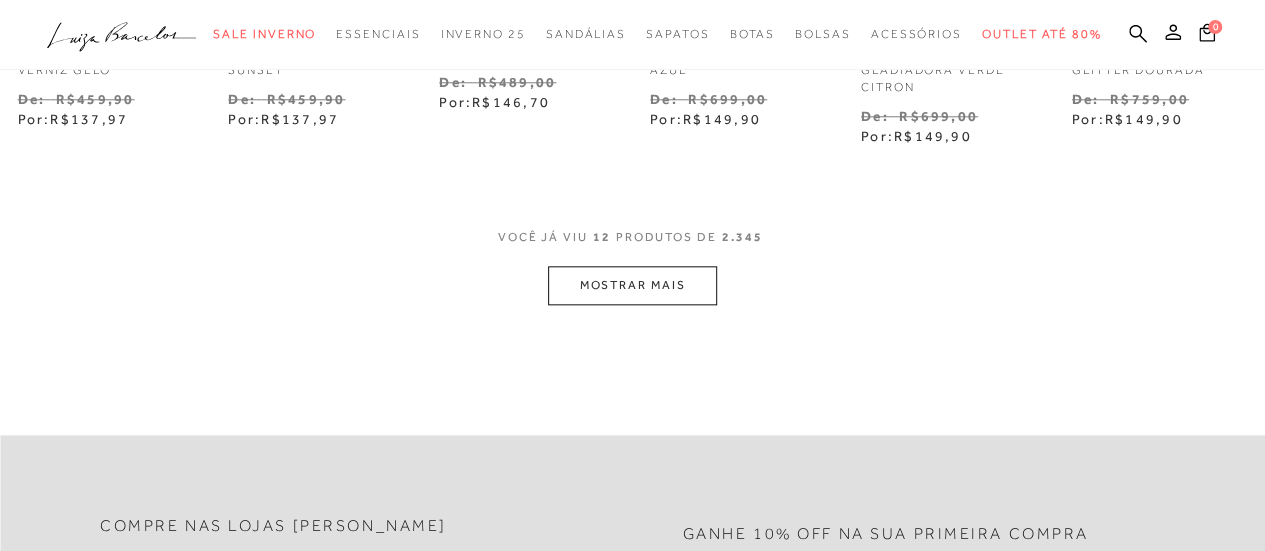 click on "MOSTRAR MAIS" at bounding box center [632, 285] 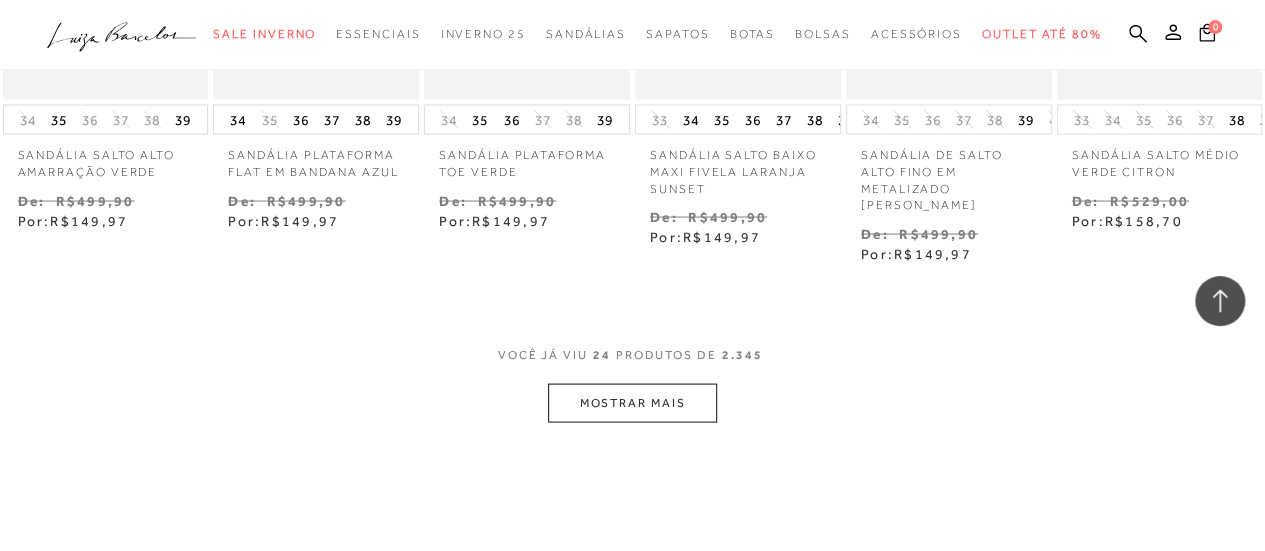 scroll, scrollTop: 1900, scrollLeft: 0, axis: vertical 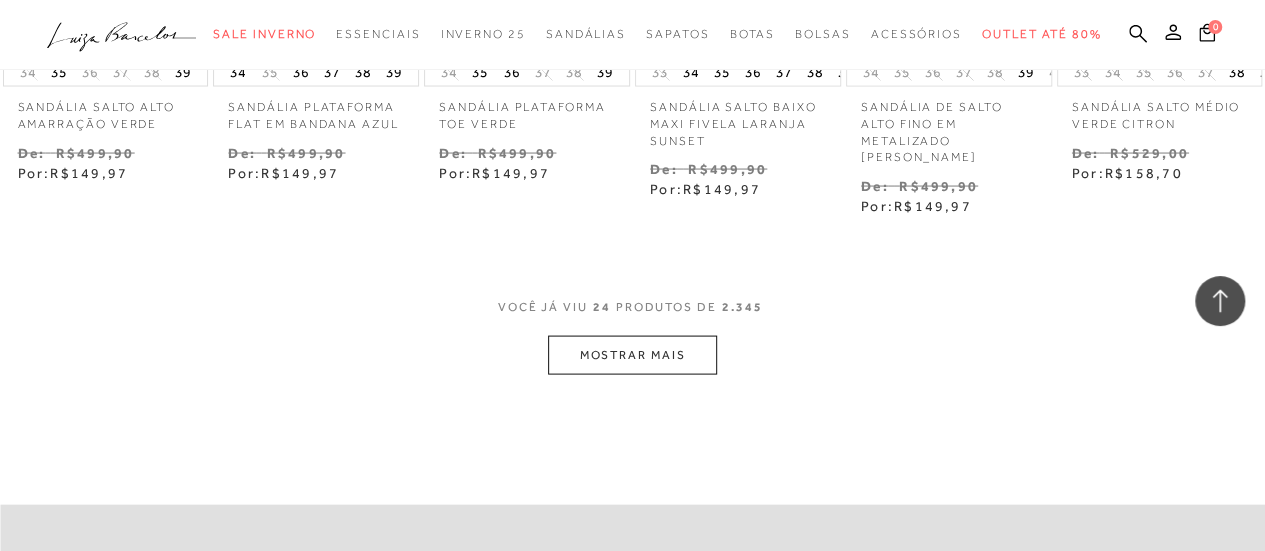 click on "MOSTRAR MAIS" at bounding box center (632, 355) 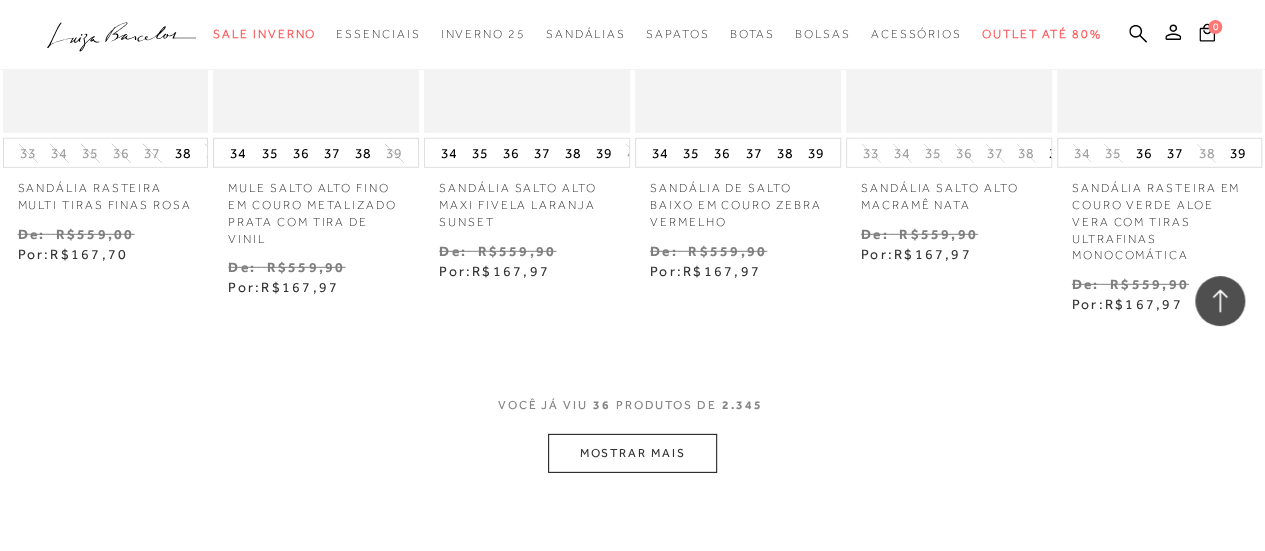 scroll, scrollTop: 2800, scrollLeft: 0, axis: vertical 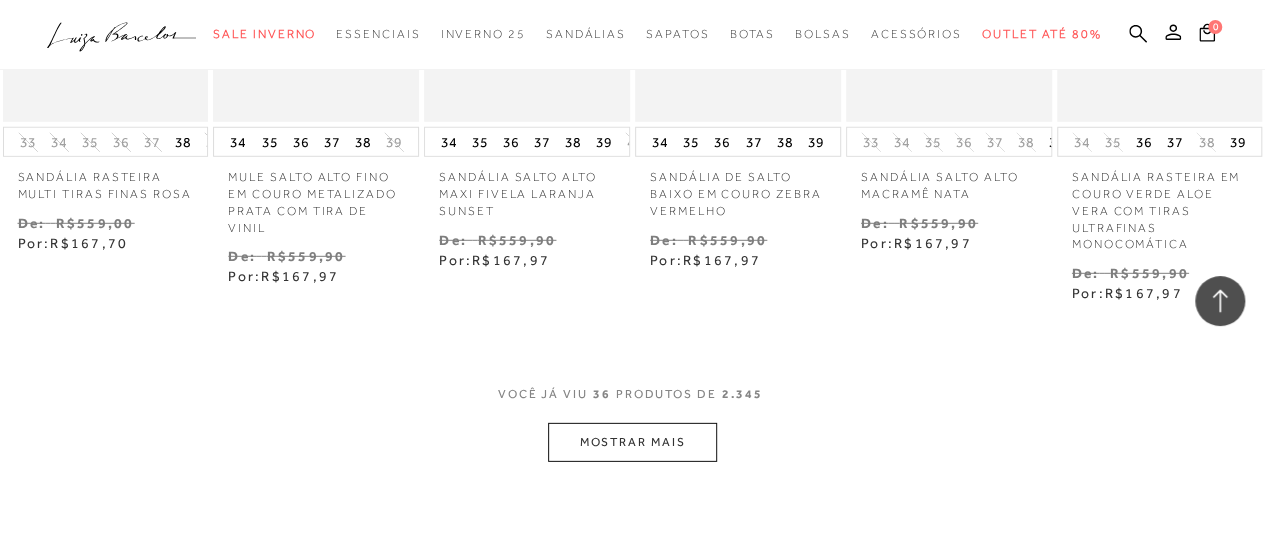 click on "MOSTRAR MAIS" at bounding box center (632, 442) 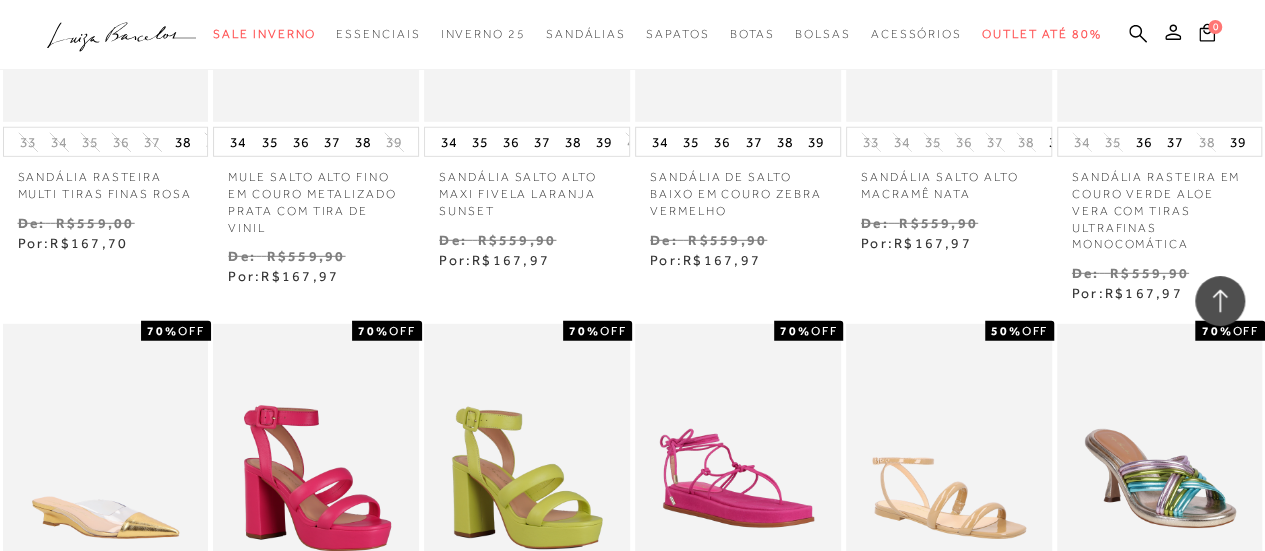 scroll, scrollTop: 3000, scrollLeft: 0, axis: vertical 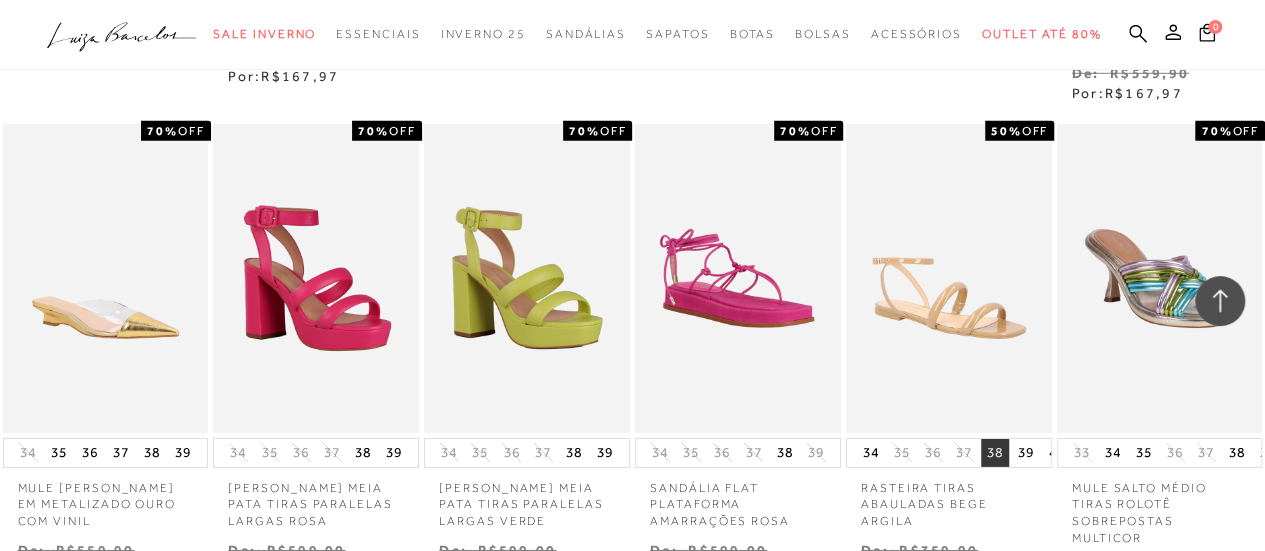 click on "38" at bounding box center (995, 453) 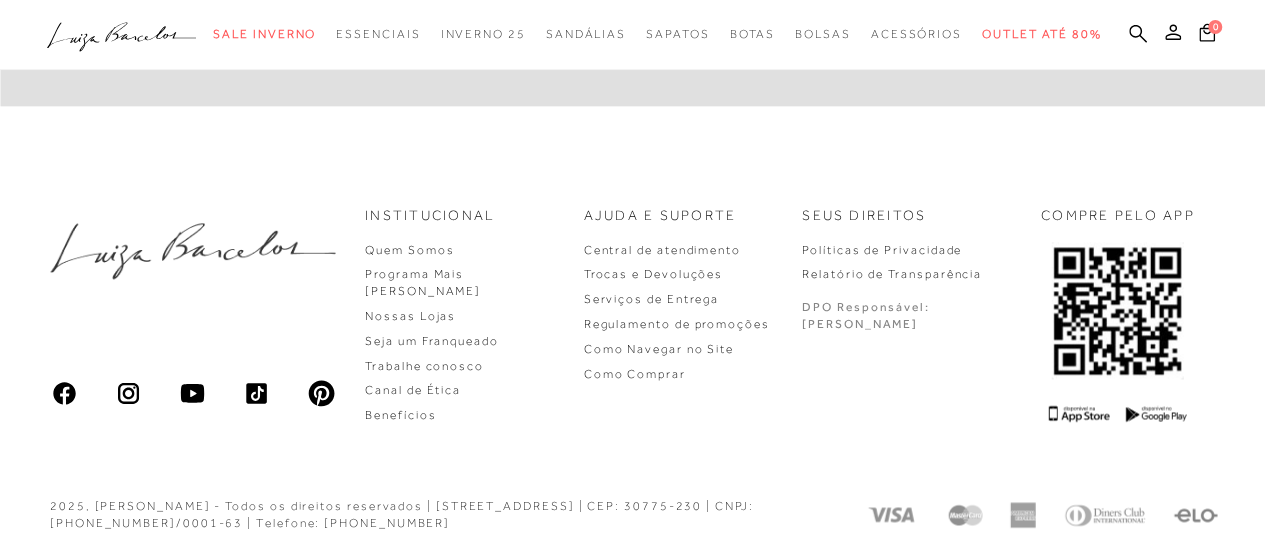 scroll, scrollTop: 0, scrollLeft: 0, axis: both 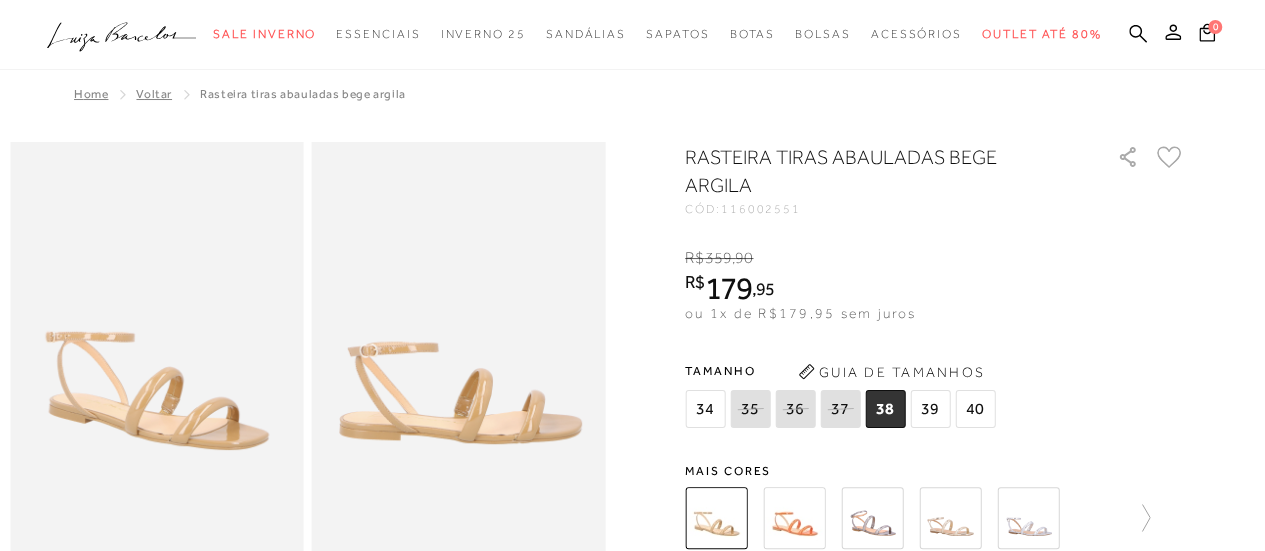 click on "38" at bounding box center [885, 409] 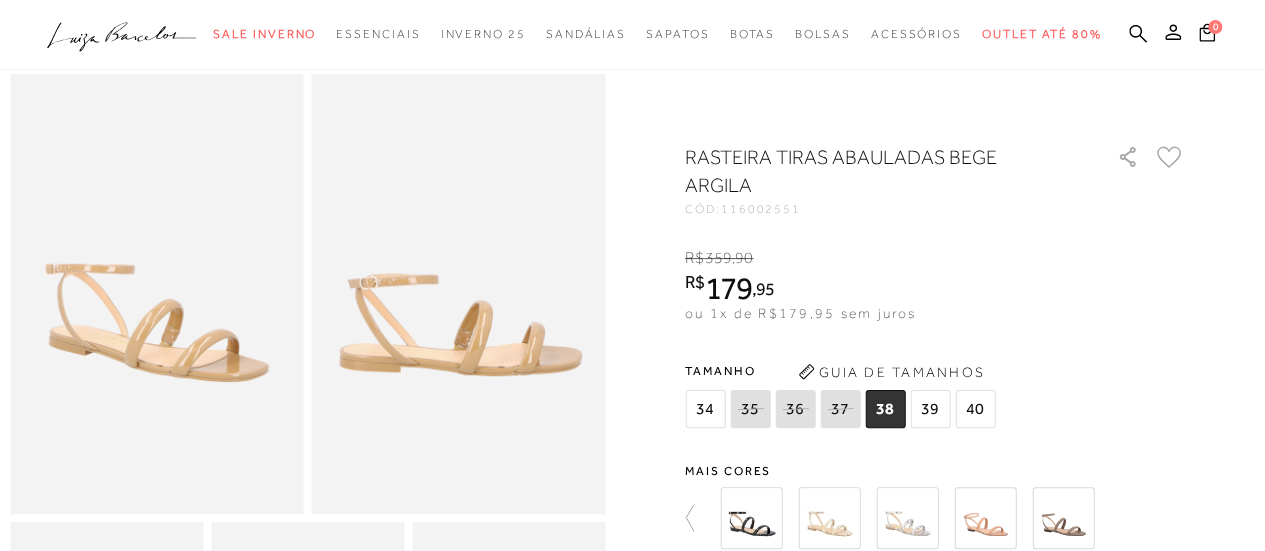 scroll, scrollTop: 100, scrollLeft: 0, axis: vertical 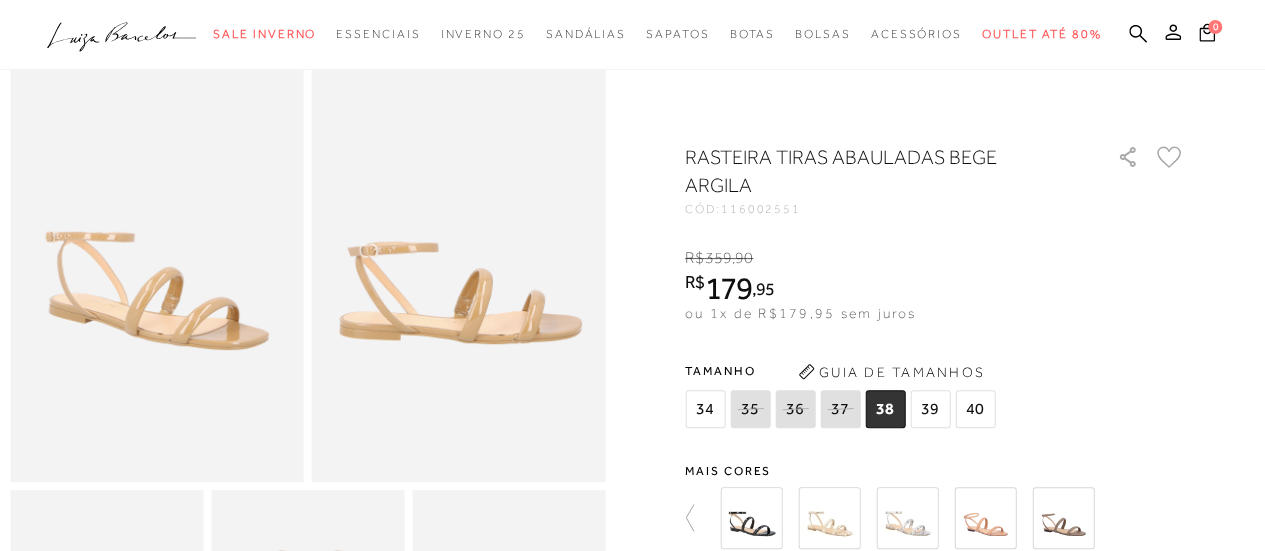 click 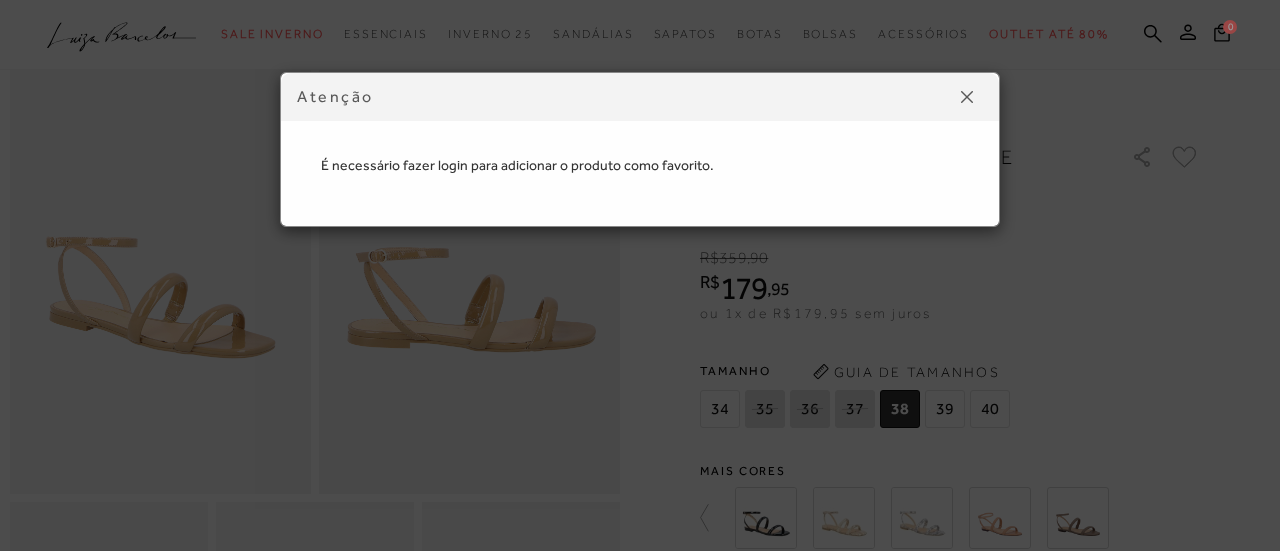 click at bounding box center [967, 97] 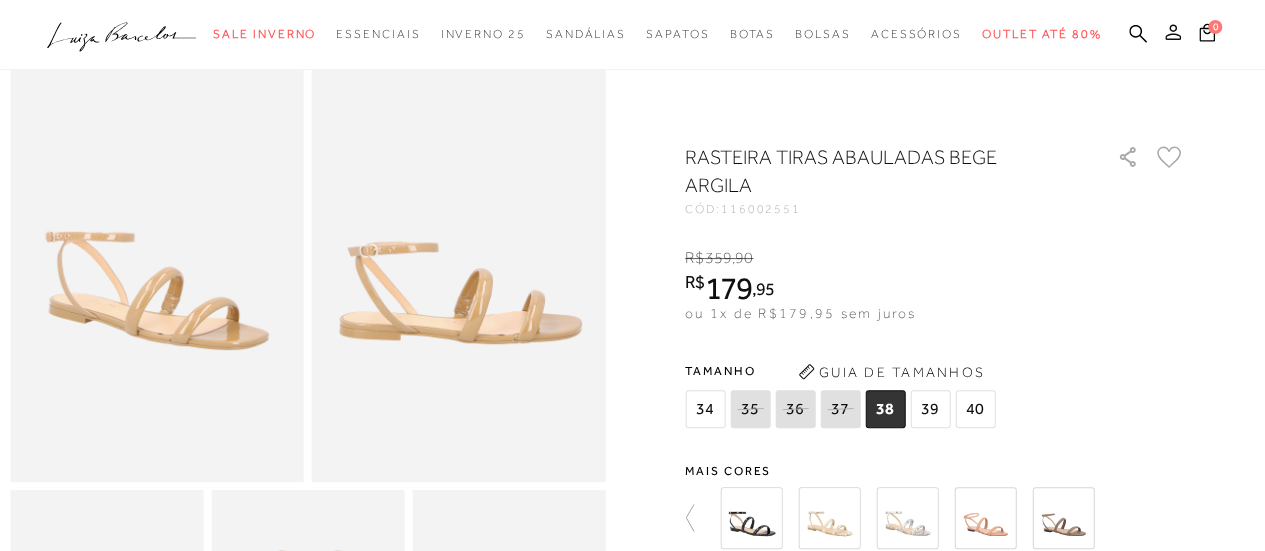 click at bounding box center (1173, 35) 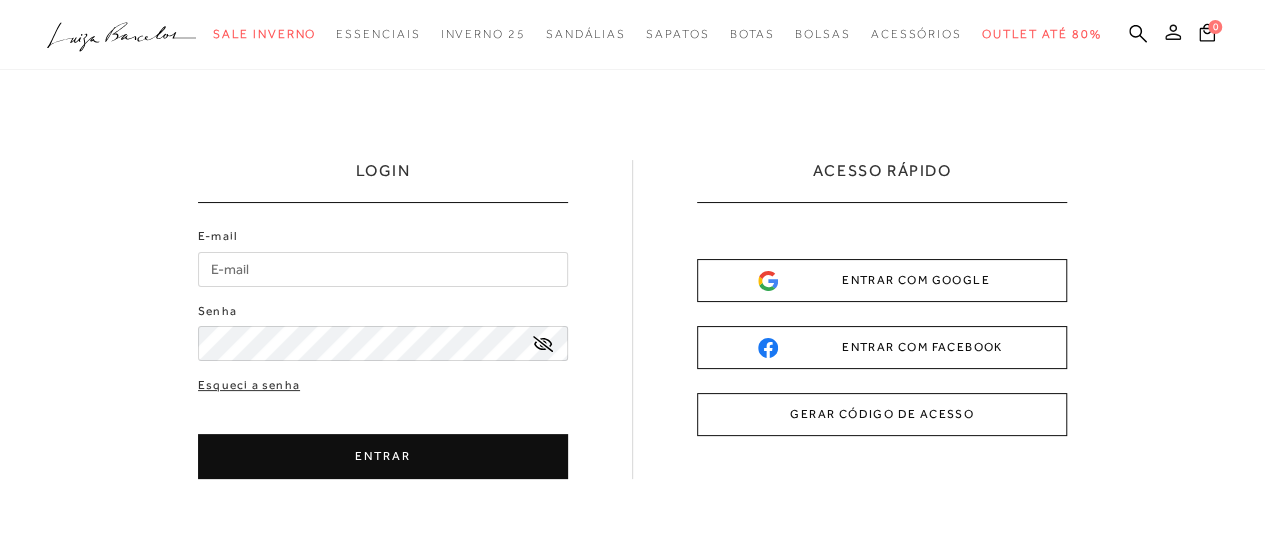 scroll, scrollTop: 0, scrollLeft: 0, axis: both 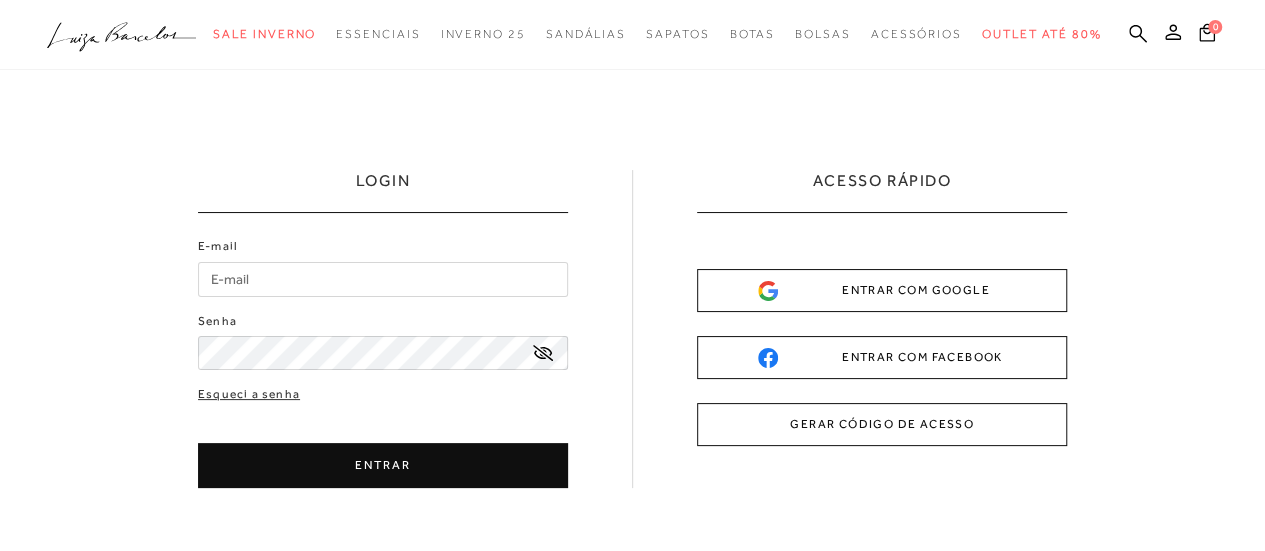 type on "beatriceborato@gmail.com" 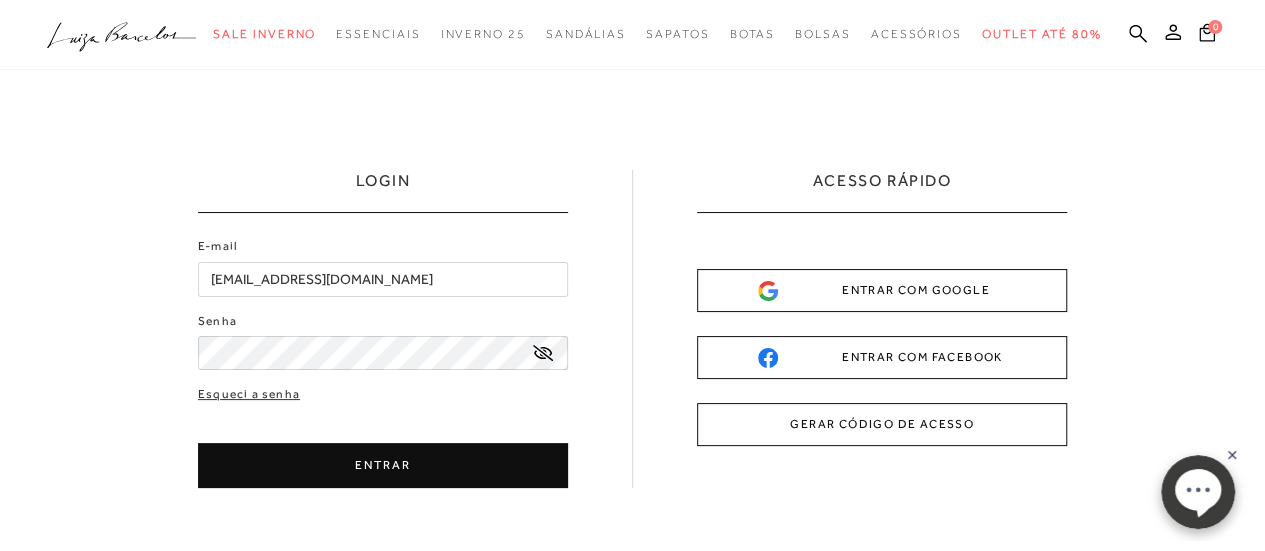 click on "ENTRAR COM GOOGLE" at bounding box center [882, 290] 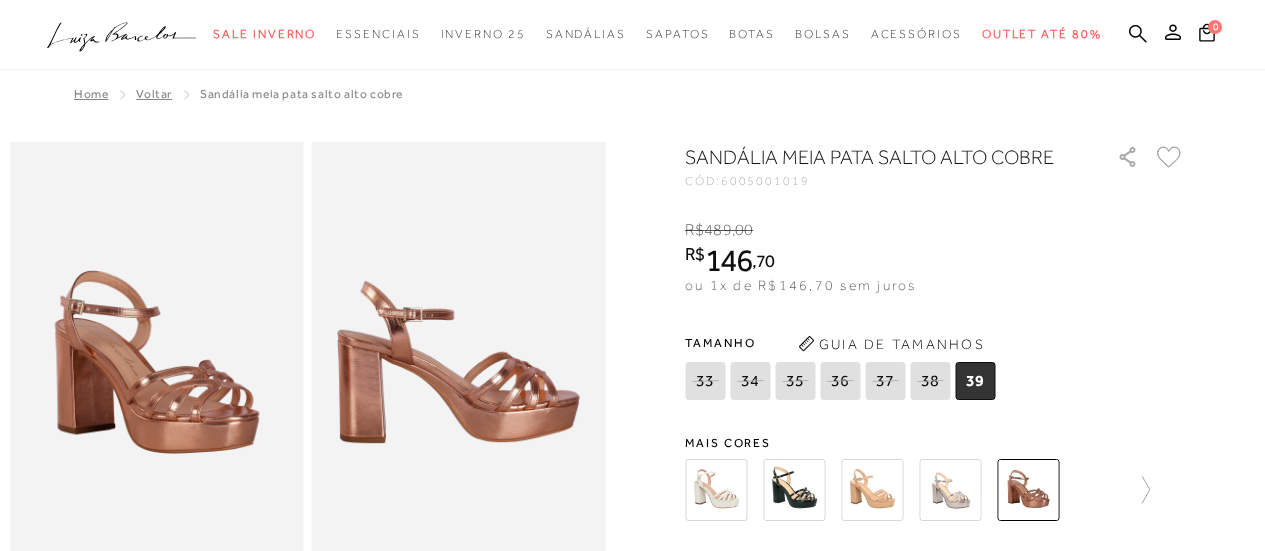 scroll, scrollTop: 0, scrollLeft: 0, axis: both 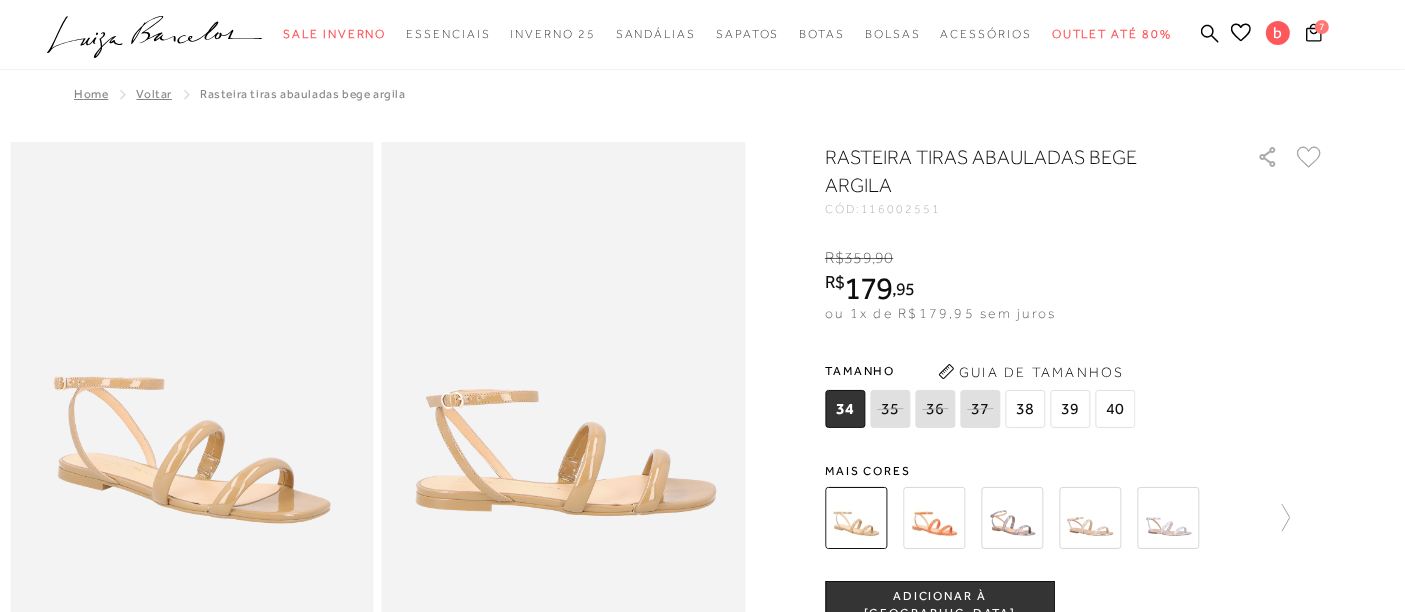 click 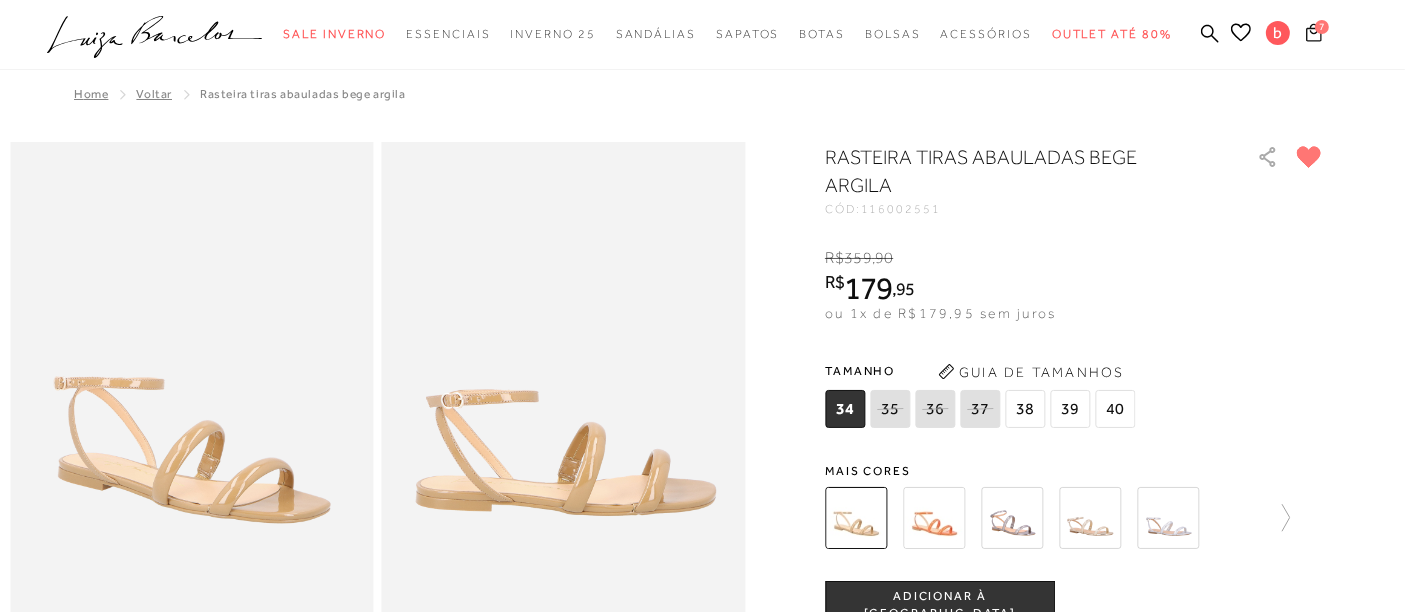click 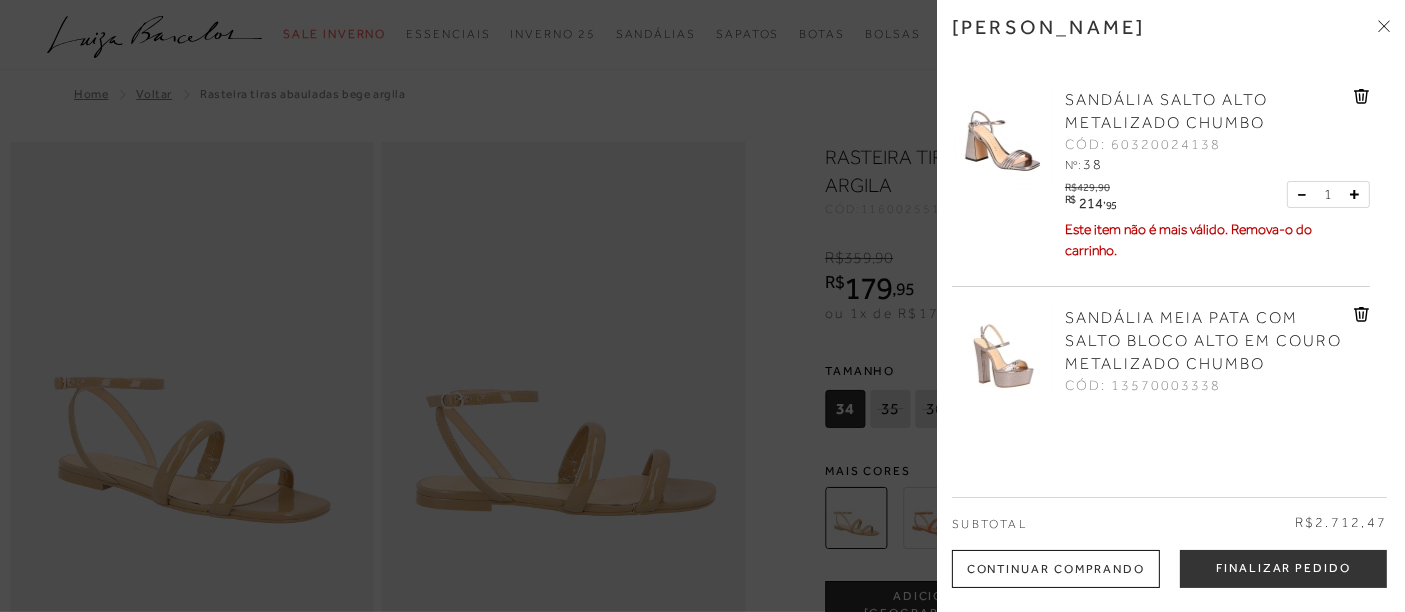 click 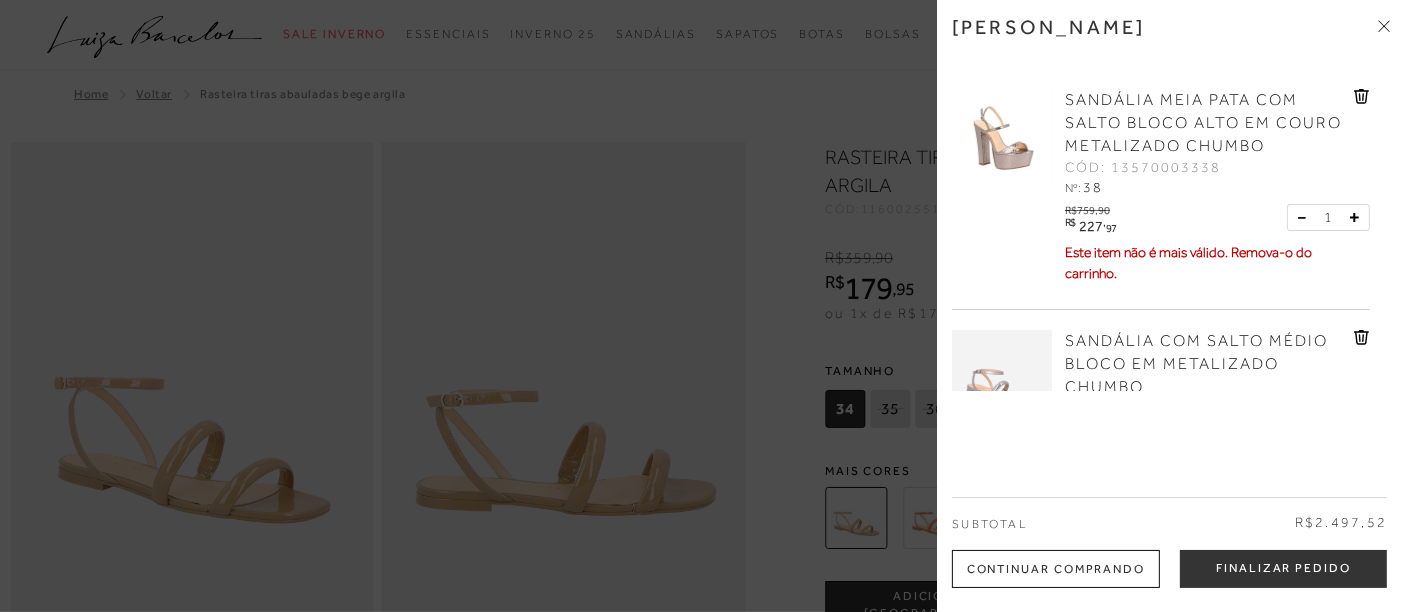 click 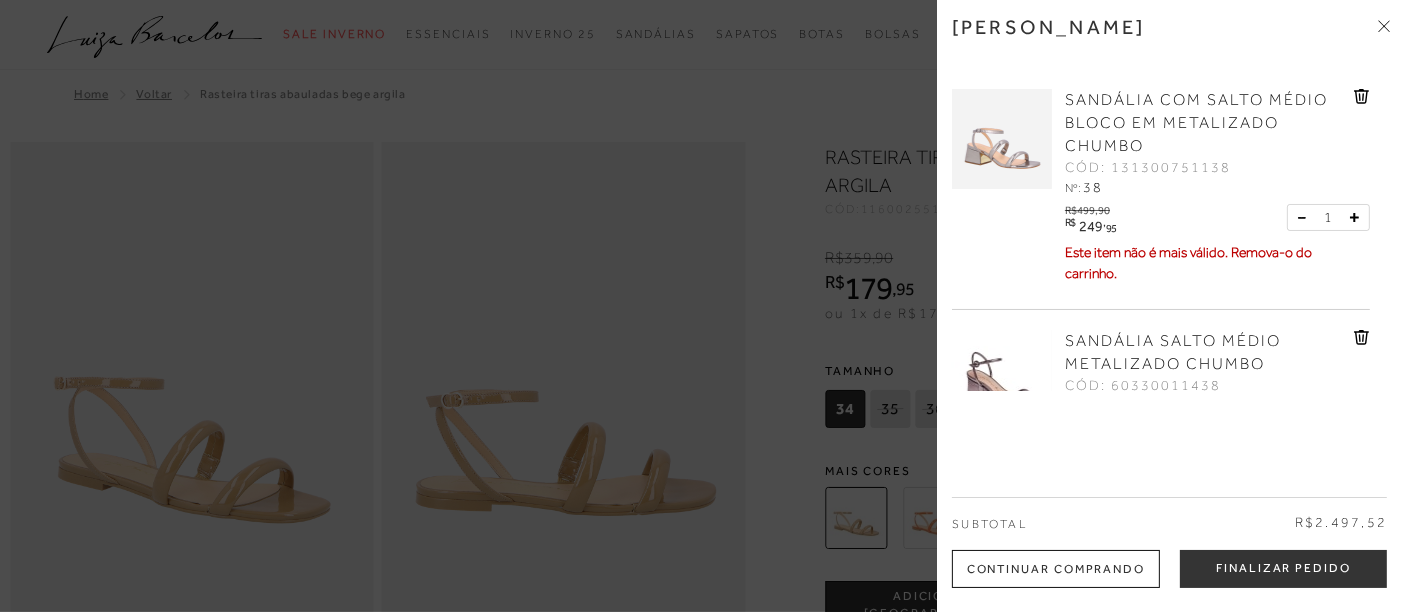 click 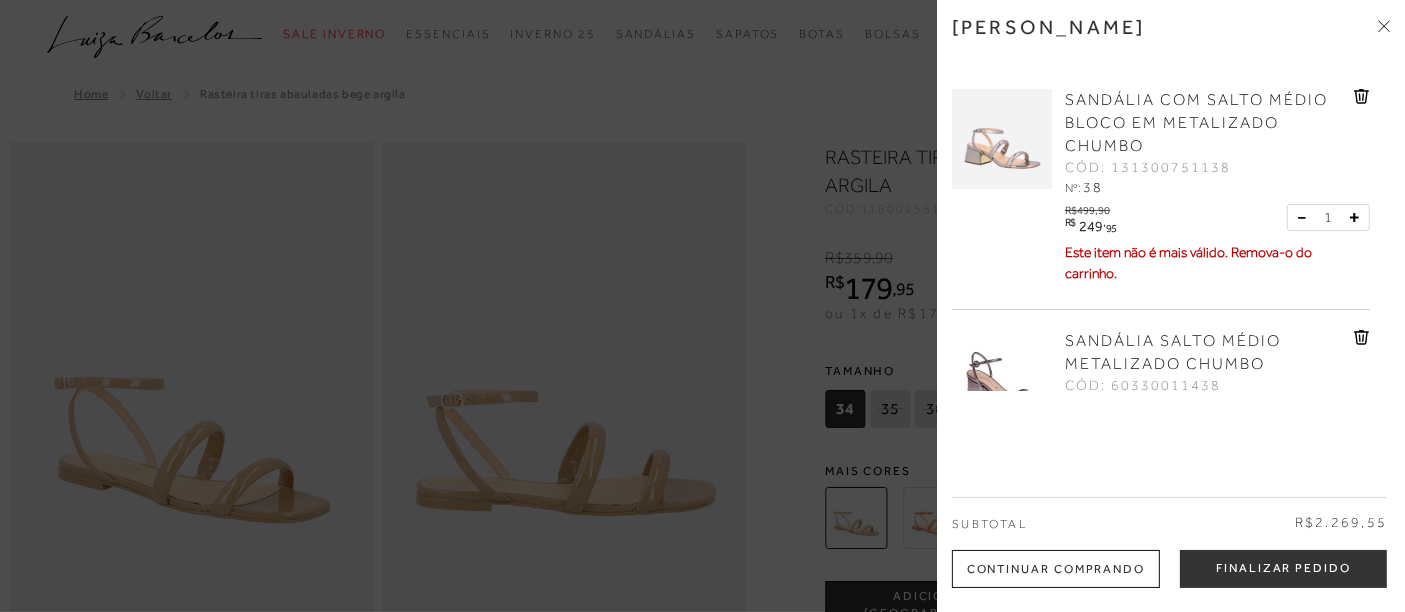 click 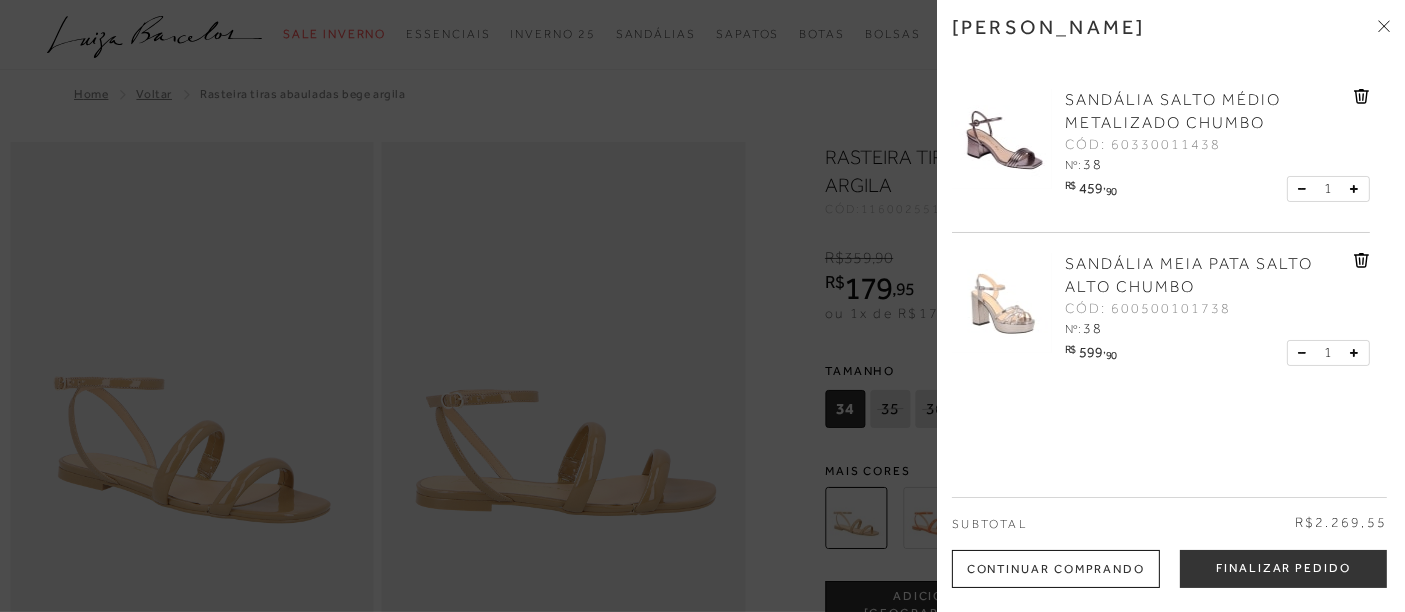 click 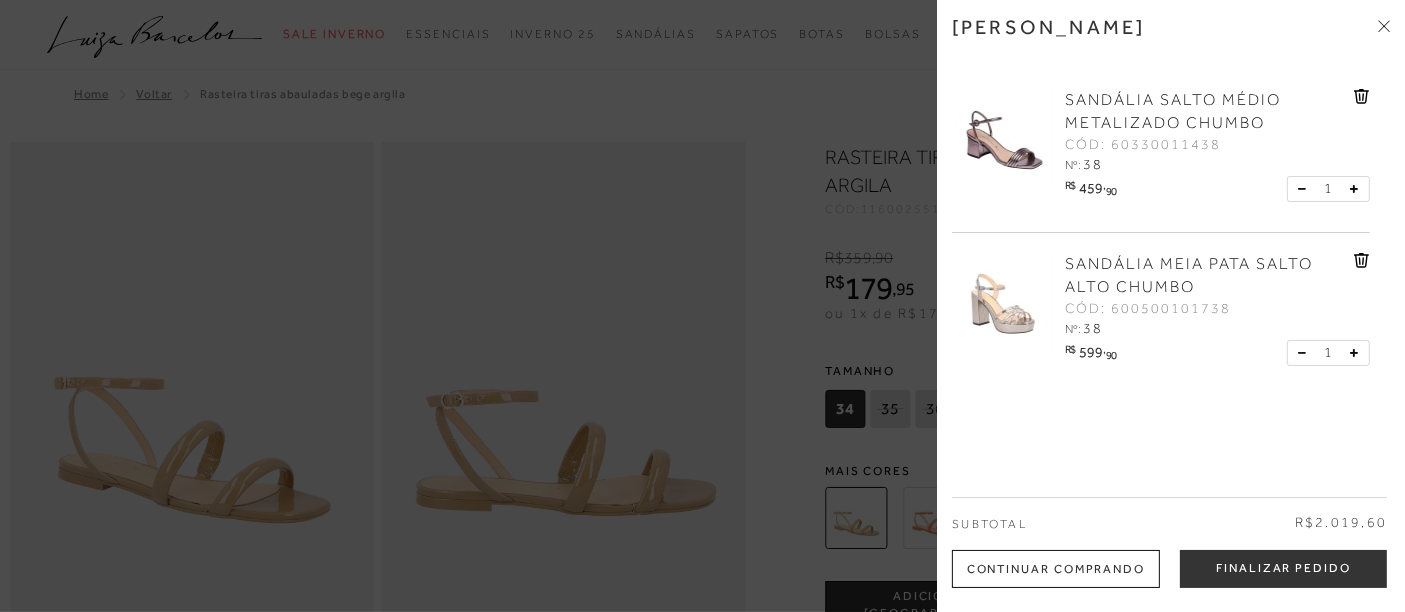 click 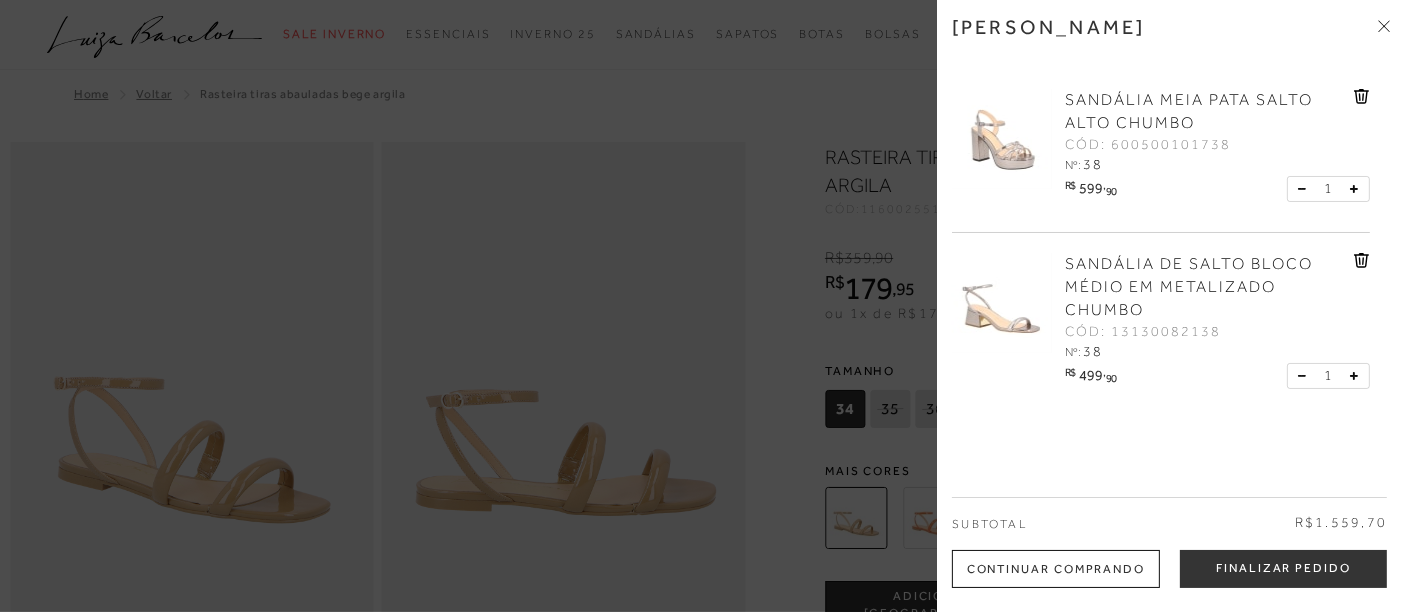 click 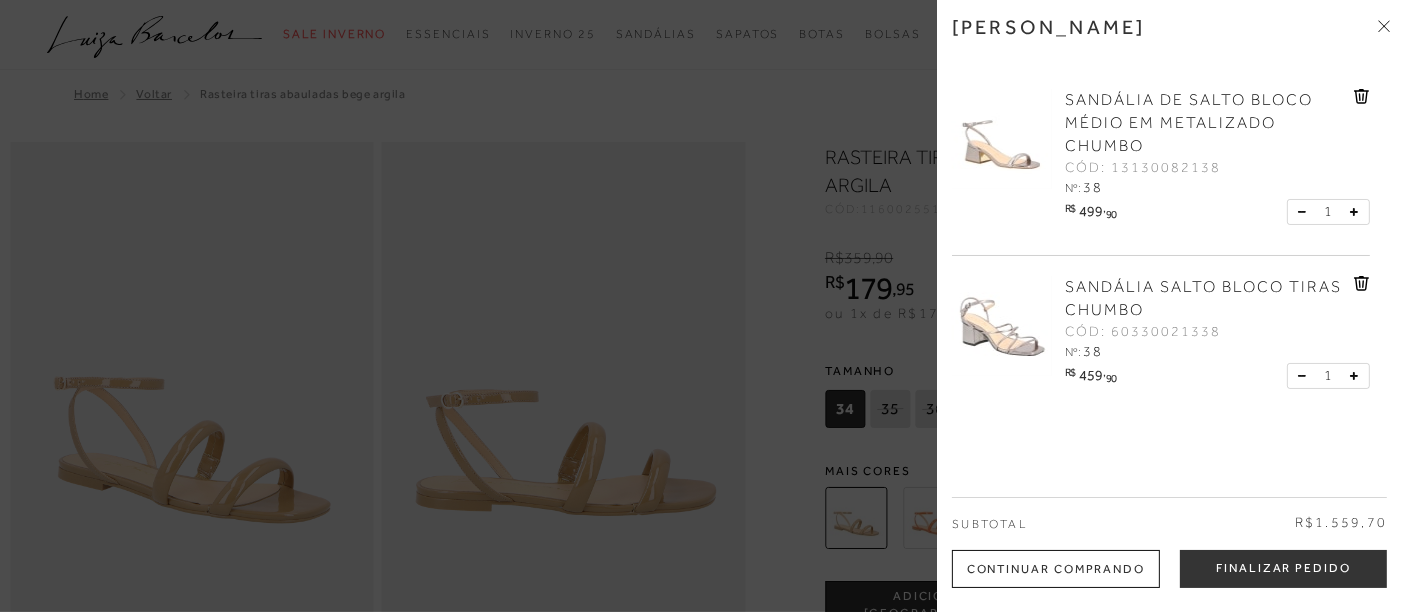 click 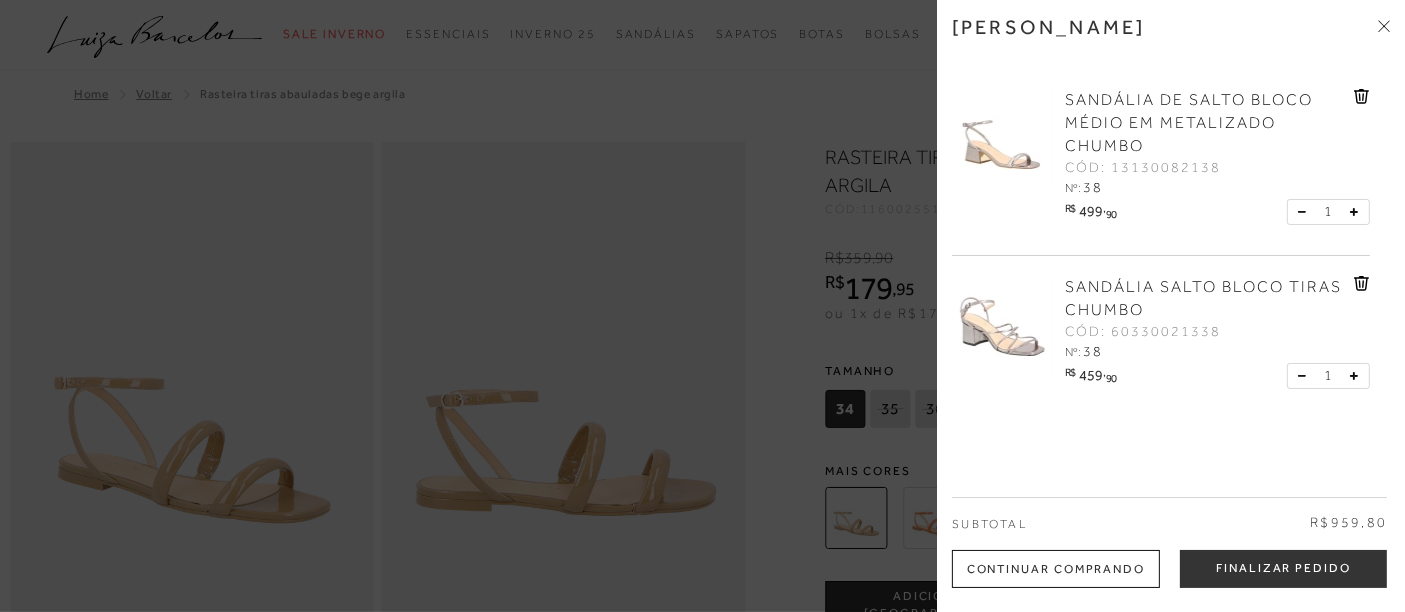 click 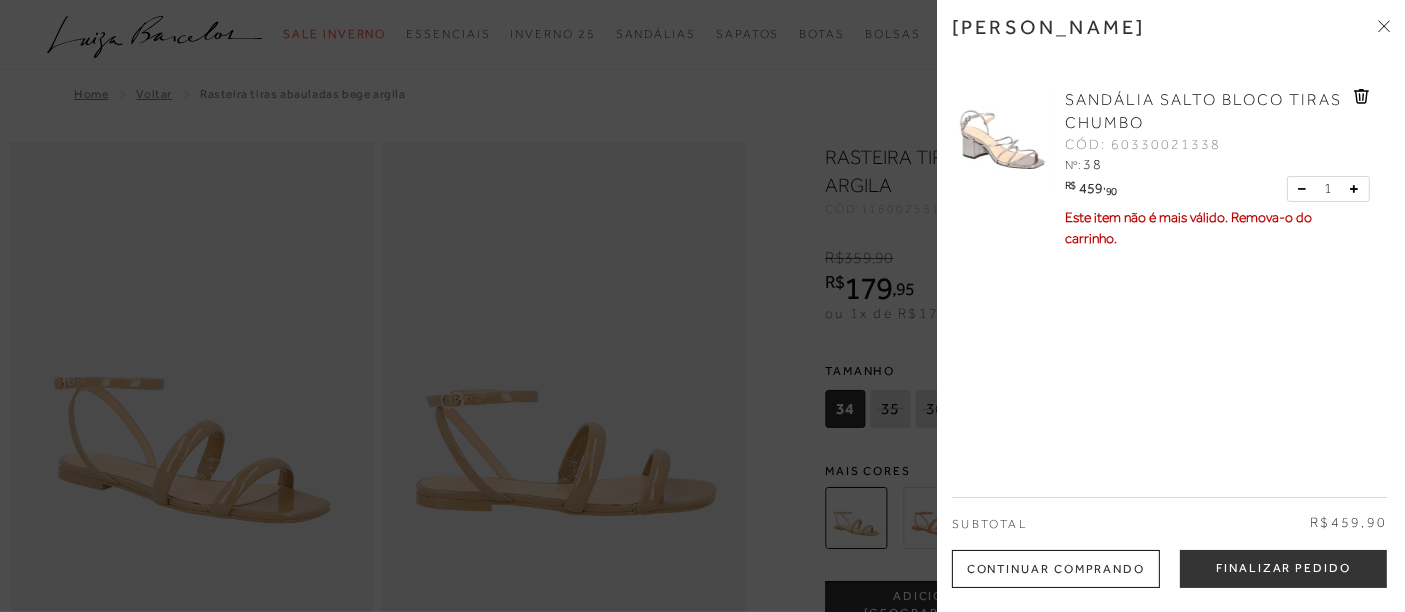 click 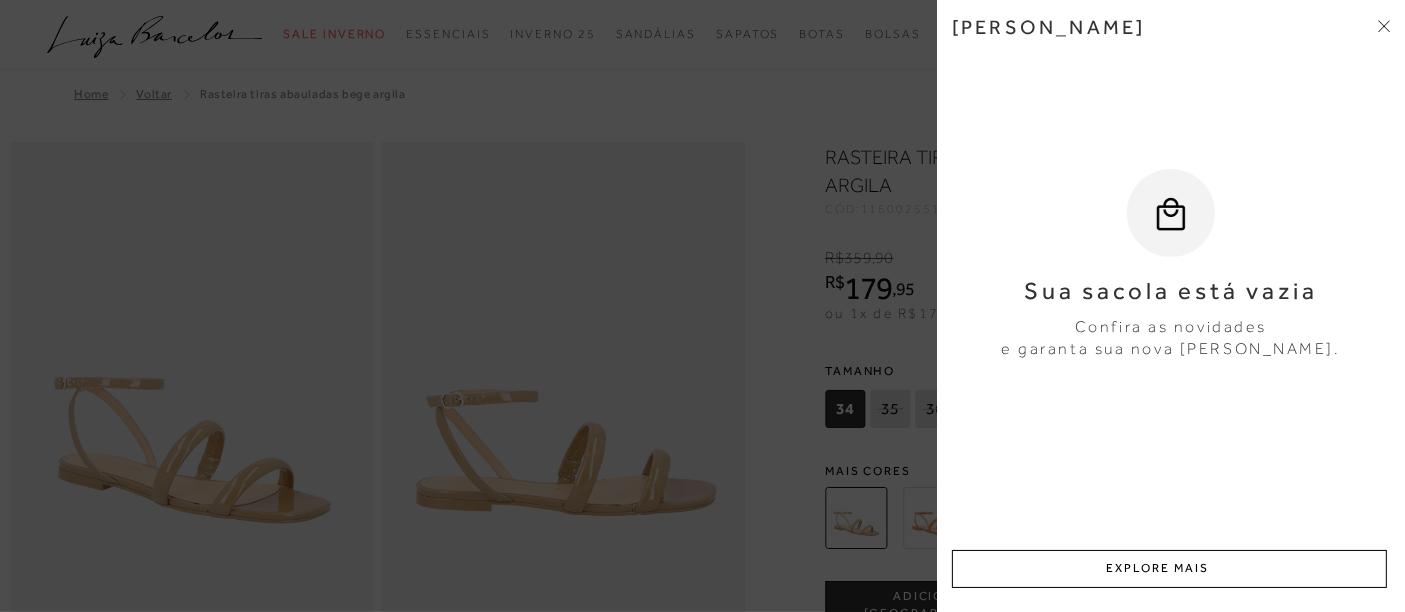 click on "Minha sacola
Sua sacola está vazia
Confira as novidades  e garanta sua nova Luiza Barcelos.
Subtotal
R$0,00
Finalizar Pedido
EXPLORE MAIS" at bounding box center (1171, 306) 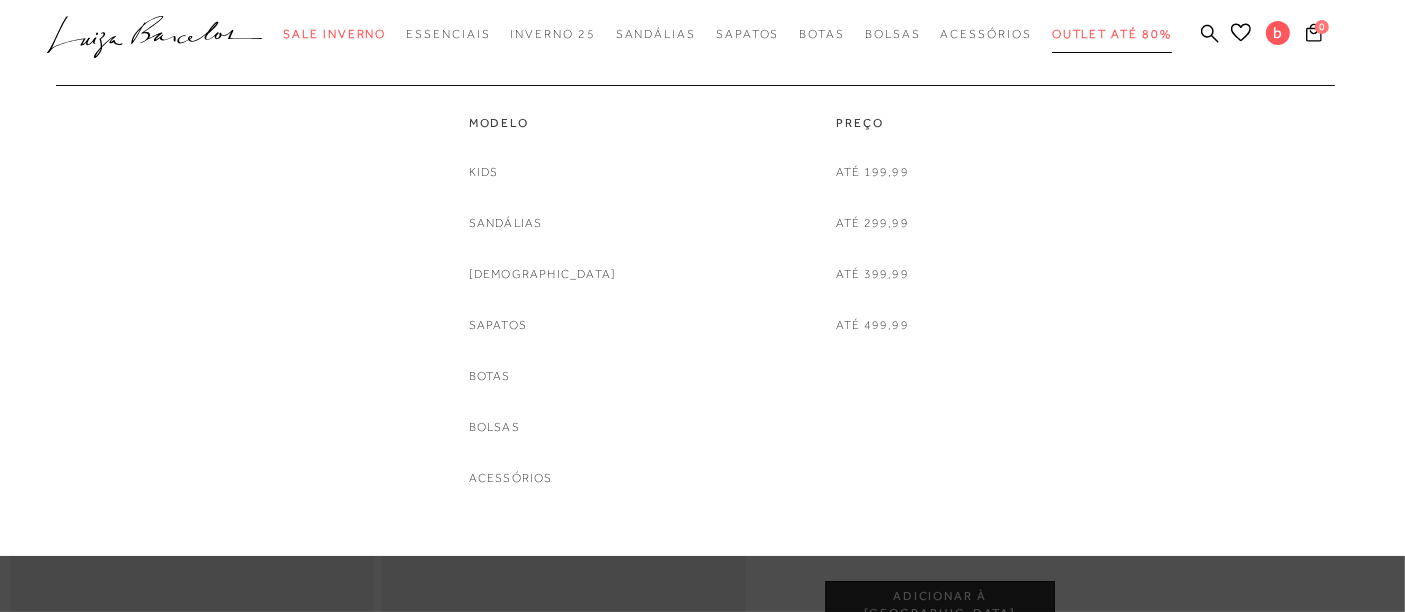 click on "Outlet até 80%" at bounding box center (1112, 34) 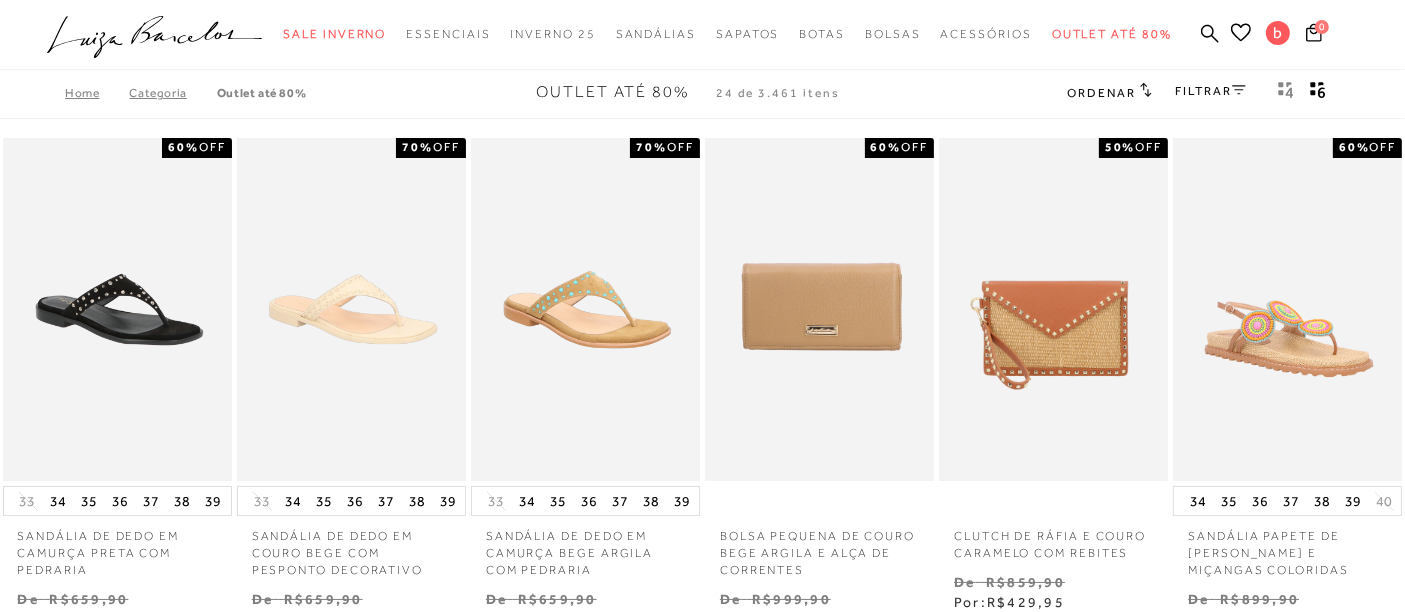 scroll, scrollTop: 0, scrollLeft: 0, axis: both 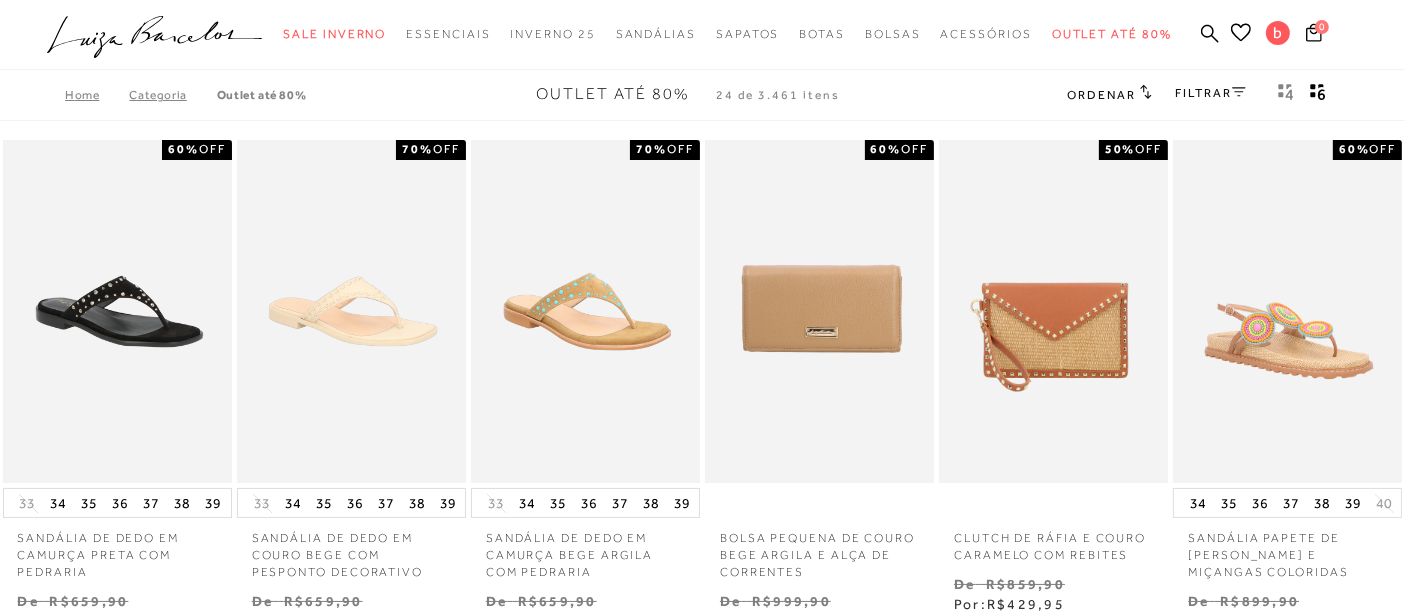 click on "FILTRAR" at bounding box center [1211, 93] 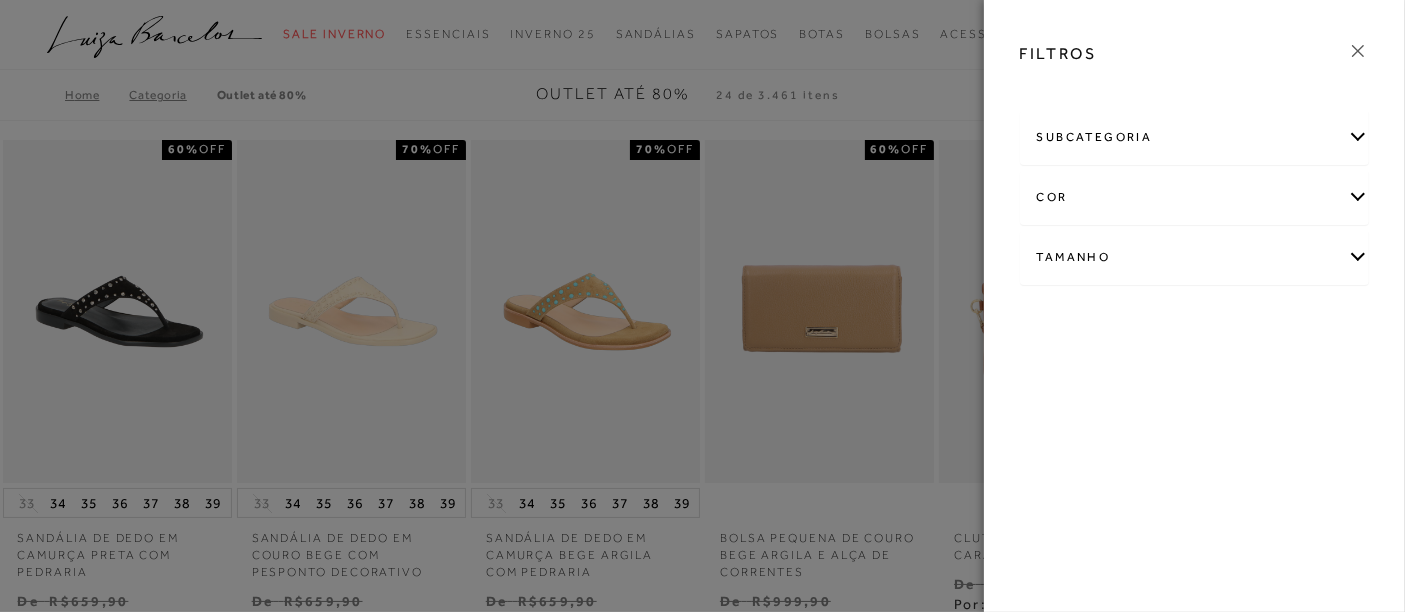 click on "Tamanho" at bounding box center [1195, 257] 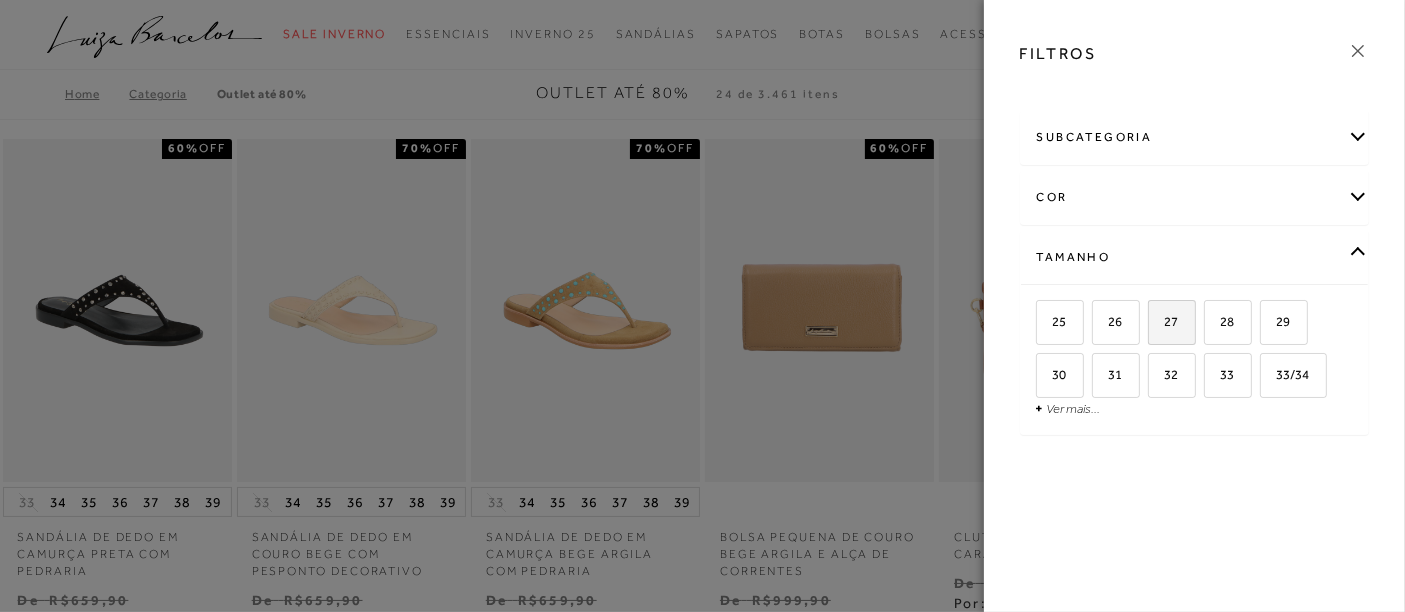 scroll, scrollTop: 0, scrollLeft: 0, axis: both 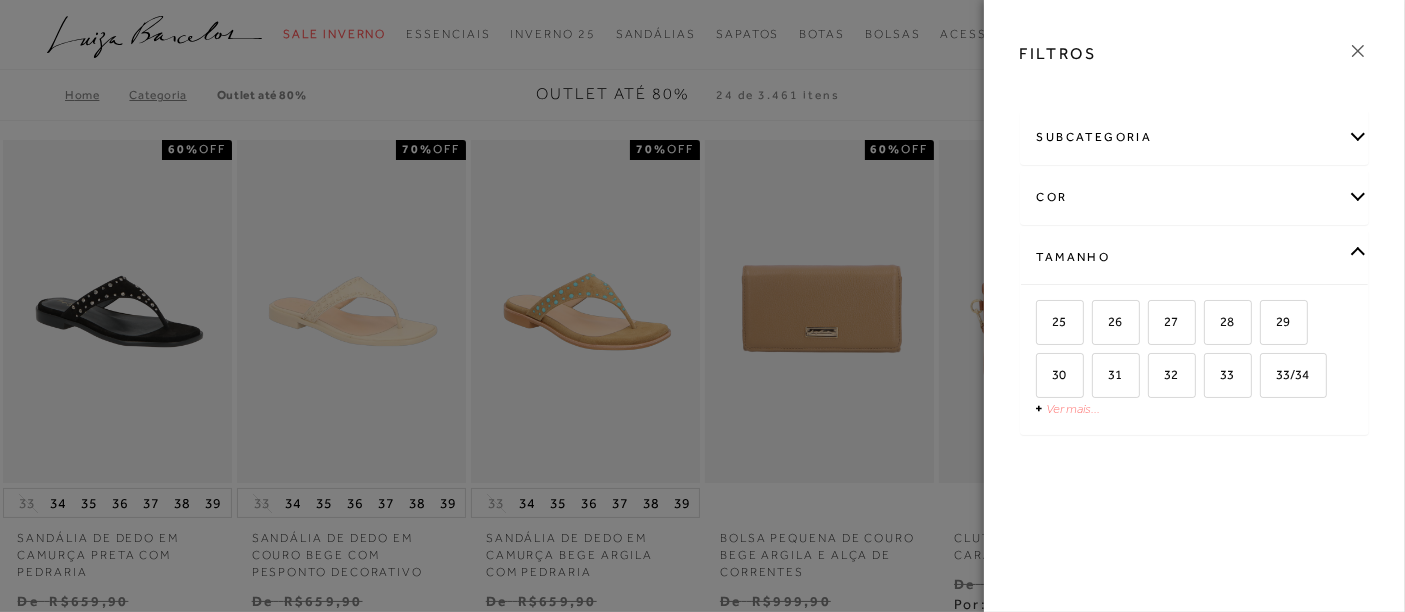 click on "Ver mais..." at bounding box center [1074, 408] 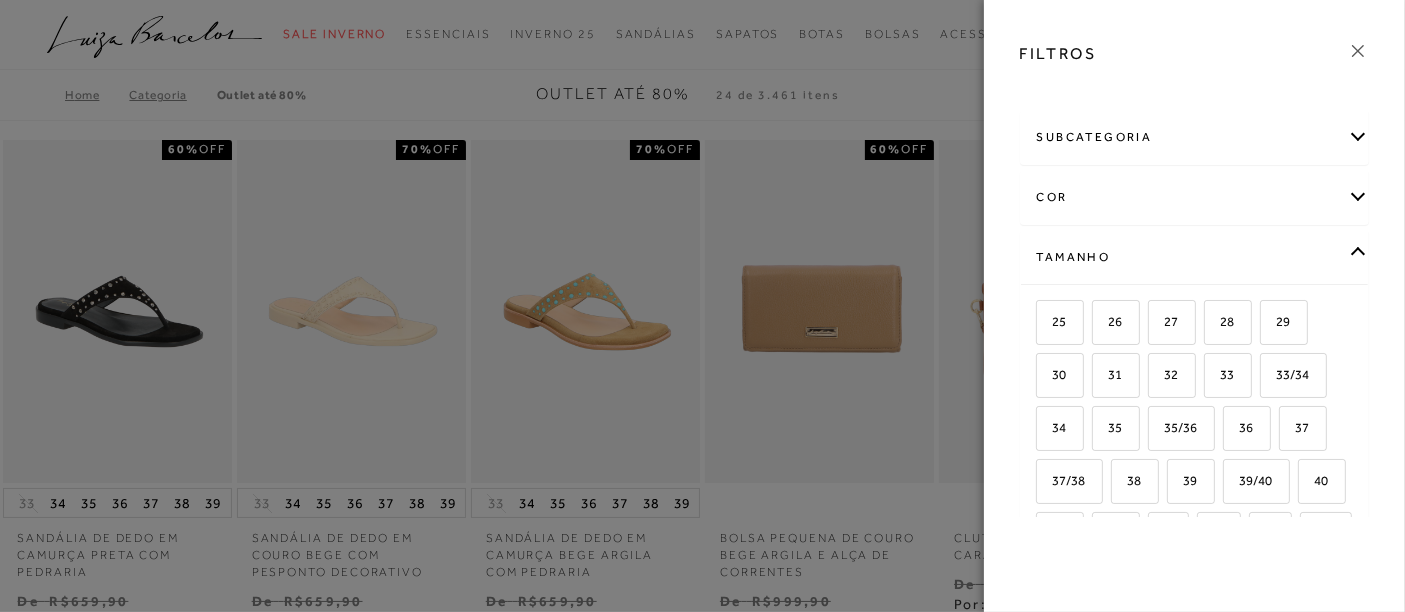scroll, scrollTop: 111, scrollLeft: 0, axis: vertical 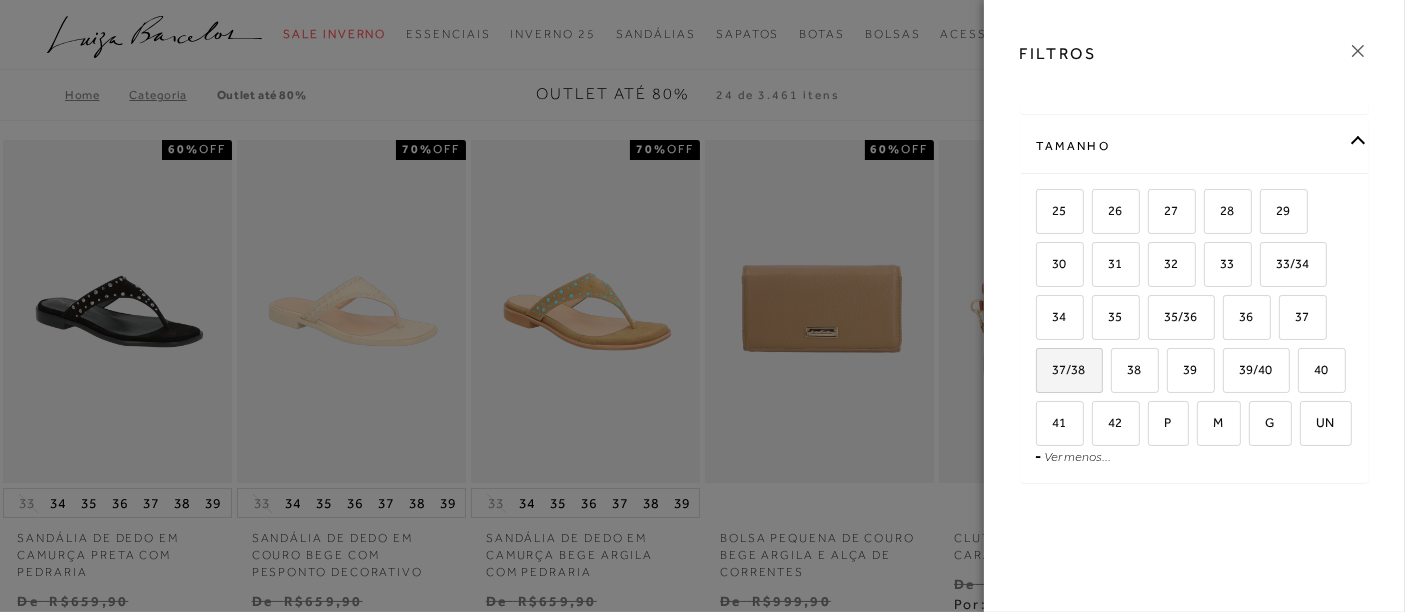 click on "37/38" at bounding box center (1062, 369) 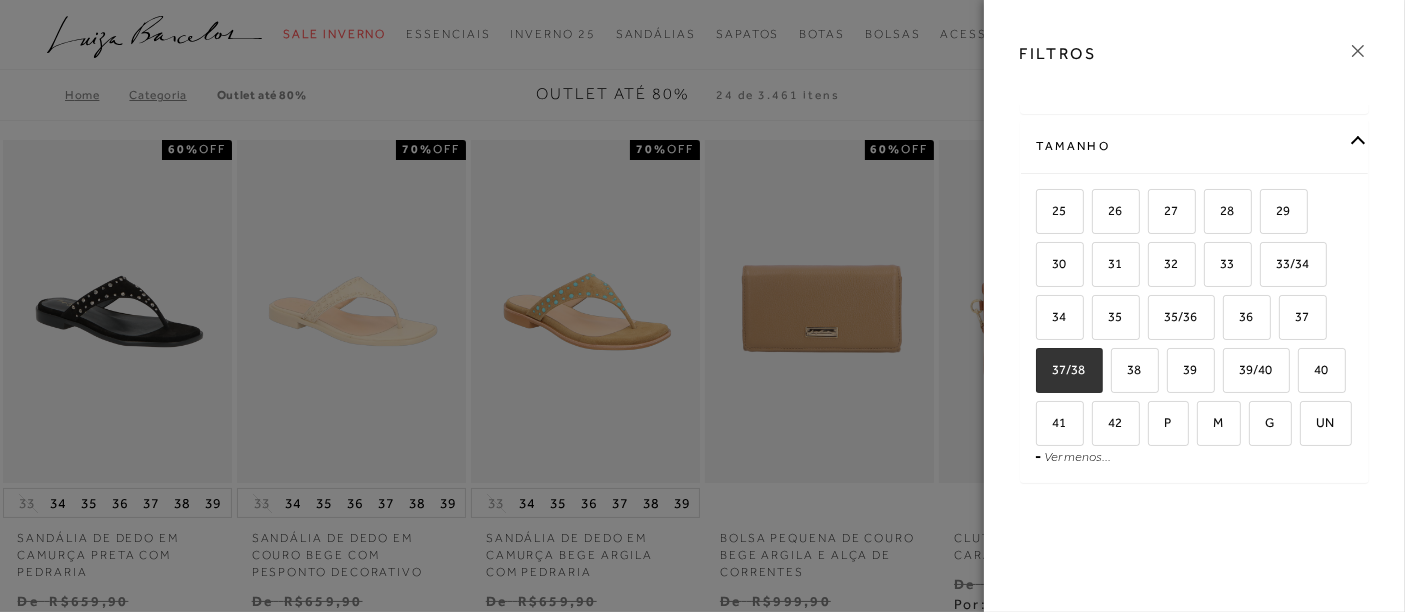 checkbox on "true" 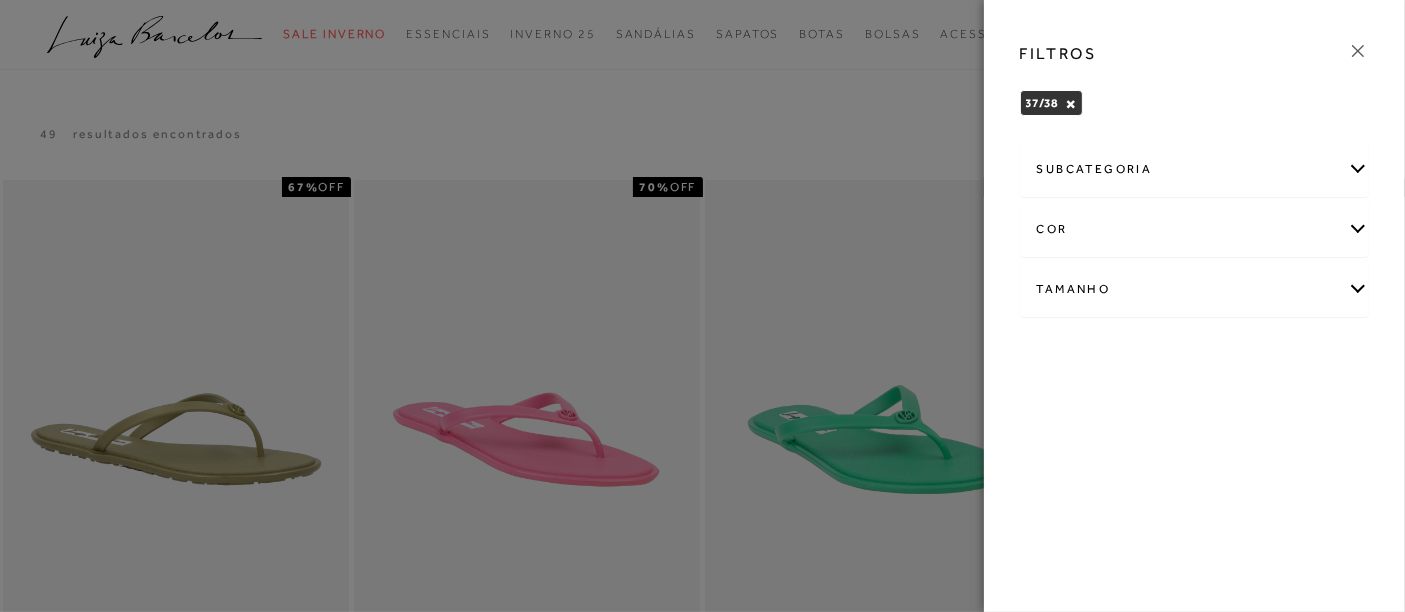 click on "Tamanho" at bounding box center (1195, 289) 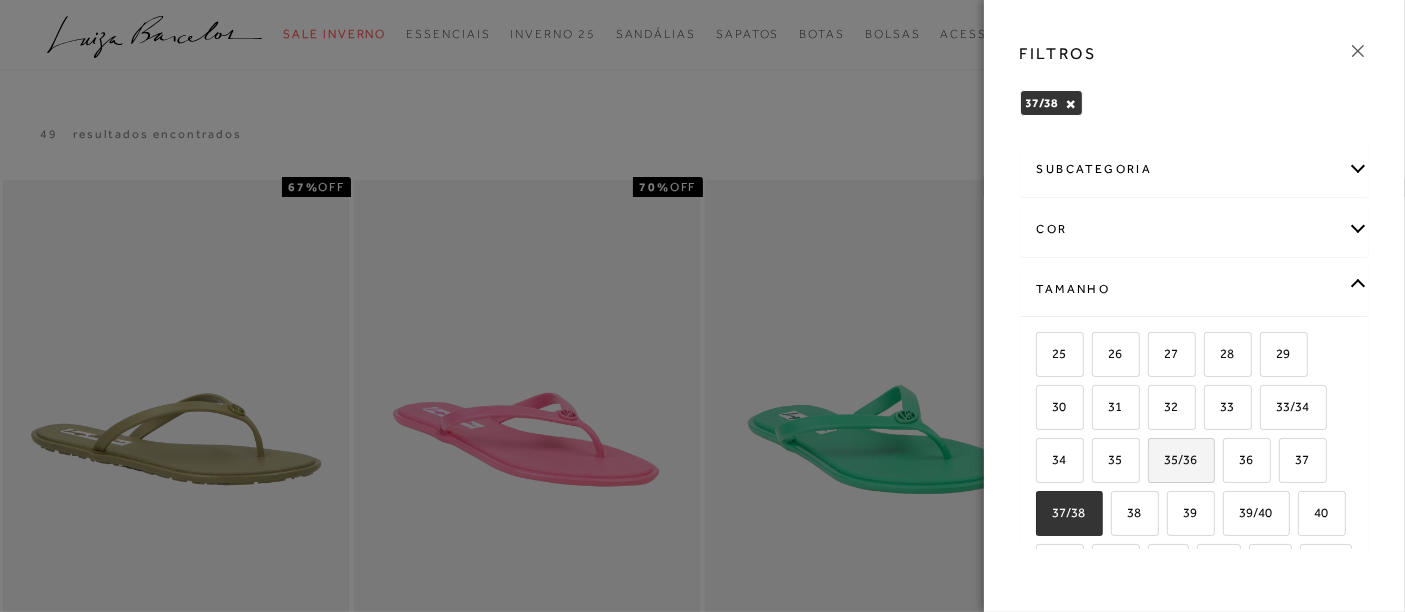 scroll, scrollTop: 111, scrollLeft: 0, axis: vertical 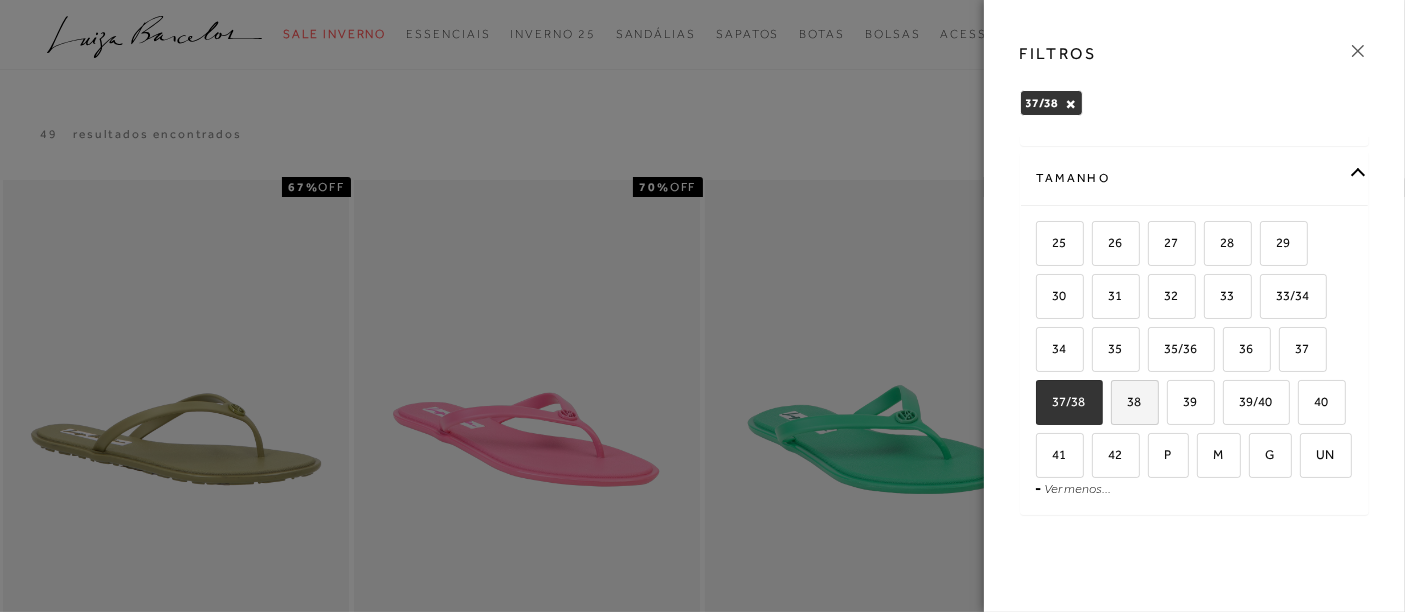 click on "38" at bounding box center (1135, 402) 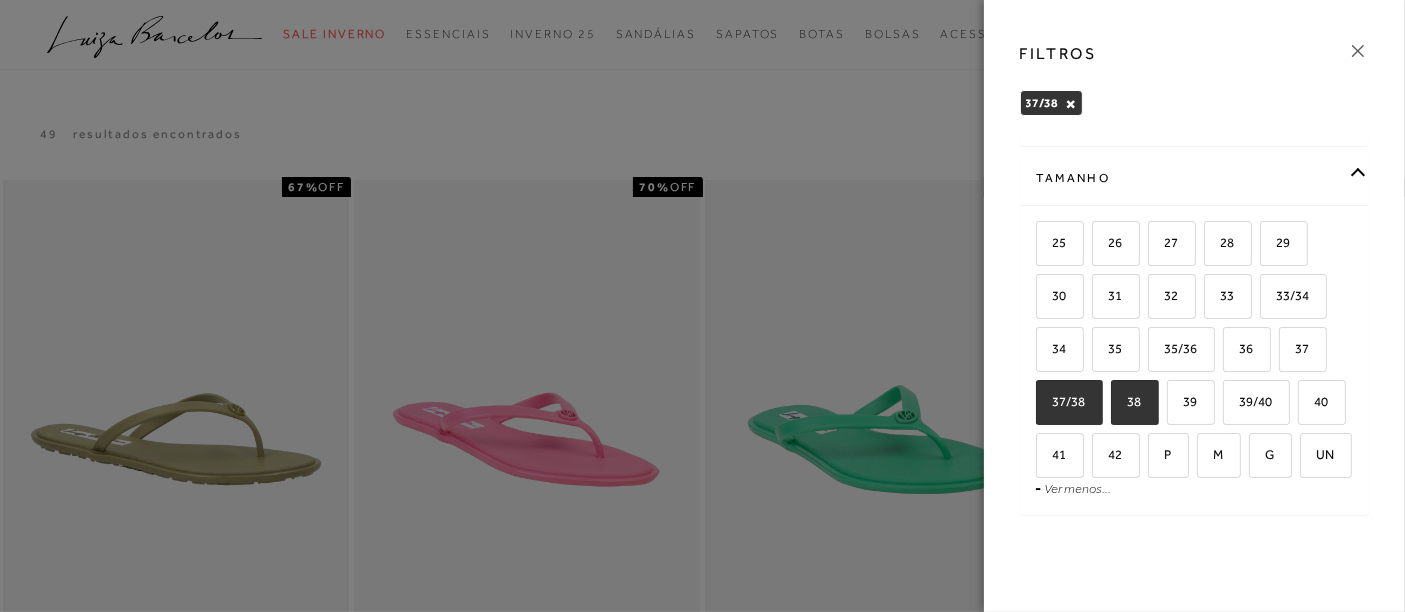 checkbox on "true" 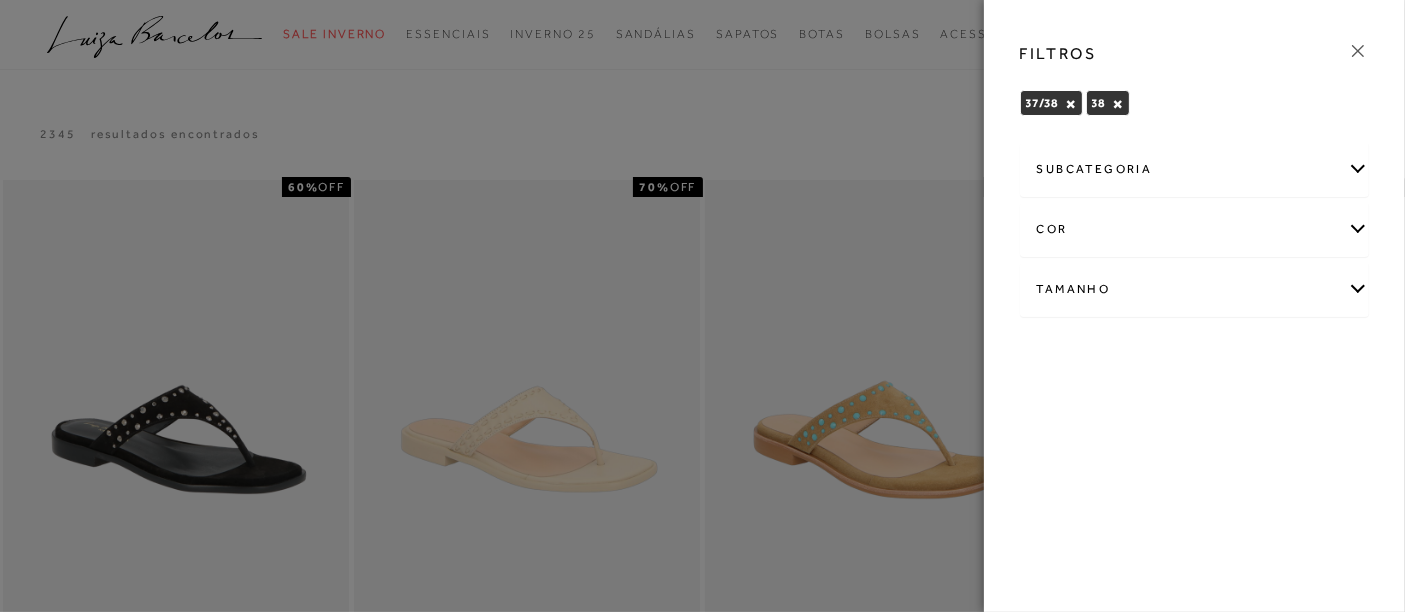 click on "Tamanho" at bounding box center [1195, 289] 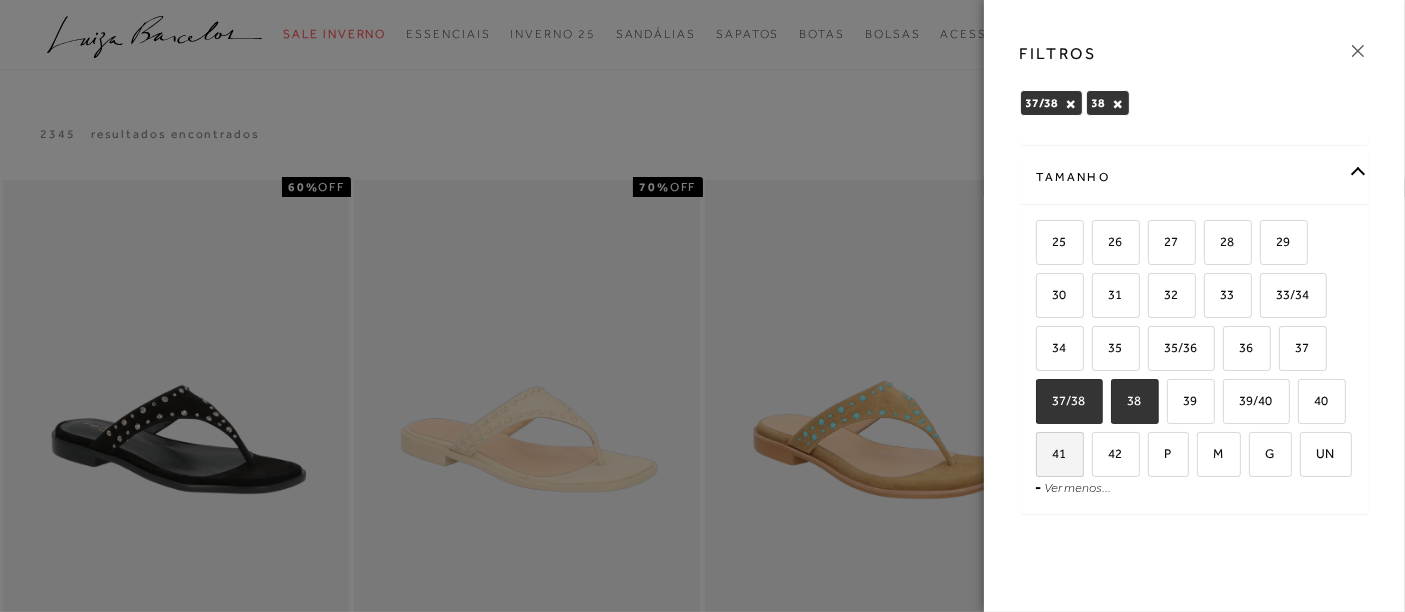 scroll, scrollTop: 159, scrollLeft: 0, axis: vertical 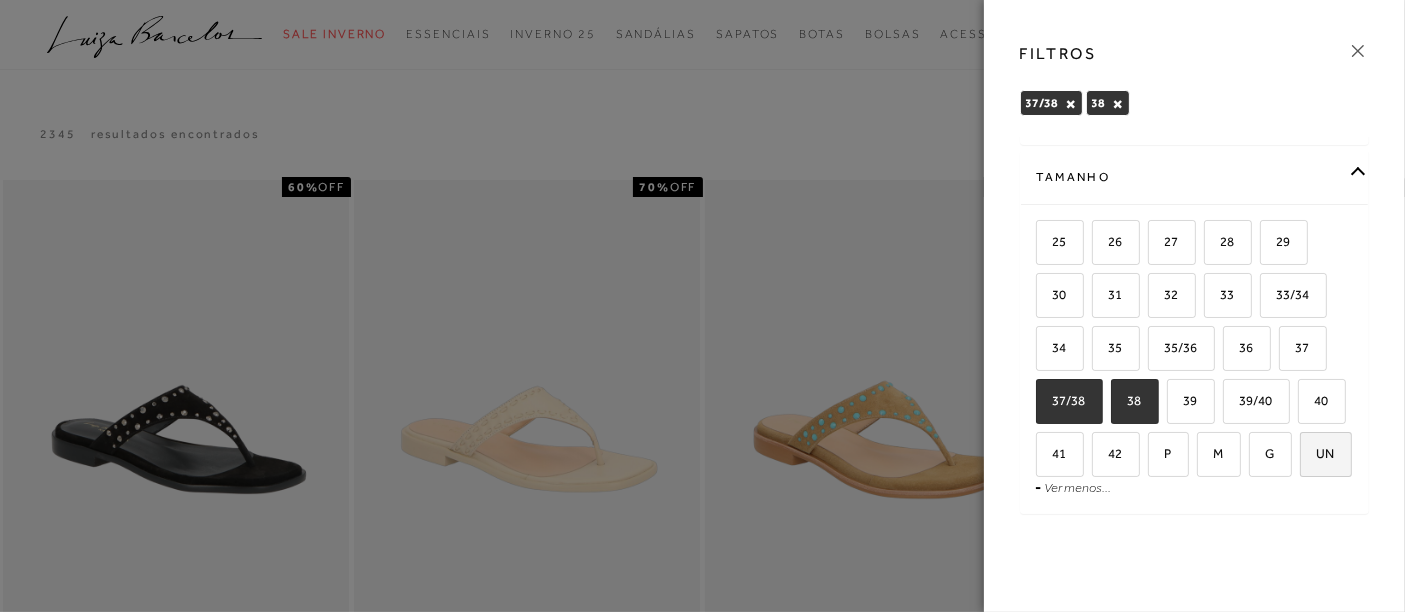 click on "UN" at bounding box center [1326, 454] 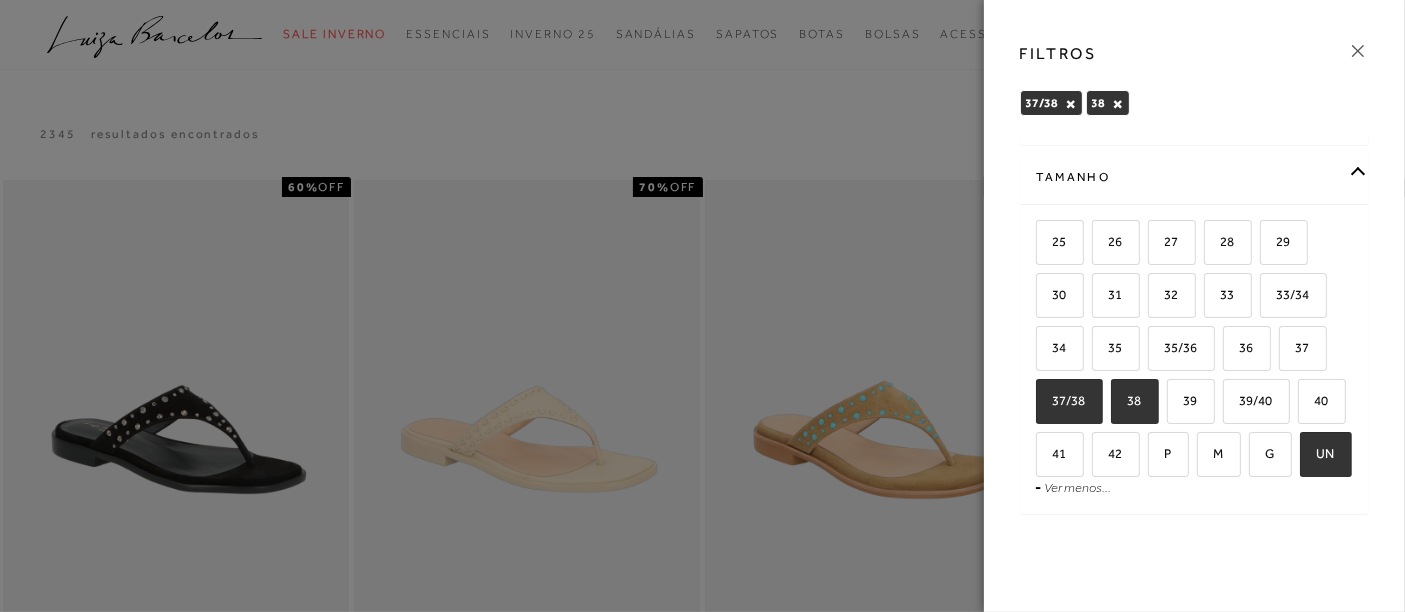 checkbox on "true" 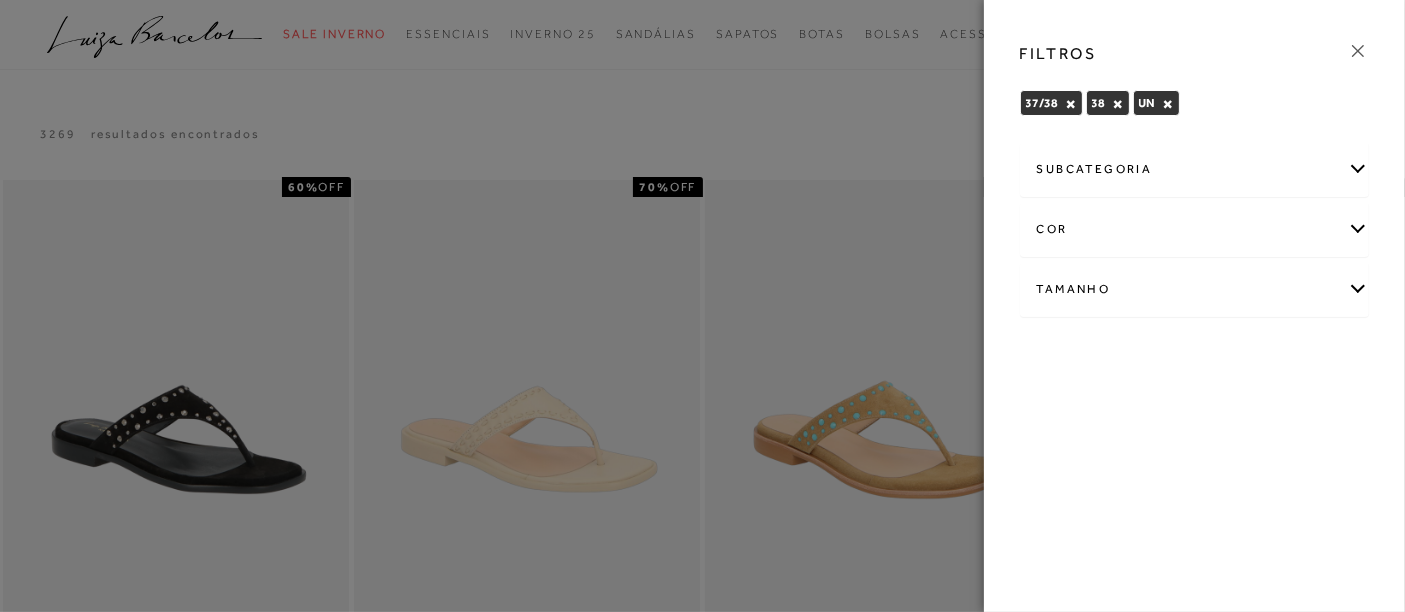 click on "FILTROS
37/38
×
38
×
UN
×
Limpar todos os refinamentos
Modelo" at bounding box center [1195, 306] 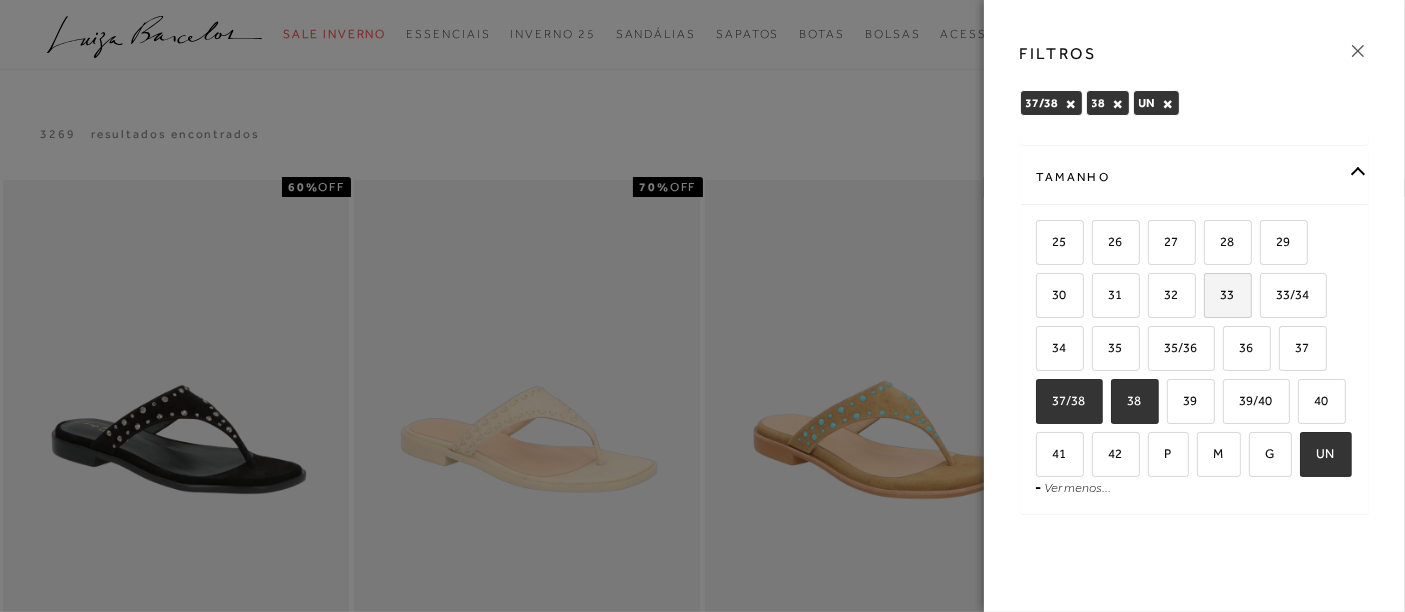 scroll, scrollTop: 159, scrollLeft: 0, axis: vertical 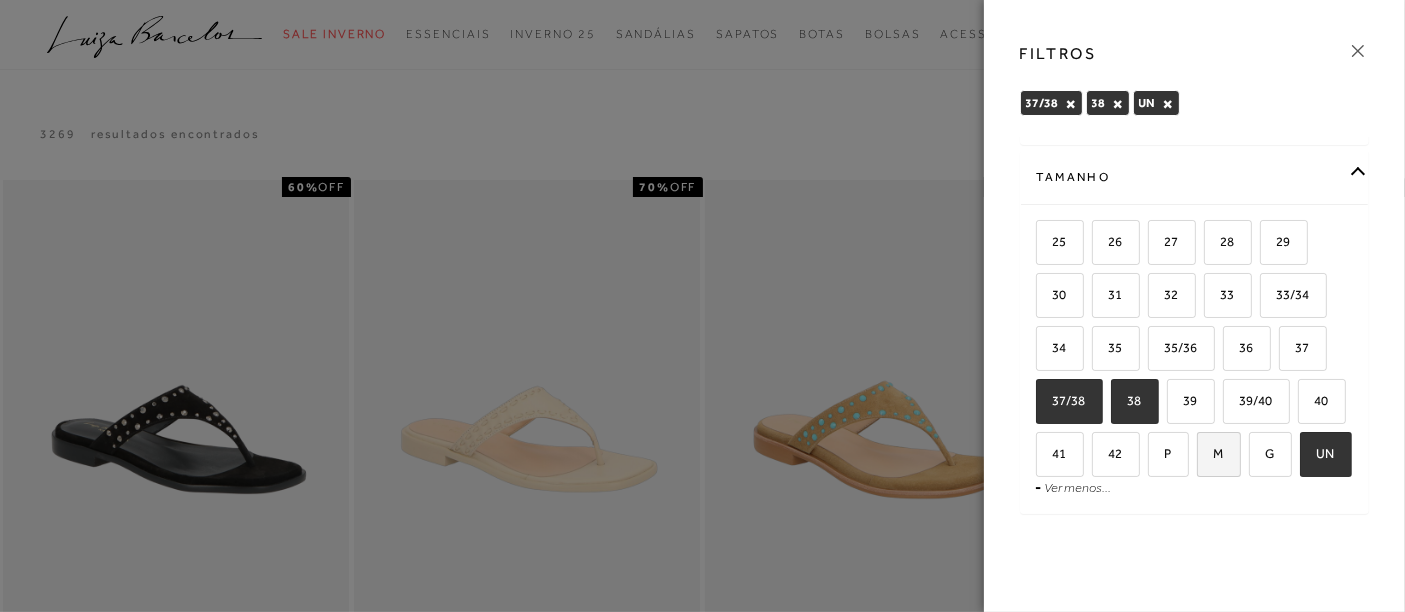 click on "M" at bounding box center [1219, 454] 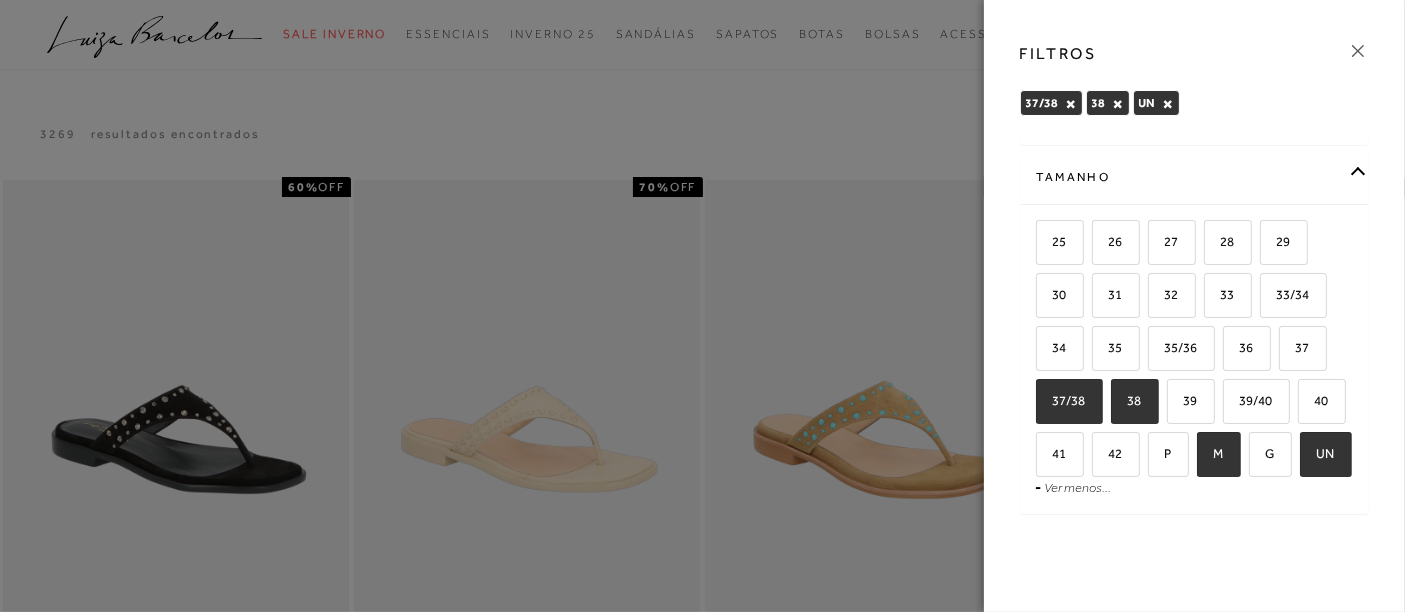 checkbox on "true" 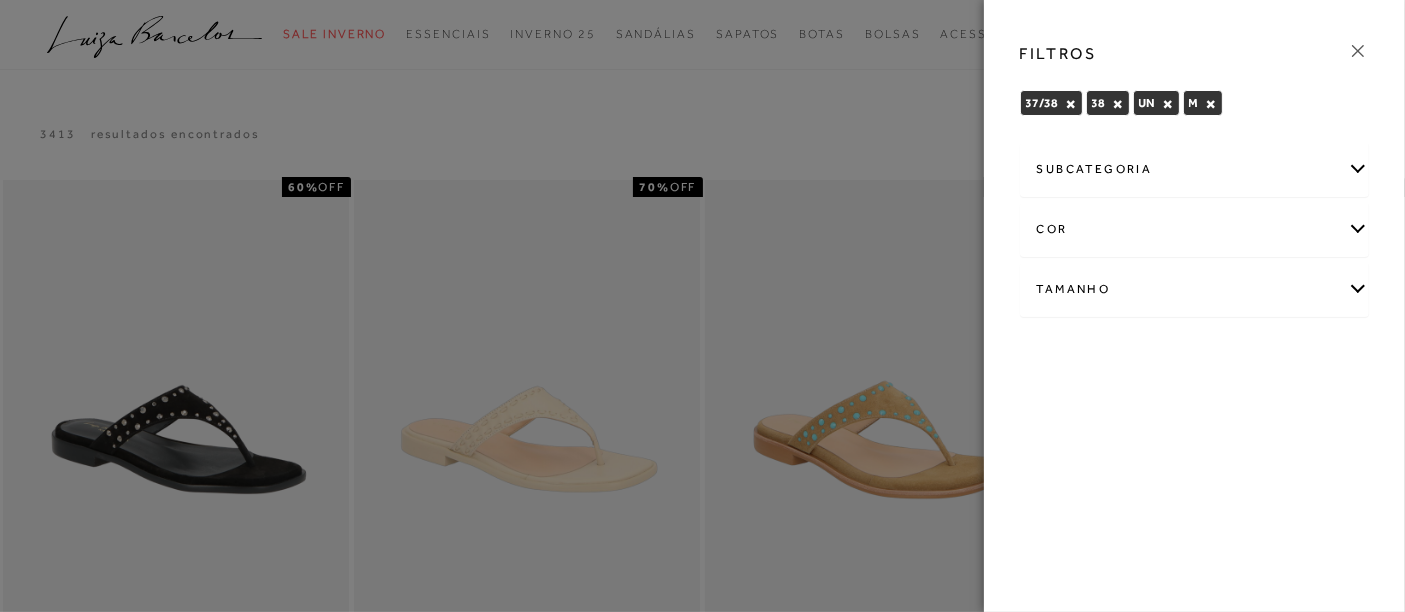 click on "Tamanho" at bounding box center (1195, 289) 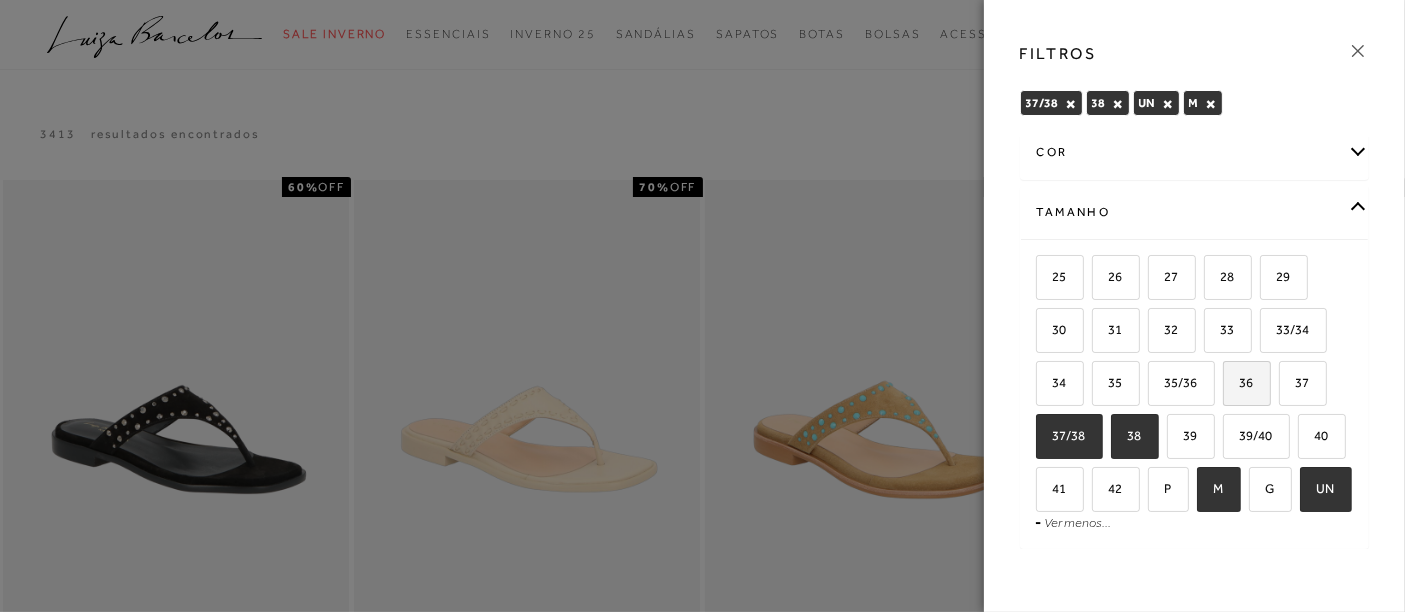 scroll, scrollTop: 159, scrollLeft: 0, axis: vertical 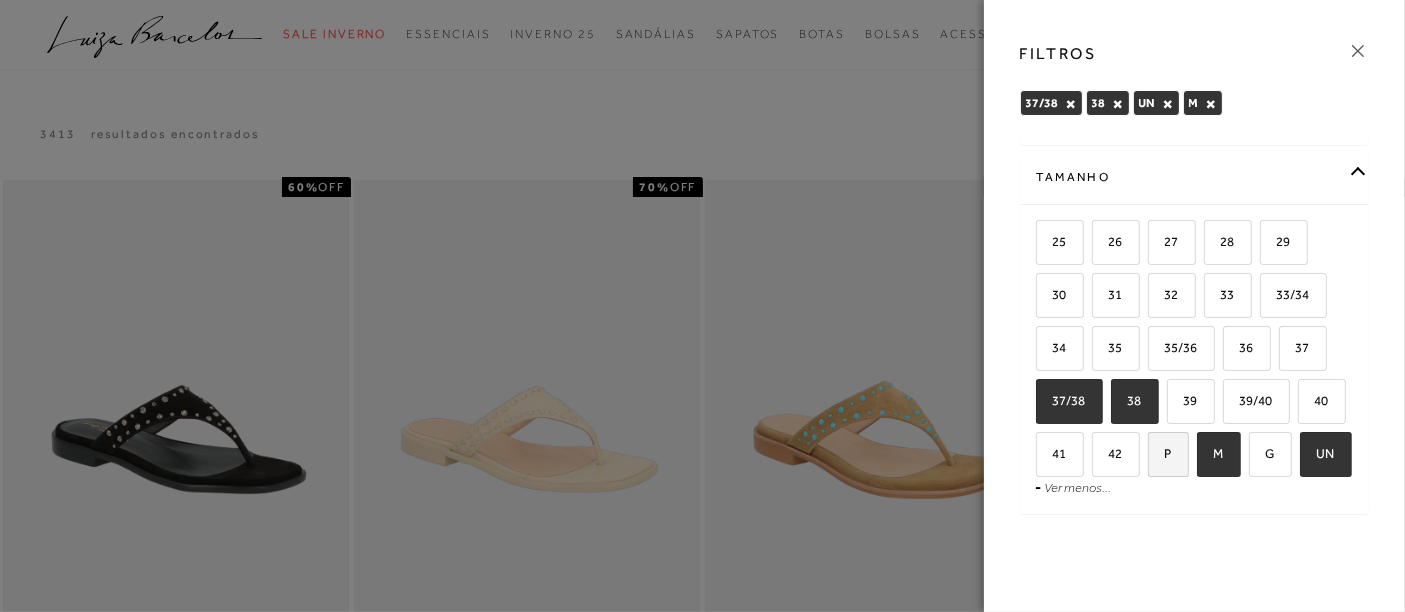 click on "P" at bounding box center [1168, 454] 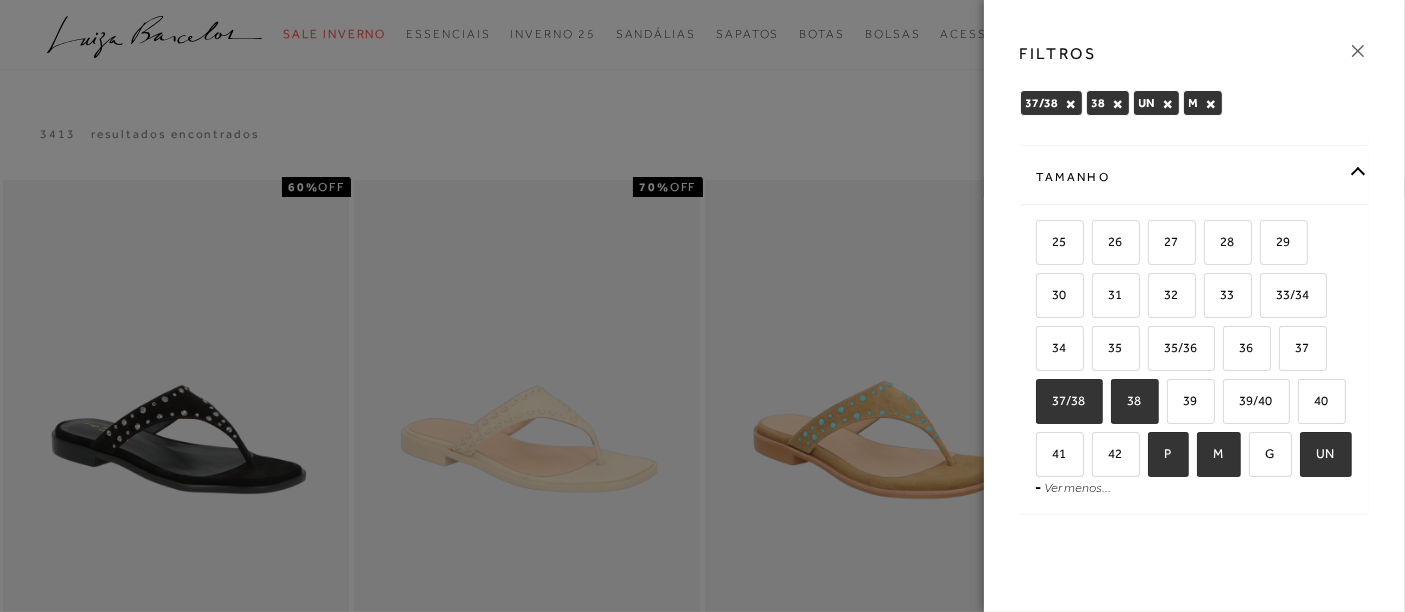 checkbox on "true" 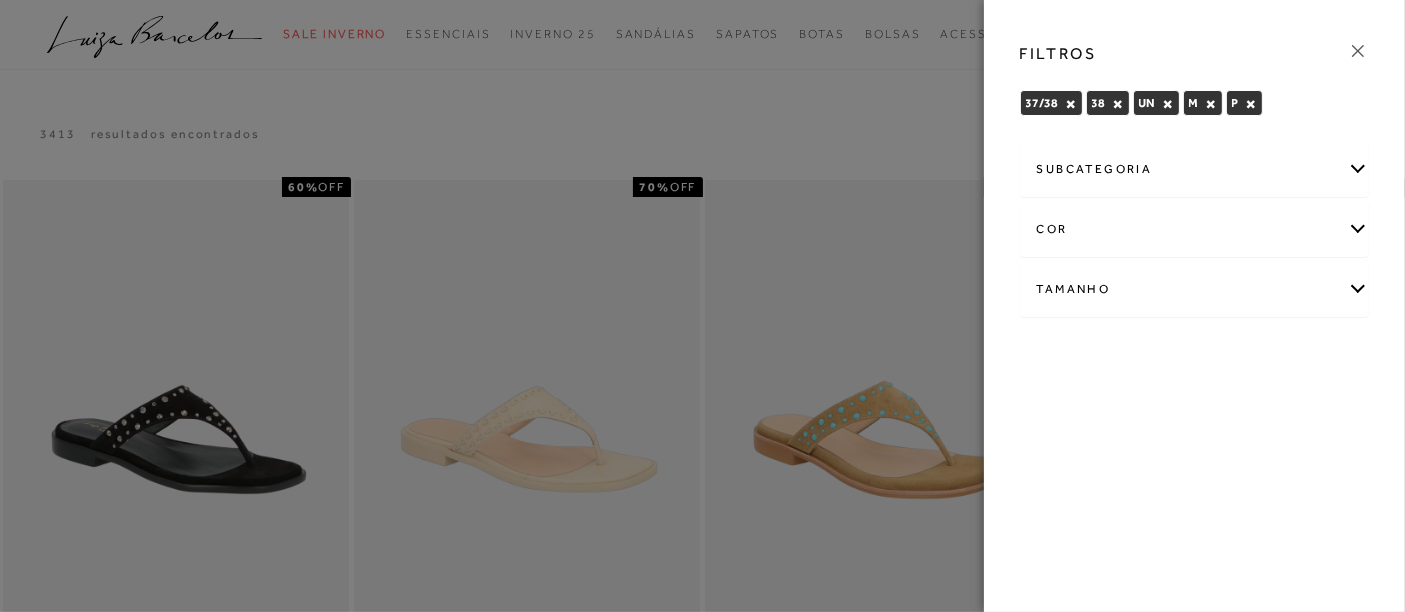 click on "Tamanho" at bounding box center [1195, 289] 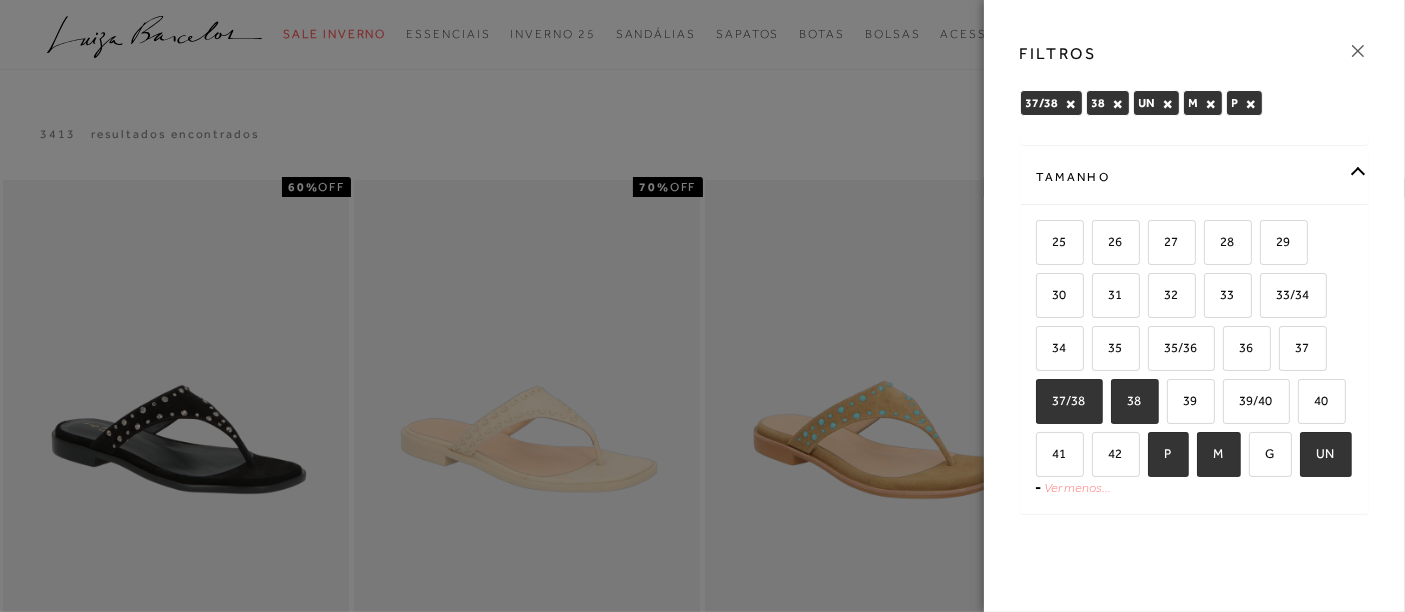 scroll, scrollTop: 159, scrollLeft: 0, axis: vertical 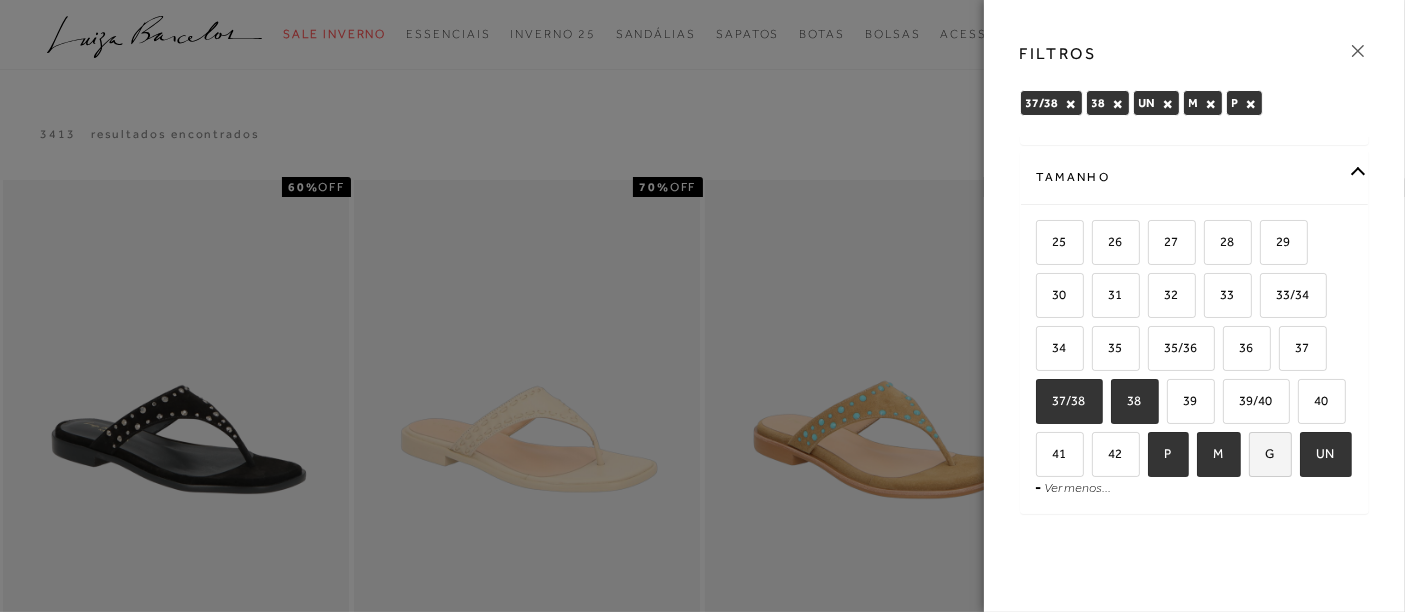 click on "G" at bounding box center (1270, 454) 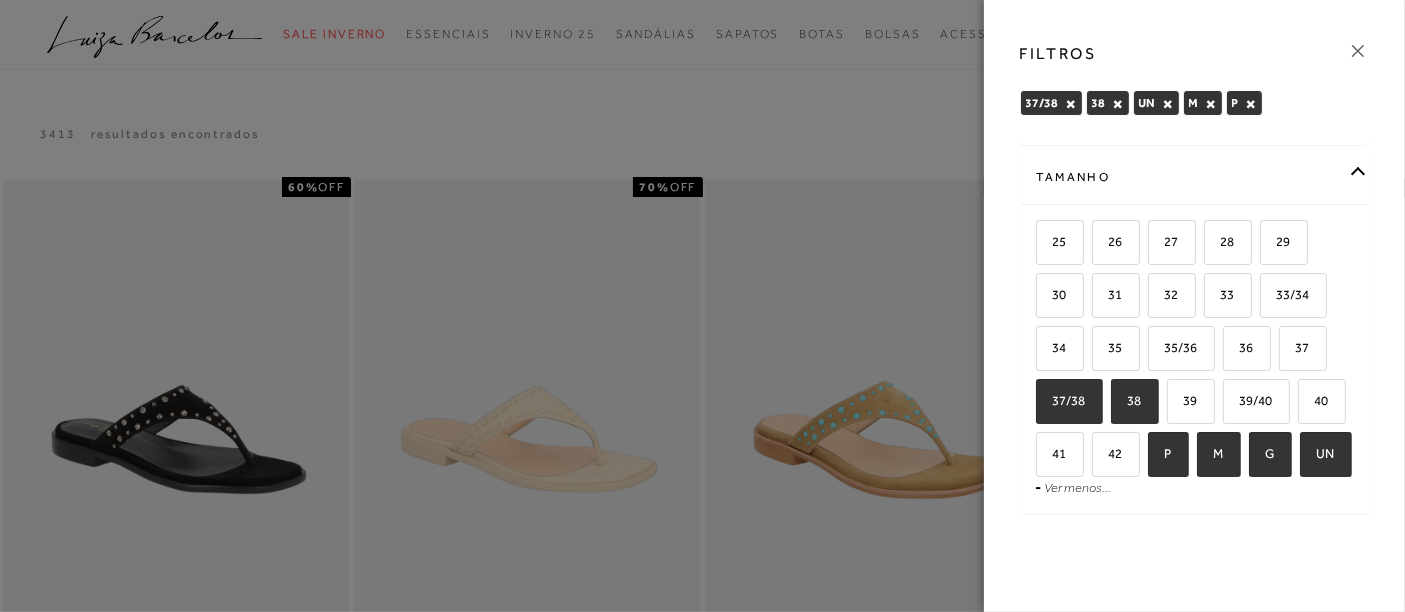 checkbox on "true" 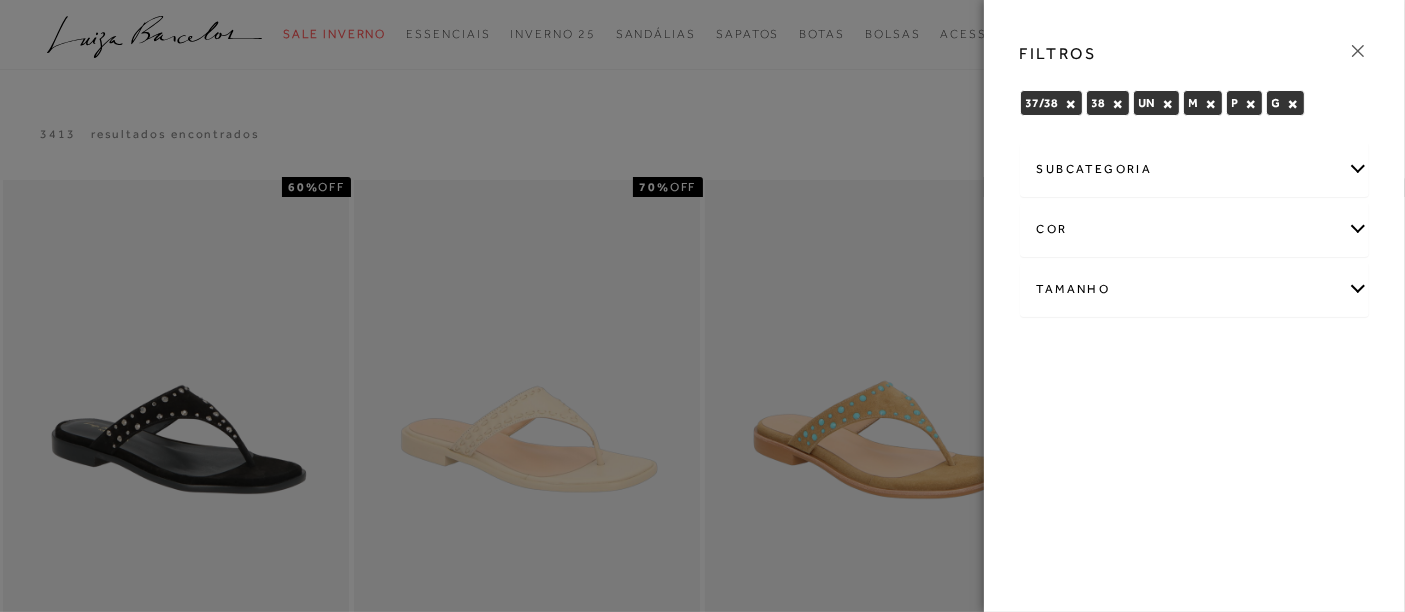 click on "Tamanho" at bounding box center (1195, 289) 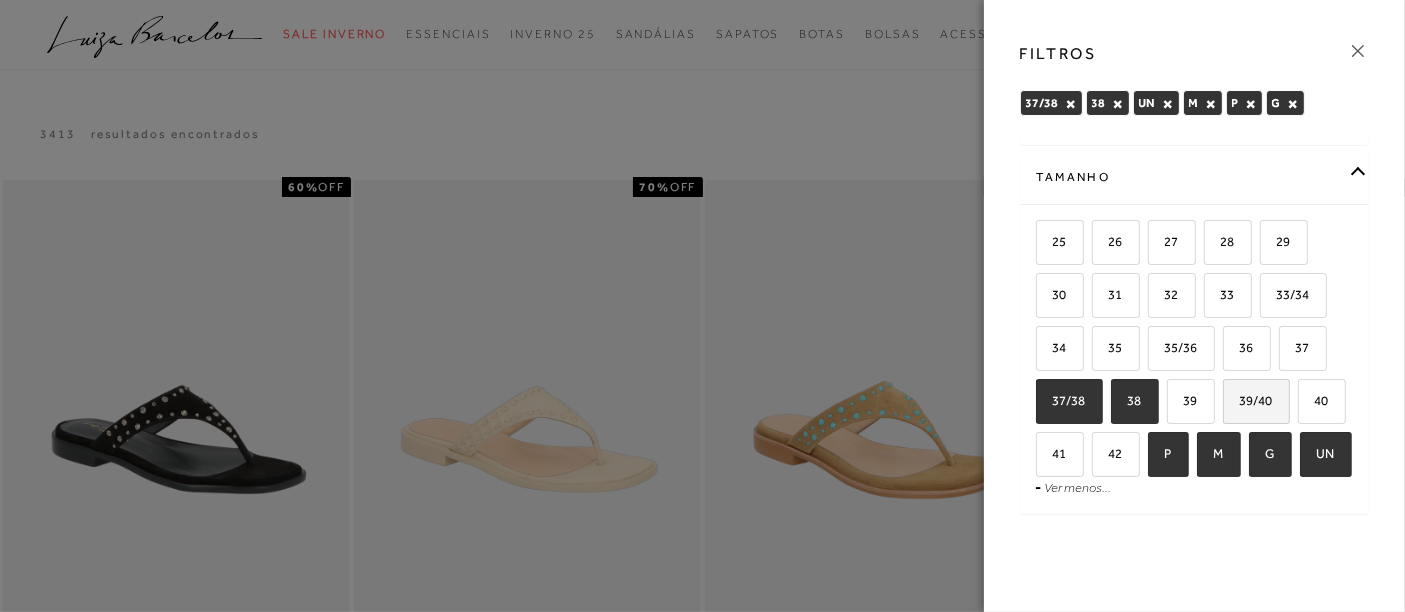 scroll, scrollTop: 159, scrollLeft: 0, axis: vertical 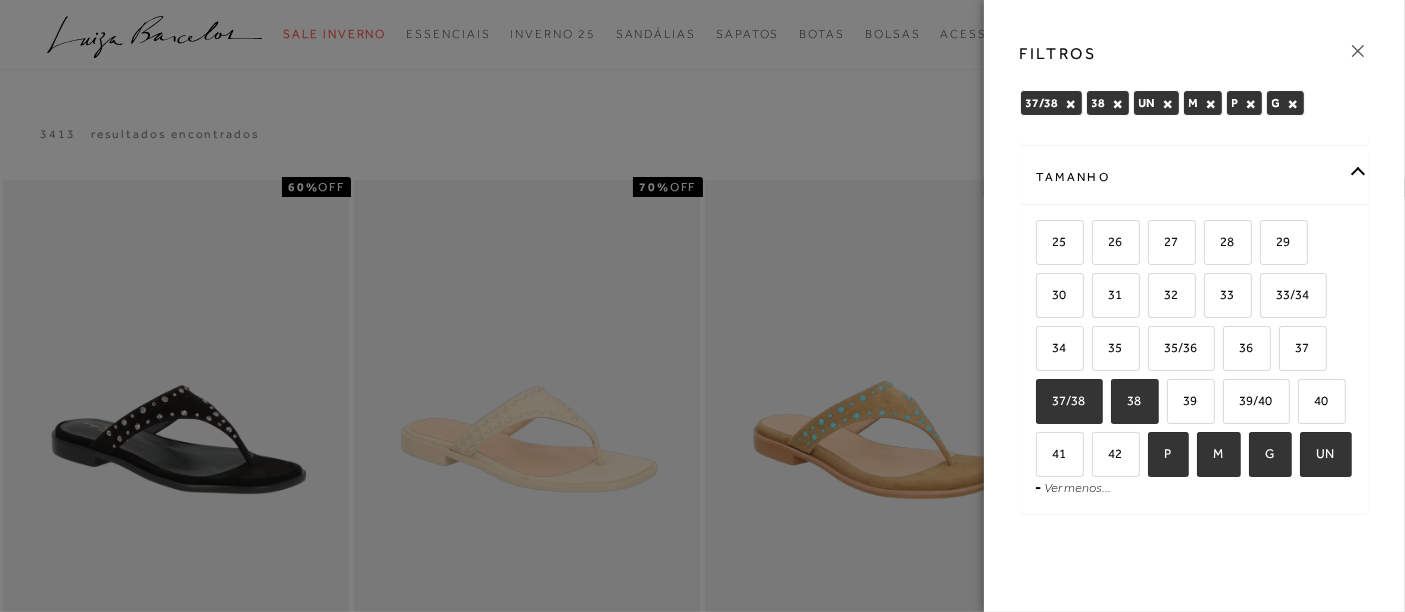 click on "×" at bounding box center [1293, 104] 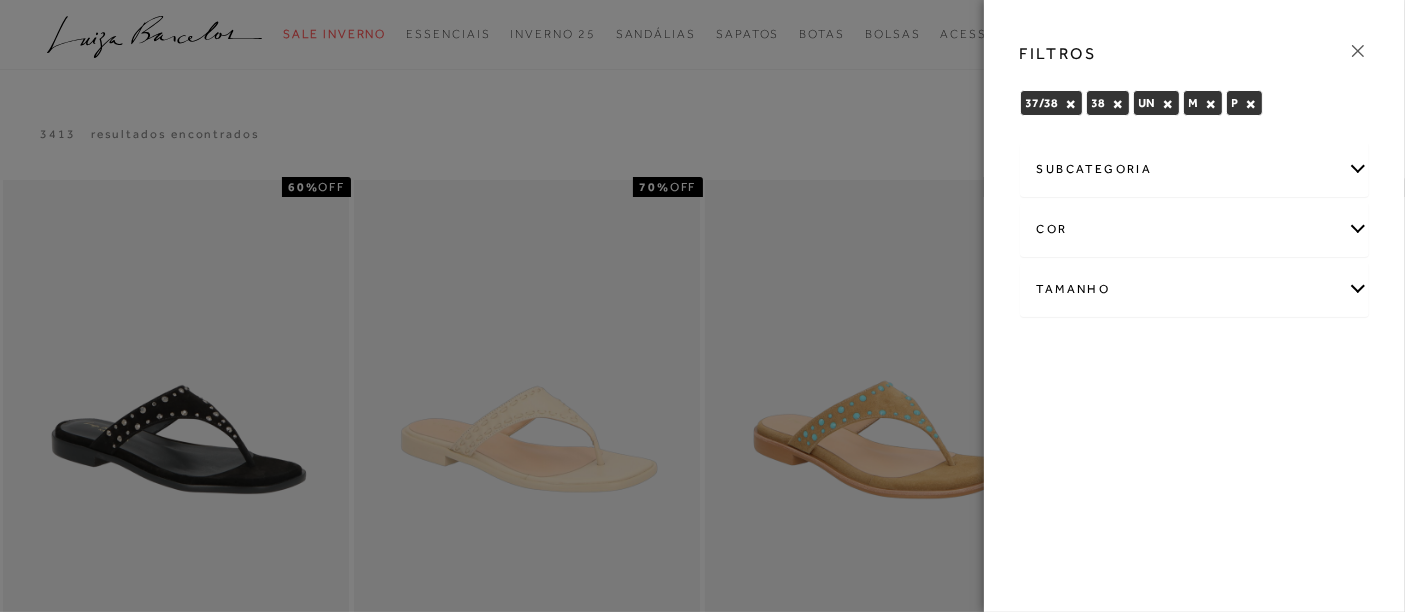 click on "×" at bounding box center (1251, 104) 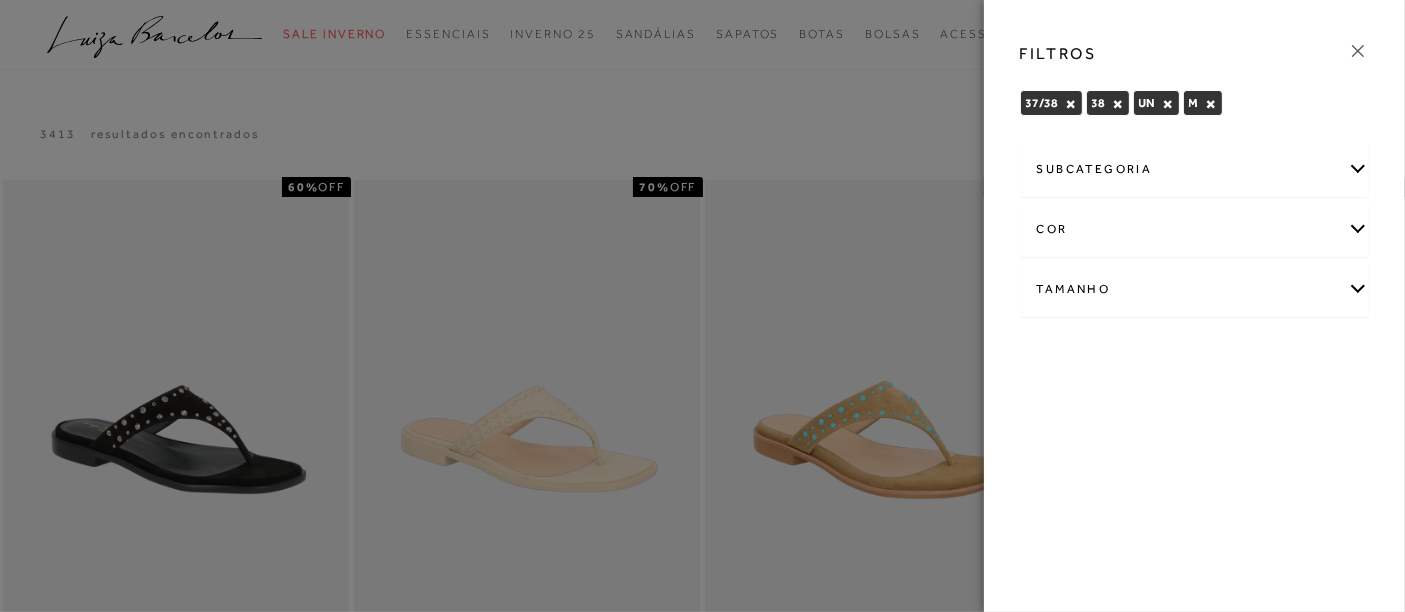 click on "×" at bounding box center (1211, 104) 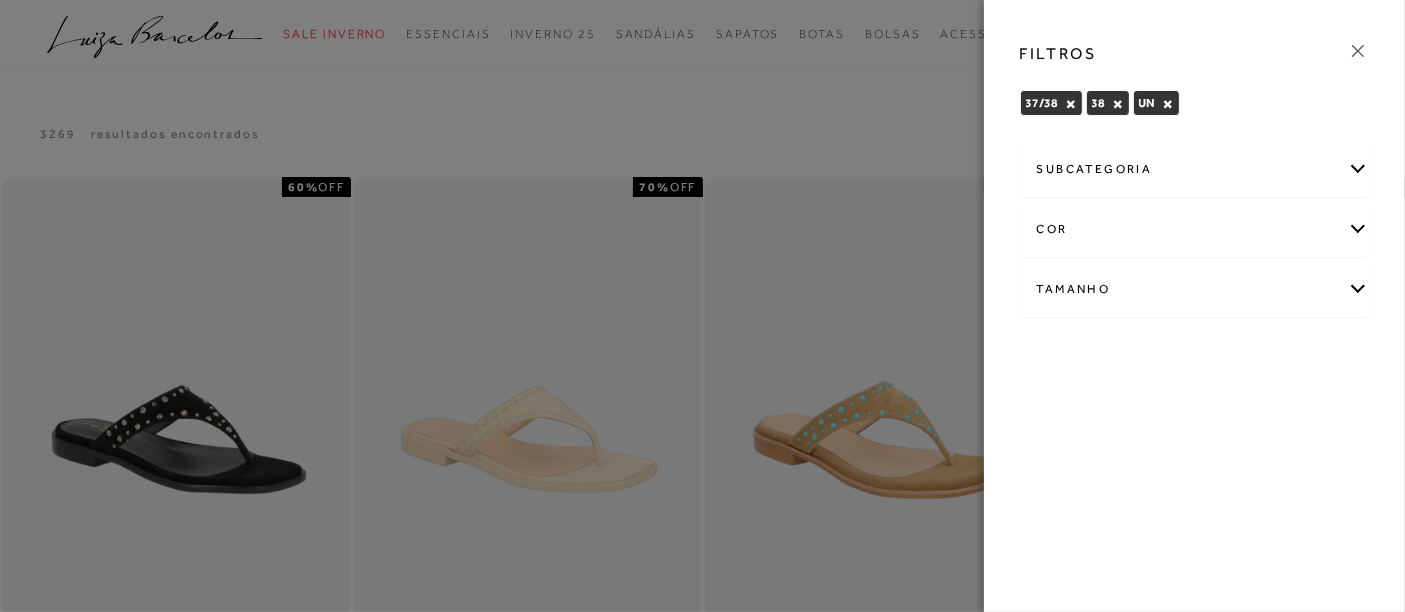 click on "×" at bounding box center [1168, 104] 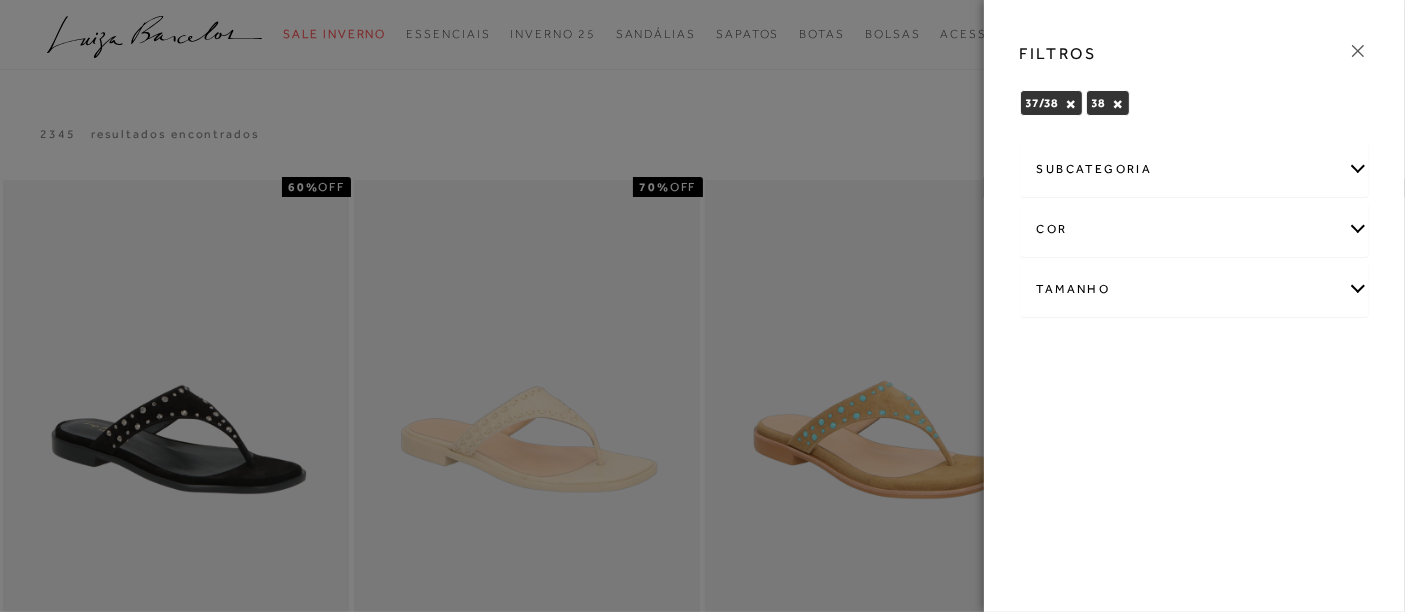 click at bounding box center [702, 306] 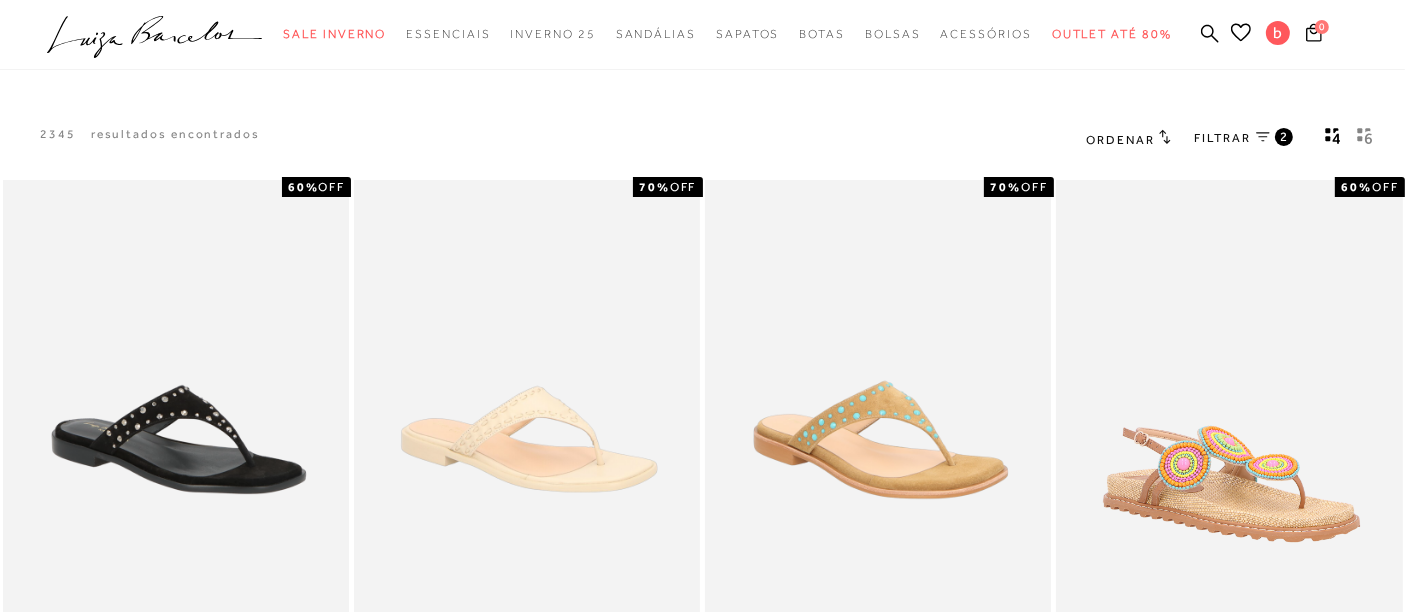 click 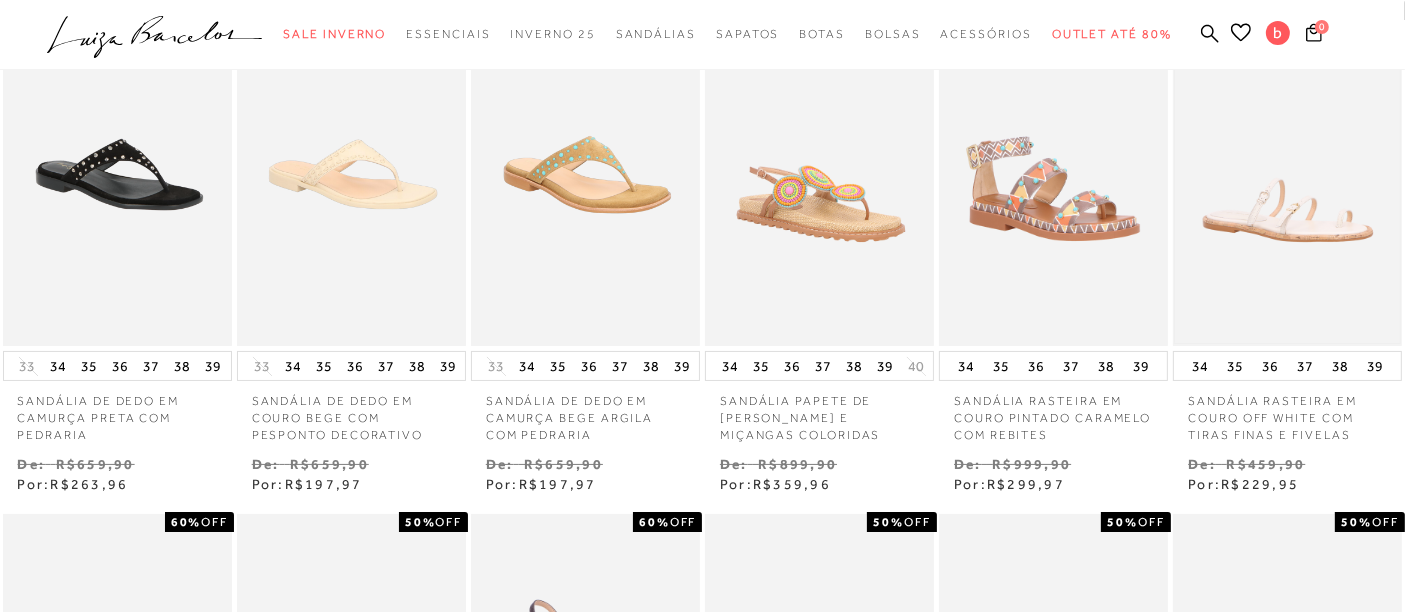 scroll, scrollTop: 111, scrollLeft: 0, axis: vertical 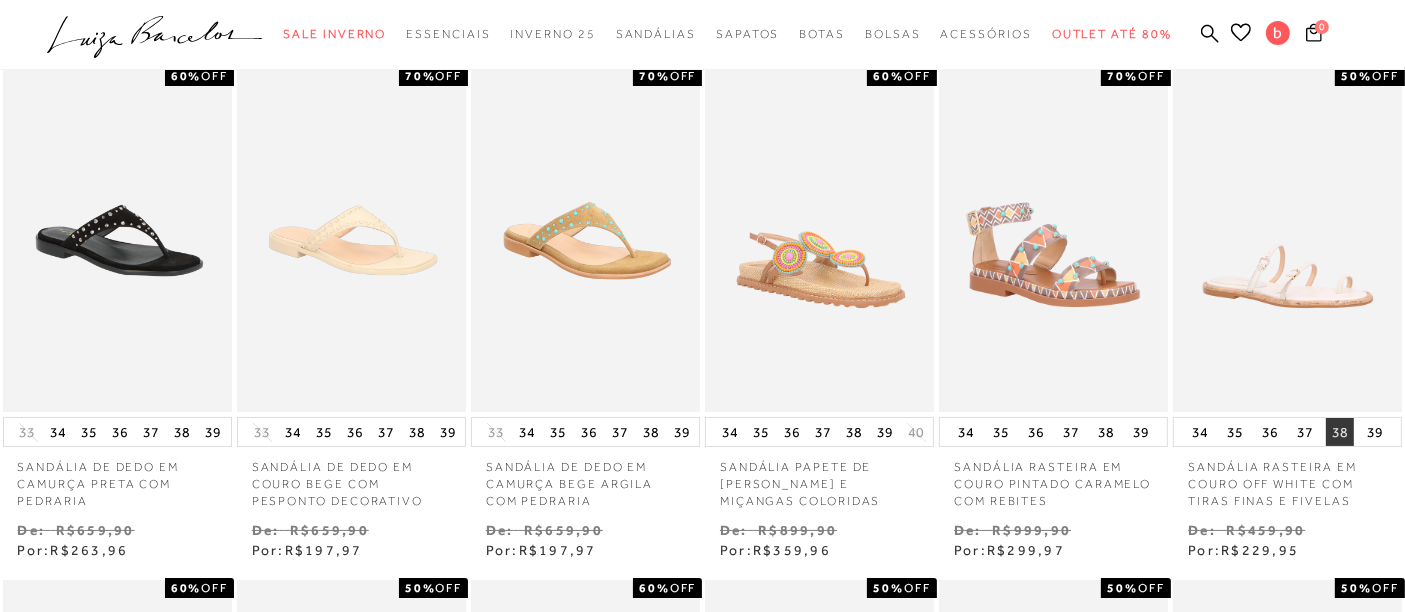 click on "38" at bounding box center [1340, 432] 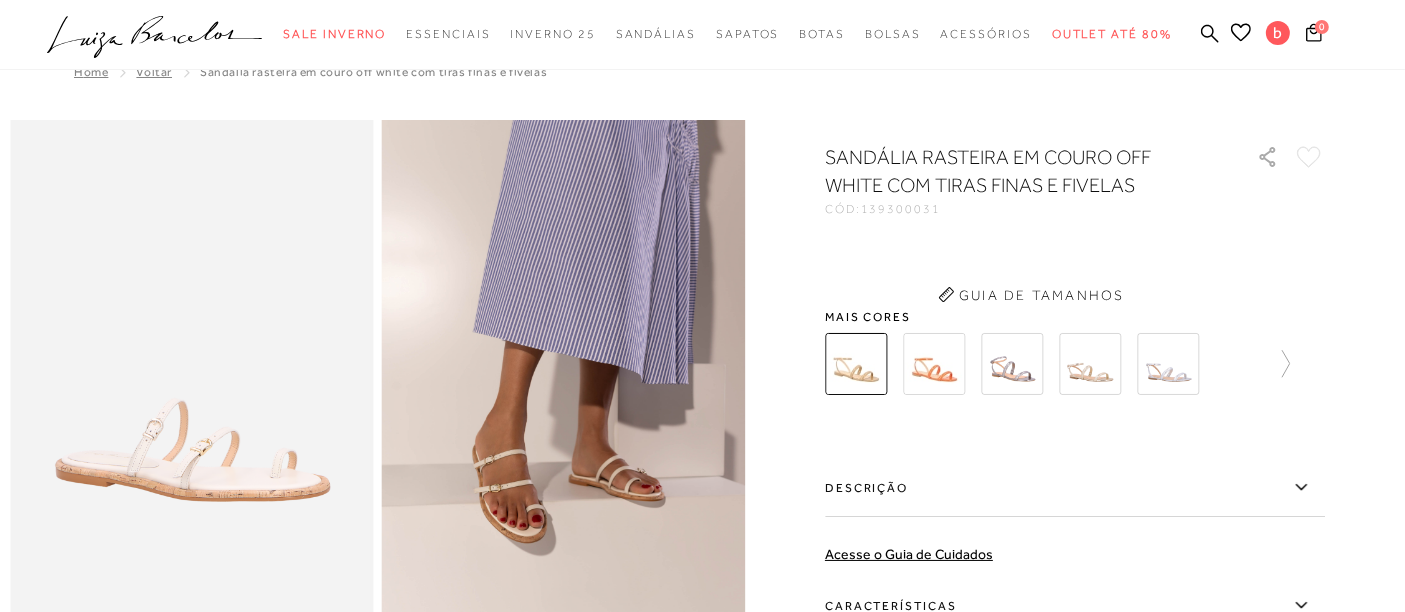scroll, scrollTop: 0, scrollLeft: 0, axis: both 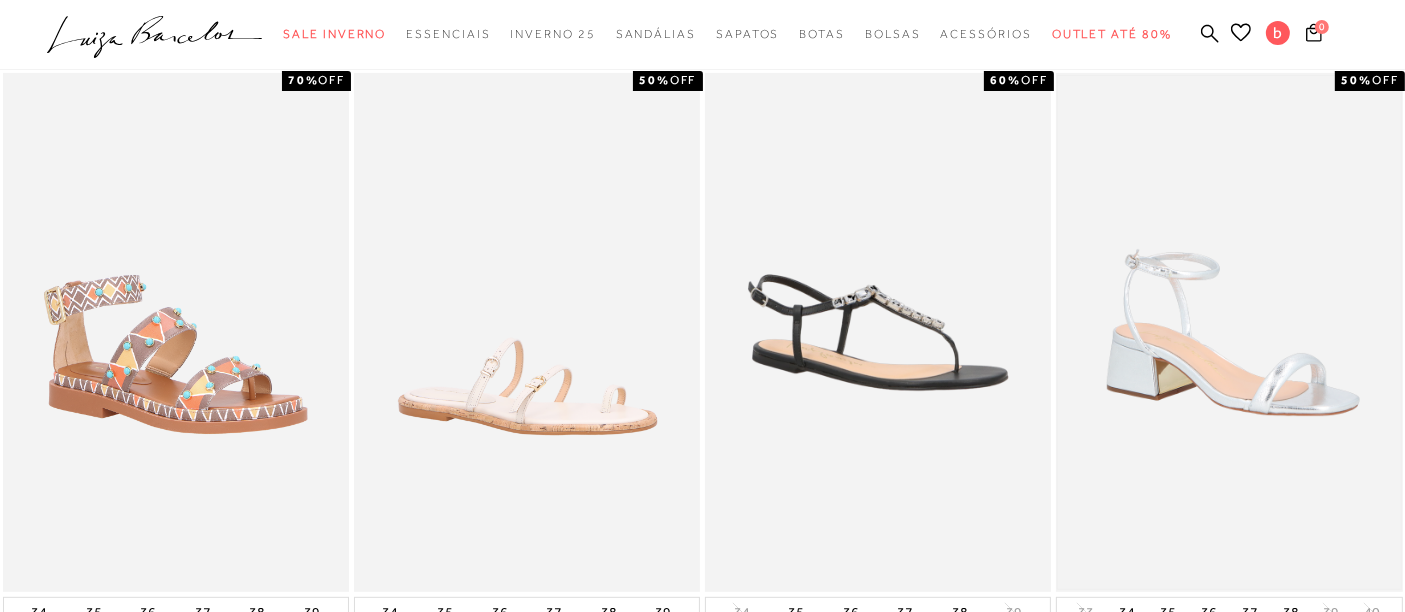 click at bounding box center (1229, 332) 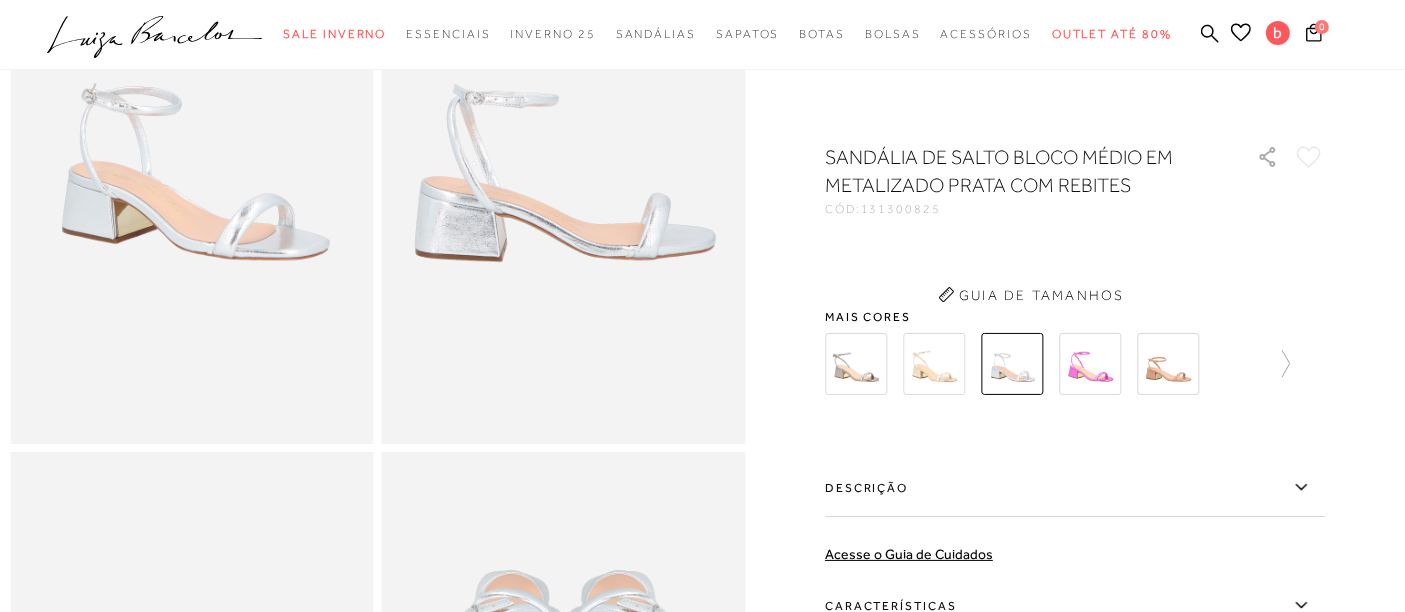 scroll, scrollTop: 0, scrollLeft: 0, axis: both 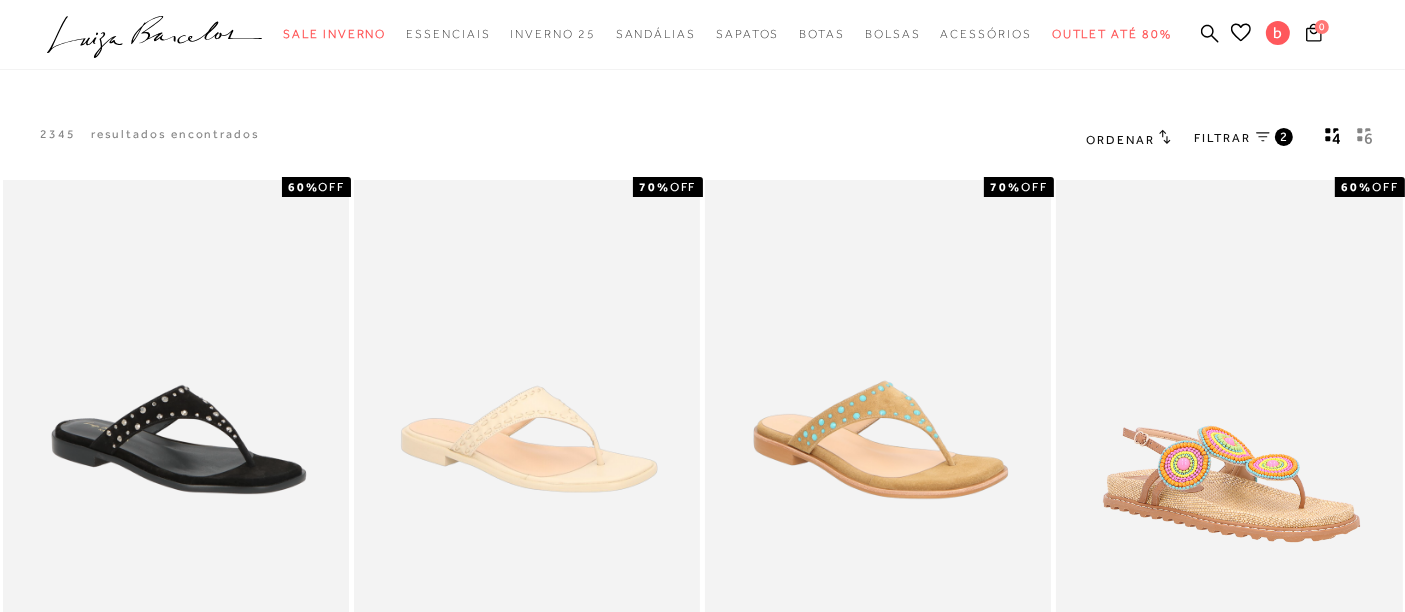click 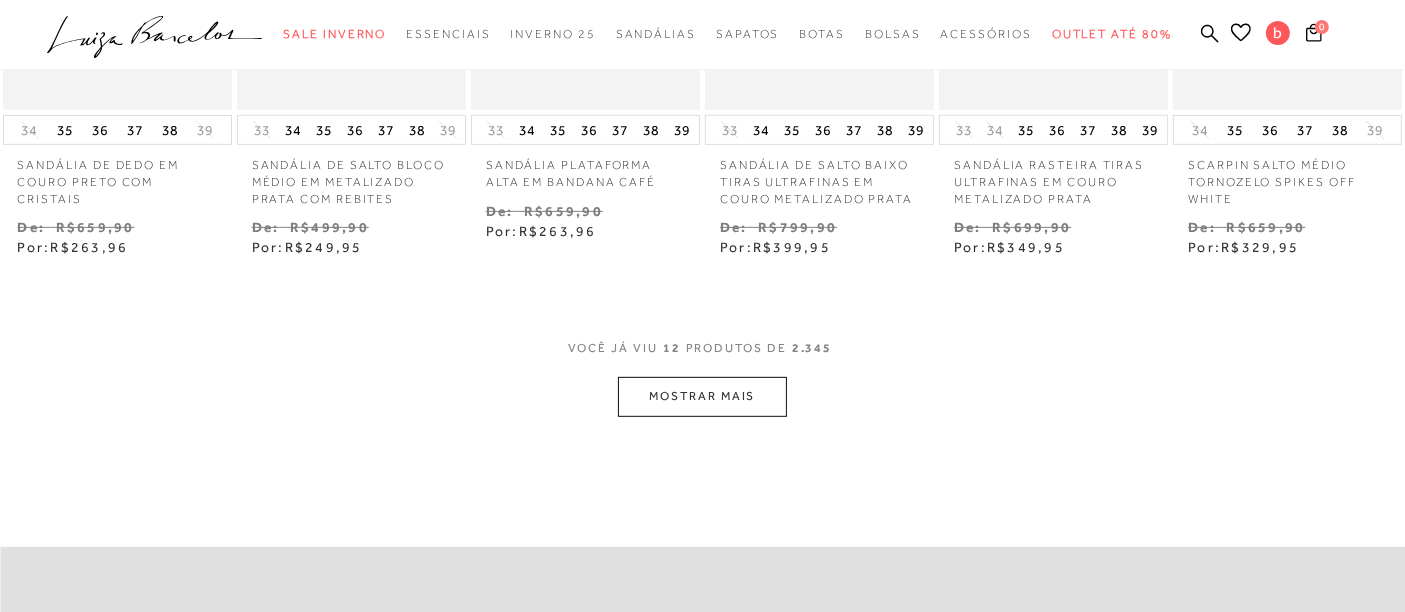 scroll, scrollTop: 888, scrollLeft: 0, axis: vertical 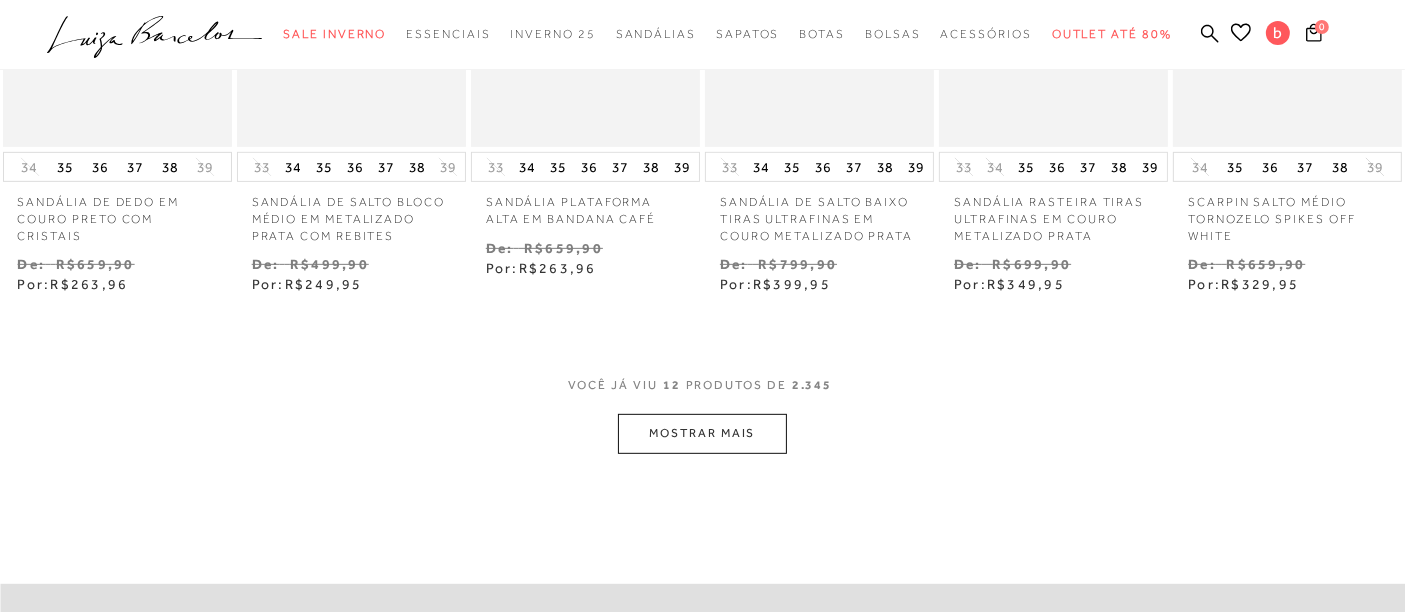 click on "MOSTRAR MAIS" at bounding box center (702, 433) 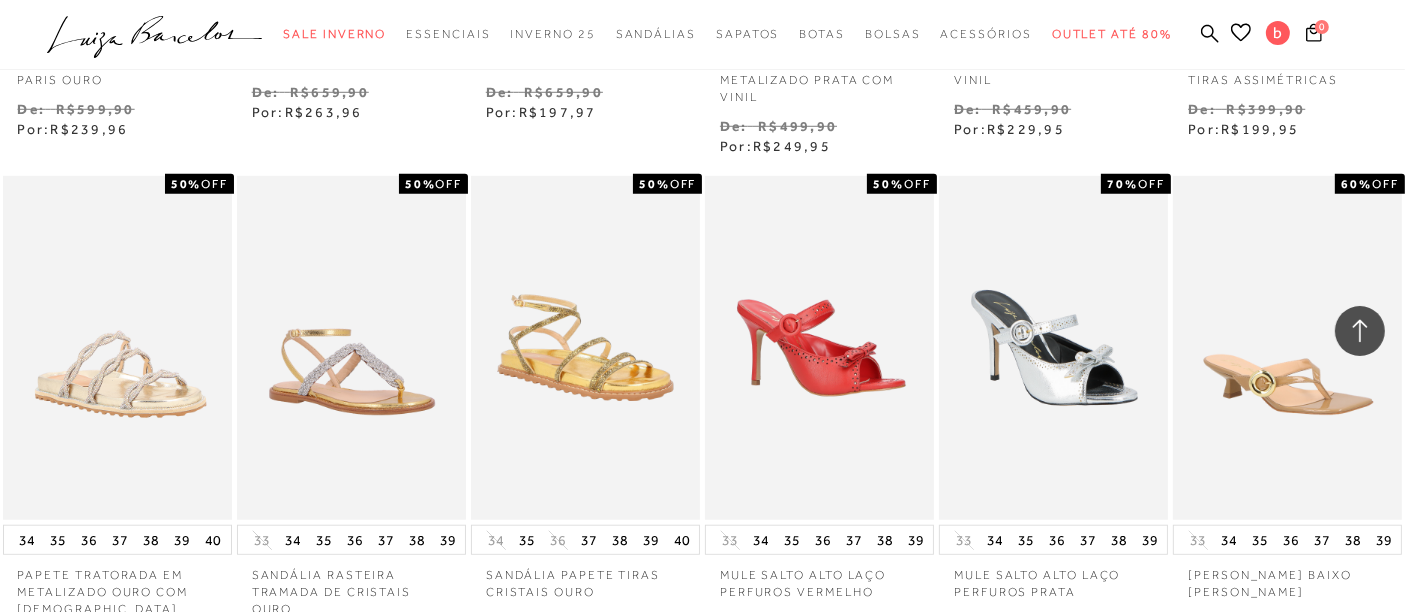 scroll, scrollTop: 1666, scrollLeft: 0, axis: vertical 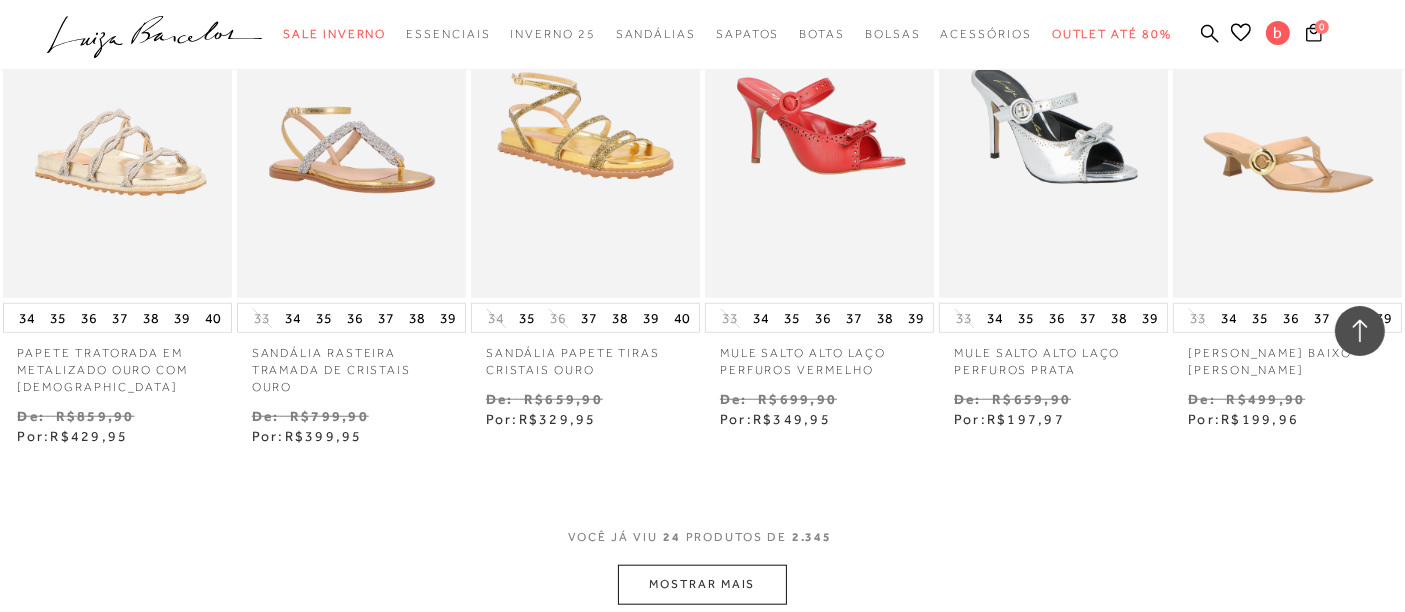 click on "MOSTRAR MAIS" at bounding box center [702, 584] 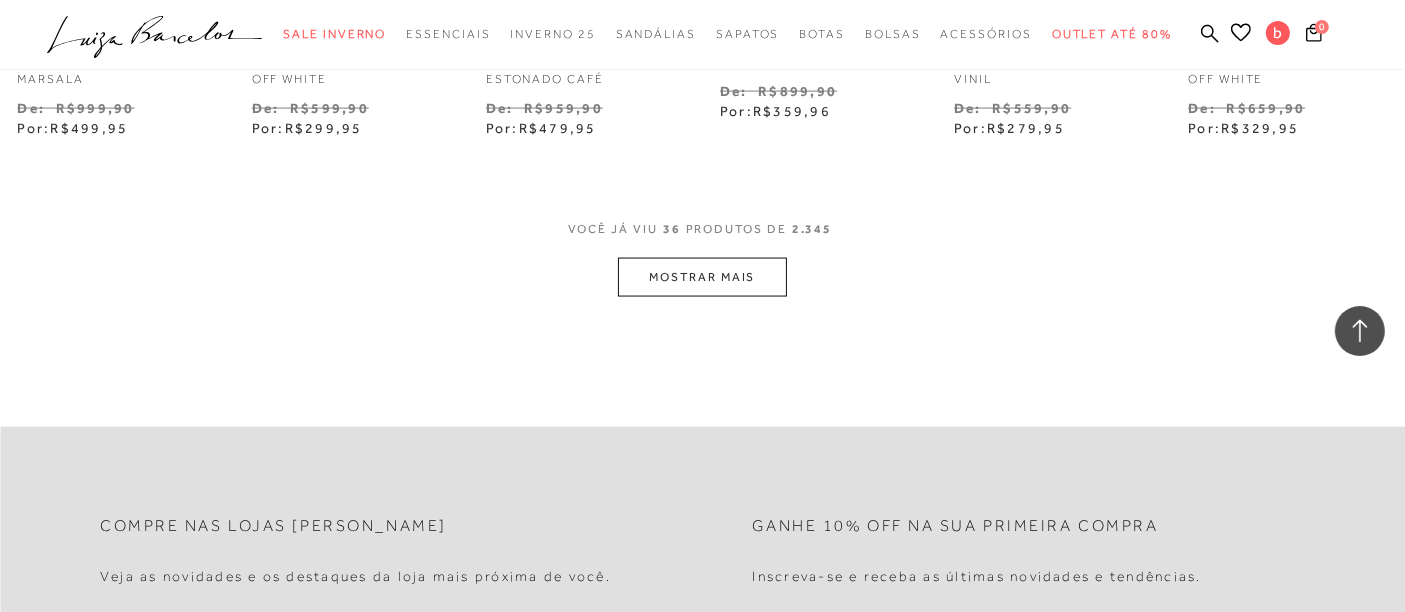 scroll, scrollTop: 3111, scrollLeft: 0, axis: vertical 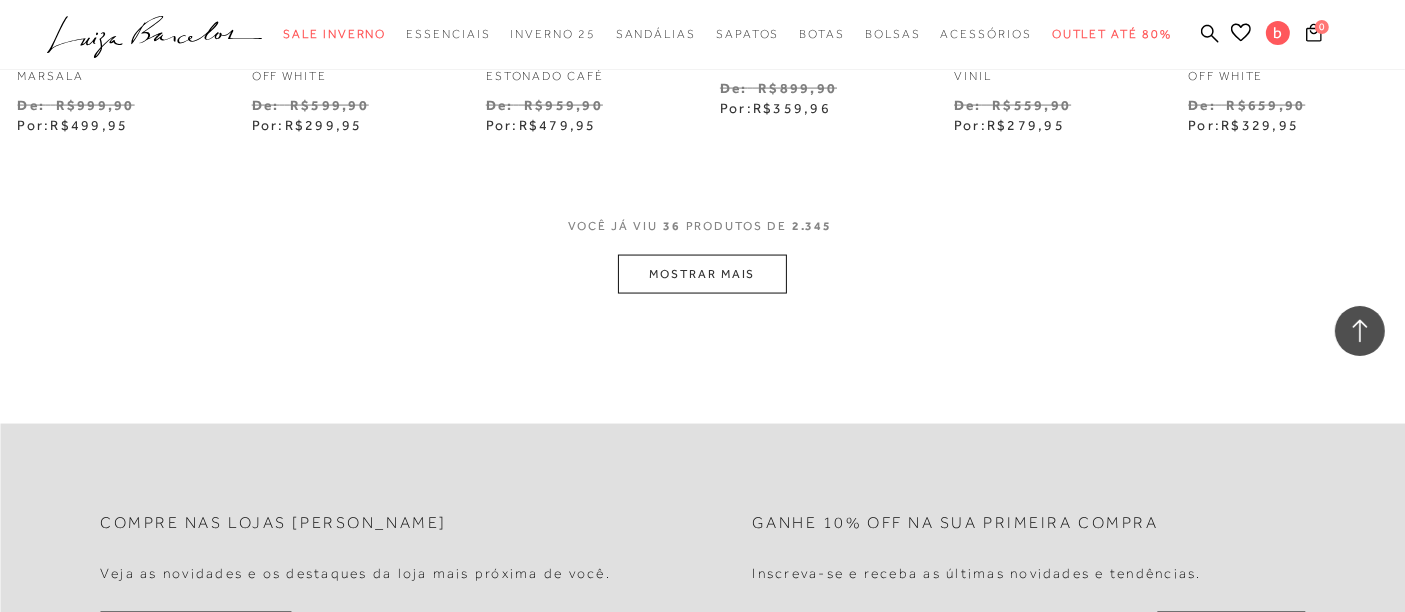 click on "MOSTRAR MAIS" at bounding box center (702, 274) 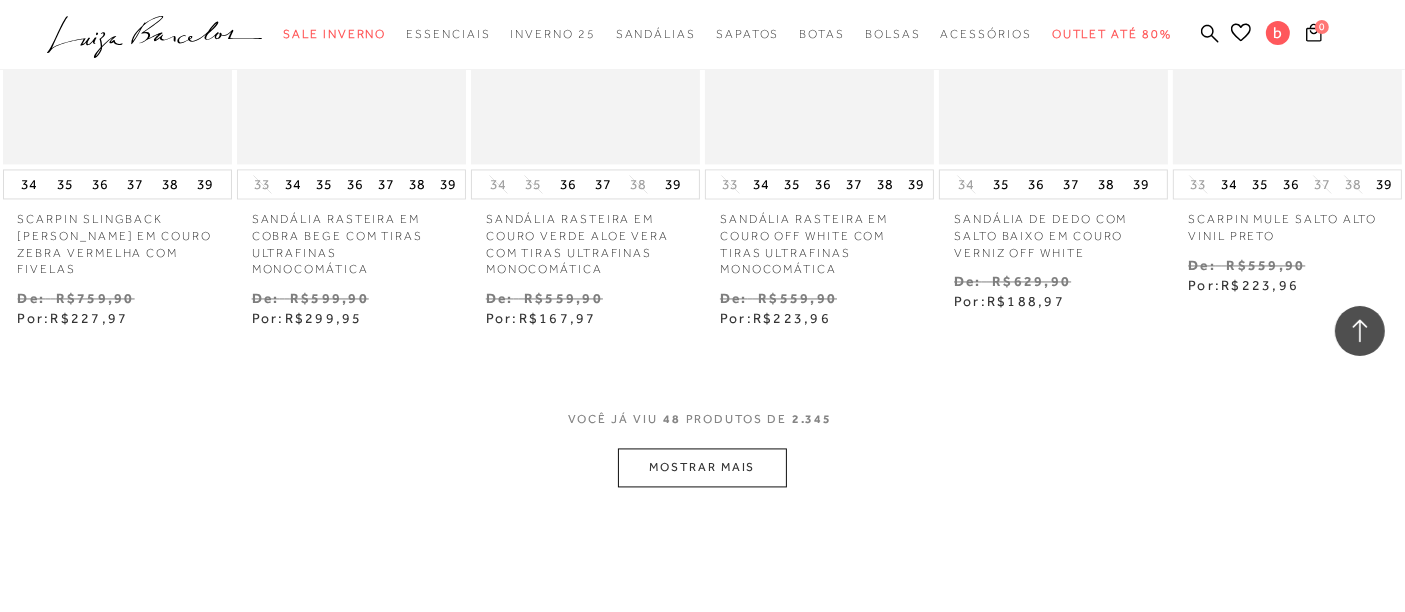 scroll, scrollTop: 4000, scrollLeft: 0, axis: vertical 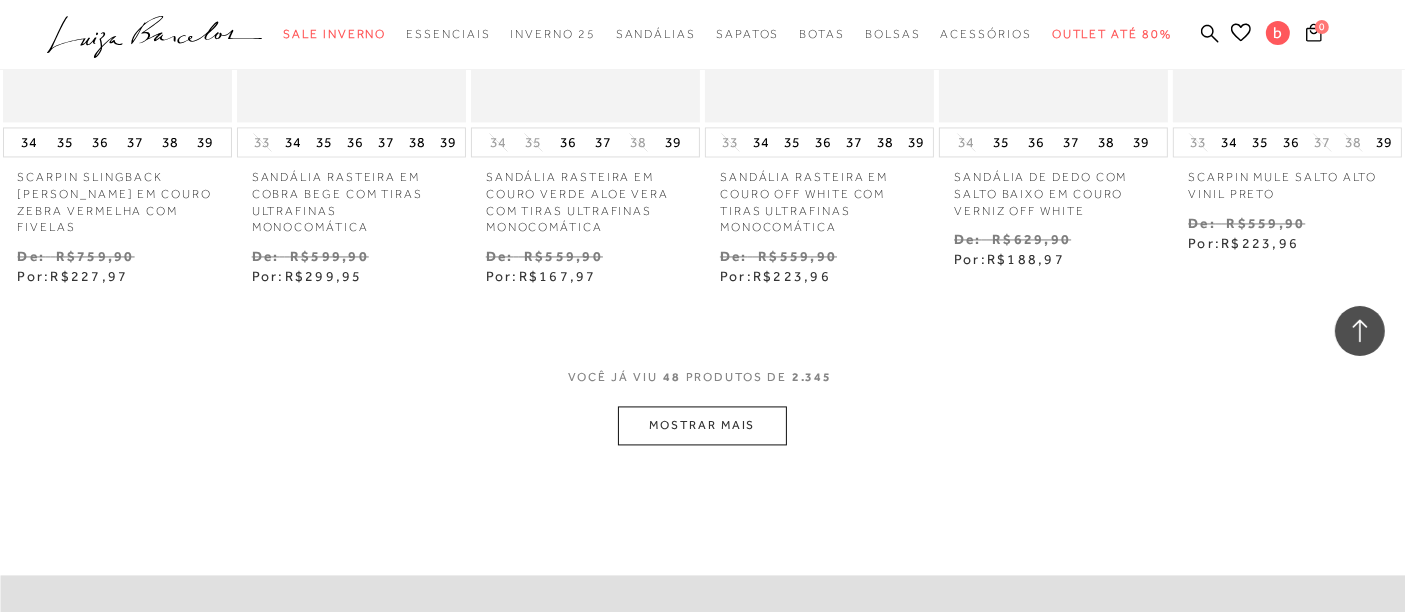 click on "MOSTRAR MAIS" at bounding box center [702, 425] 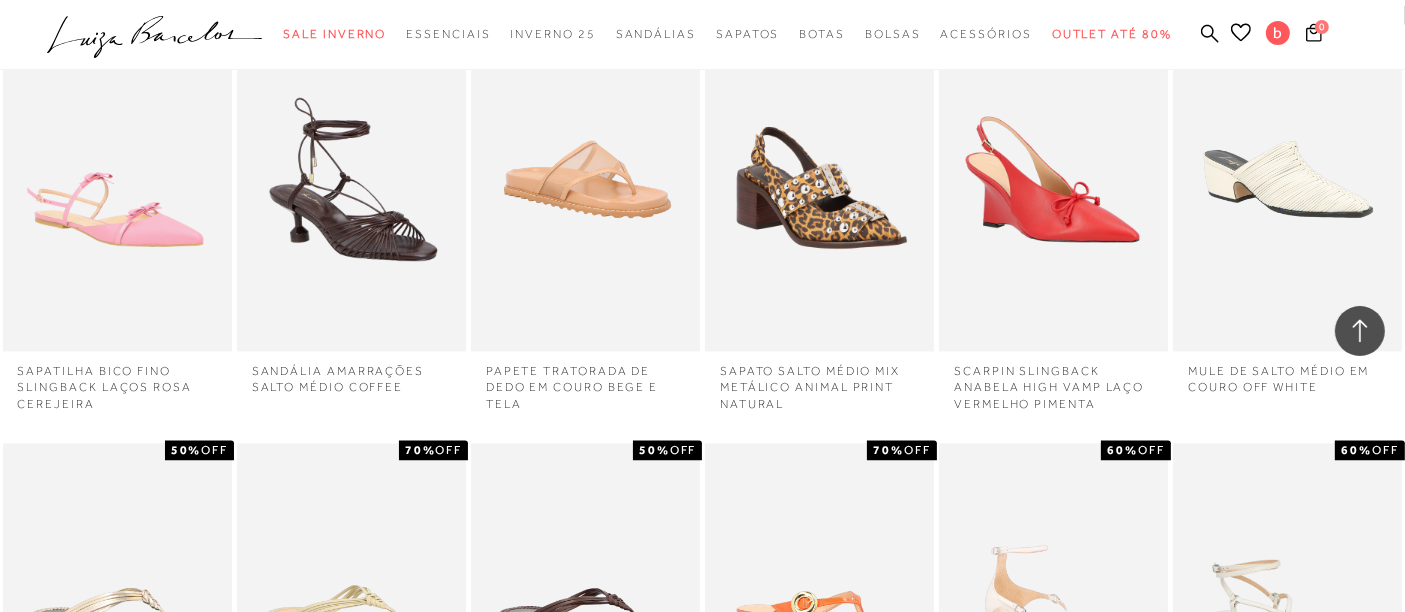 scroll, scrollTop: 4333, scrollLeft: 0, axis: vertical 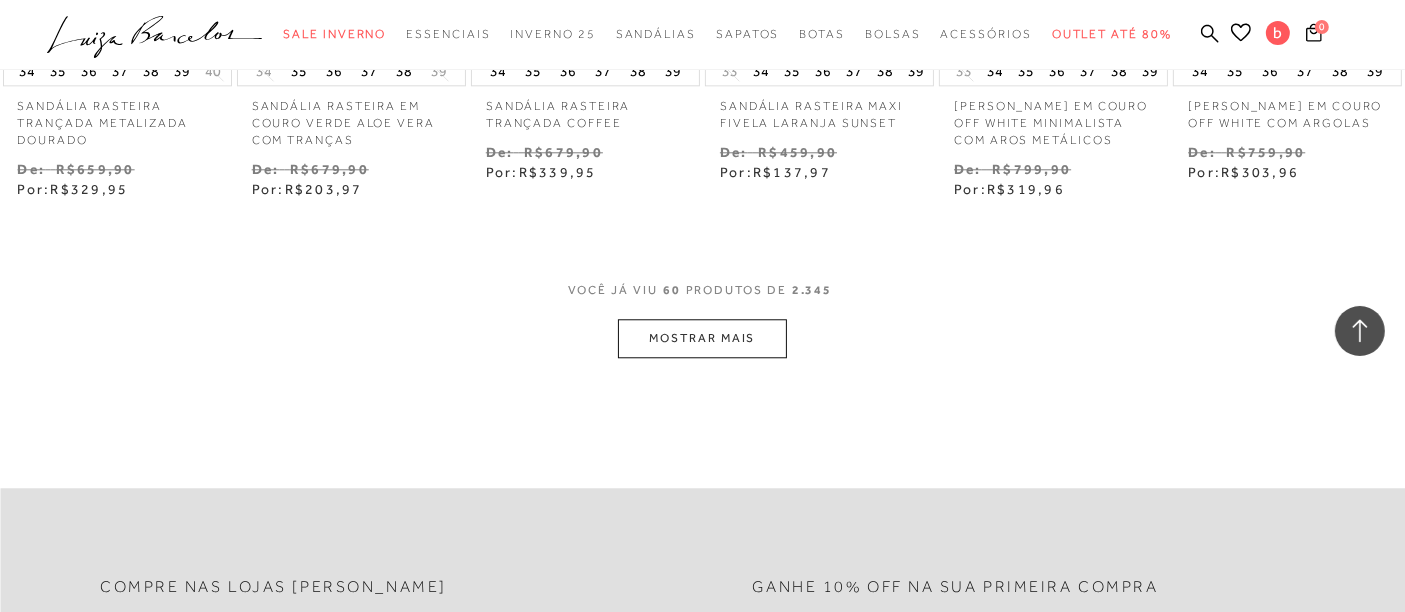 click on "MOSTRAR MAIS" at bounding box center (702, 338) 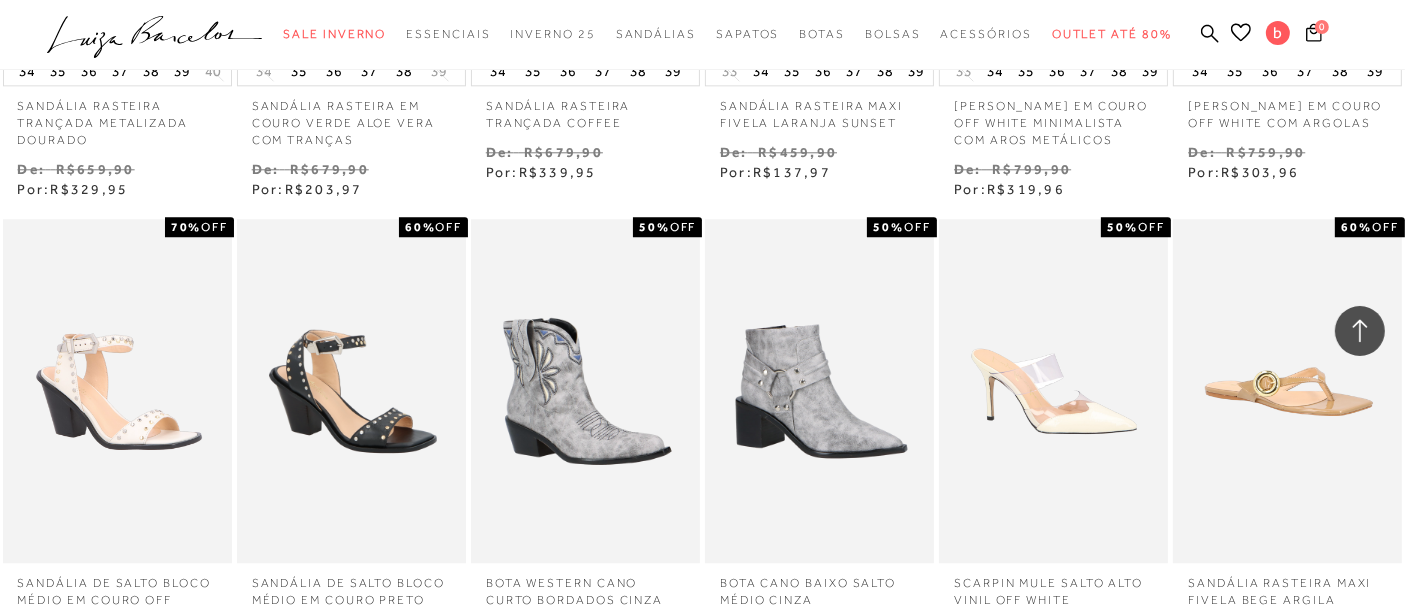 scroll, scrollTop: 5333, scrollLeft: 0, axis: vertical 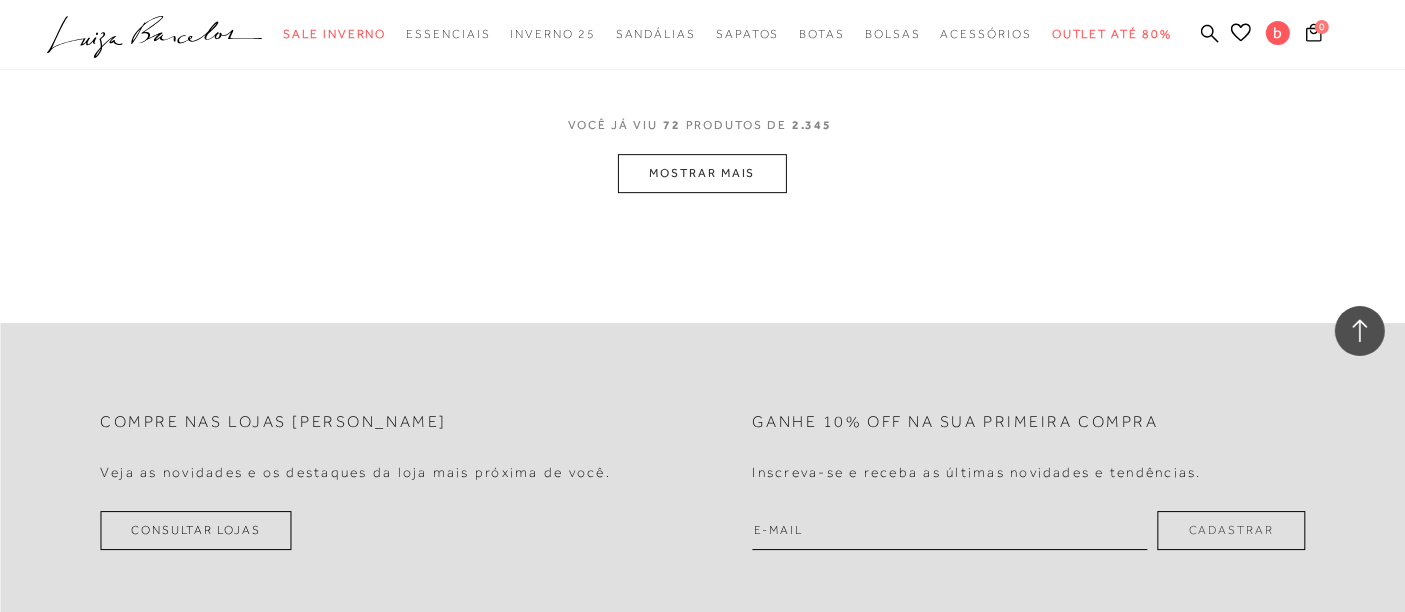 click on "MOSTRAR MAIS" at bounding box center (702, 173) 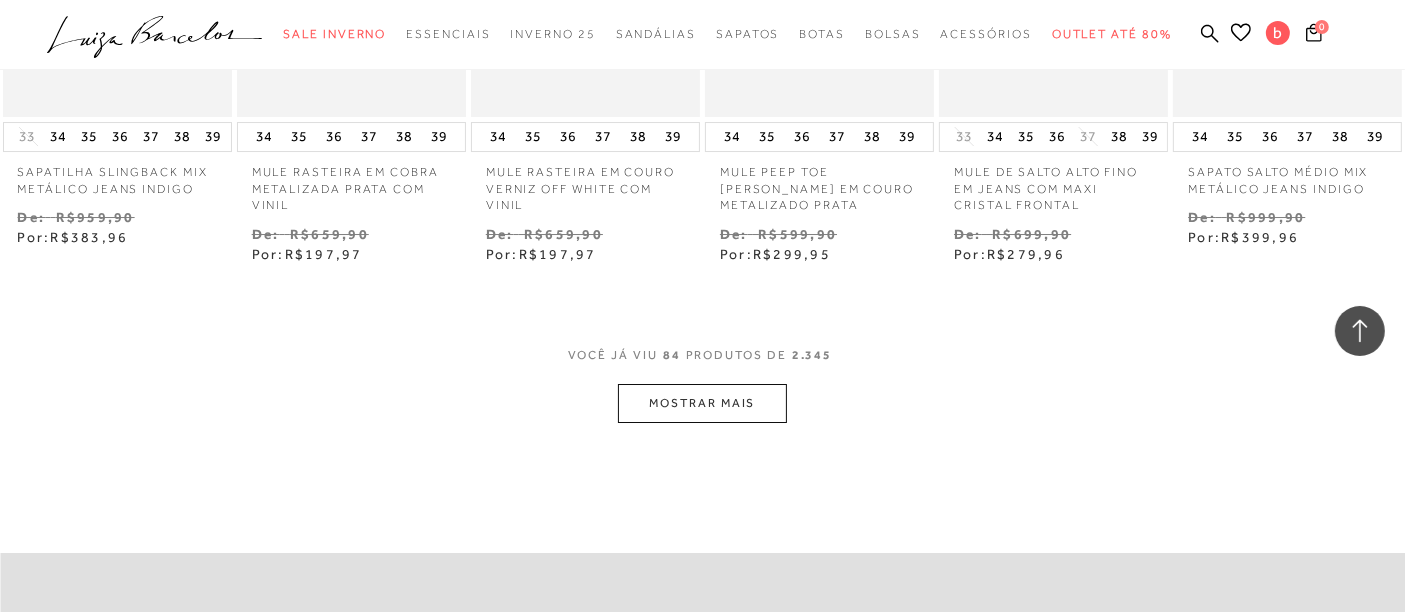 scroll, scrollTop: 7333, scrollLeft: 0, axis: vertical 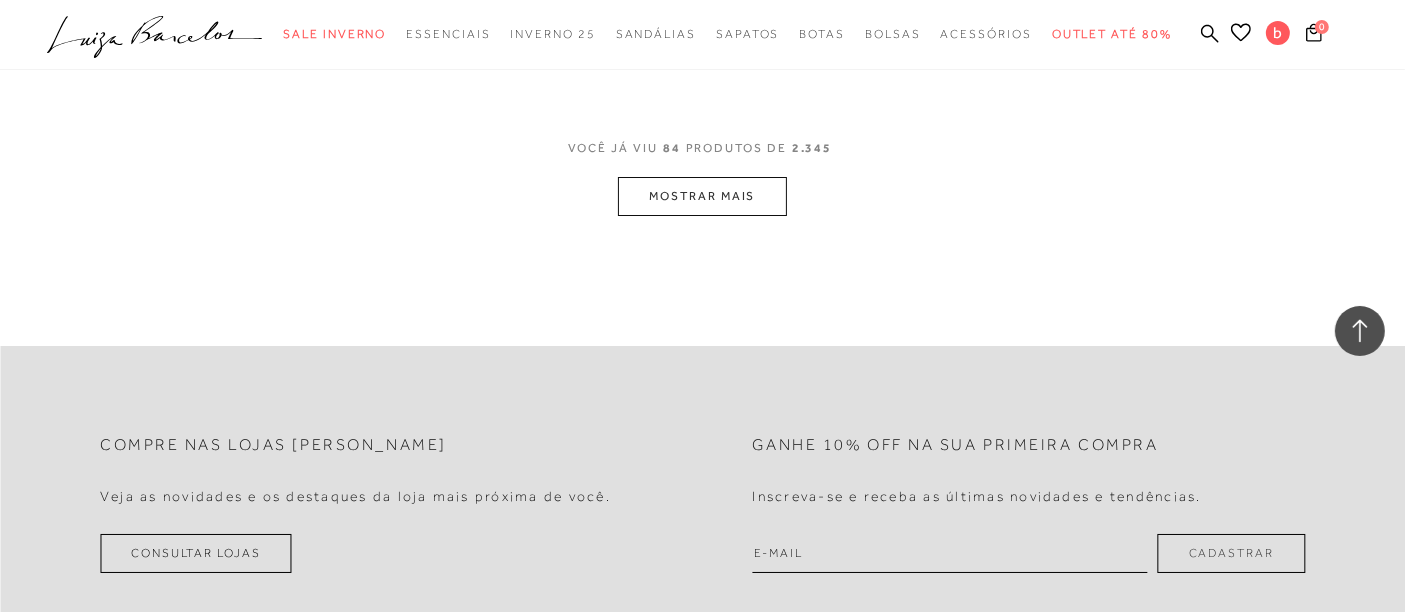 click on "MOSTRAR MAIS" at bounding box center [702, 196] 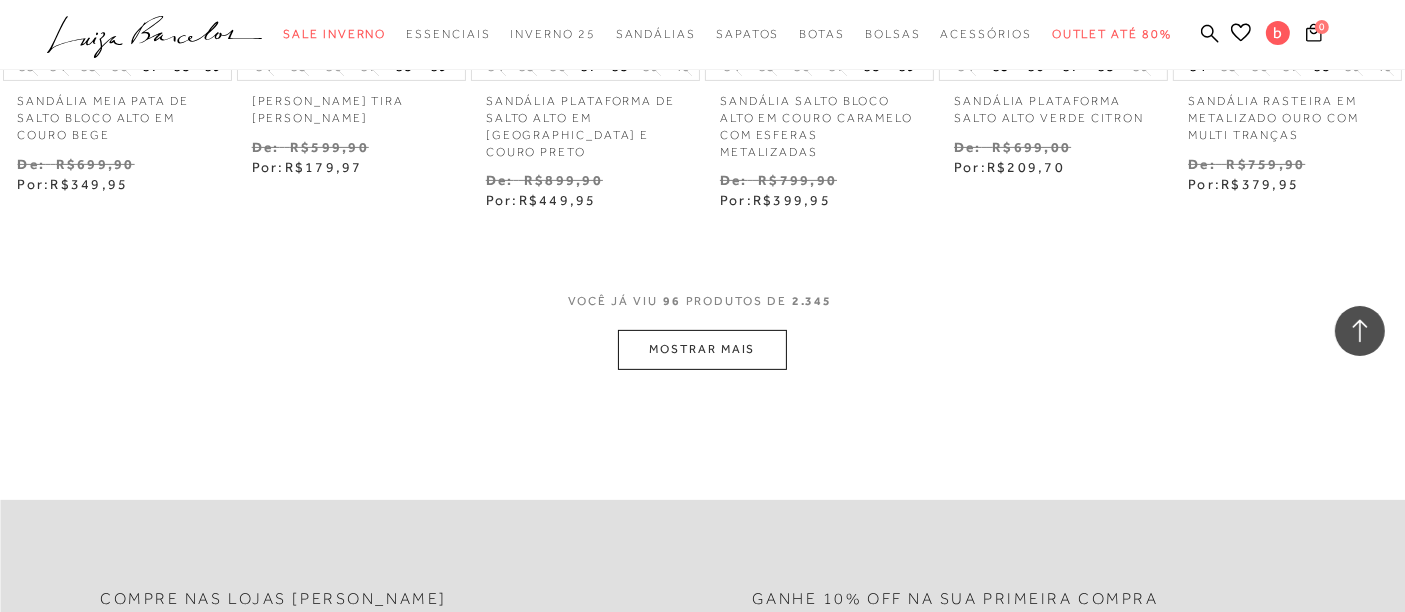 scroll, scrollTop: 8333, scrollLeft: 0, axis: vertical 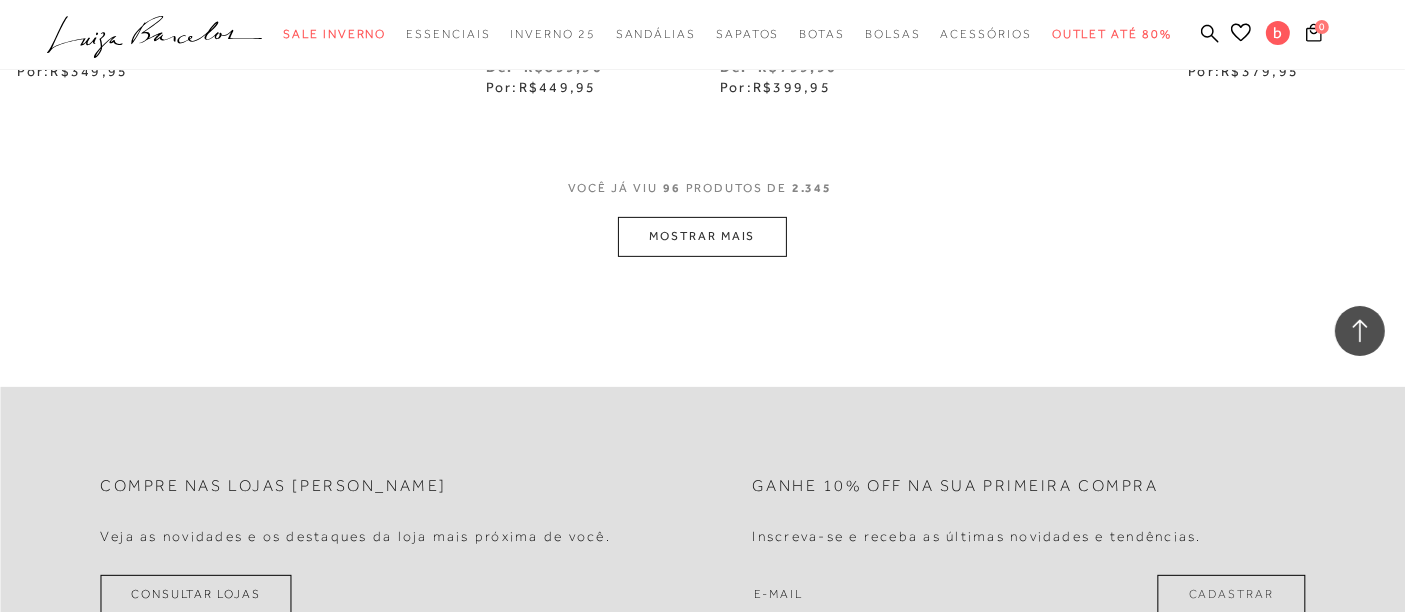 click on "MOSTRAR MAIS" at bounding box center [702, 236] 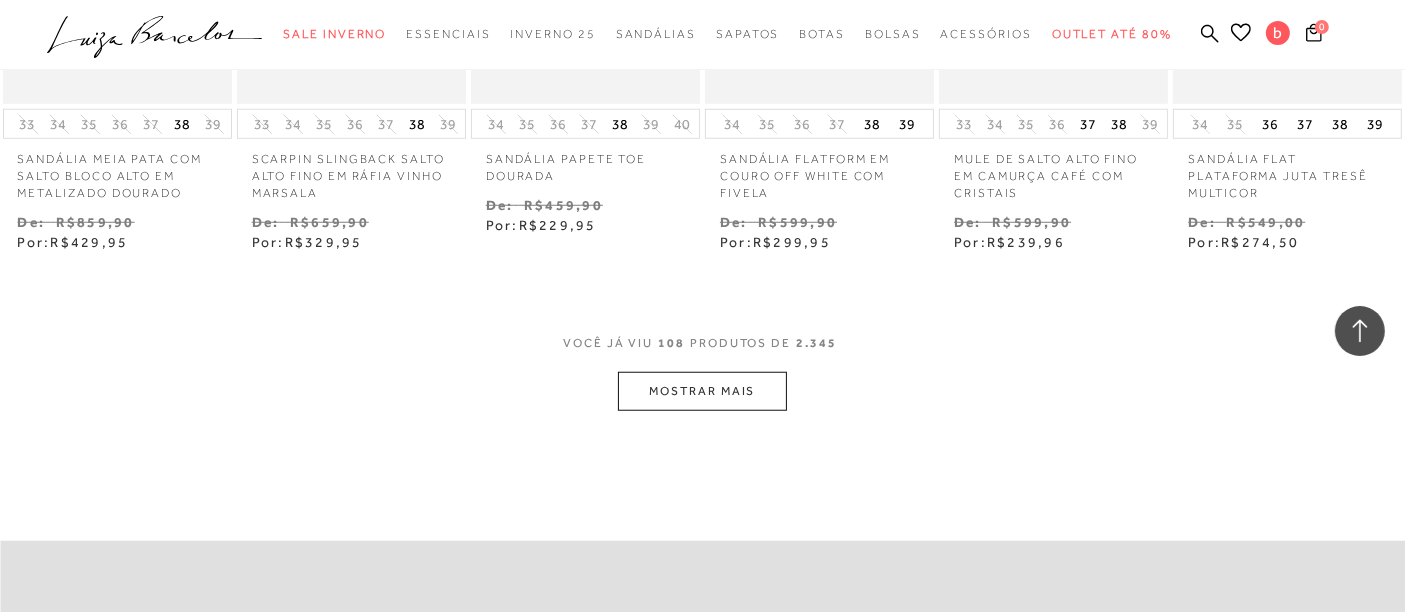 scroll, scrollTop: 9222, scrollLeft: 0, axis: vertical 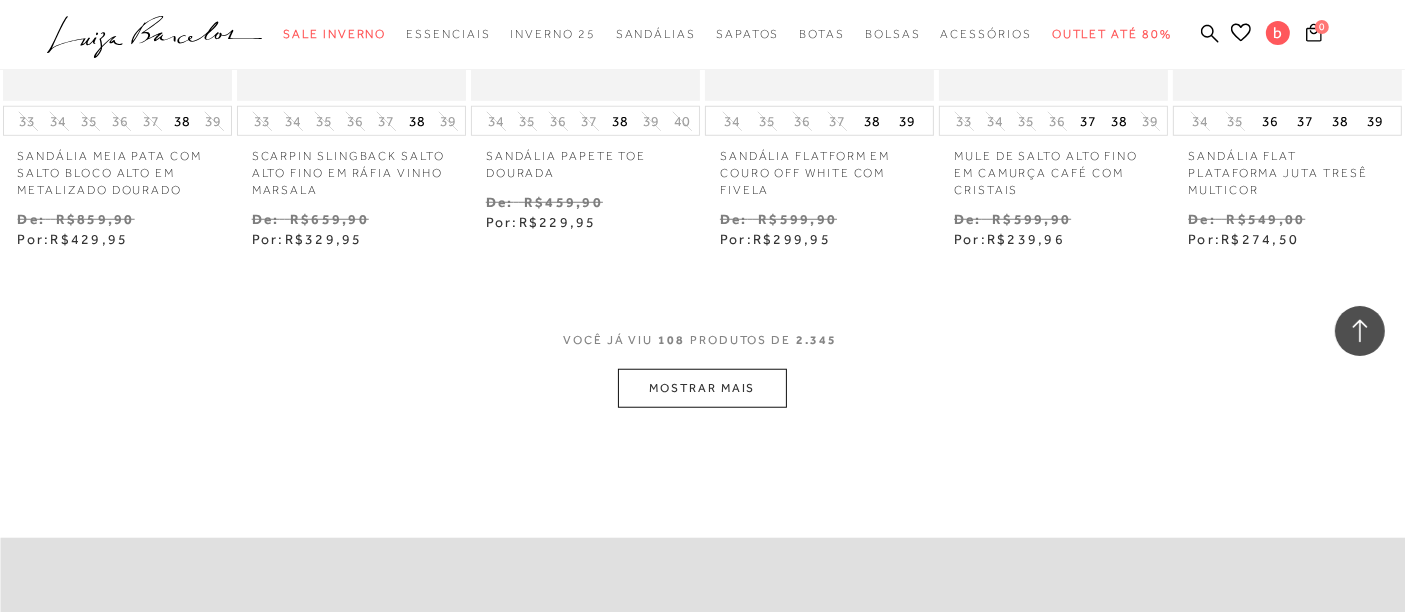 click on "MOSTRAR MAIS" at bounding box center [702, 388] 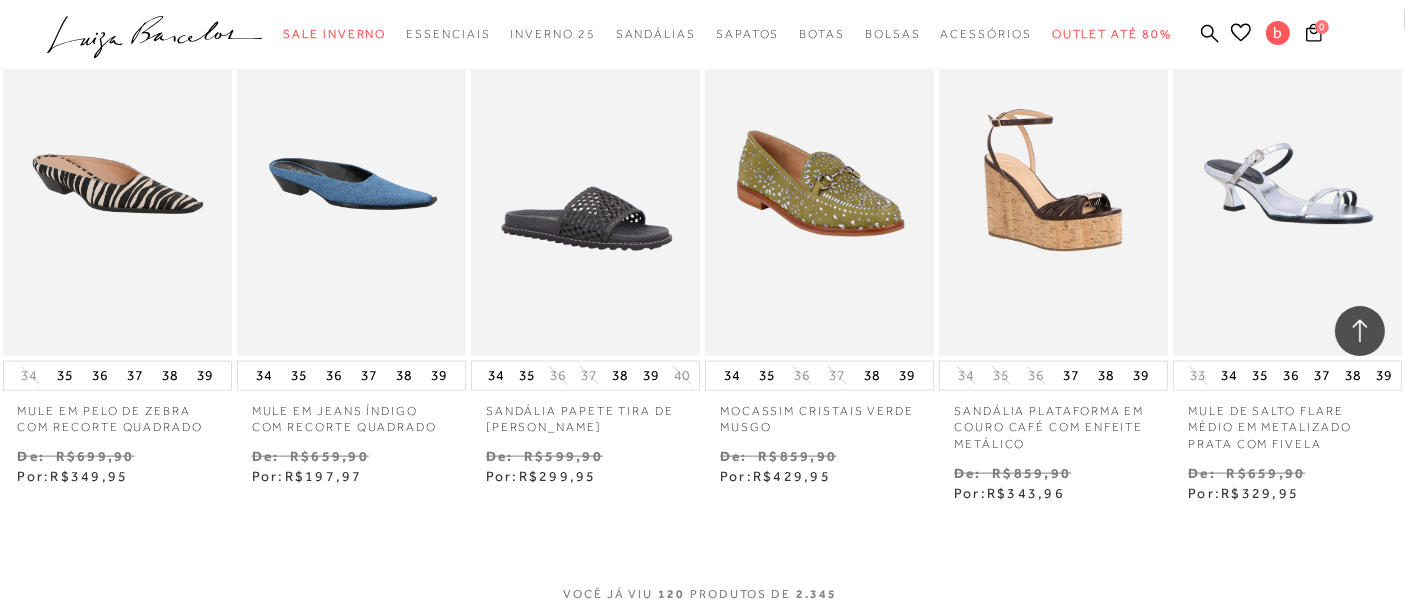 scroll, scrollTop: 10000, scrollLeft: 0, axis: vertical 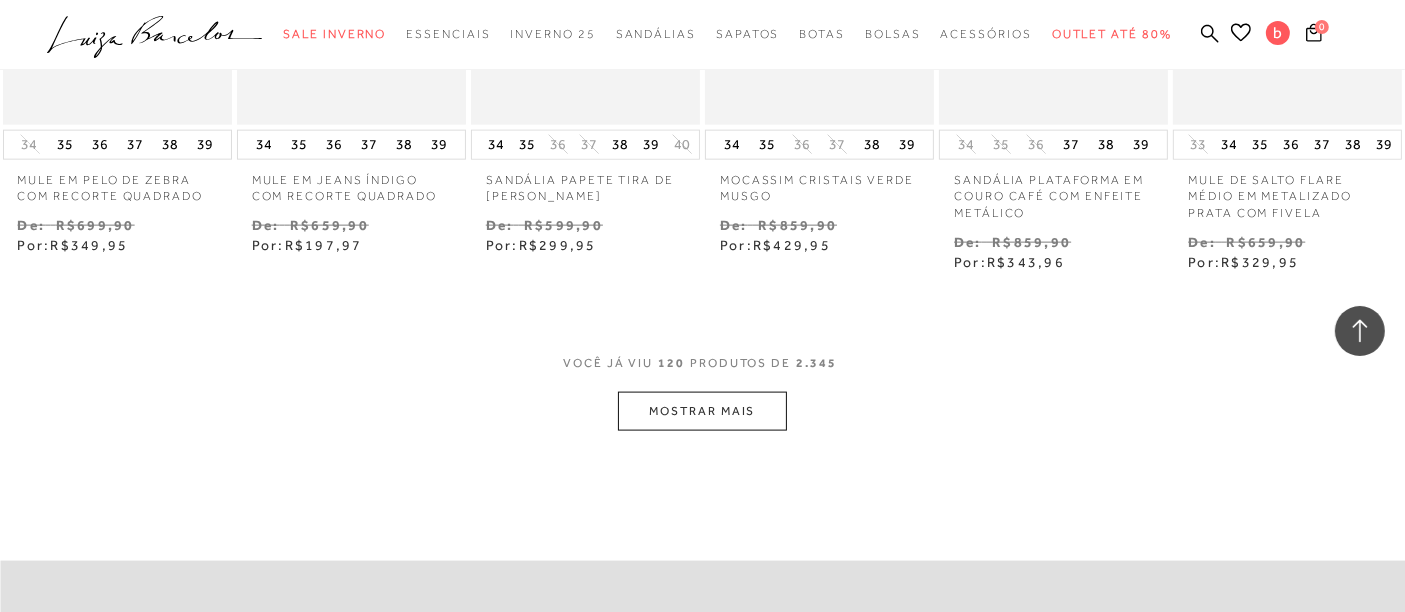 click on "MOSTRAR MAIS" at bounding box center (702, 411) 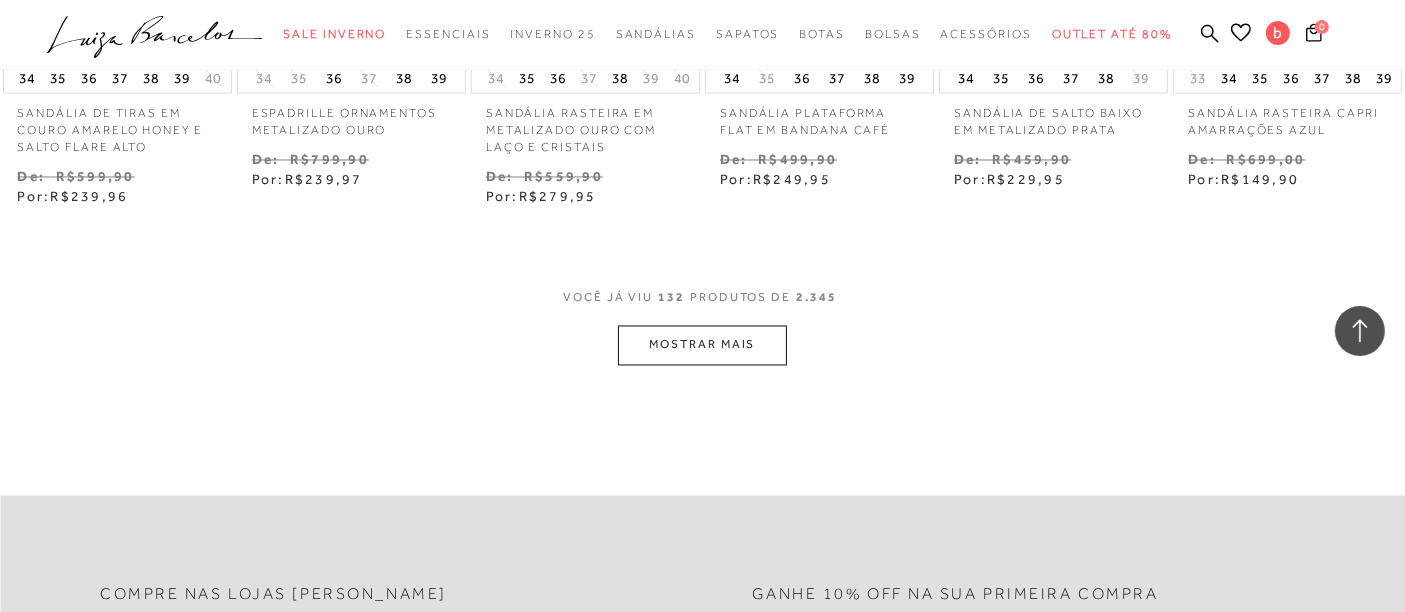 scroll, scrollTop: 11333, scrollLeft: 0, axis: vertical 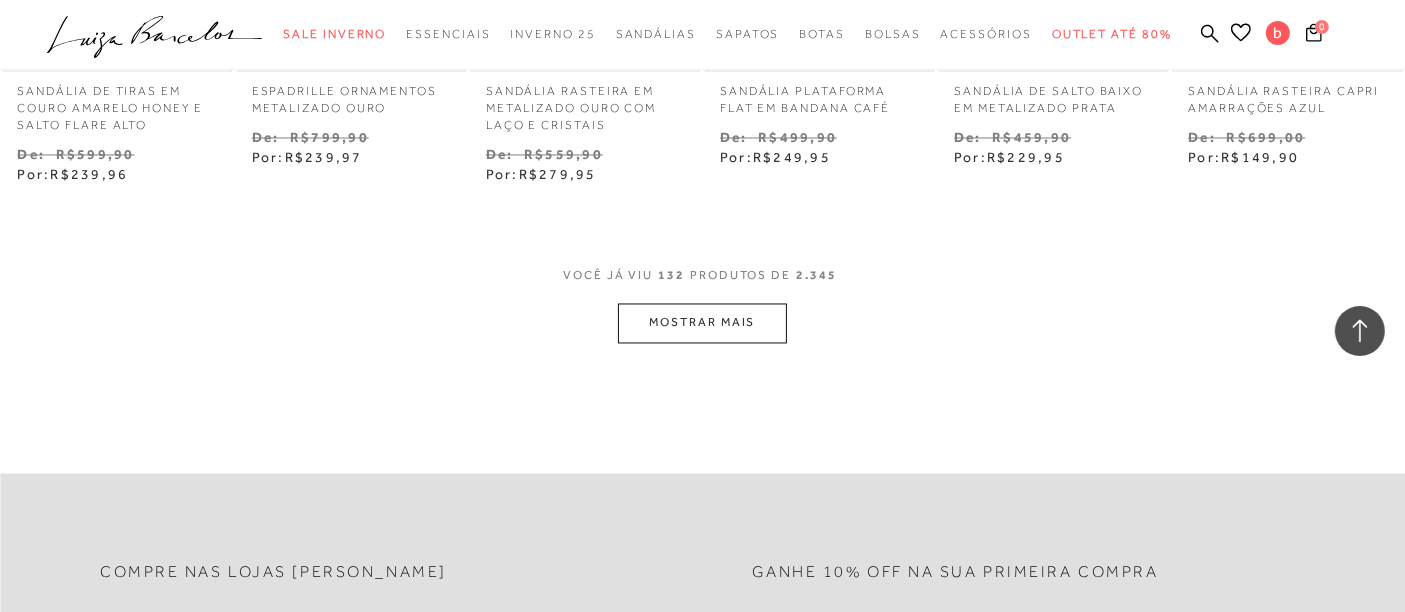 click on "MOSTRAR MAIS" at bounding box center [702, 323] 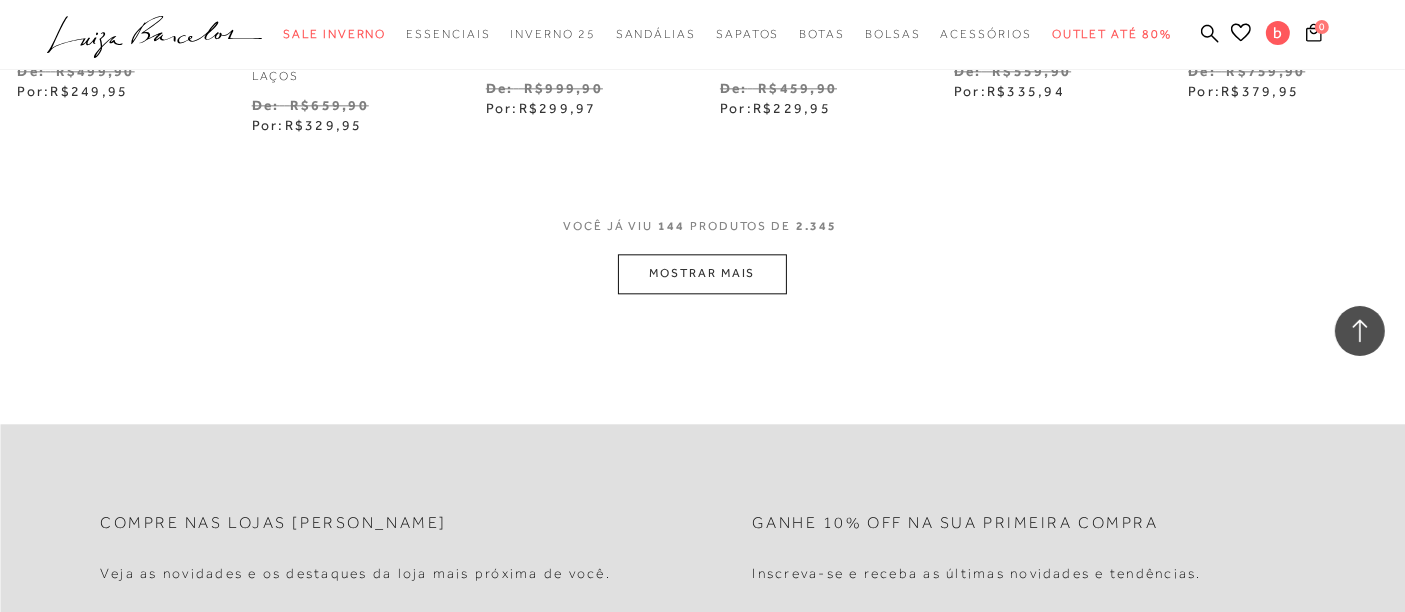 scroll, scrollTop: 12444, scrollLeft: 0, axis: vertical 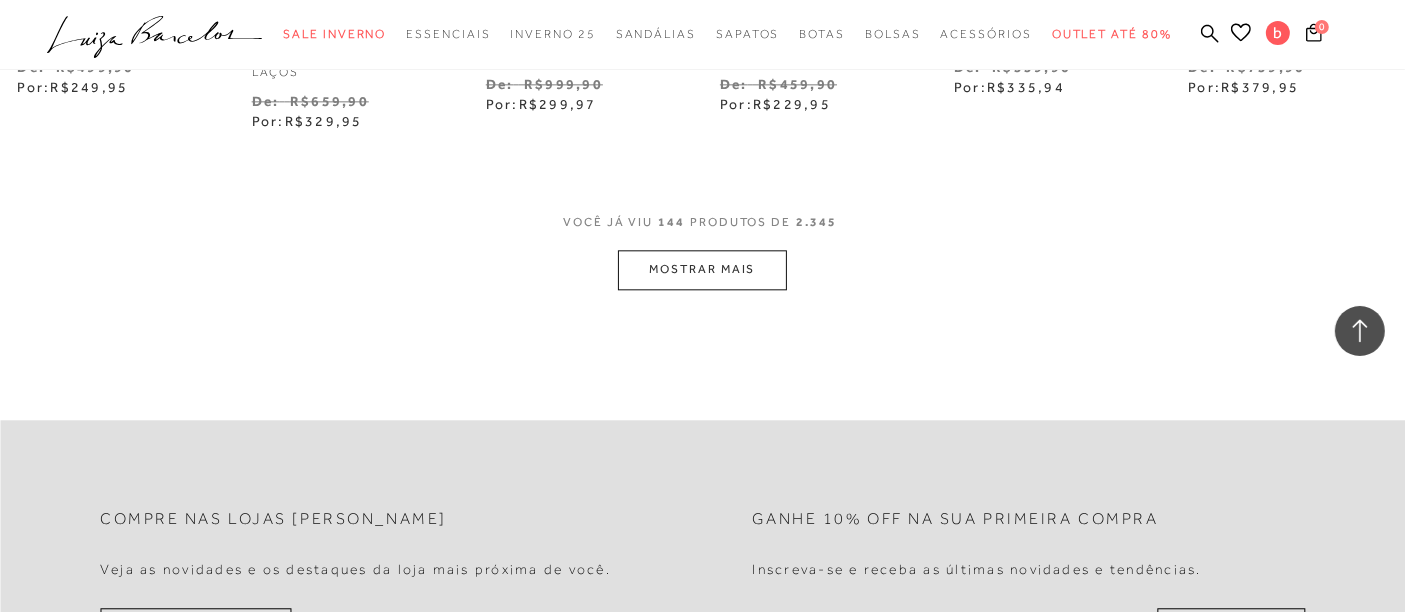 click on "MOSTRAR MAIS" at bounding box center (702, 269) 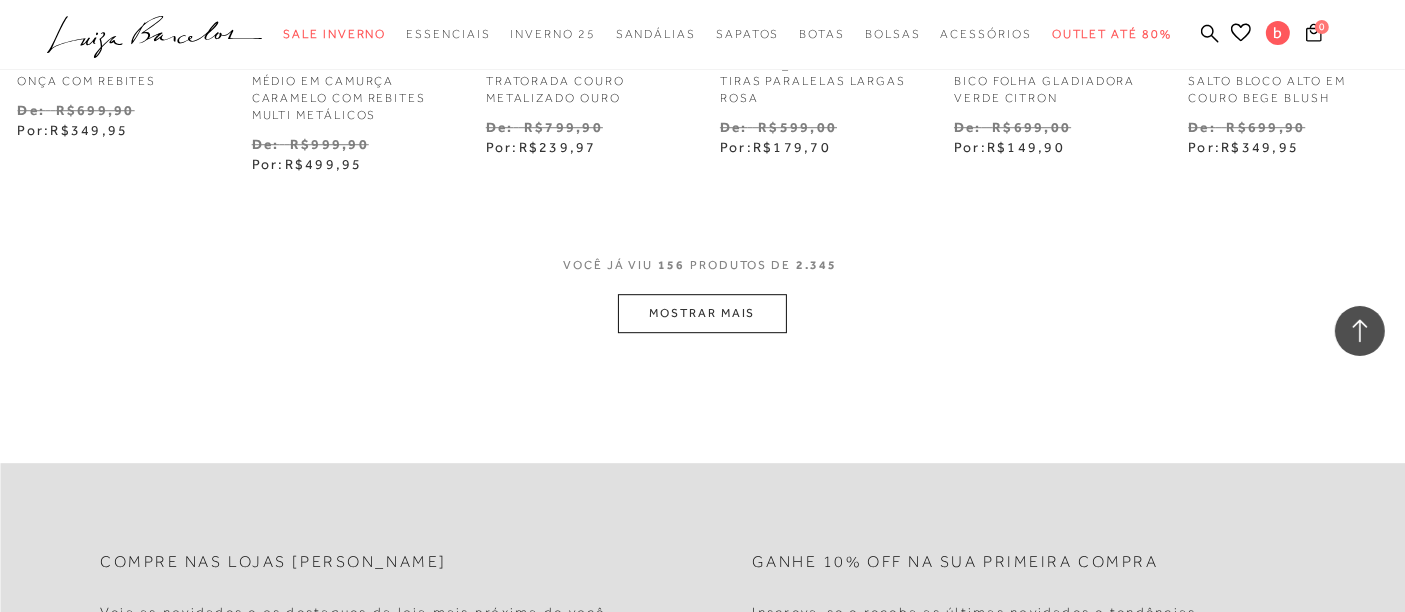 scroll, scrollTop: 13444, scrollLeft: 0, axis: vertical 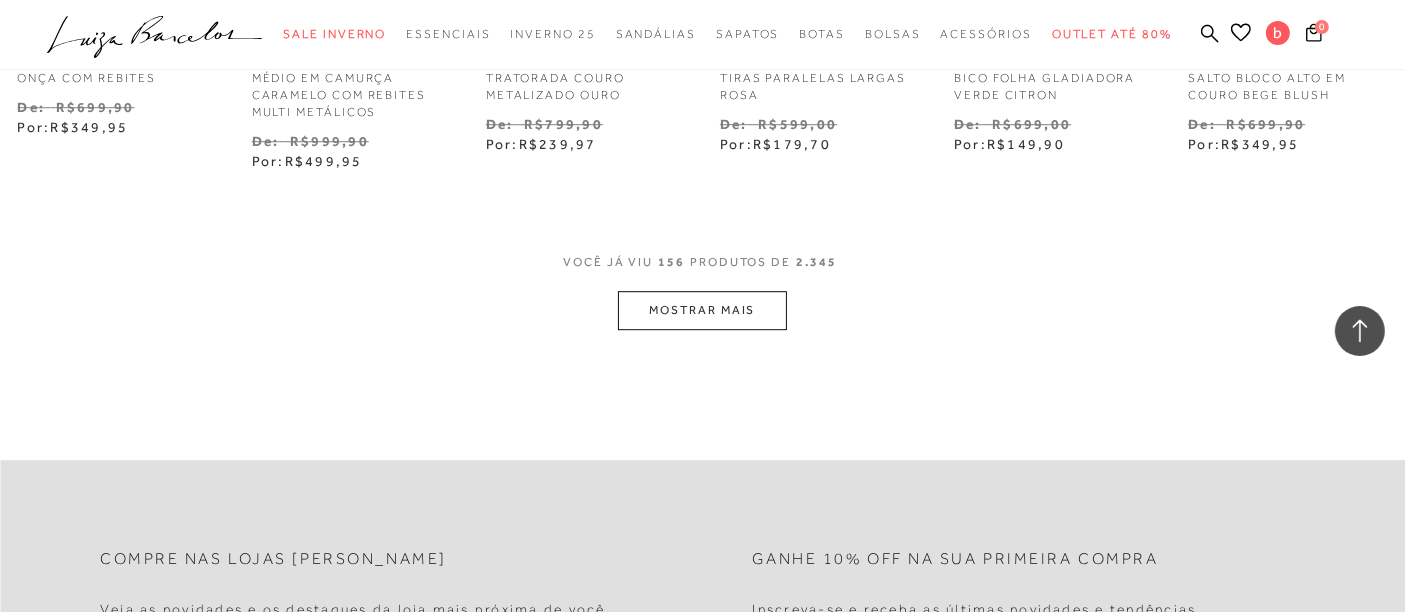 click on "MOSTRAR MAIS" at bounding box center [702, 310] 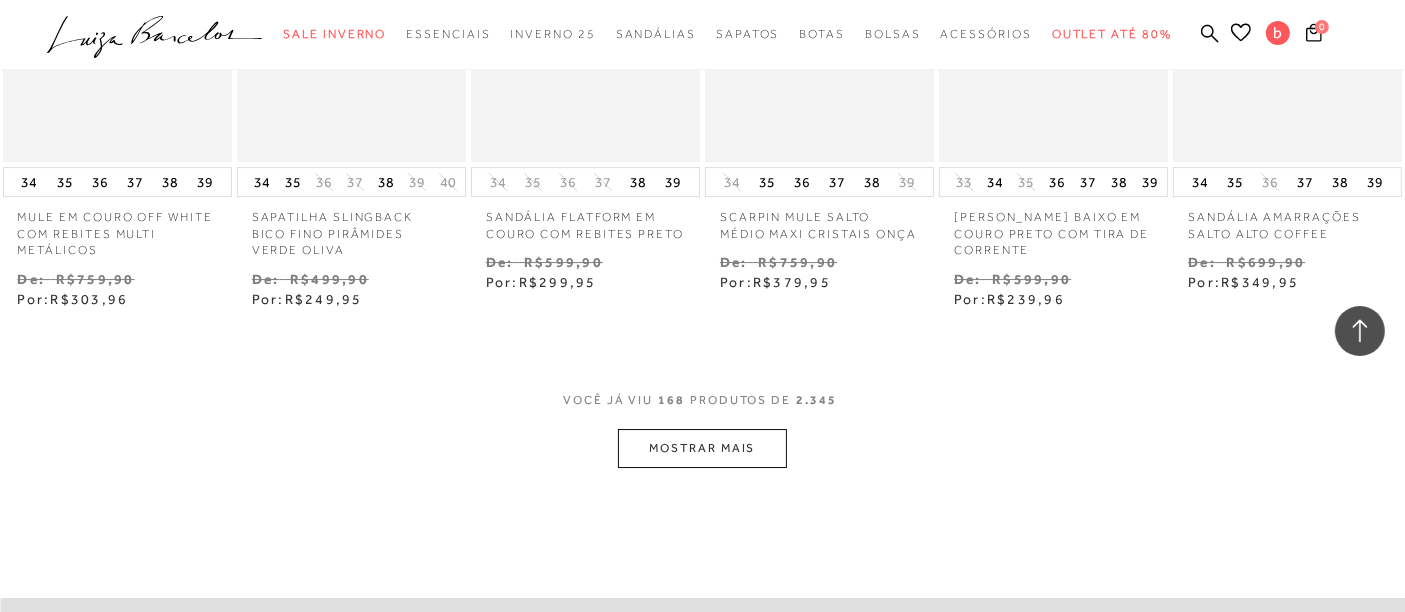 scroll, scrollTop: 14333, scrollLeft: 0, axis: vertical 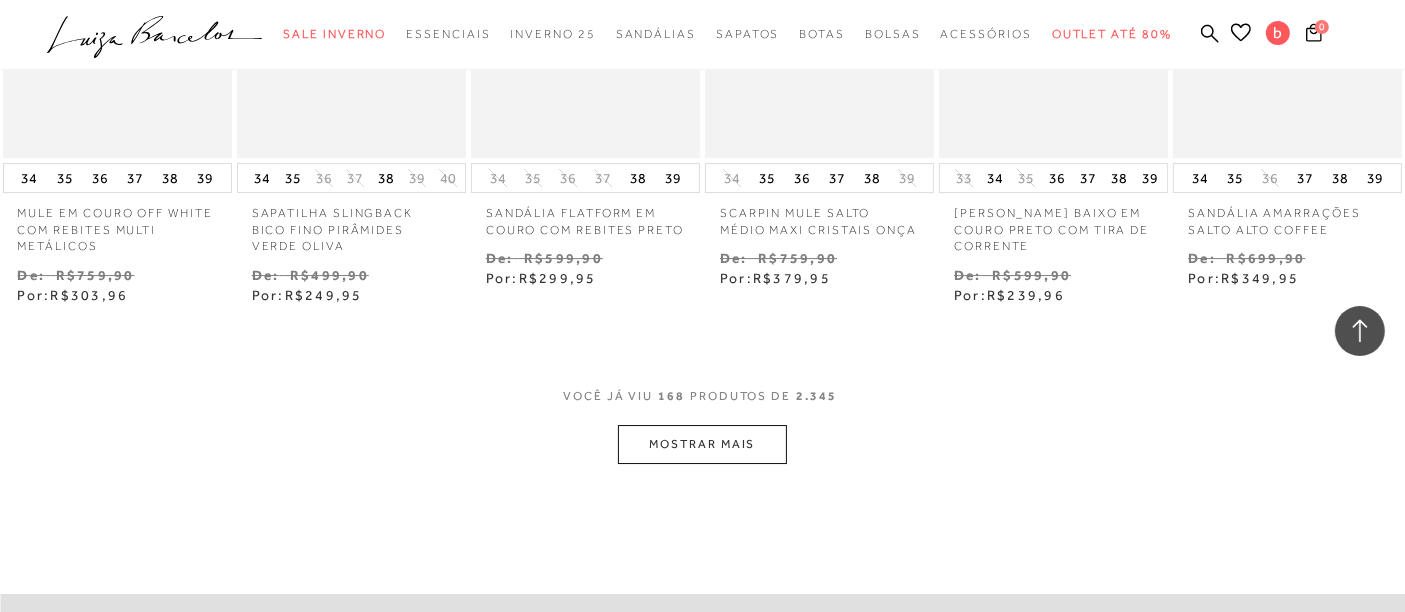 click on "MOSTRAR MAIS" at bounding box center [702, 444] 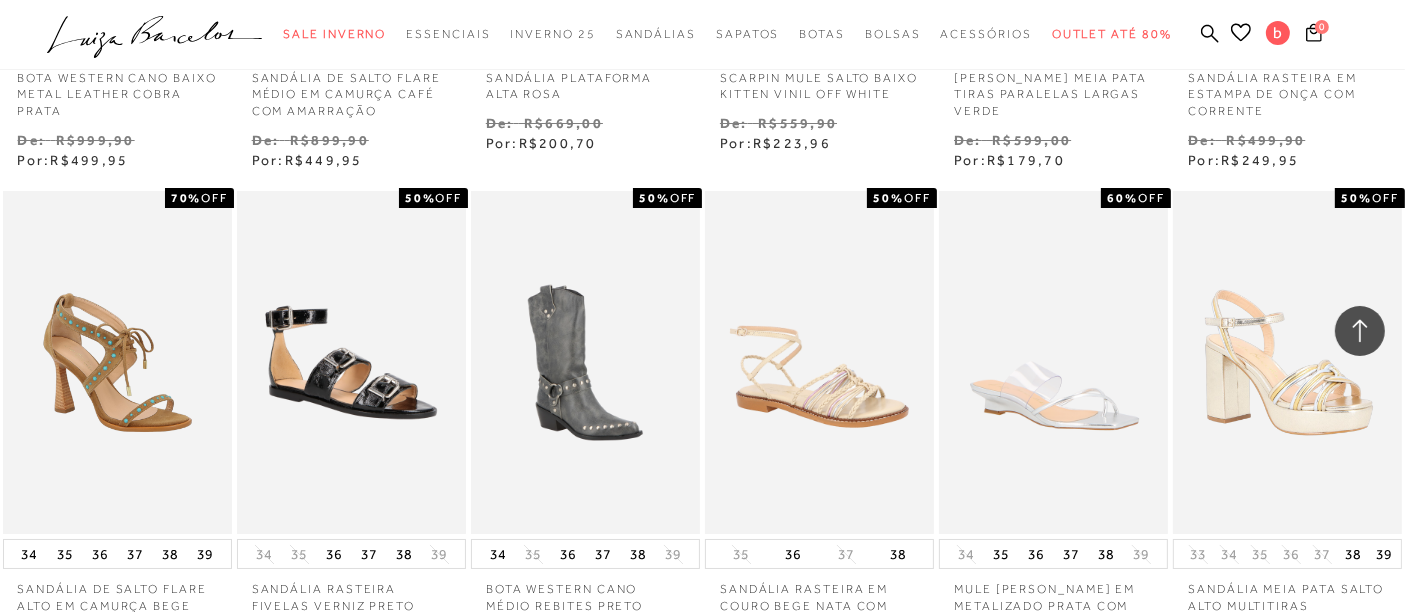 scroll, scrollTop: 15111, scrollLeft: 0, axis: vertical 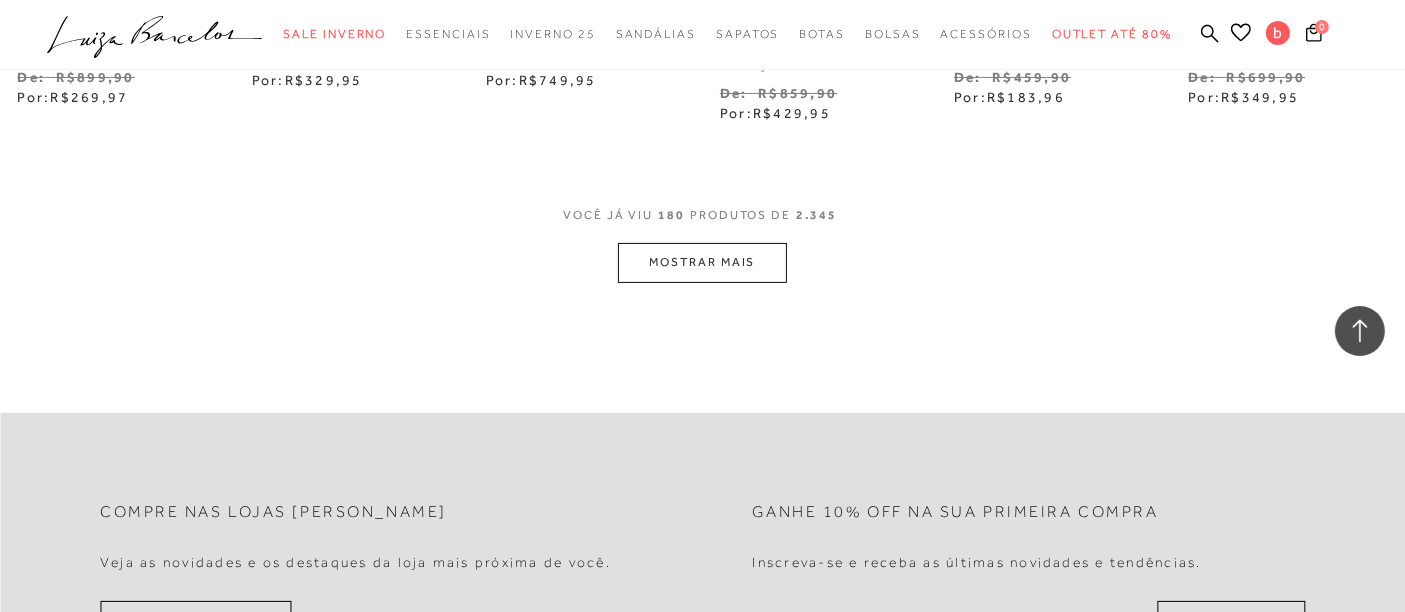 click on "MOSTRAR MAIS" at bounding box center [702, 262] 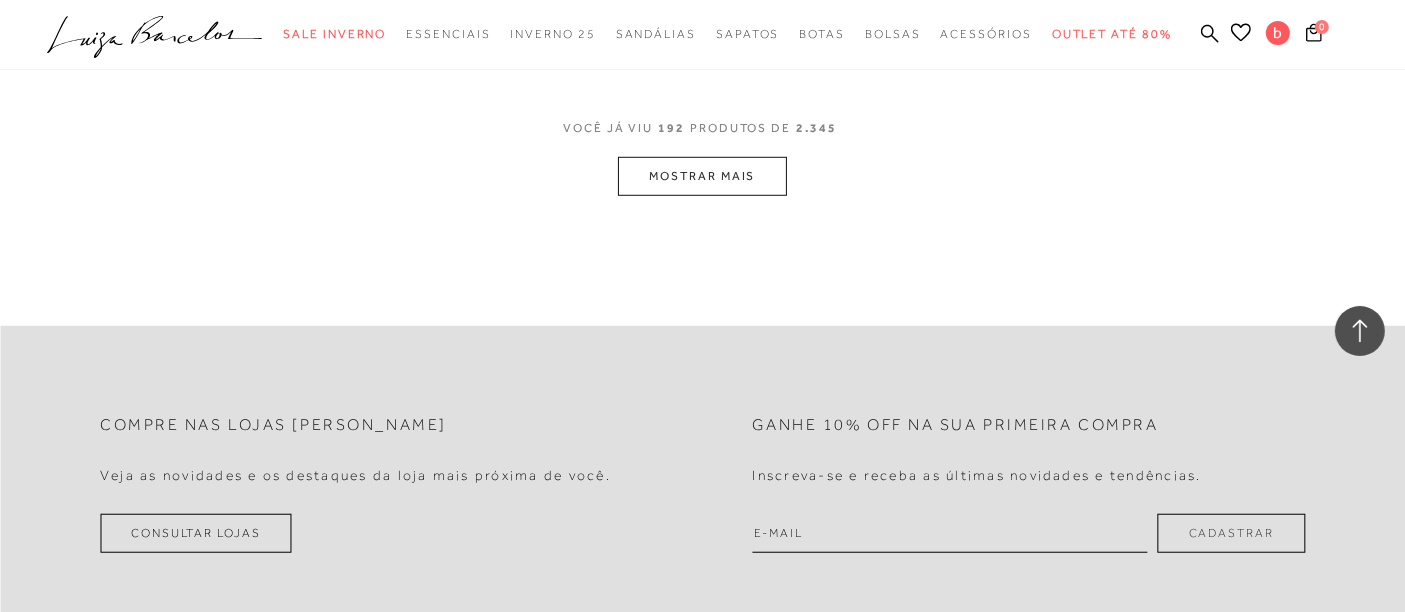scroll, scrollTop: 16666, scrollLeft: 0, axis: vertical 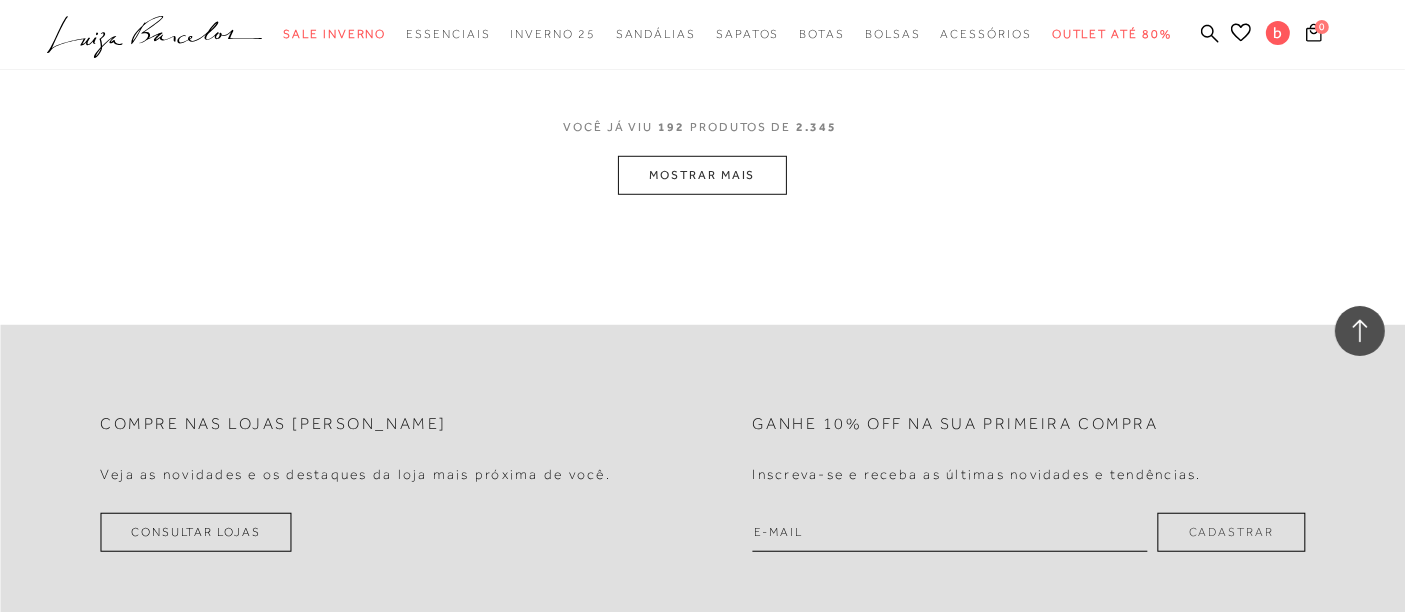 click on "MOSTRAR MAIS" at bounding box center (702, 175) 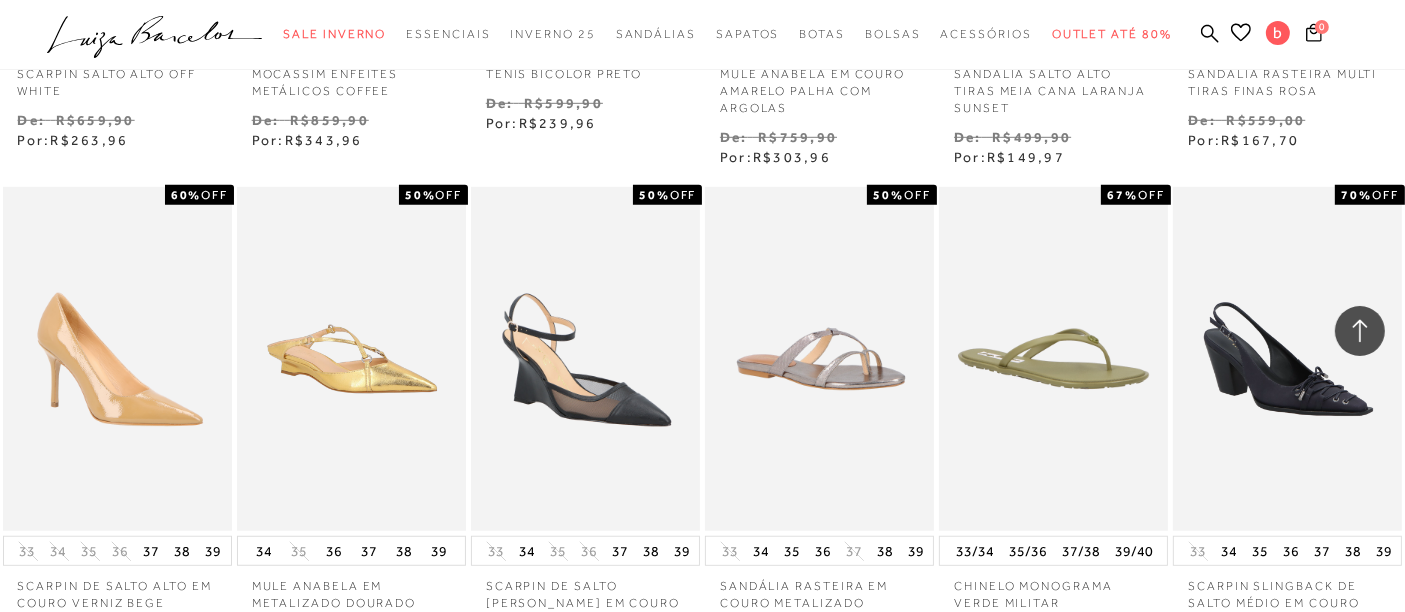 scroll, scrollTop: 16555, scrollLeft: 0, axis: vertical 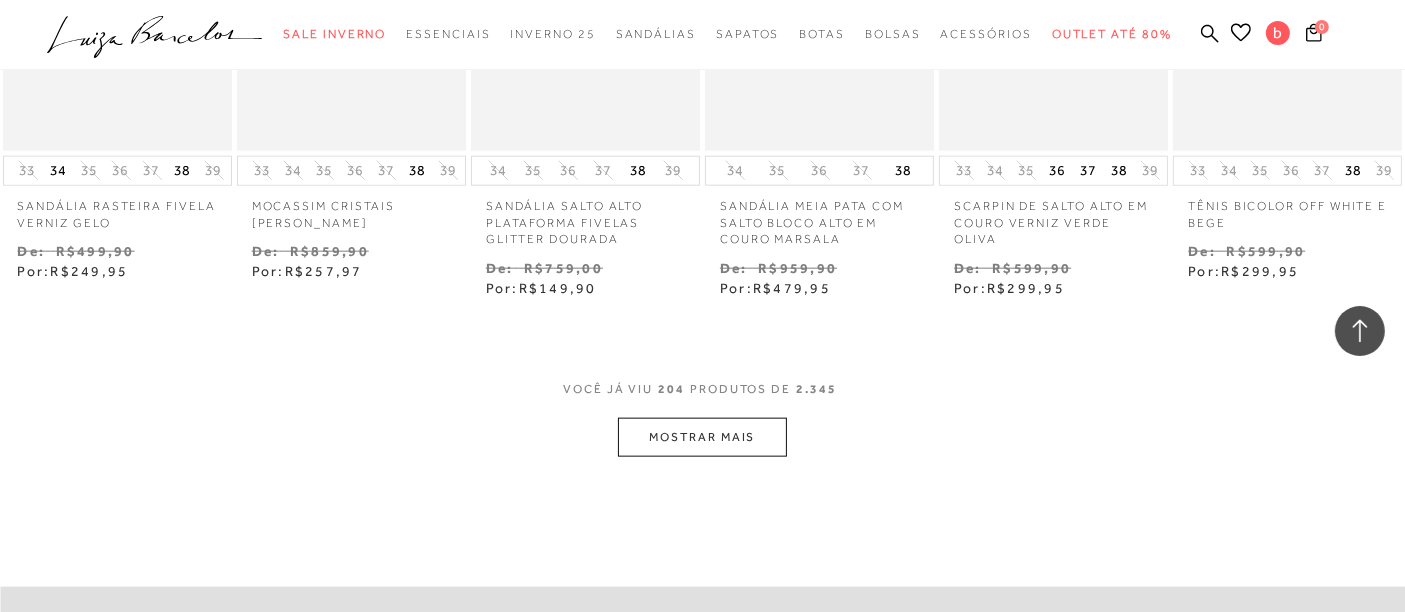 click on "MOSTRAR MAIS" at bounding box center [702, 437] 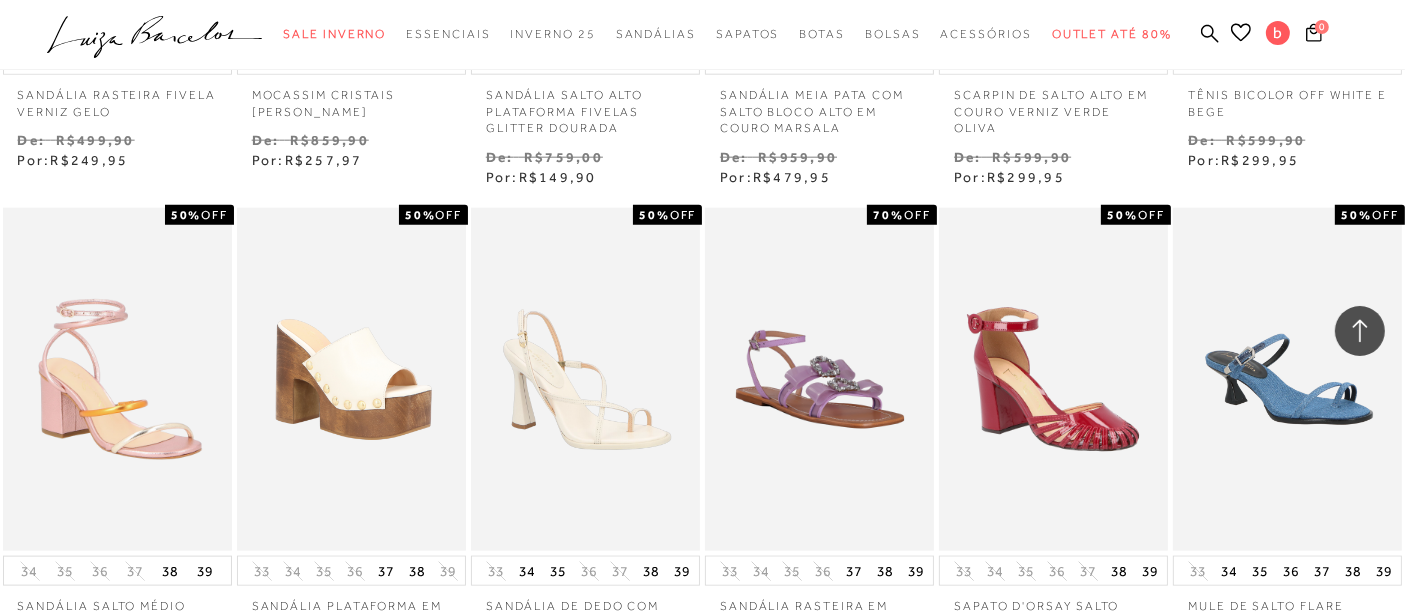 scroll, scrollTop: 17666, scrollLeft: 0, axis: vertical 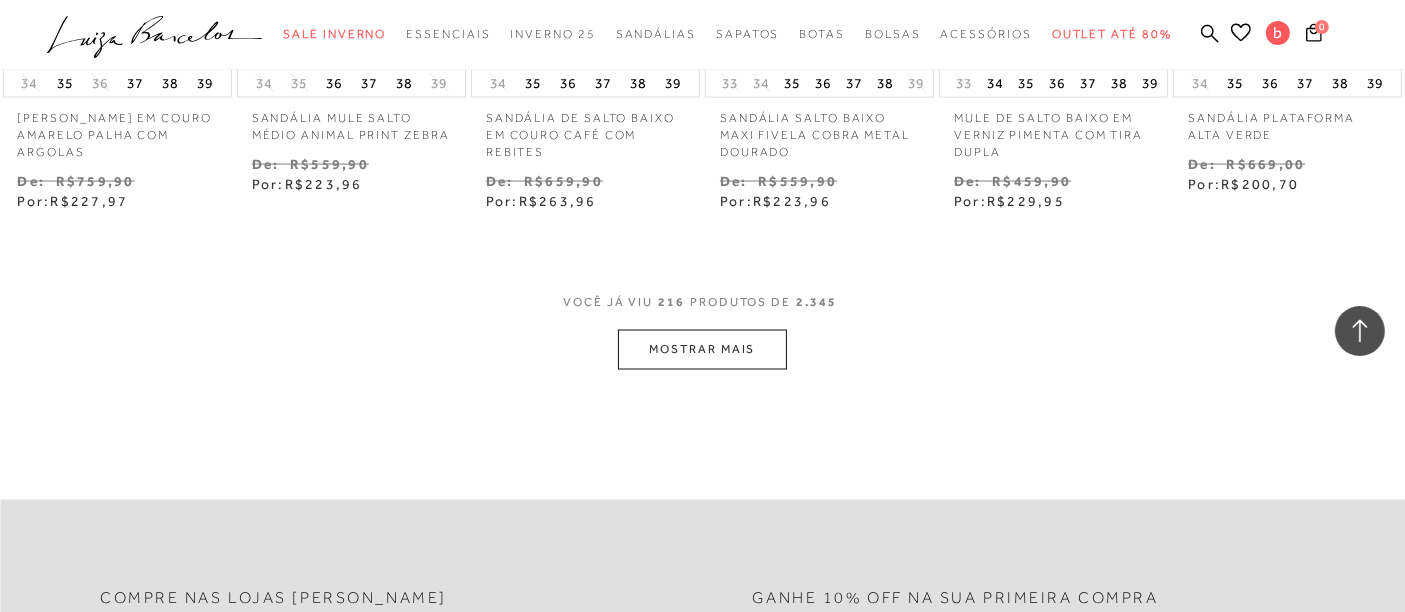click on "MOSTRAR MAIS" at bounding box center (702, 349) 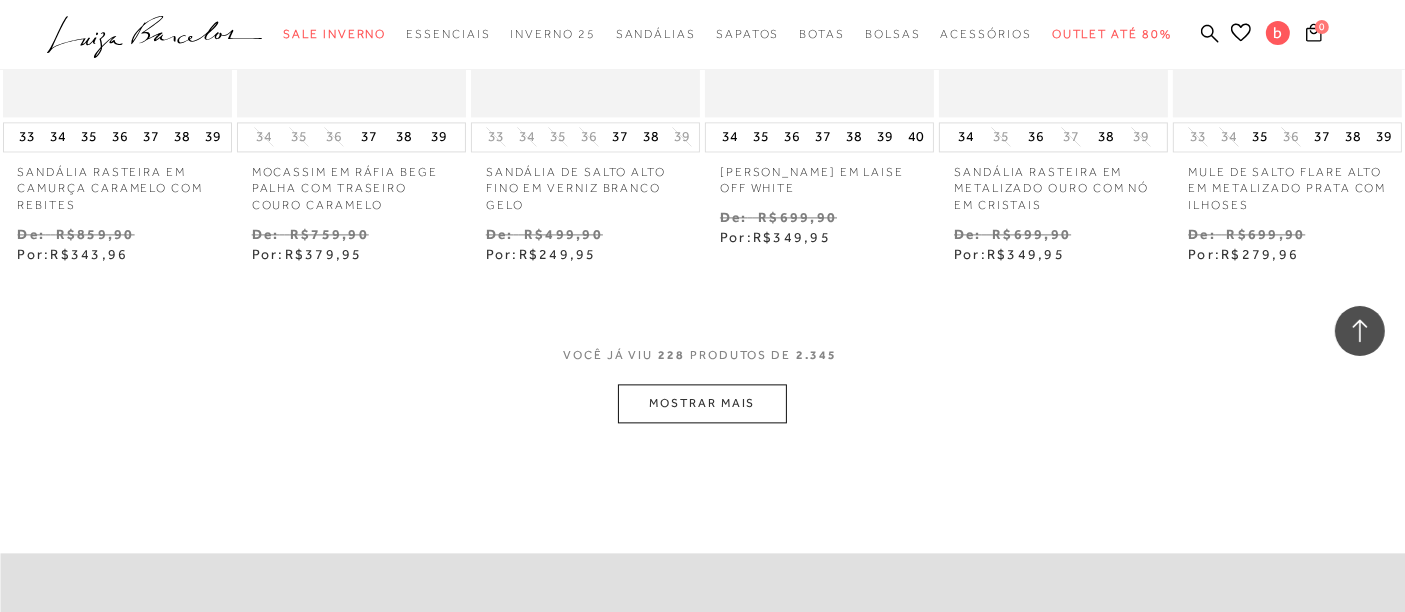 scroll, scrollTop: 19555, scrollLeft: 0, axis: vertical 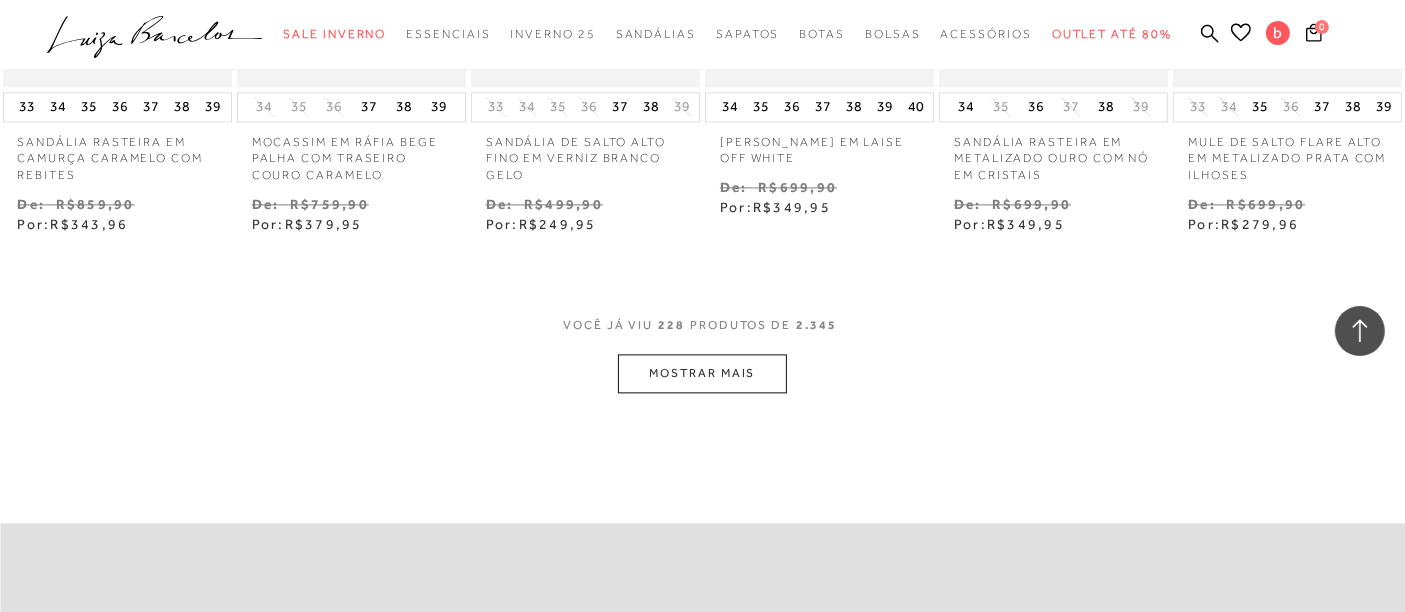 click on "MOSTRAR MAIS" at bounding box center (702, 373) 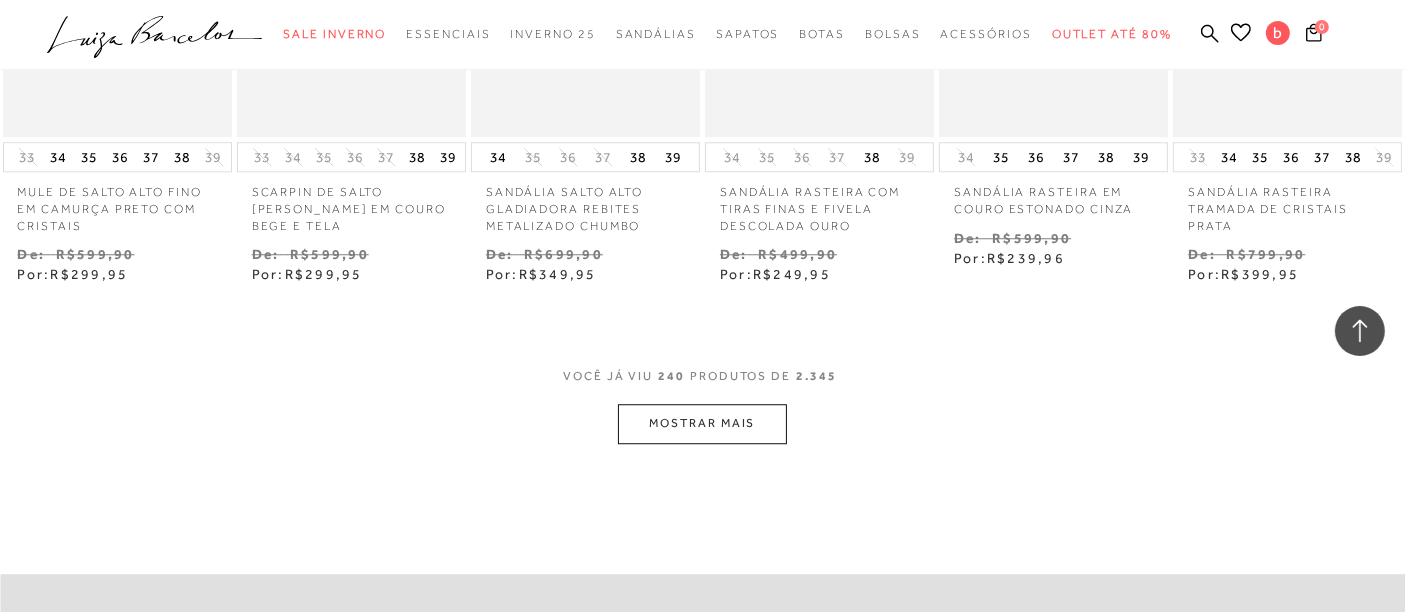 scroll, scrollTop: 20555, scrollLeft: 0, axis: vertical 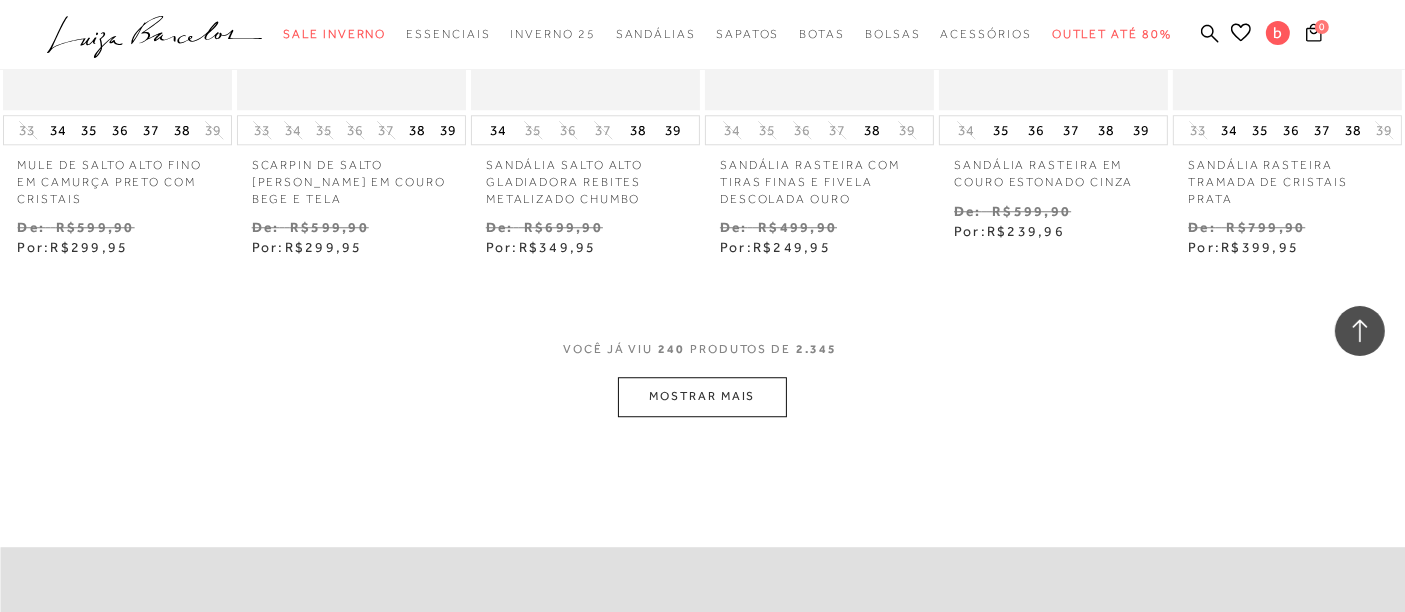 click on "MOSTRAR MAIS" at bounding box center (702, 396) 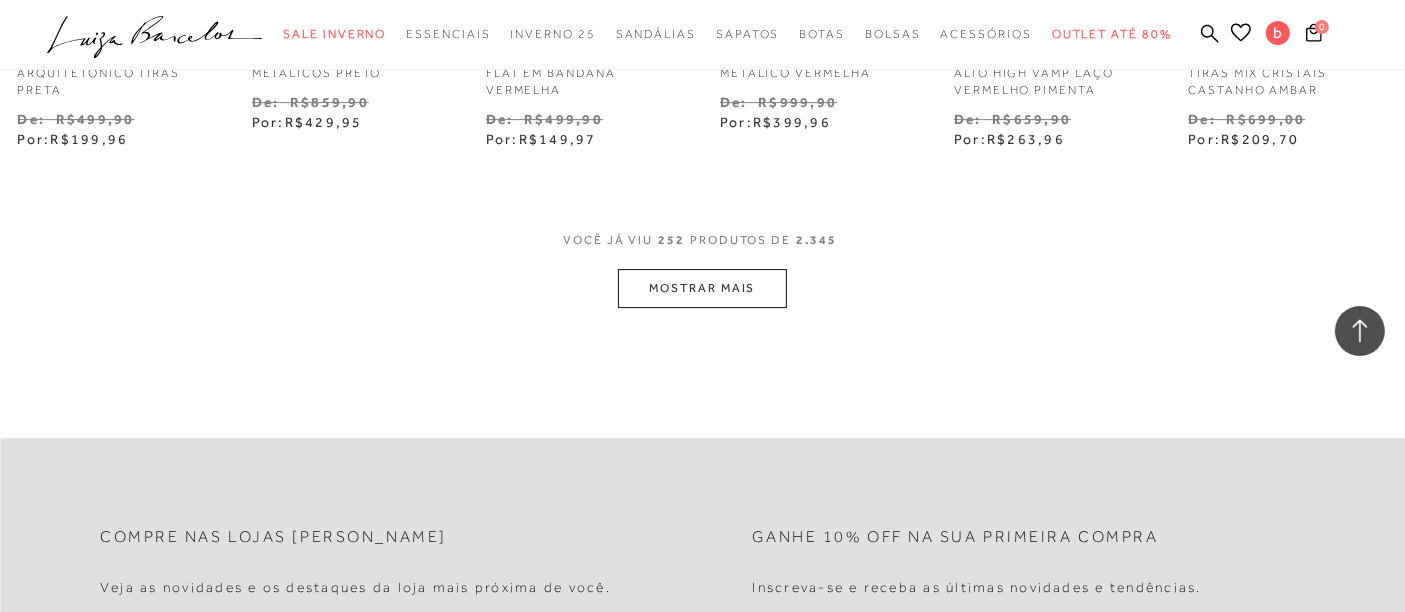 scroll, scrollTop: 21777, scrollLeft: 0, axis: vertical 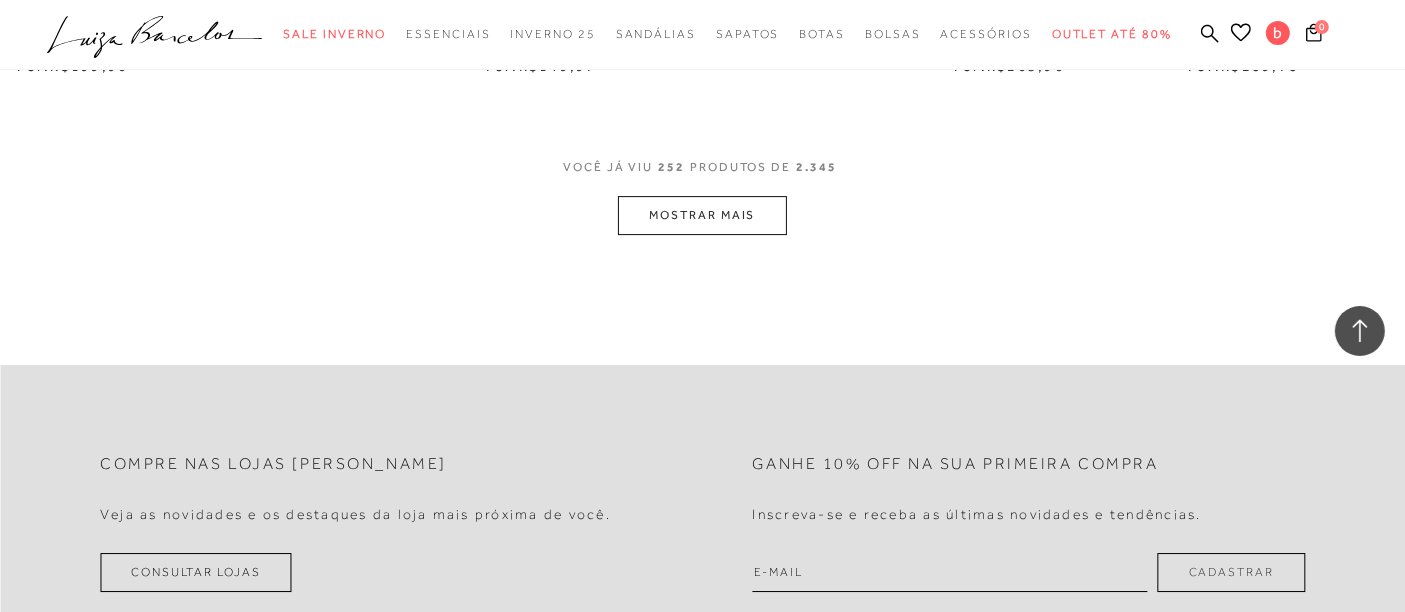click on "MOSTRAR MAIS" at bounding box center (702, 215) 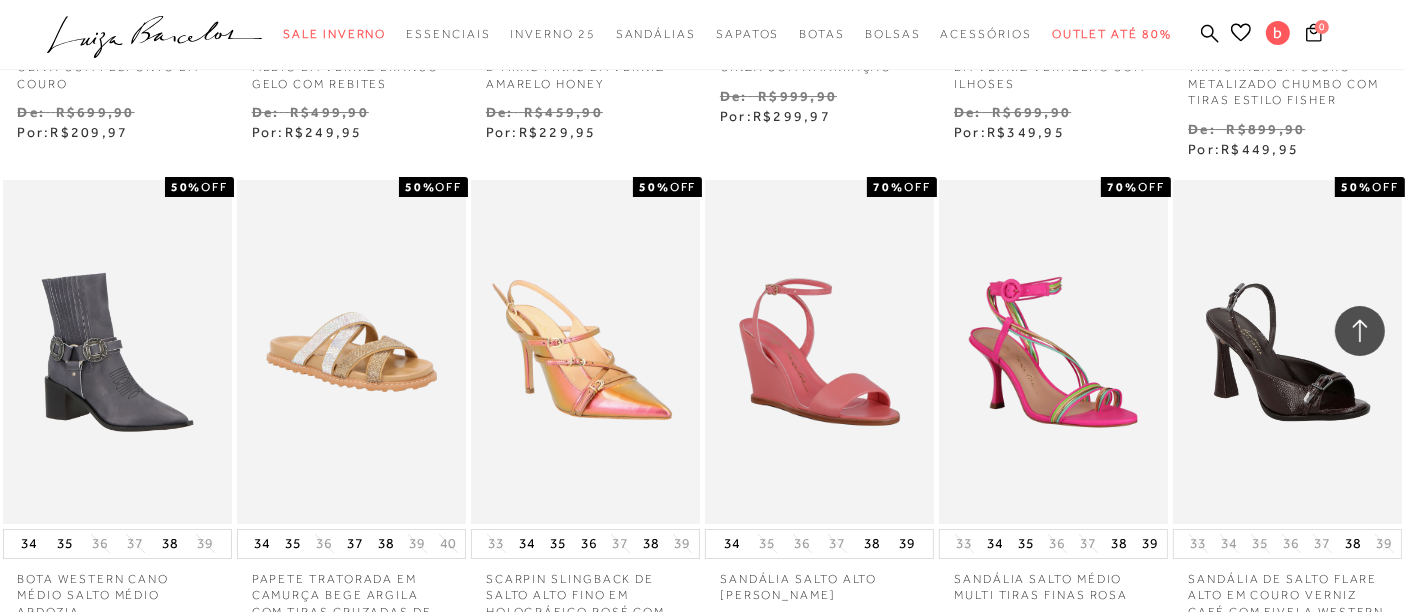 scroll, scrollTop: 22333, scrollLeft: 0, axis: vertical 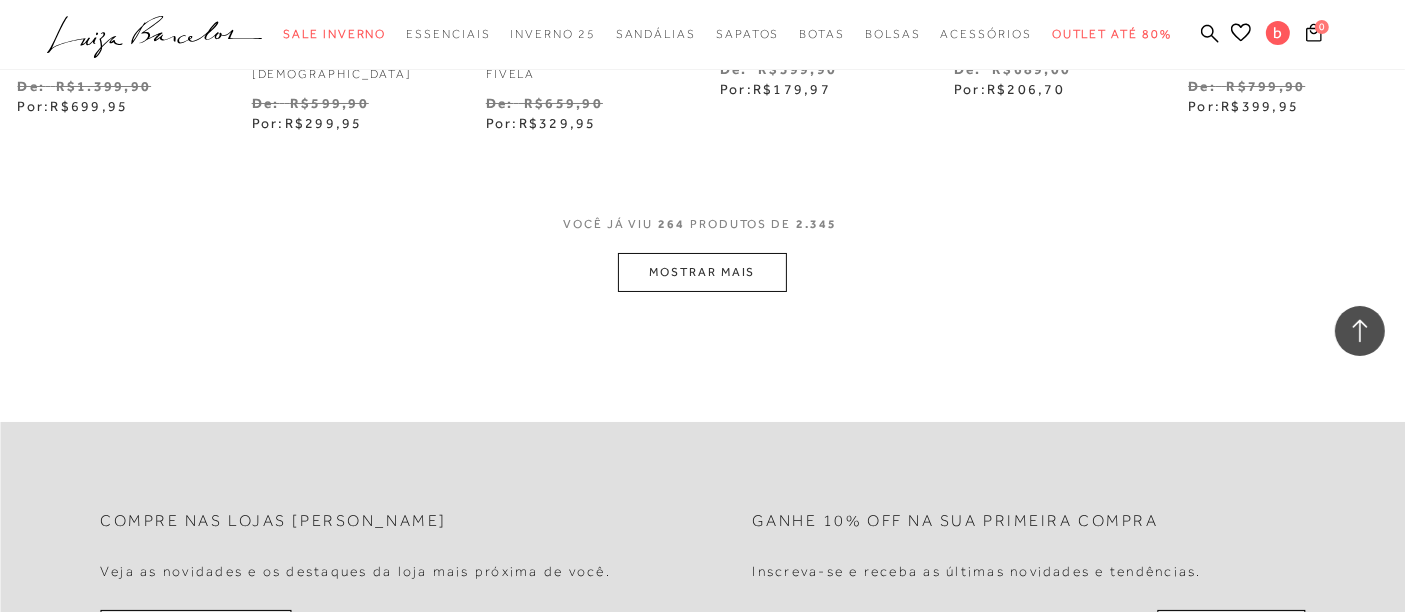 click on "MOSTRAR MAIS" at bounding box center [702, 272] 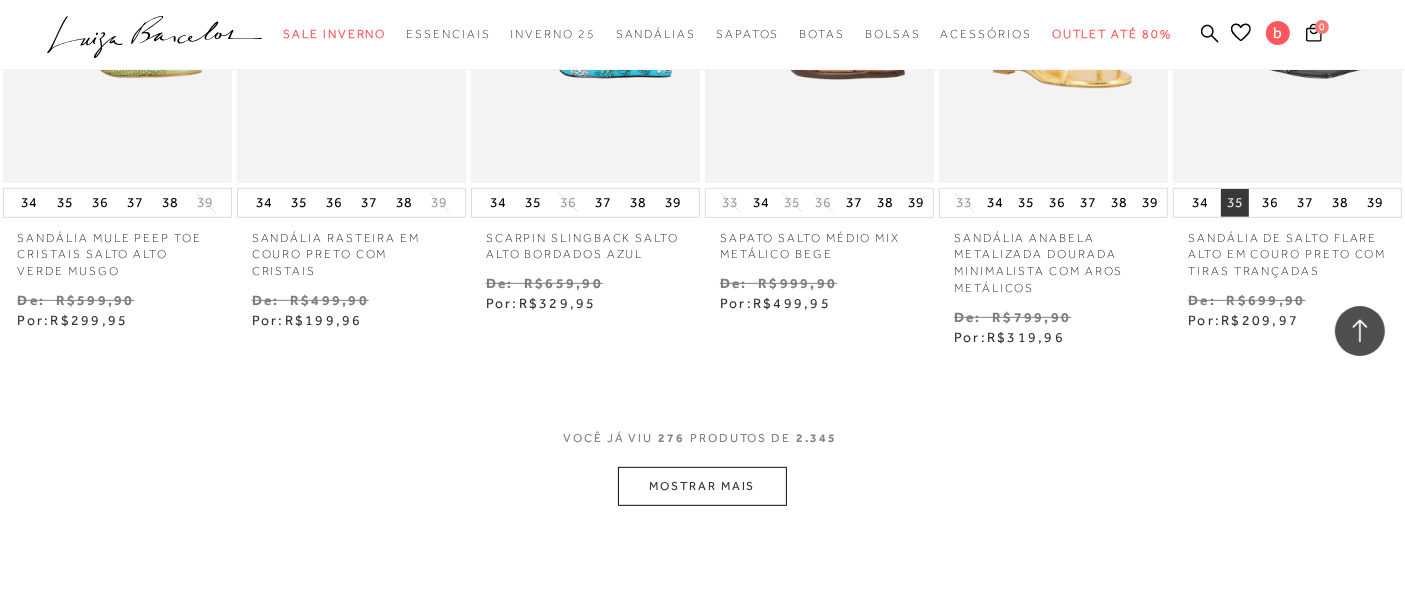 scroll, scrollTop: 23666, scrollLeft: 0, axis: vertical 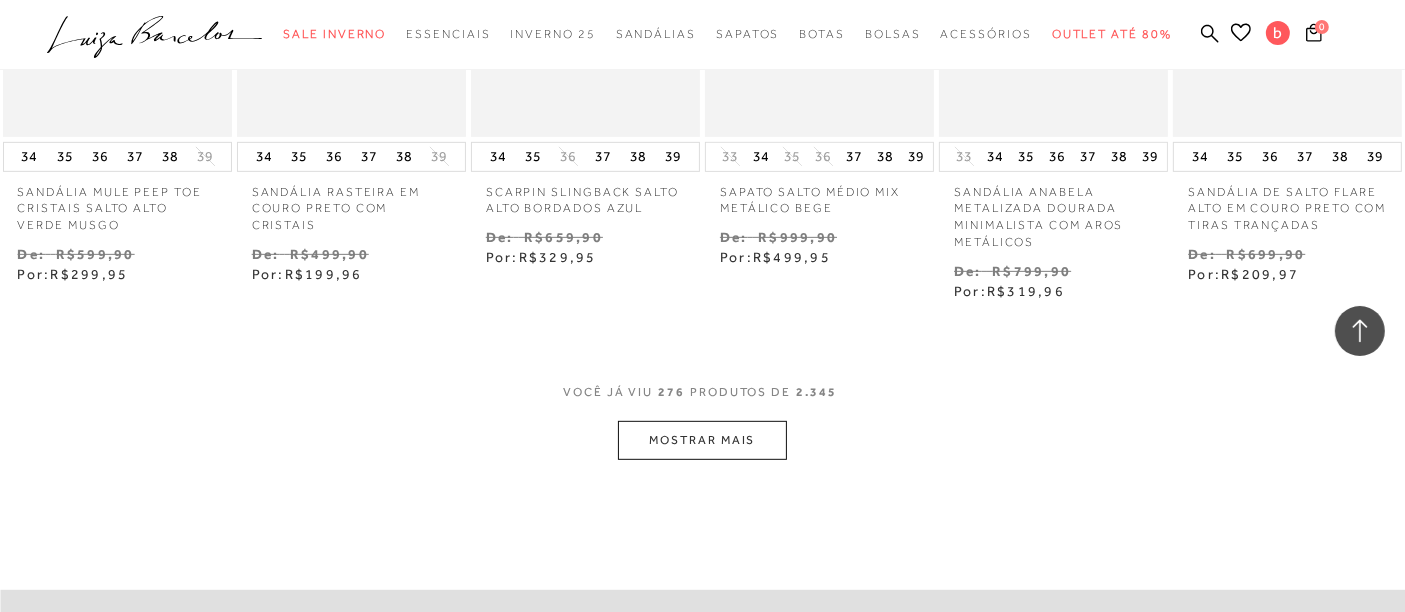 click on "MOSTRAR MAIS" at bounding box center (702, 440) 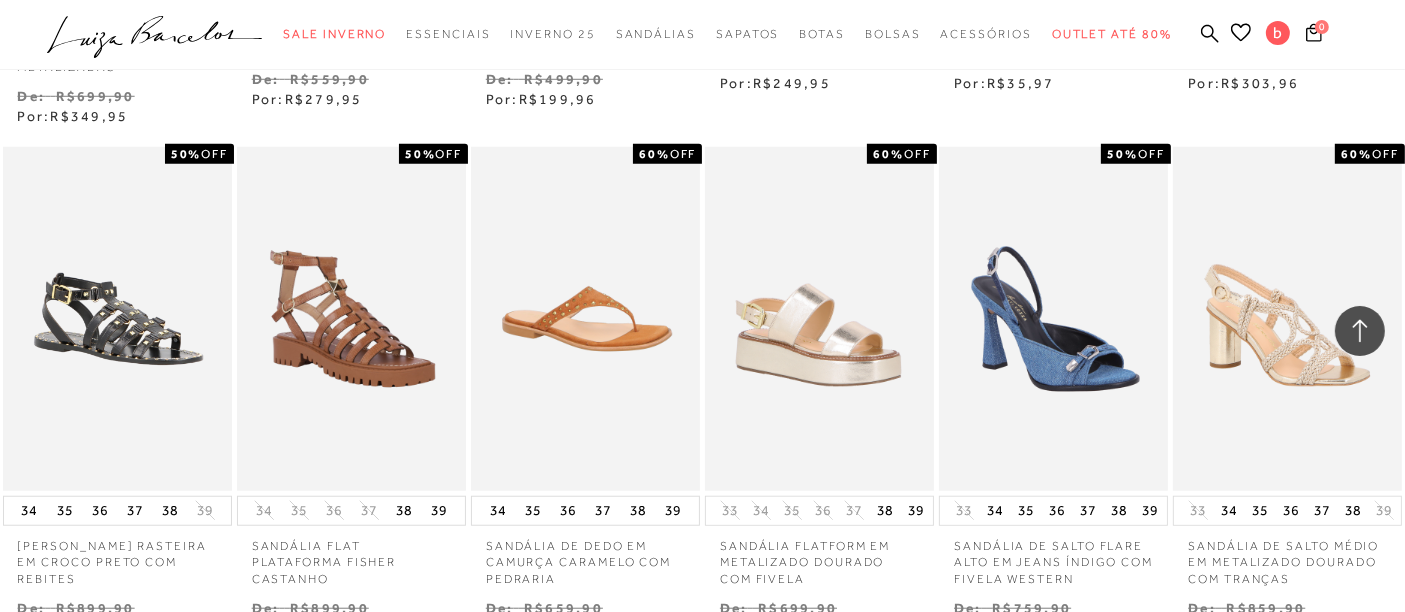 scroll, scrollTop: 24701, scrollLeft: 0, axis: vertical 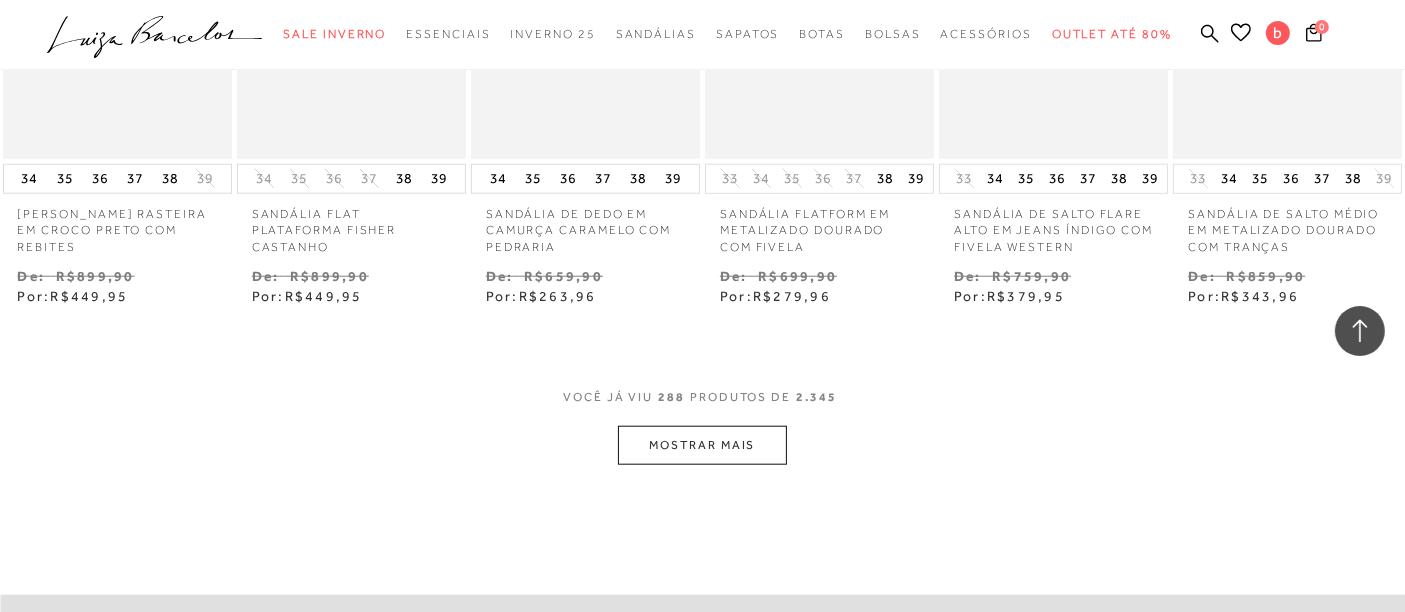 click on "MOSTRAR MAIS" at bounding box center [702, 445] 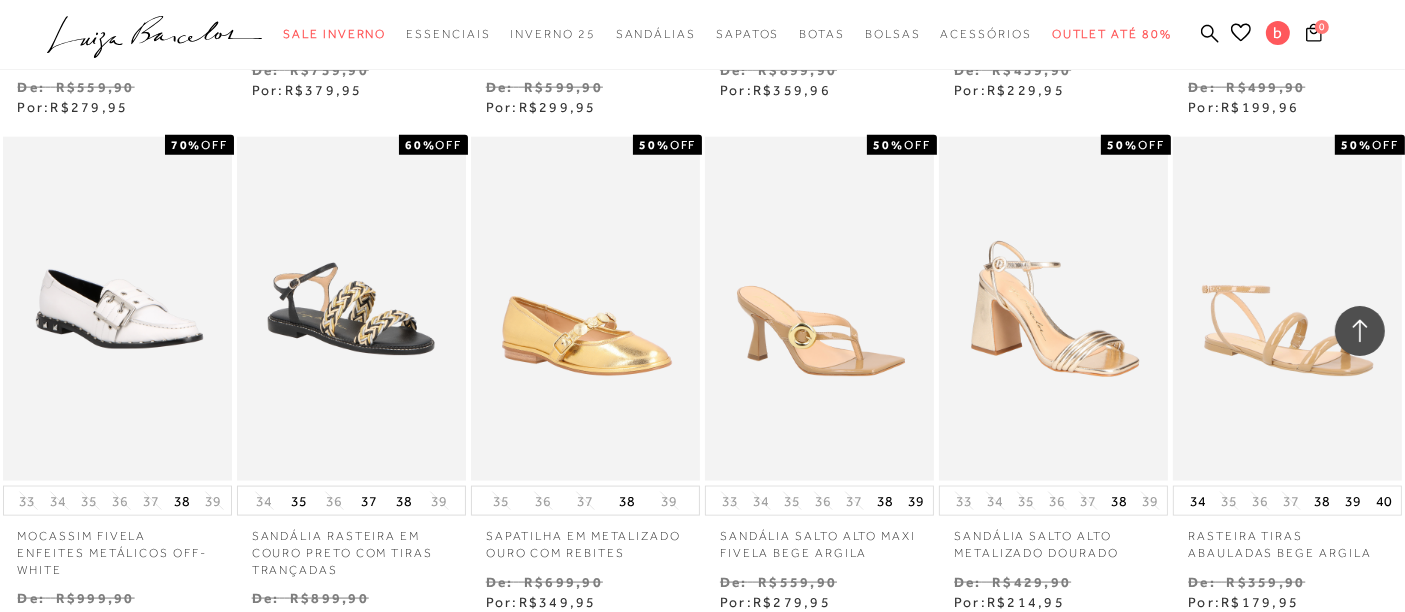 scroll, scrollTop: 25514, scrollLeft: 0, axis: vertical 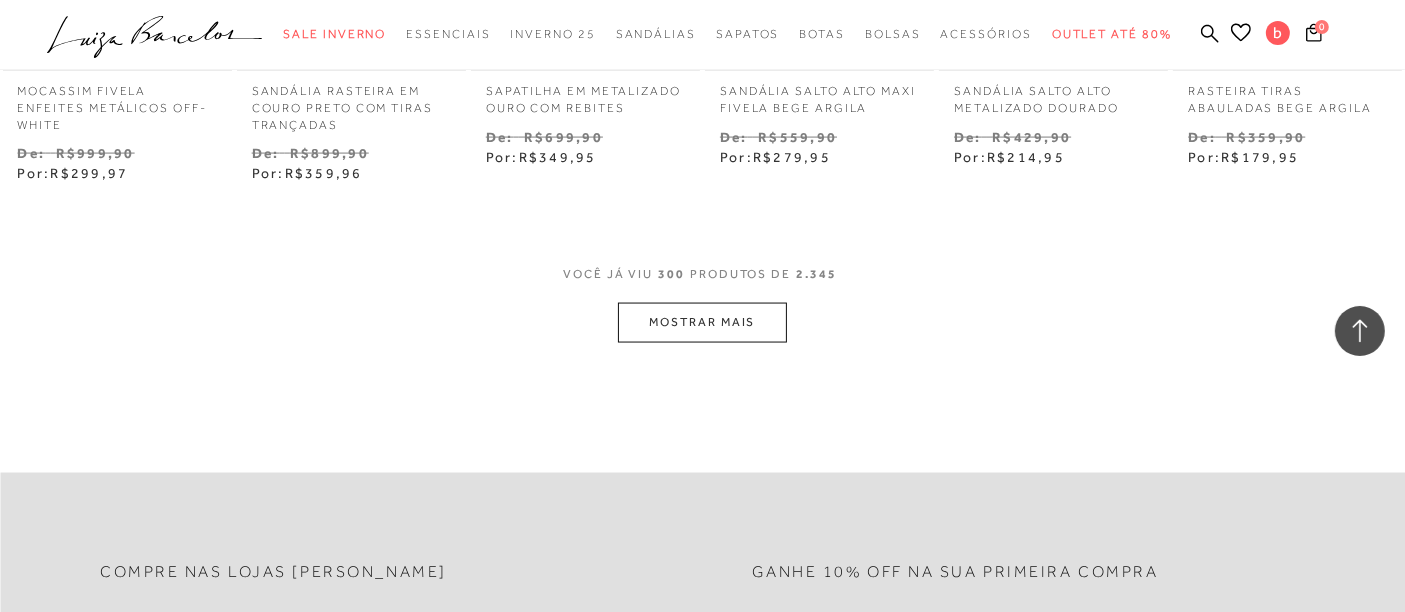 click on "MOSTRAR MAIS" at bounding box center [702, 322] 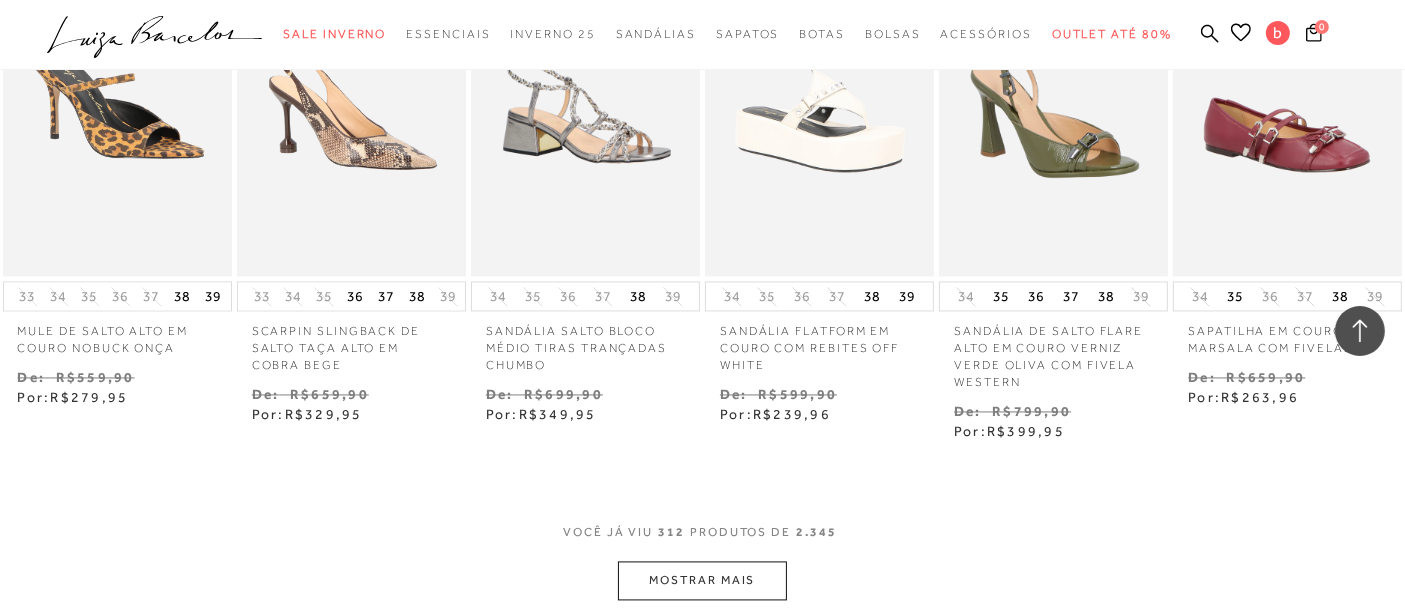 scroll, scrollTop: 26847, scrollLeft: 0, axis: vertical 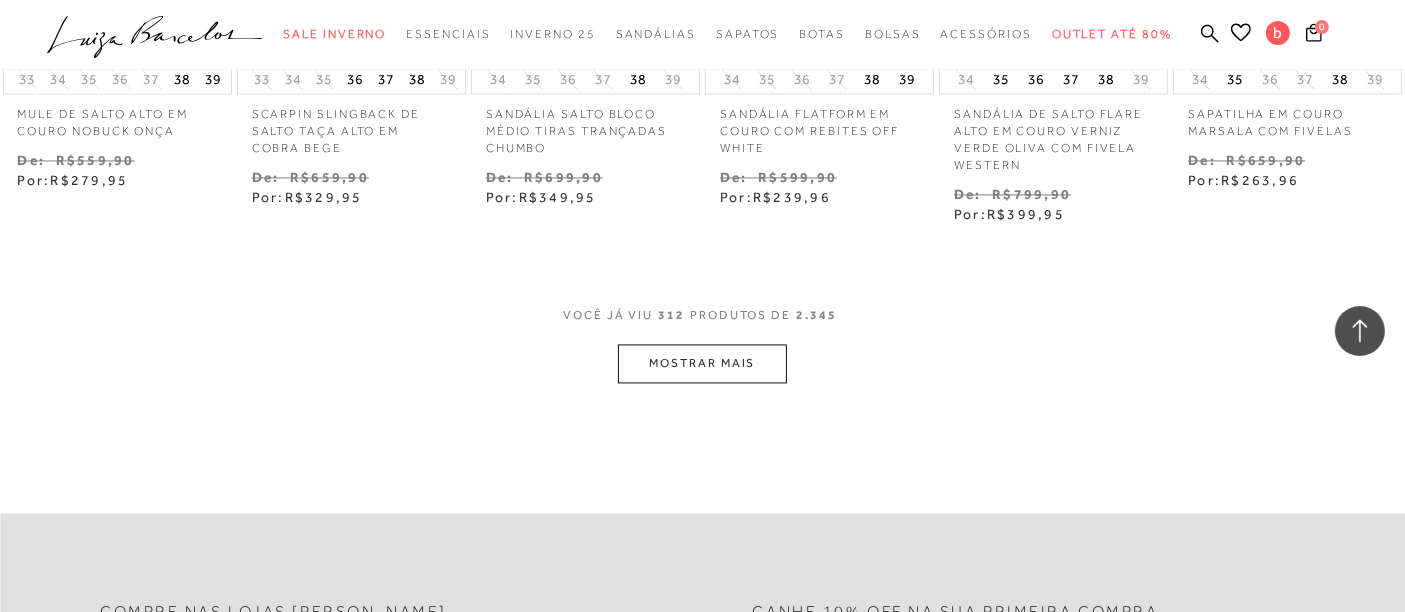 click on "MOSTRAR MAIS" at bounding box center (702, 363) 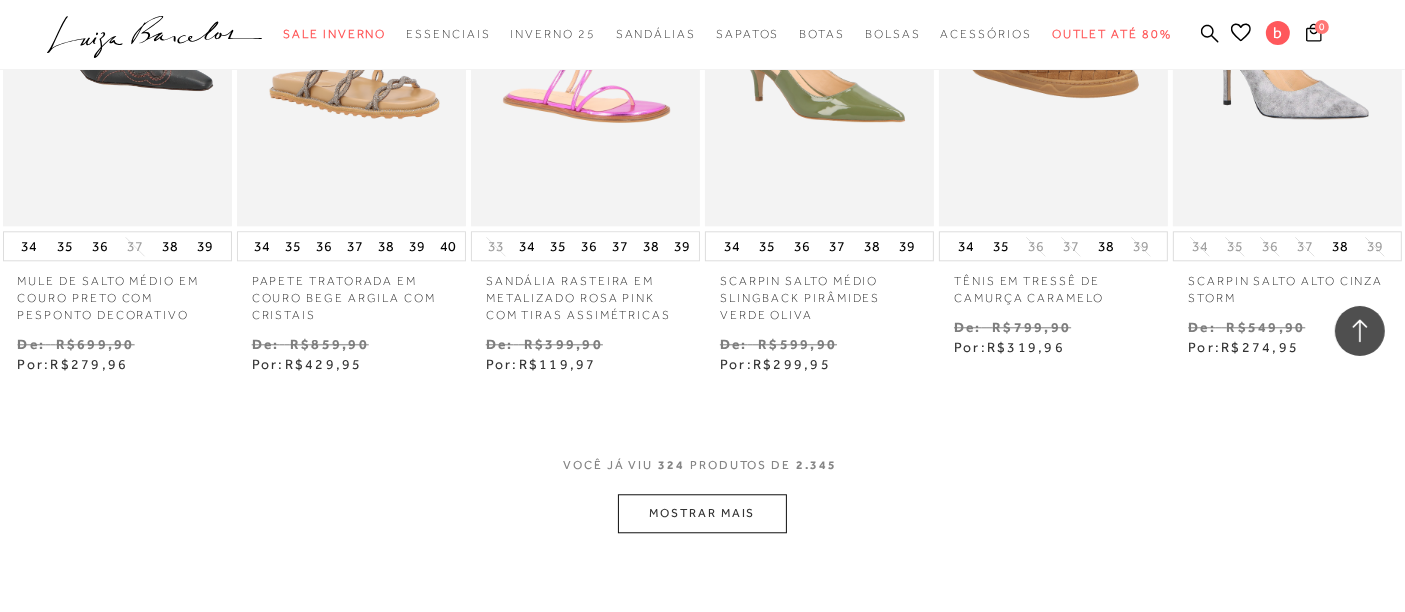 scroll, scrollTop: 27847, scrollLeft: 0, axis: vertical 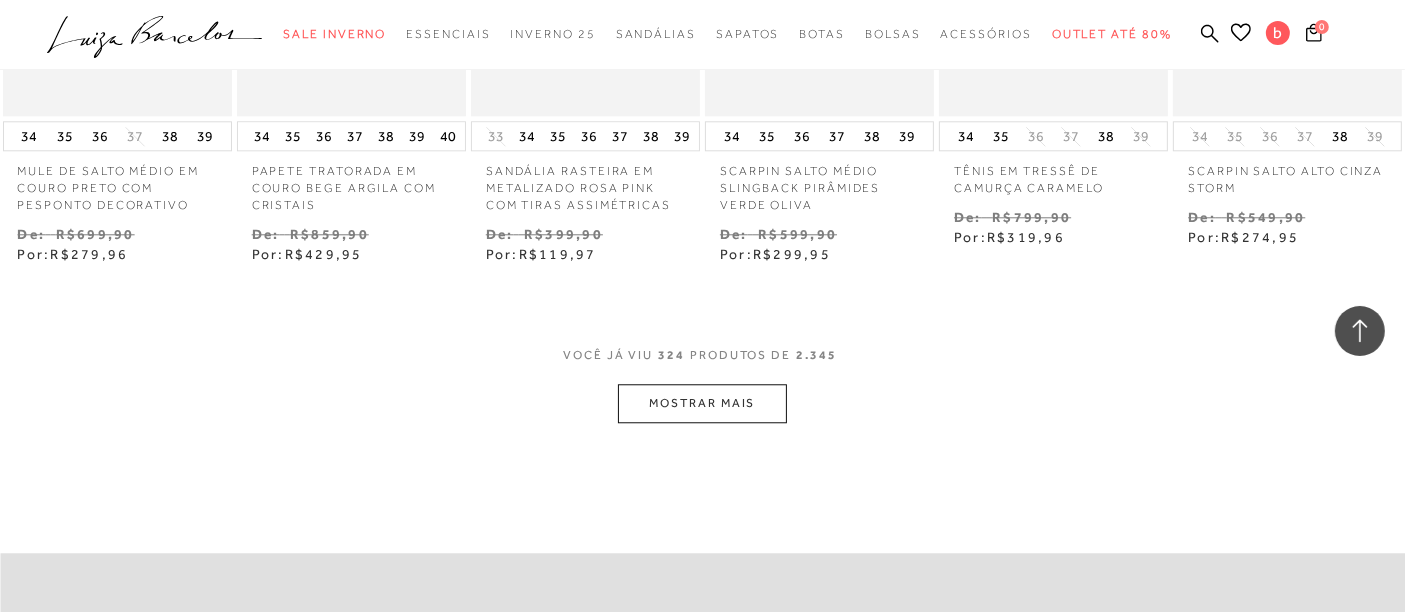click on "Resultados da pesquisa
Outlet até 80%
Resultados: 313 - 324 (de 2.345)
Opções de exibição
2345
resultados encontrados
Ordenar Padrão 2 60%" at bounding box center [702, -13672] 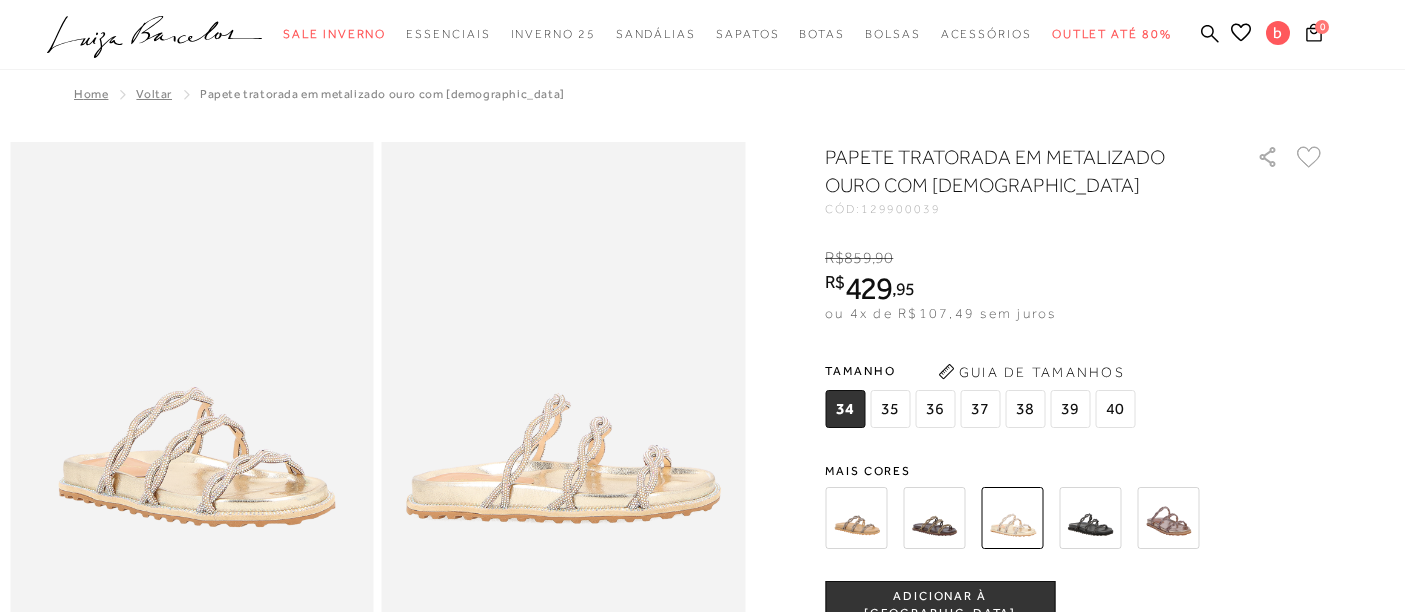 scroll, scrollTop: 0, scrollLeft: 0, axis: both 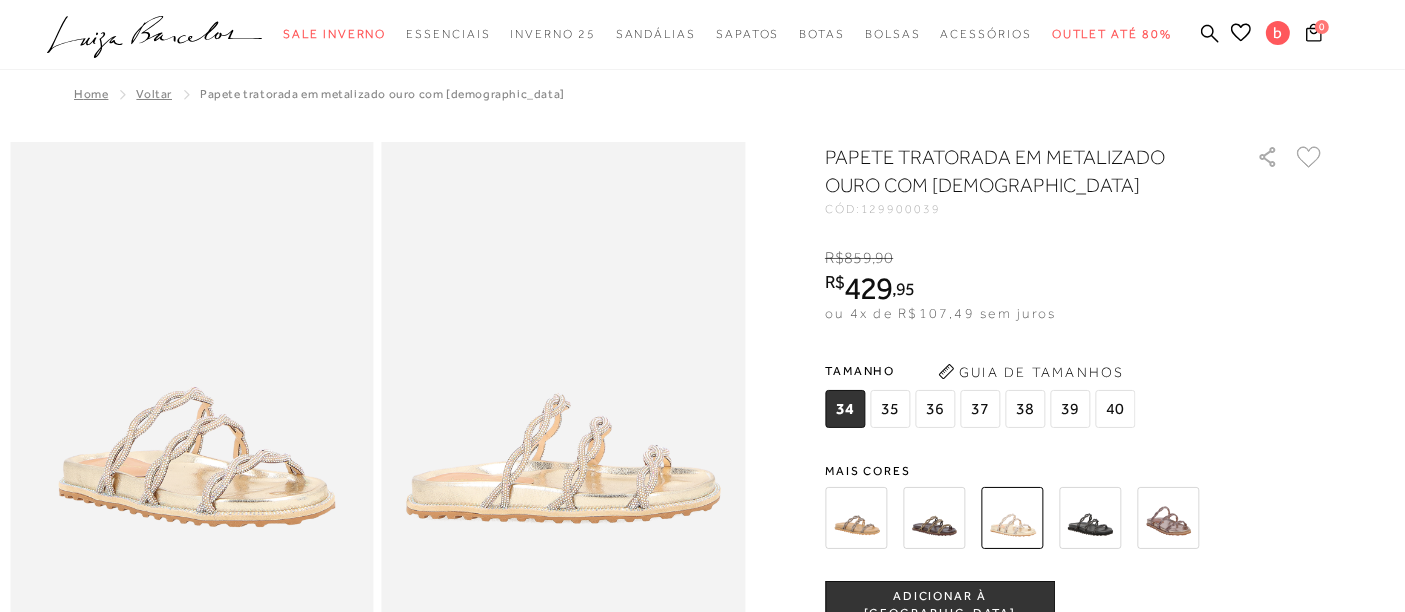 click on "38" at bounding box center (1025, 409) 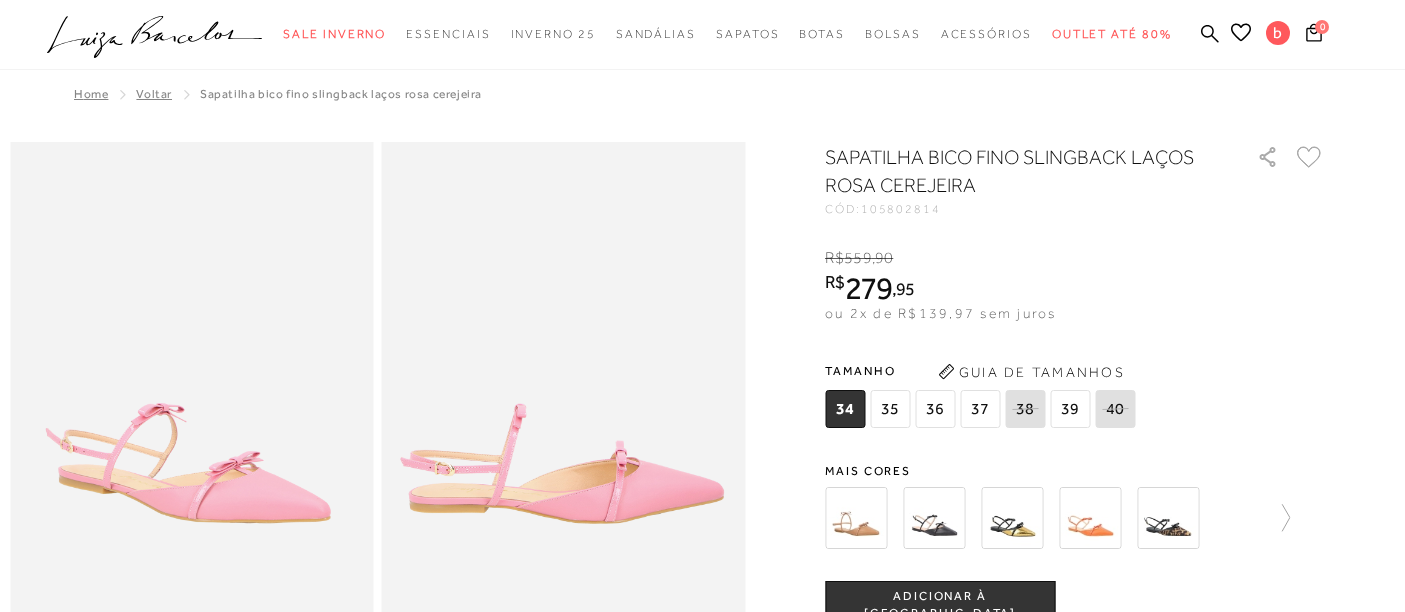 scroll, scrollTop: 0, scrollLeft: 0, axis: both 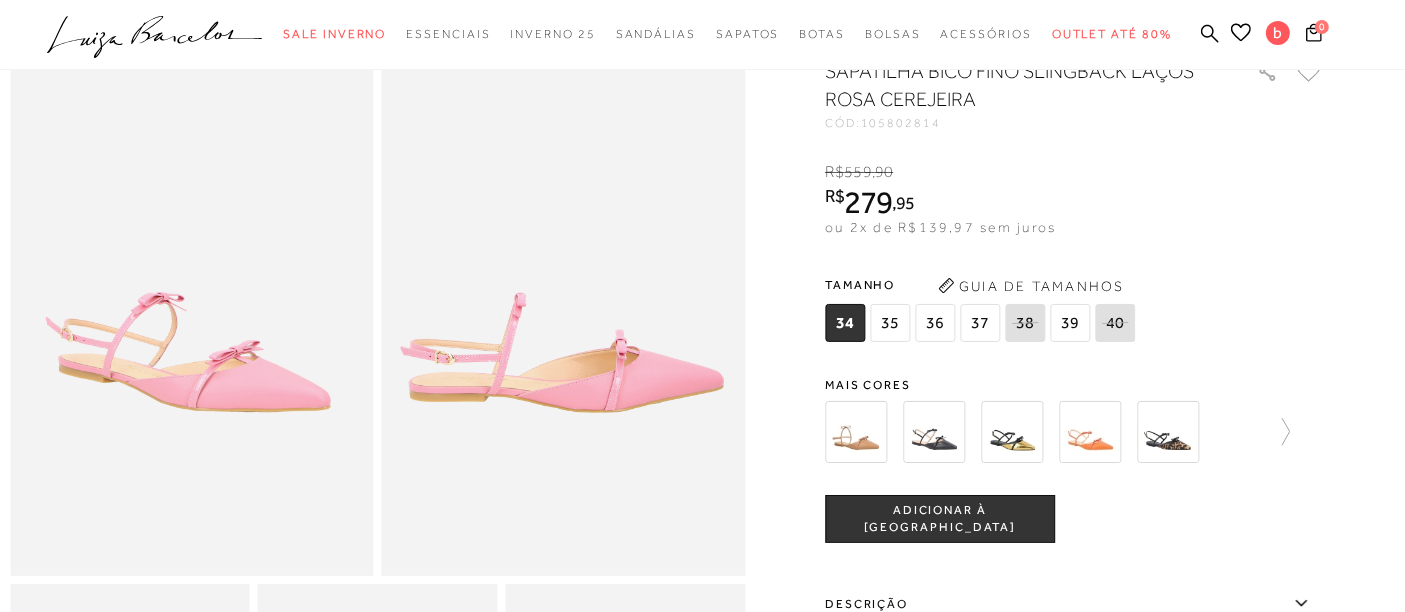 click at bounding box center (1075, 432) 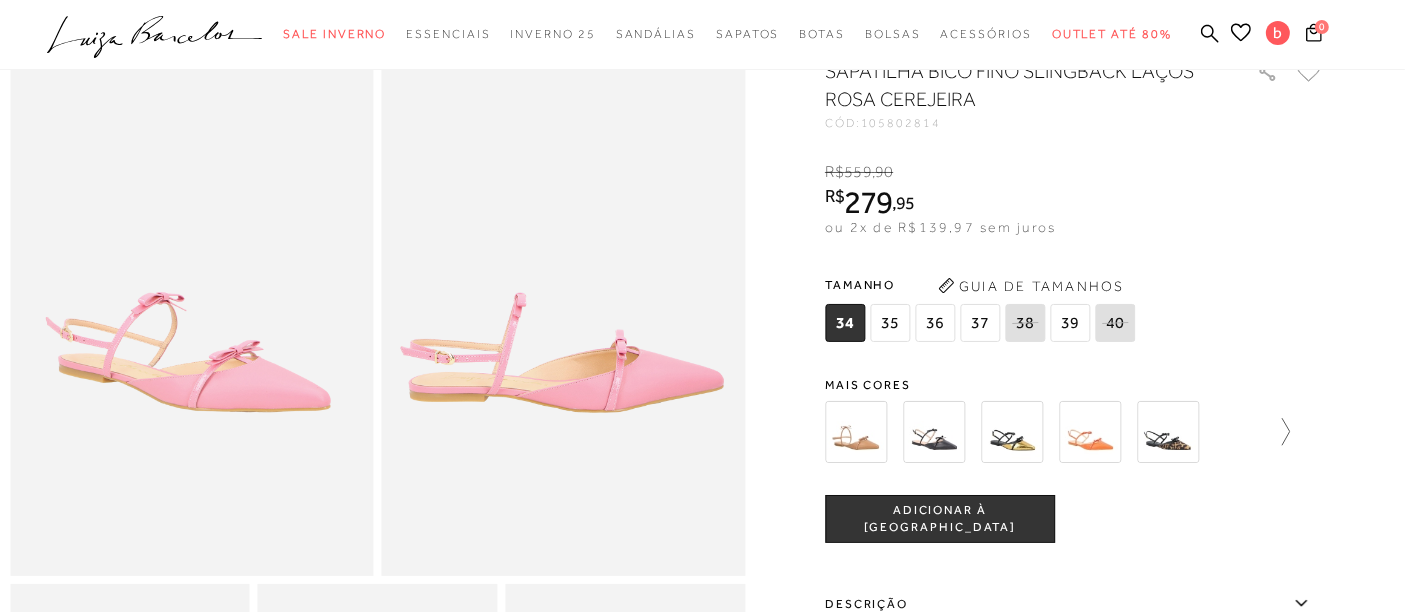 click 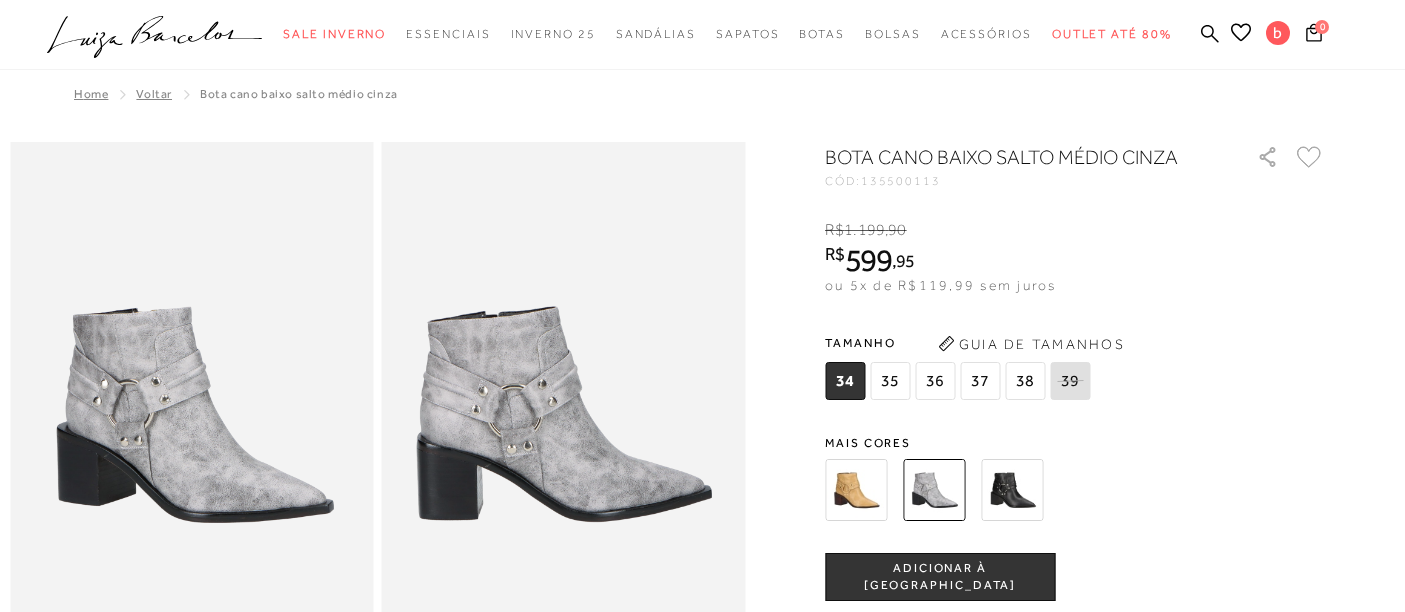 scroll, scrollTop: 0, scrollLeft: 0, axis: both 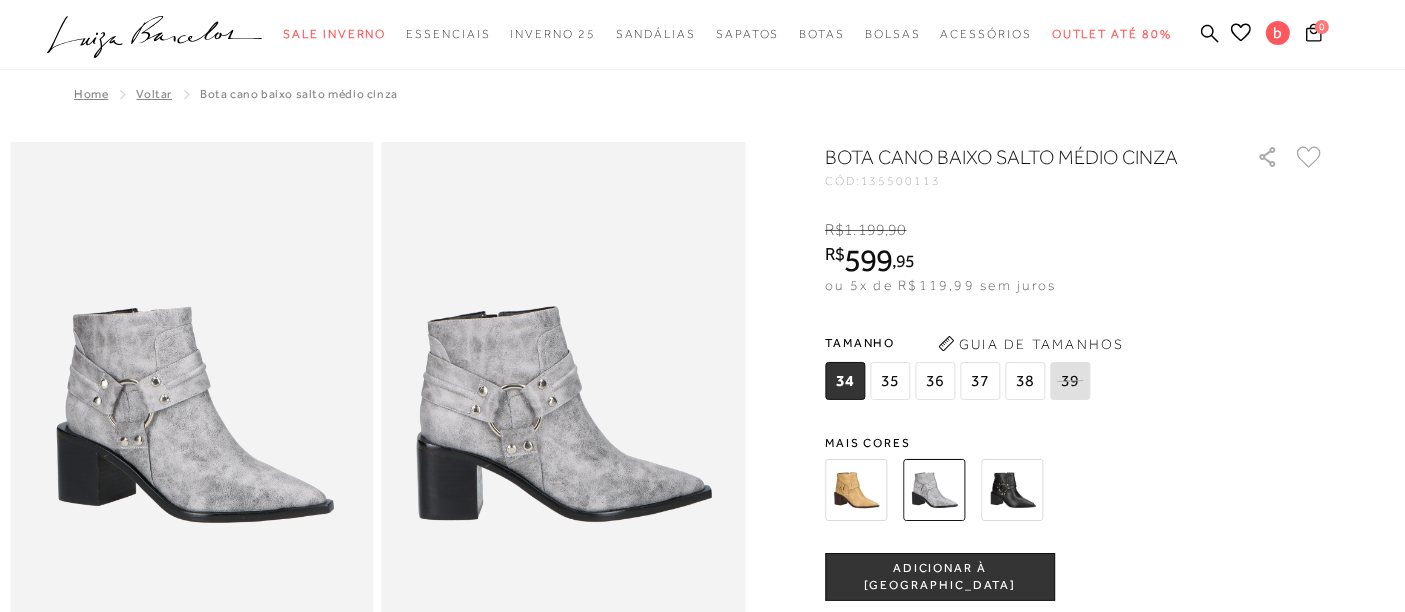 click at bounding box center (856, 490) 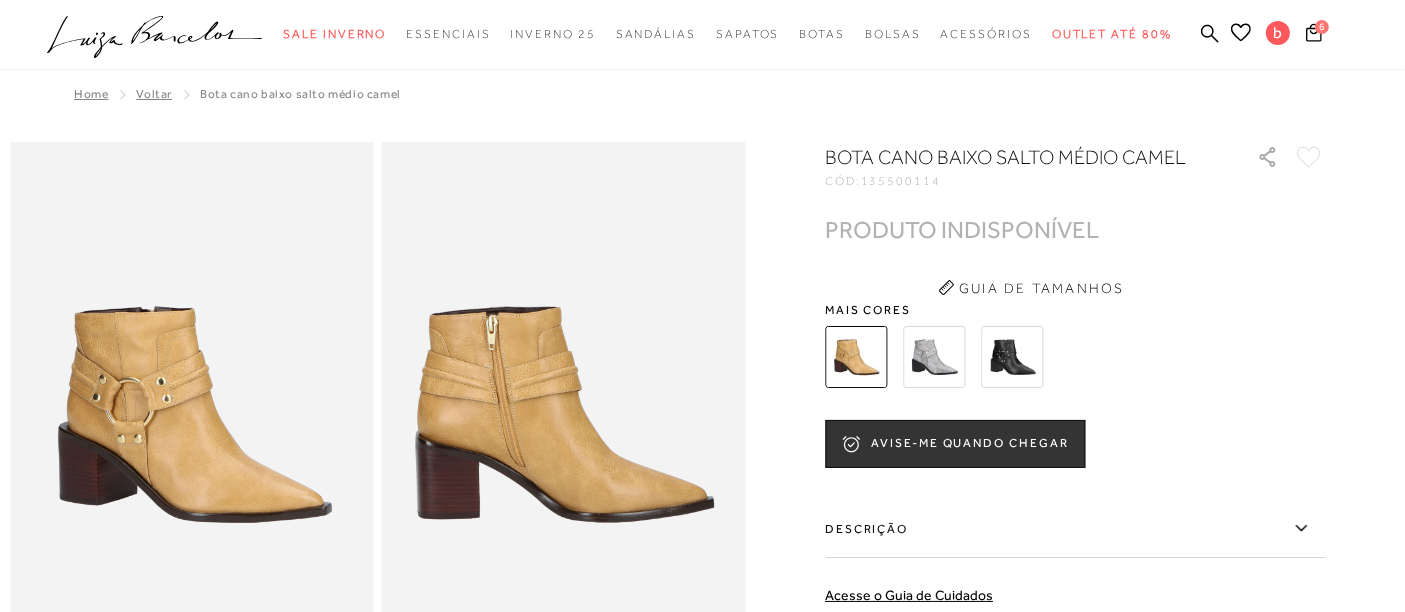 click at bounding box center (1012, 357) 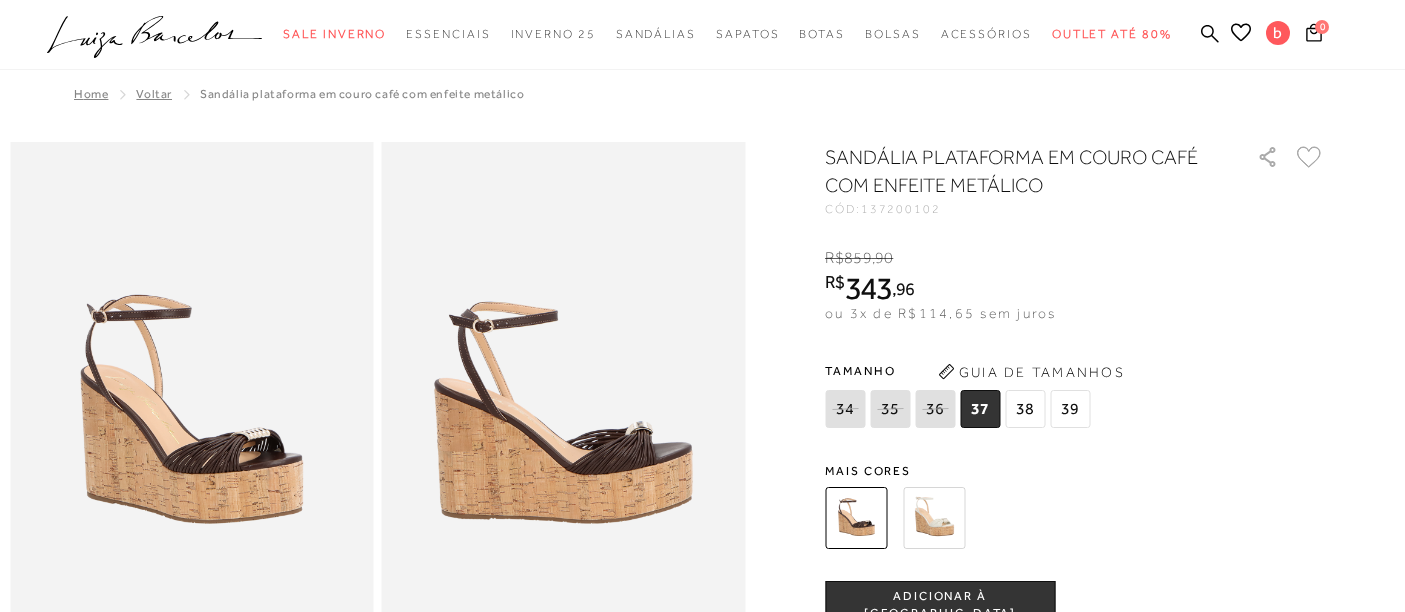 scroll, scrollTop: 0, scrollLeft: 0, axis: both 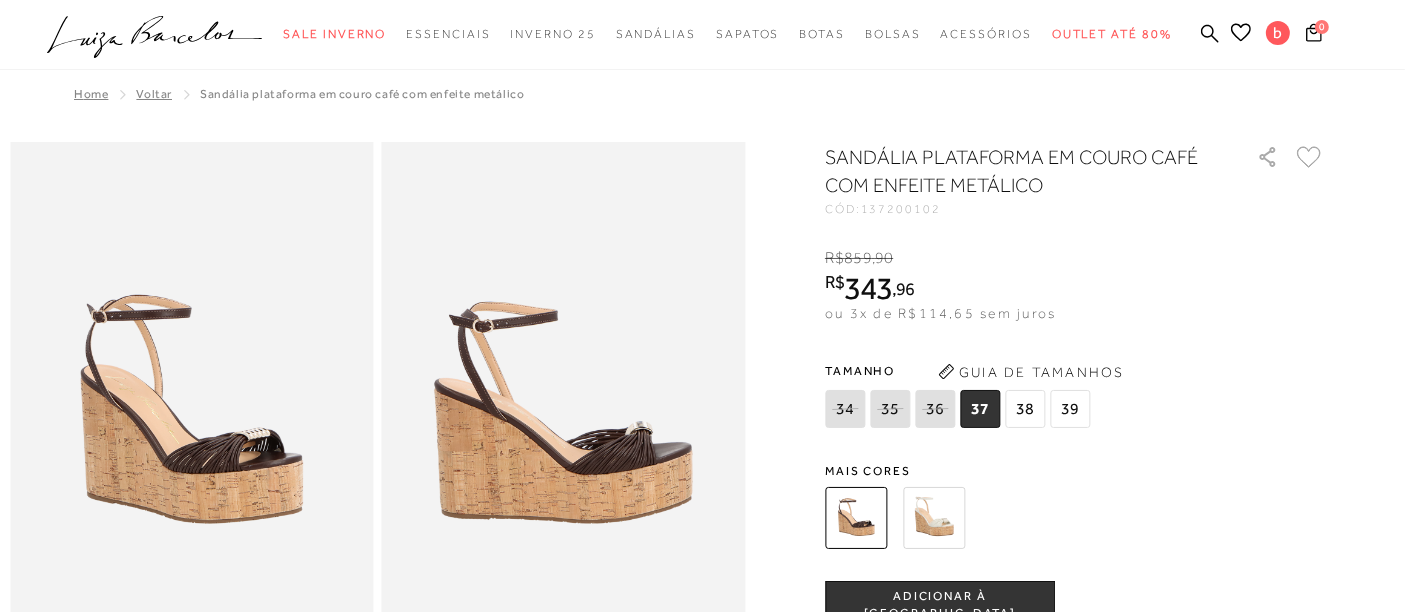 click on "38" at bounding box center (1025, 409) 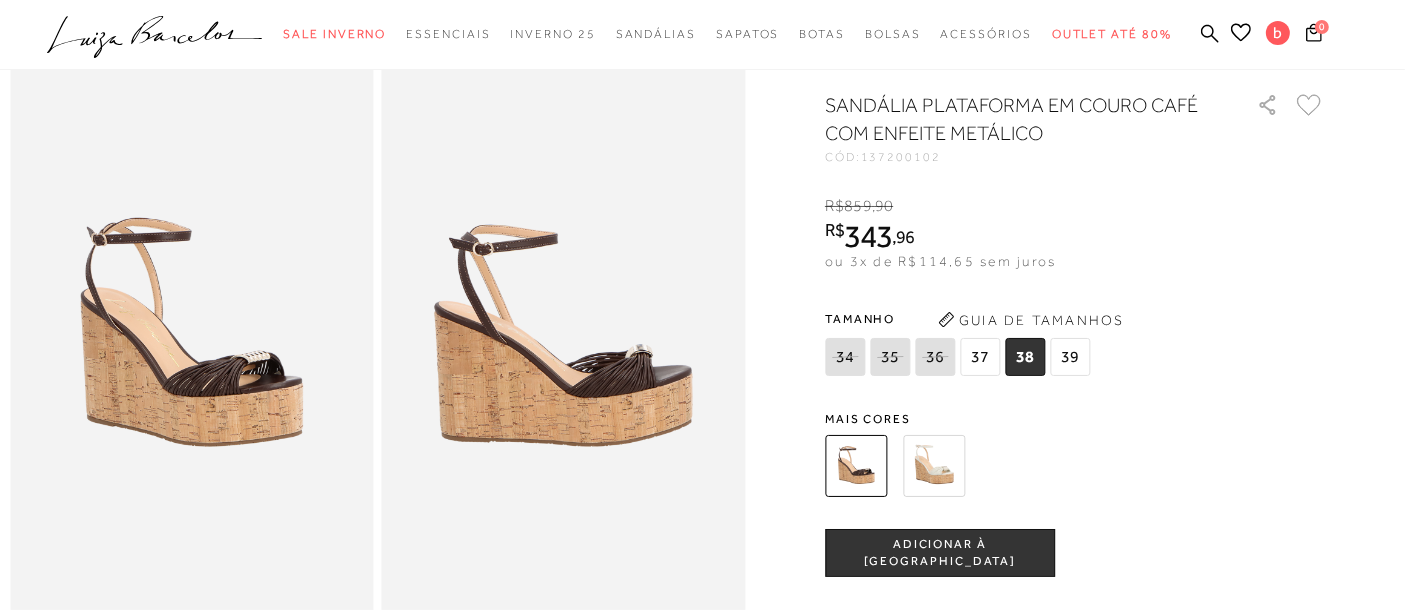 scroll, scrollTop: 111, scrollLeft: 0, axis: vertical 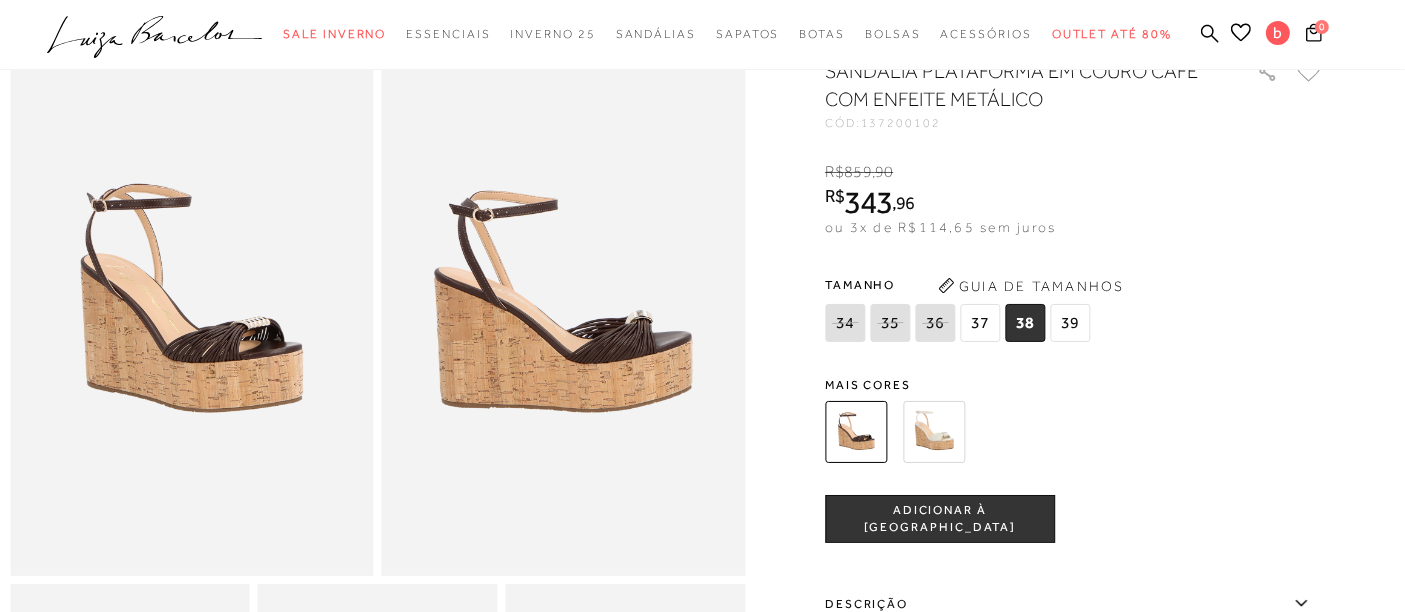 click on "ADICIONAR À [GEOGRAPHIC_DATA]" at bounding box center [940, 519] 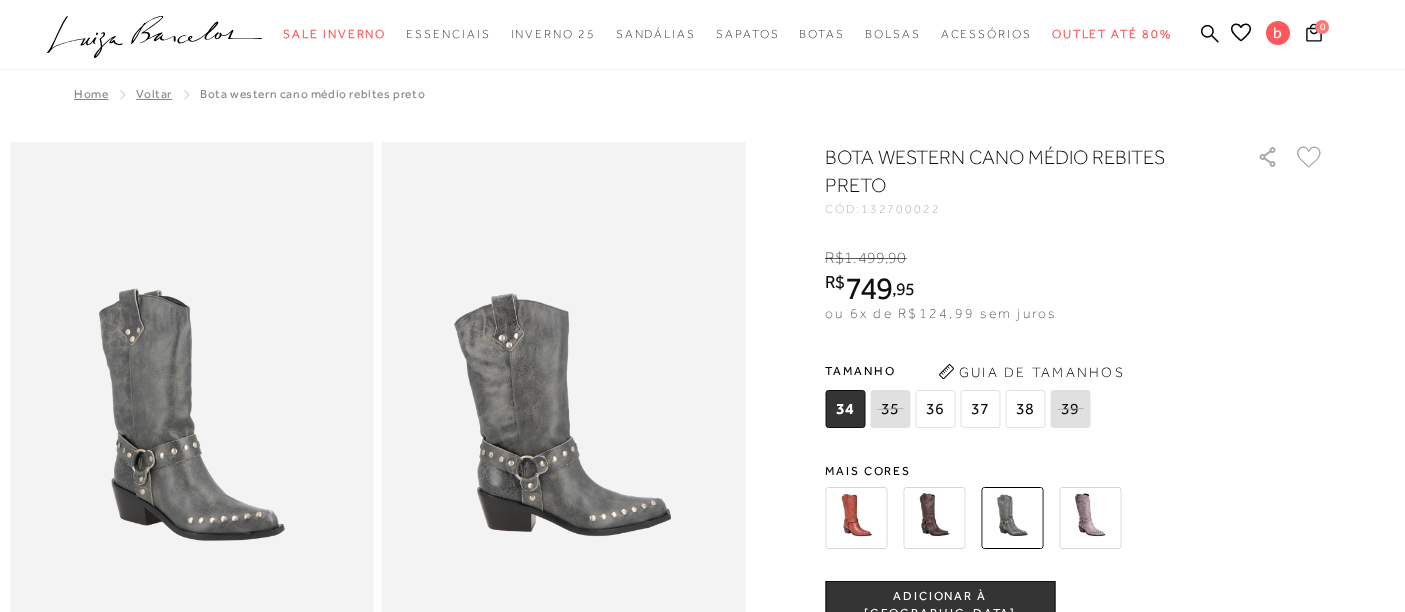 scroll, scrollTop: 0, scrollLeft: 0, axis: both 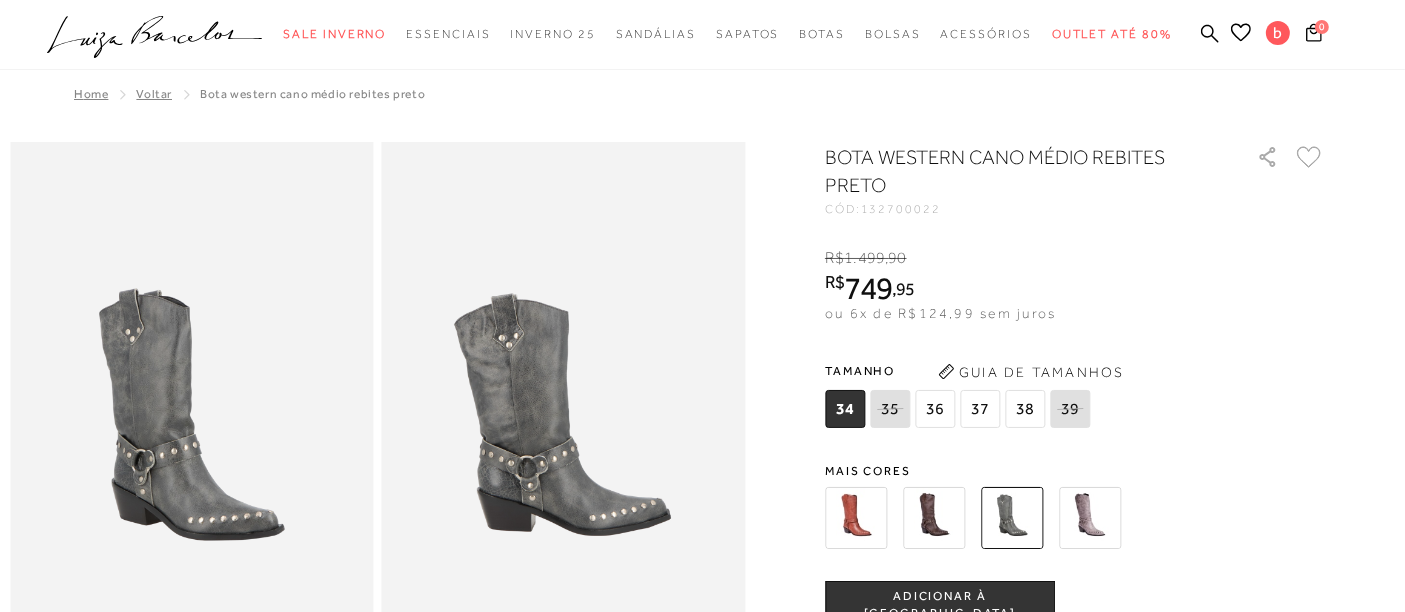 click at bounding box center (856, 518) 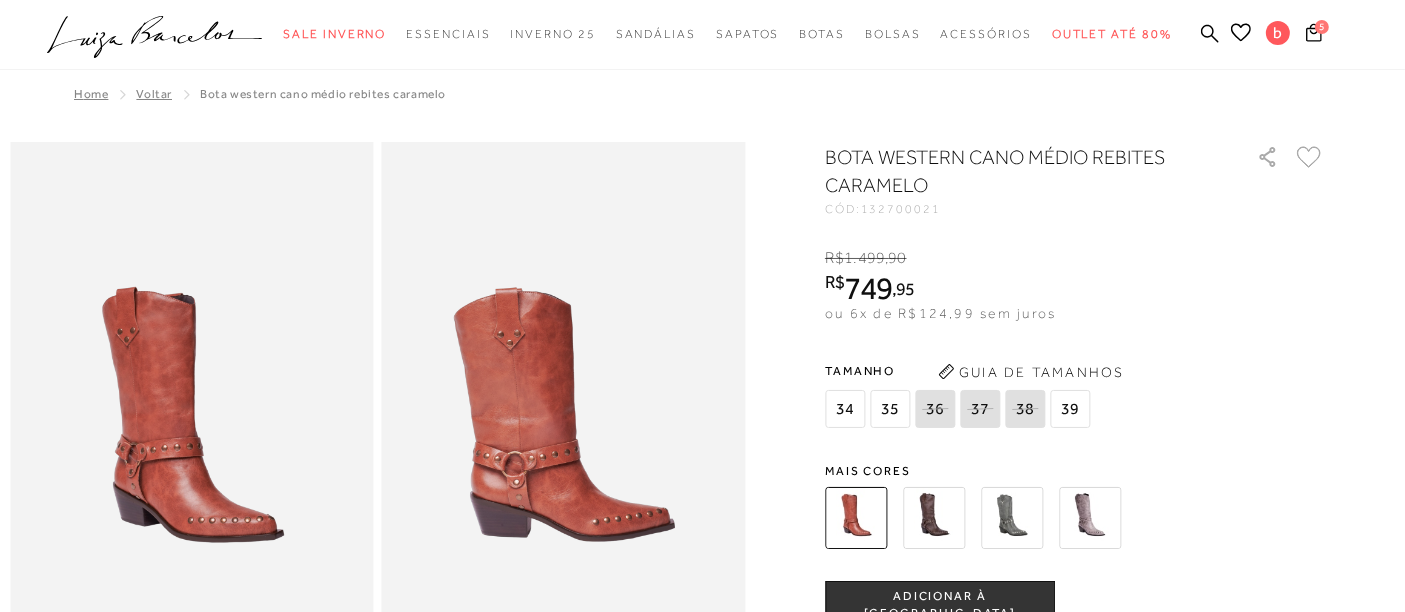 scroll, scrollTop: 0, scrollLeft: 0, axis: both 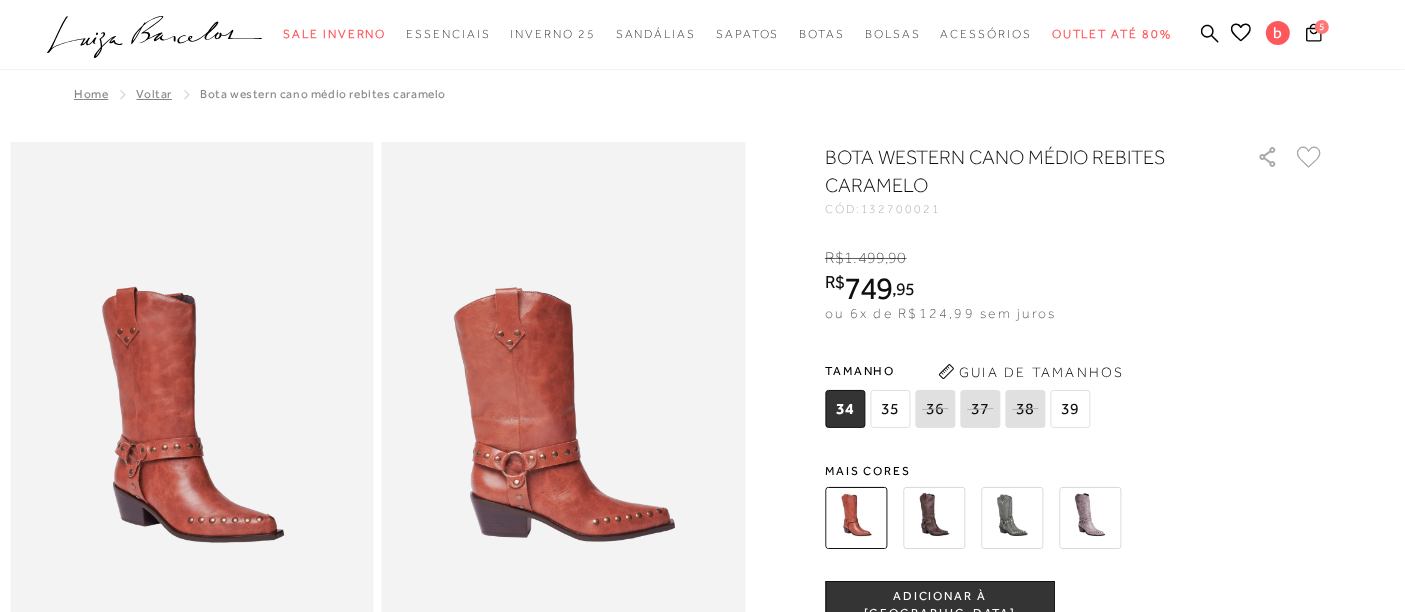 click at bounding box center (934, 518) 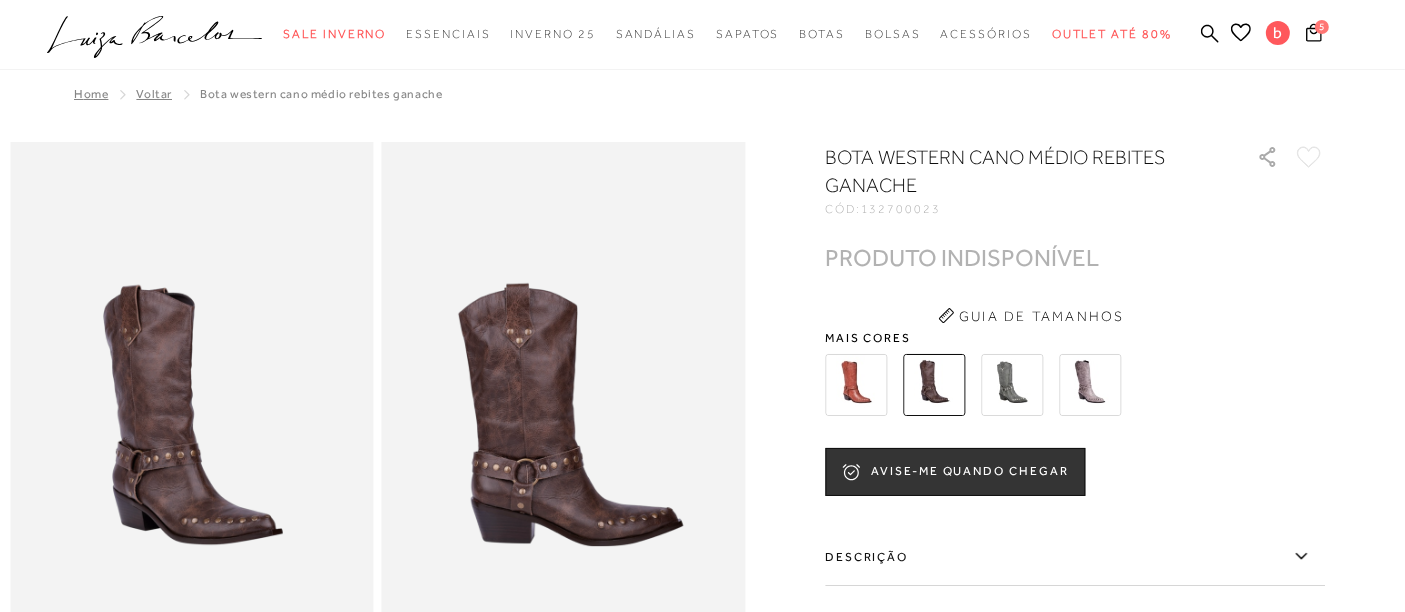 click at bounding box center (1090, 385) 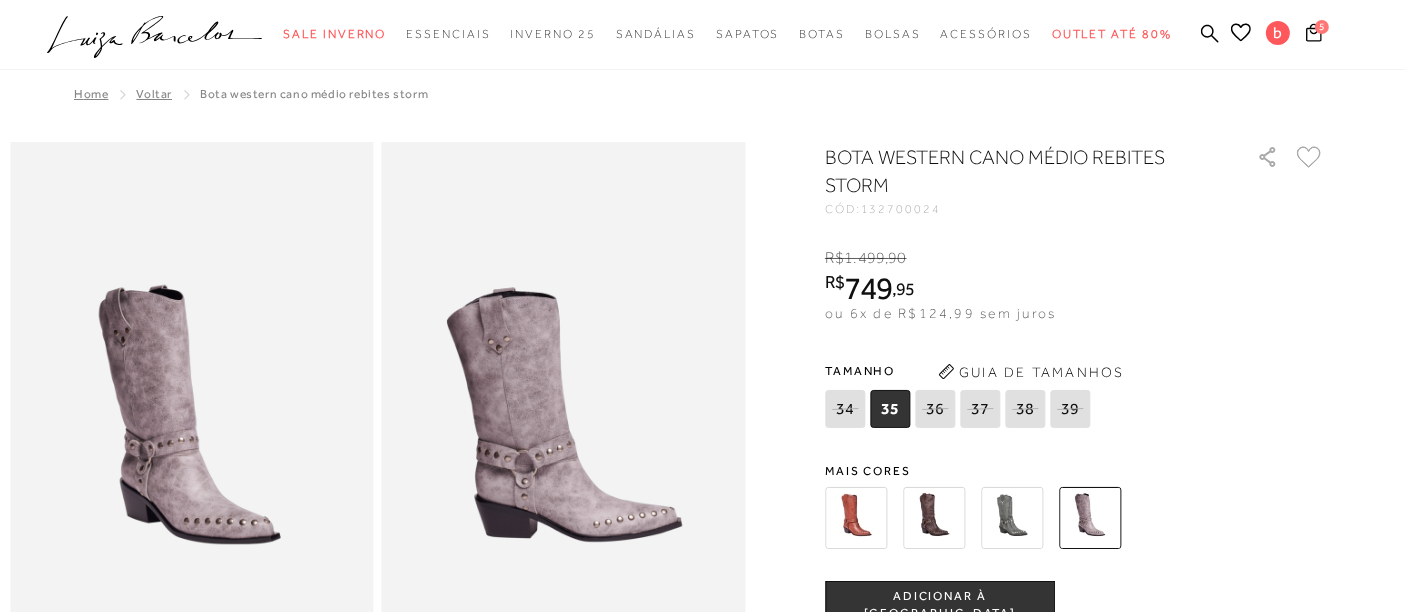 click at bounding box center (856, 518) 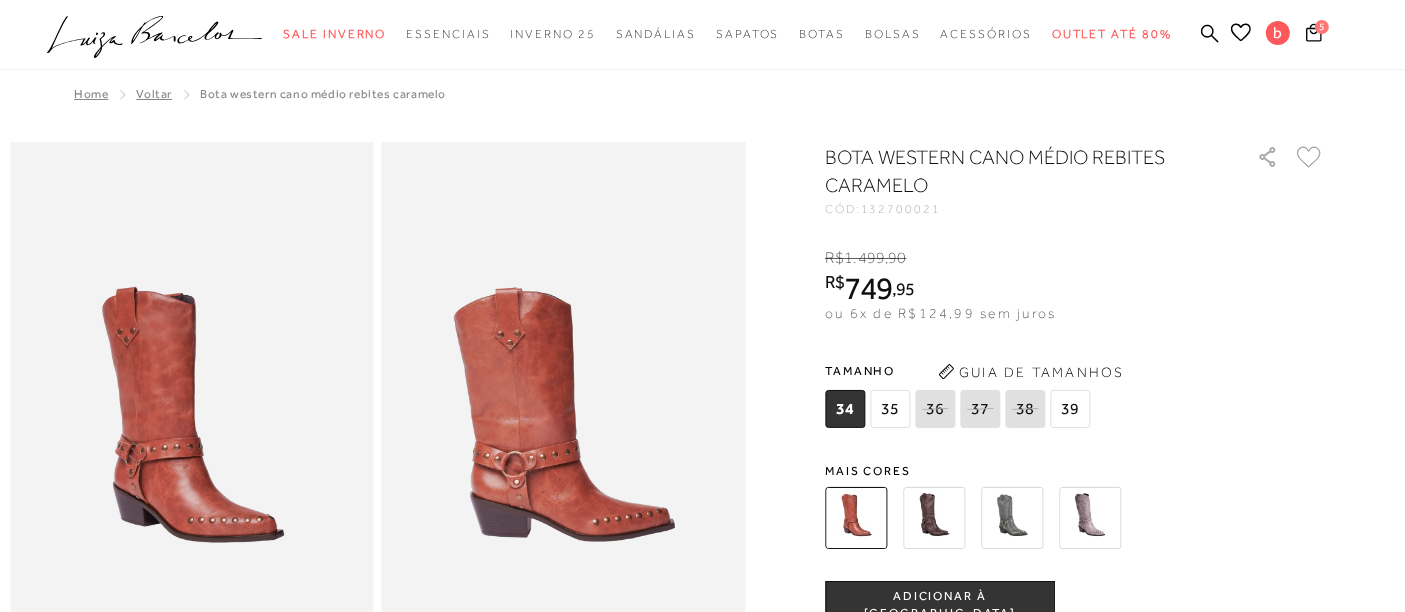 click at bounding box center (934, 518) 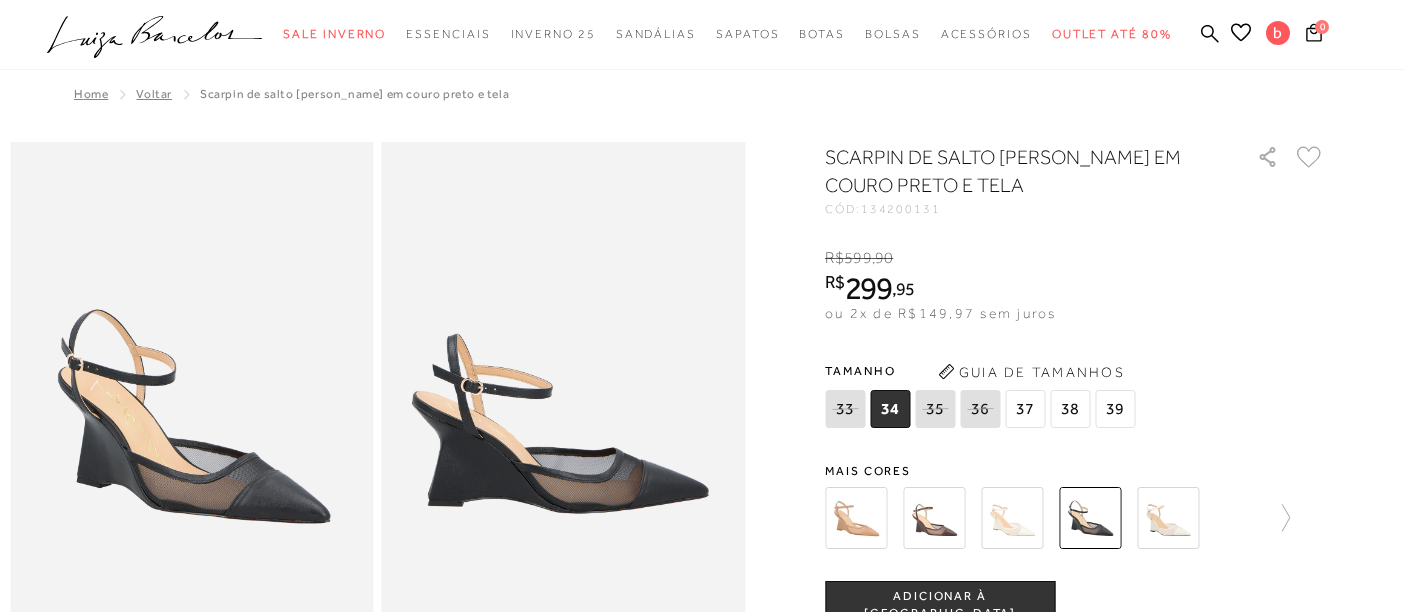 scroll, scrollTop: 0, scrollLeft: 0, axis: both 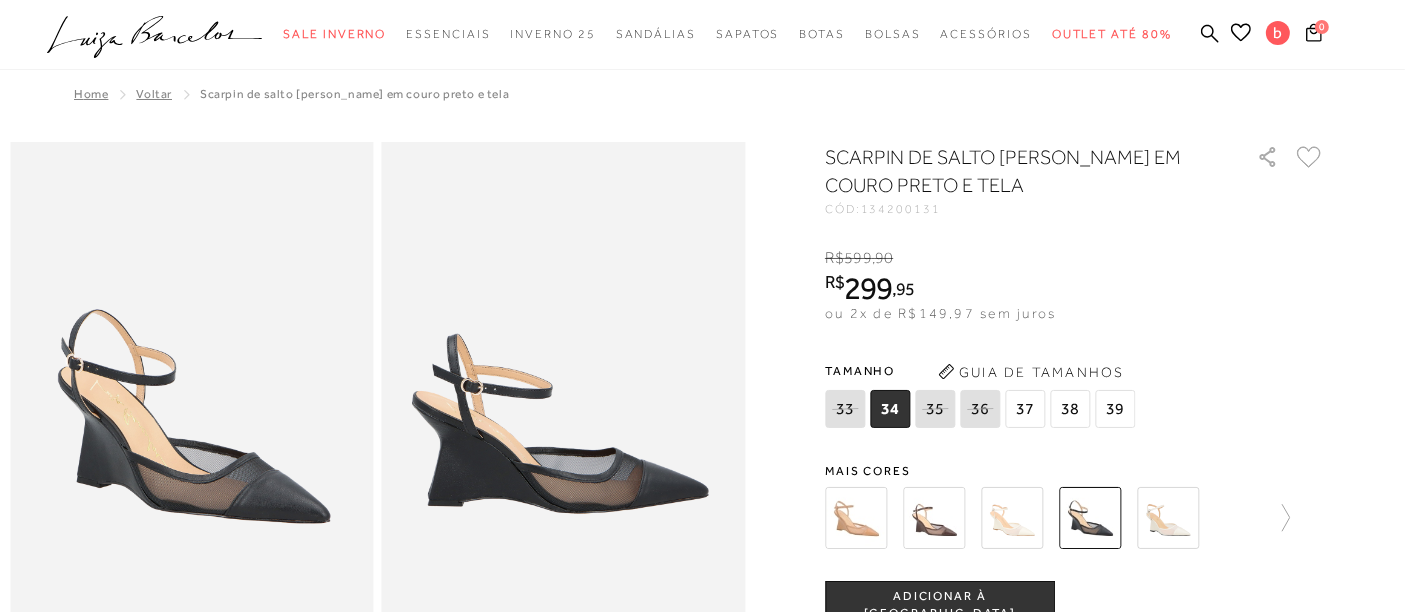 click on "38" at bounding box center (1070, 409) 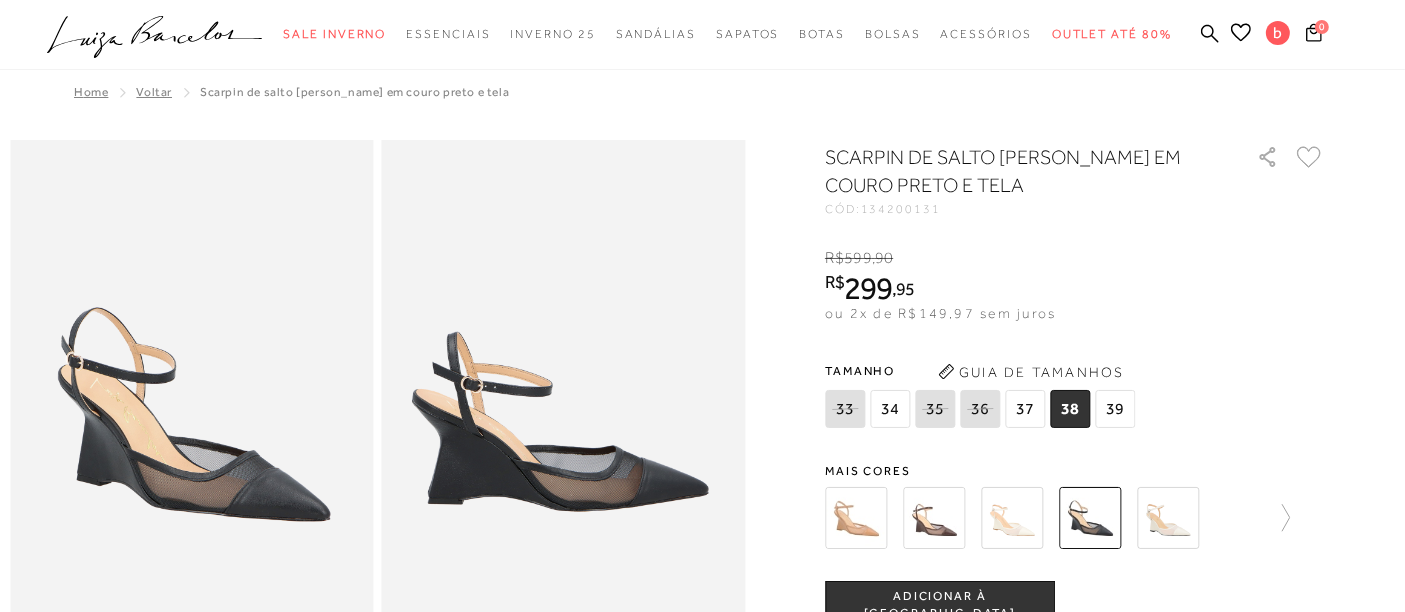 scroll, scrollTop: 111, scrollLeft: 0, axis: vertical 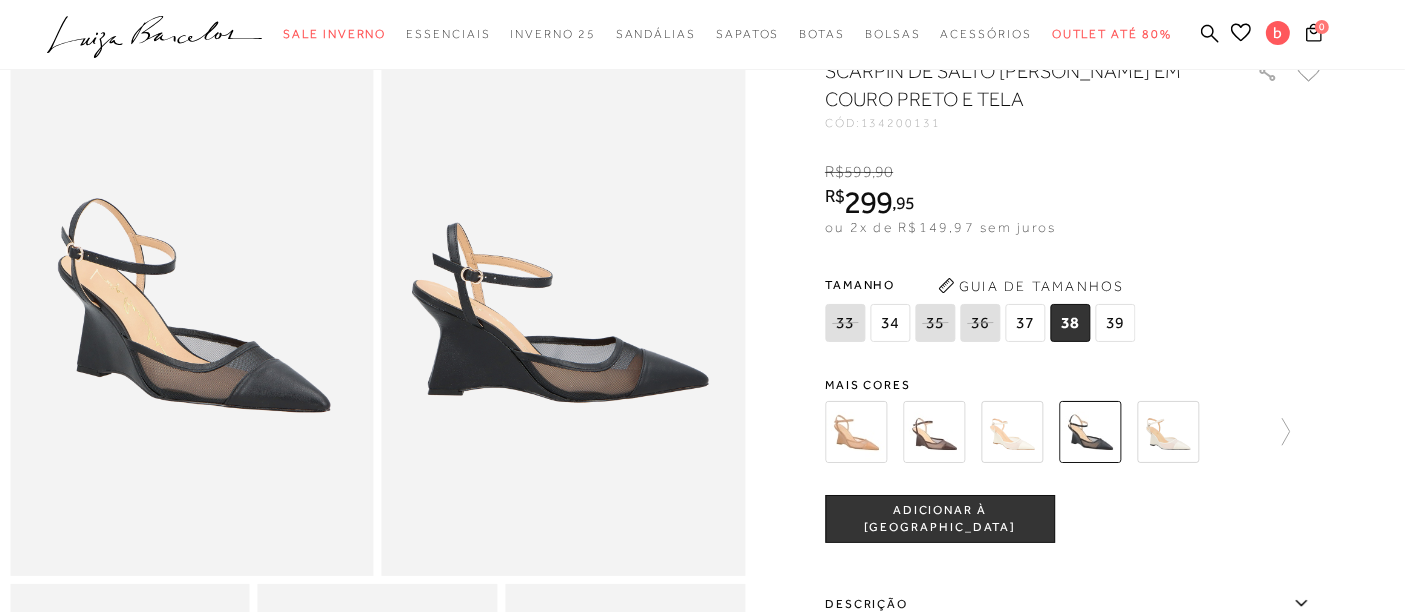 click on "ADICIONAR À [GEOGRAPHIC_DATA]" at bounding box center [940, 519] 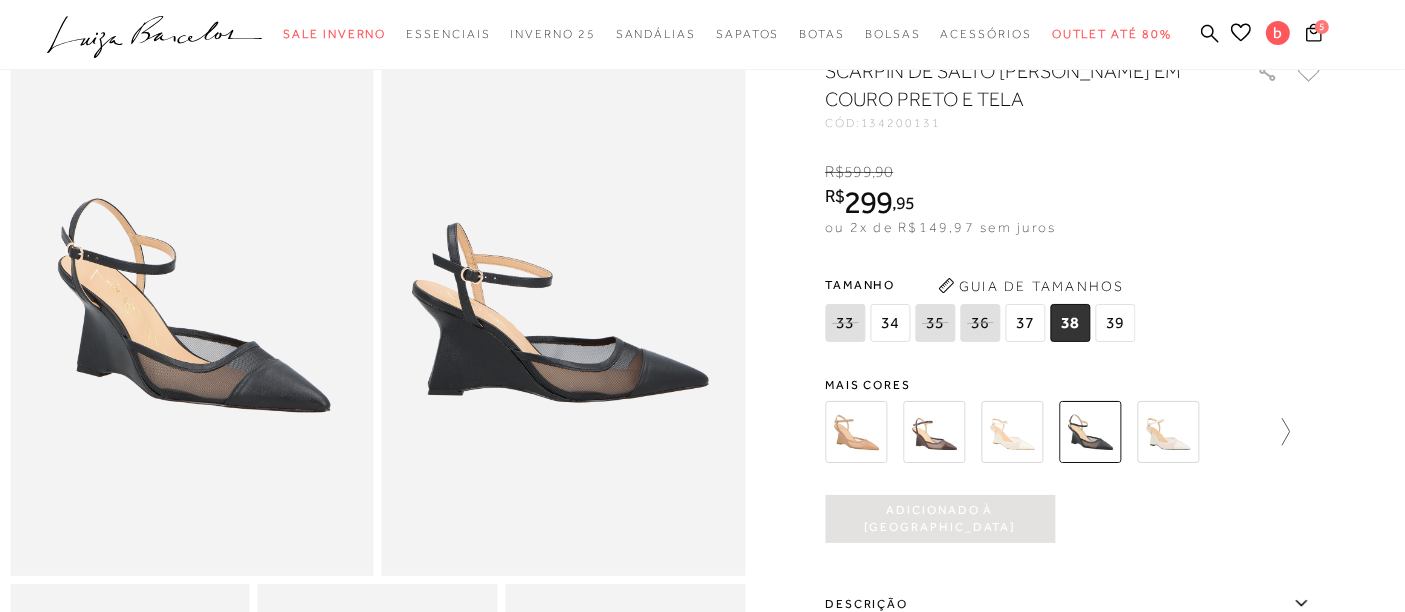 click 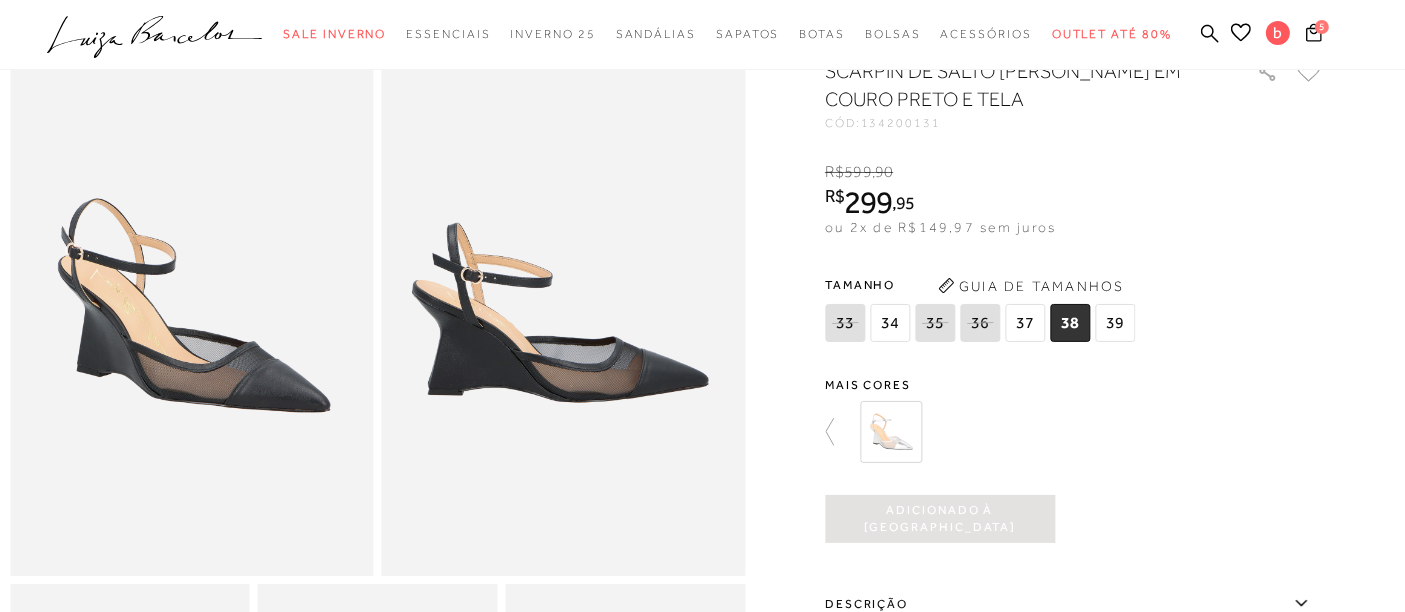 click at bounding box center [891, 432] 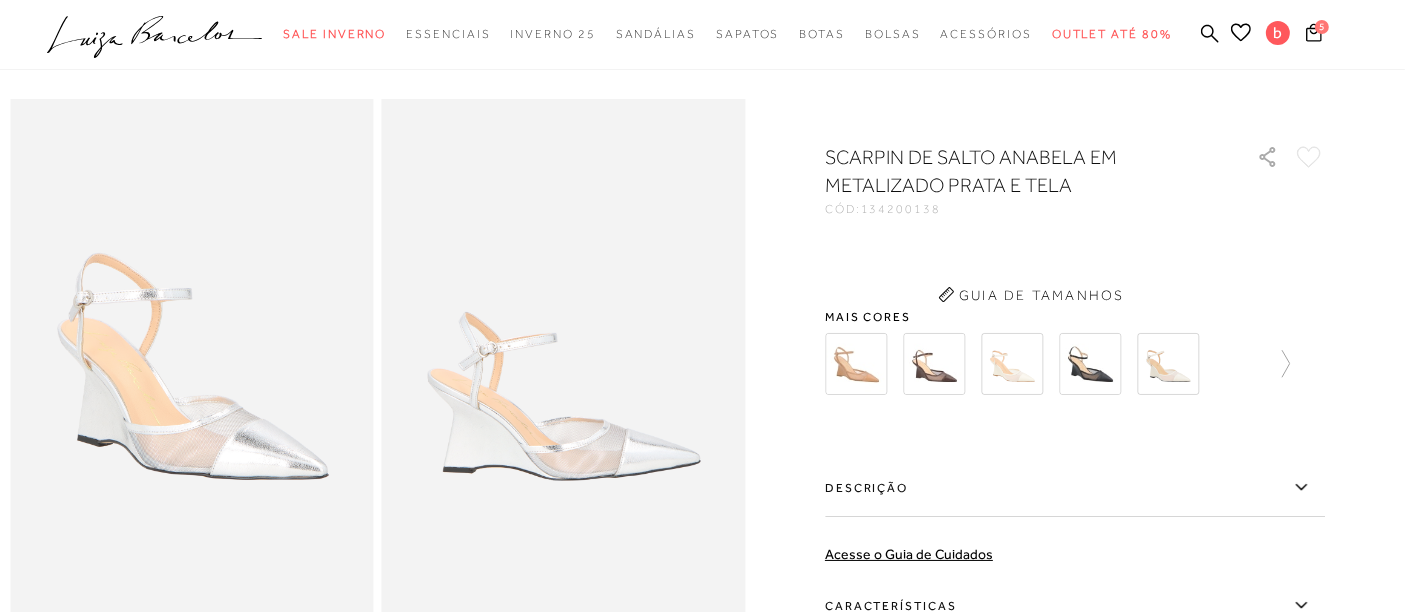 scroll, scrollTop: 0, scrollLeft: 0, axis: both 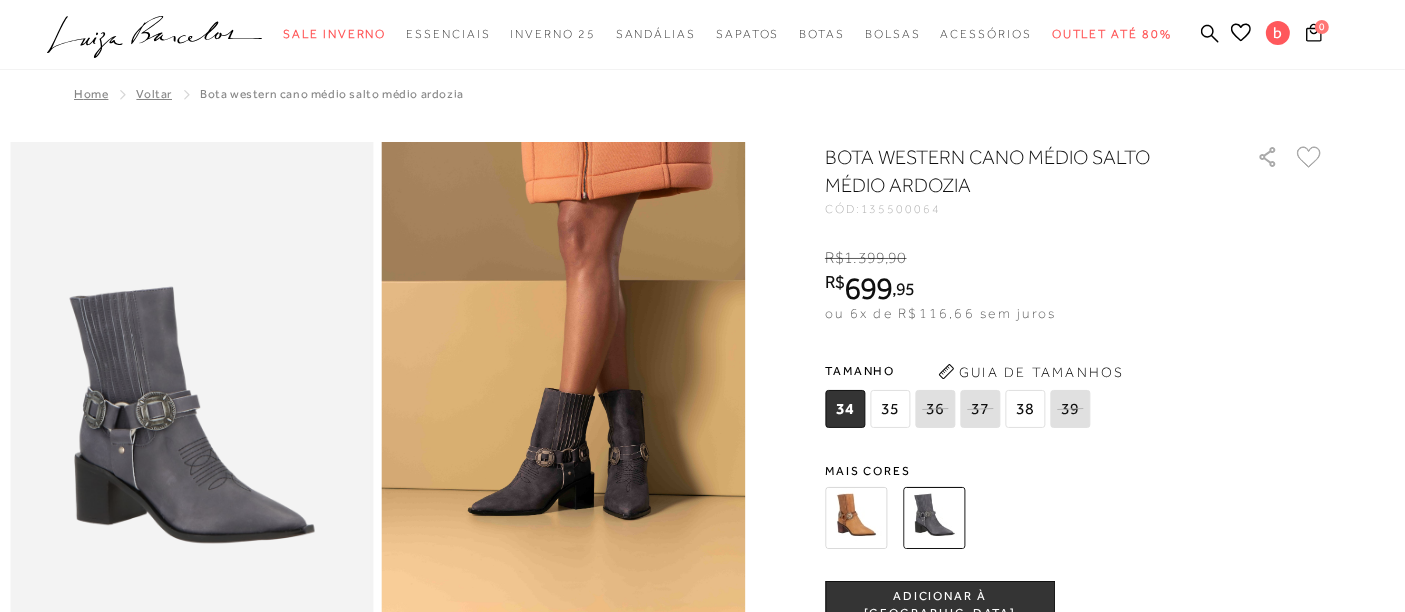 click at bounding box center (856, 518) 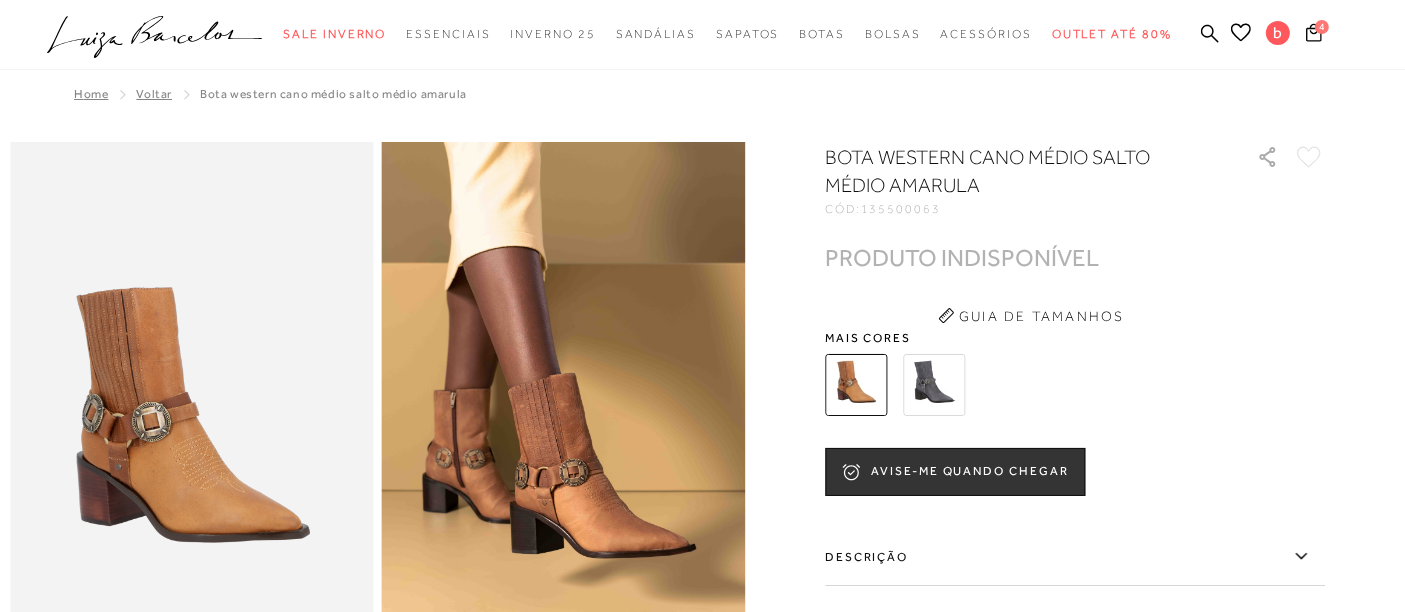 click at bounding box center [934, 385] 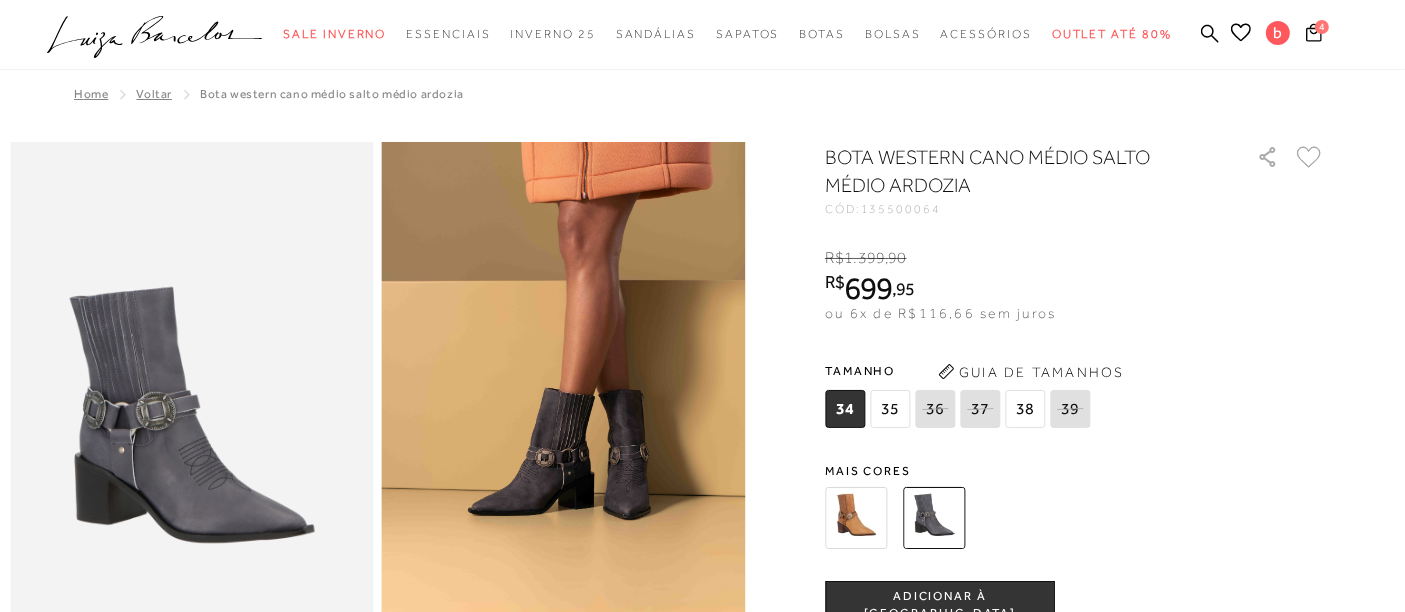 click at bounding box center (702, 1153) 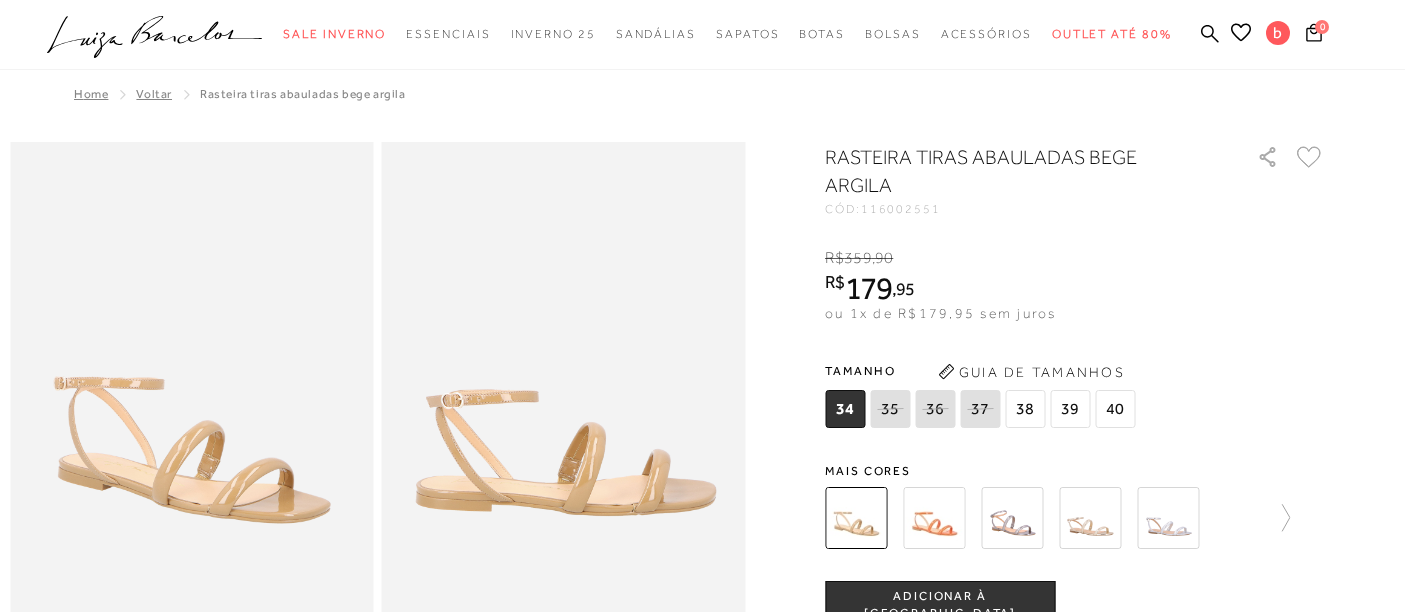scroll, scrollTop: 0, scrollLeft: 0, axis: both 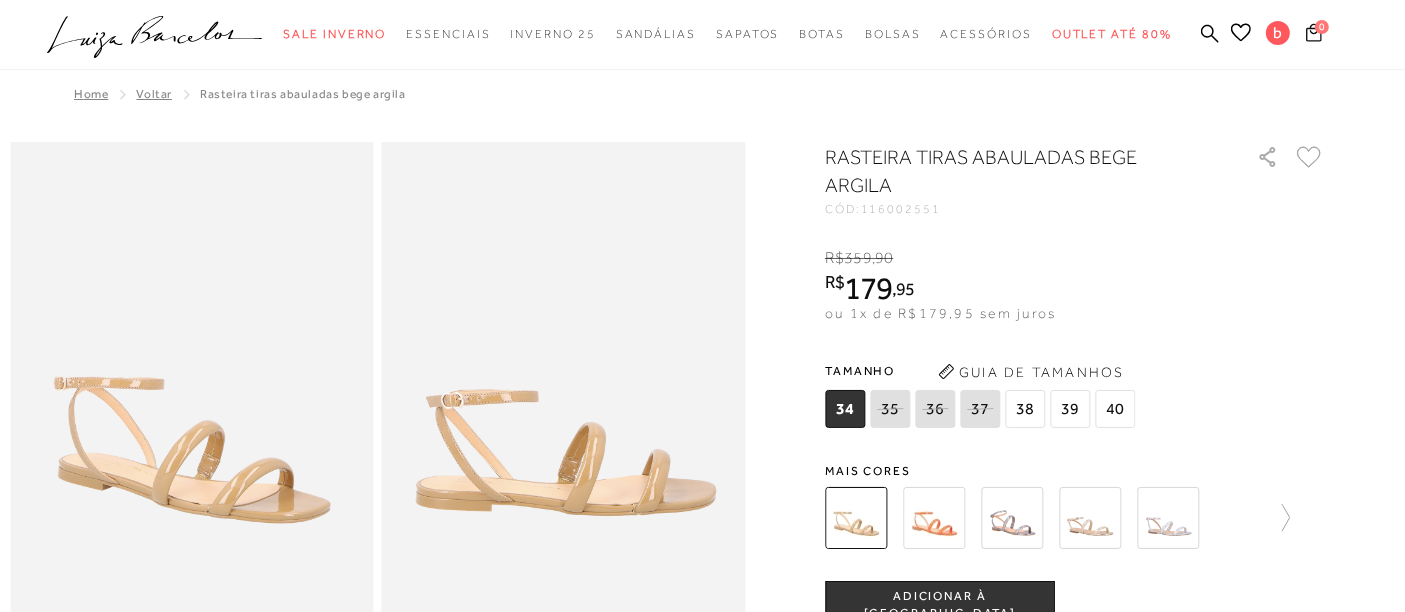 click on "0" at bounding box center (1314, 35) 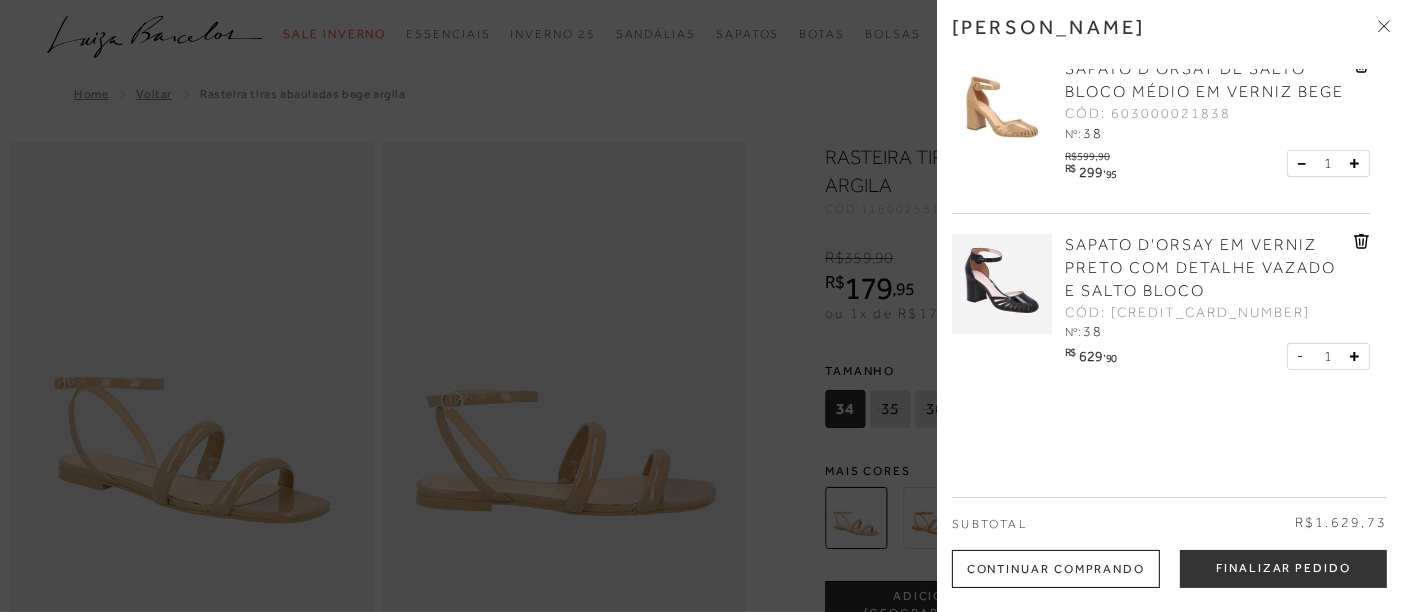 scroll, scrollTop: 111, scrollLeft: 0, axis: vertical 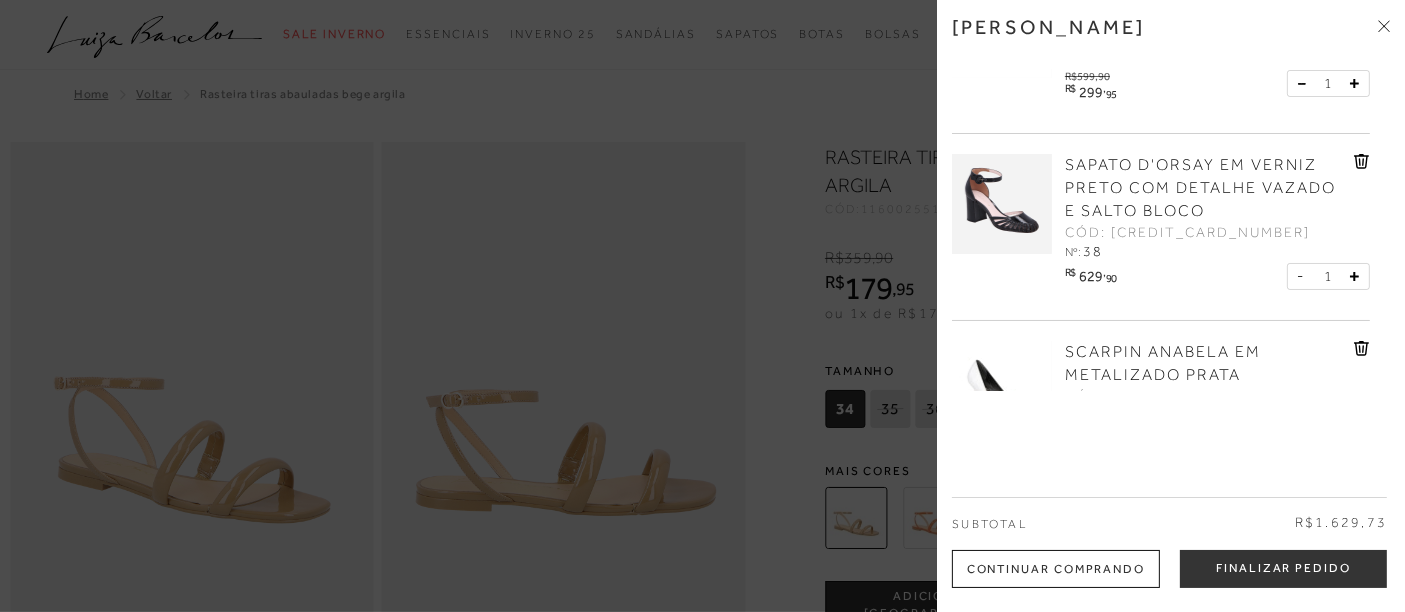 click 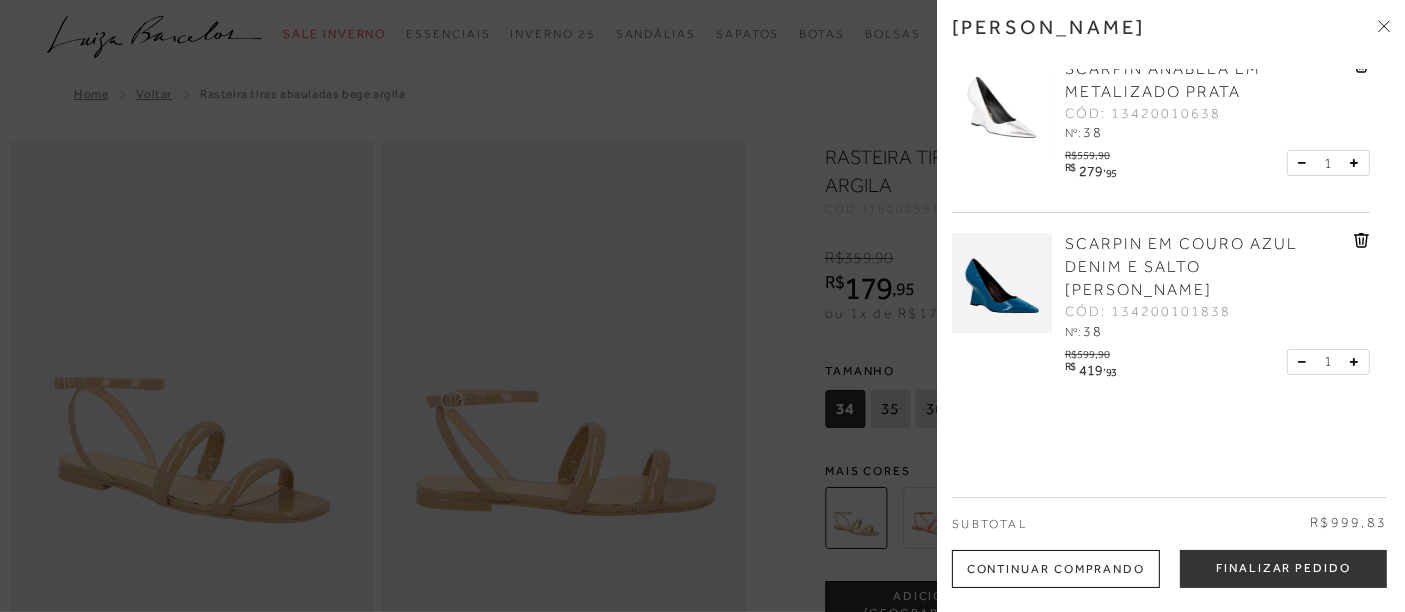 scroll, scrollTop: 208, scrollLeft: 0, axis: vertical 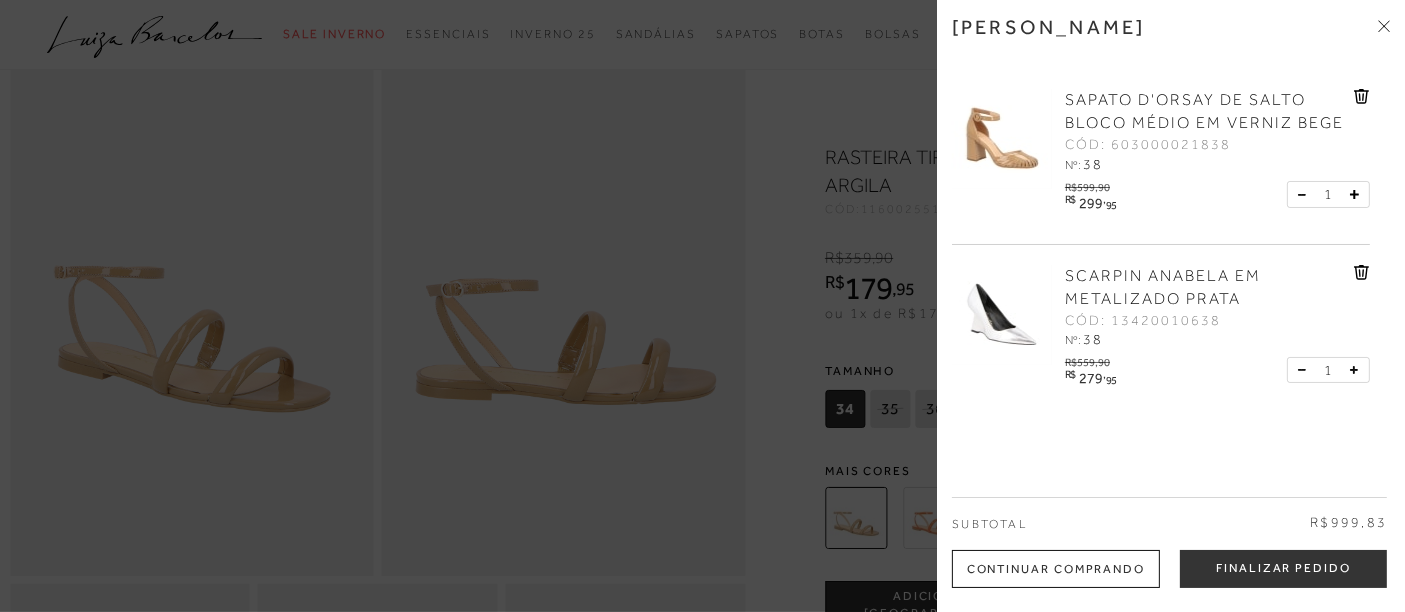 click at bounding box center [702, 306] 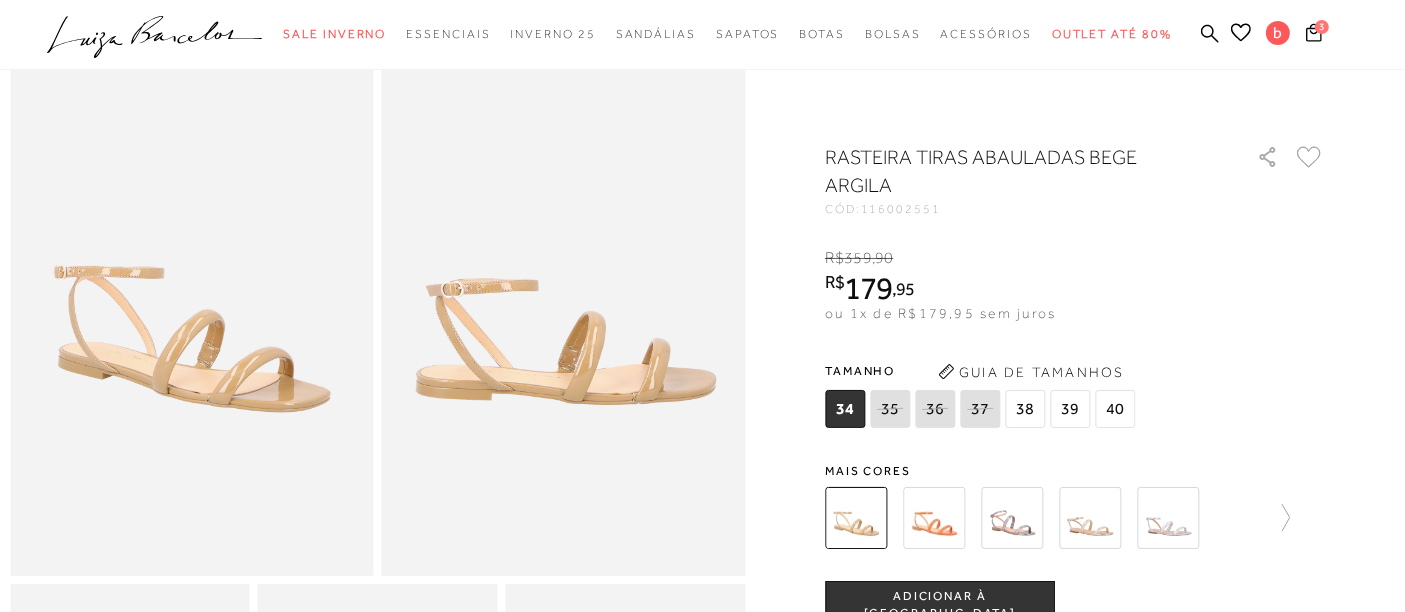 click on "38" at bounding box center (1025, 409) 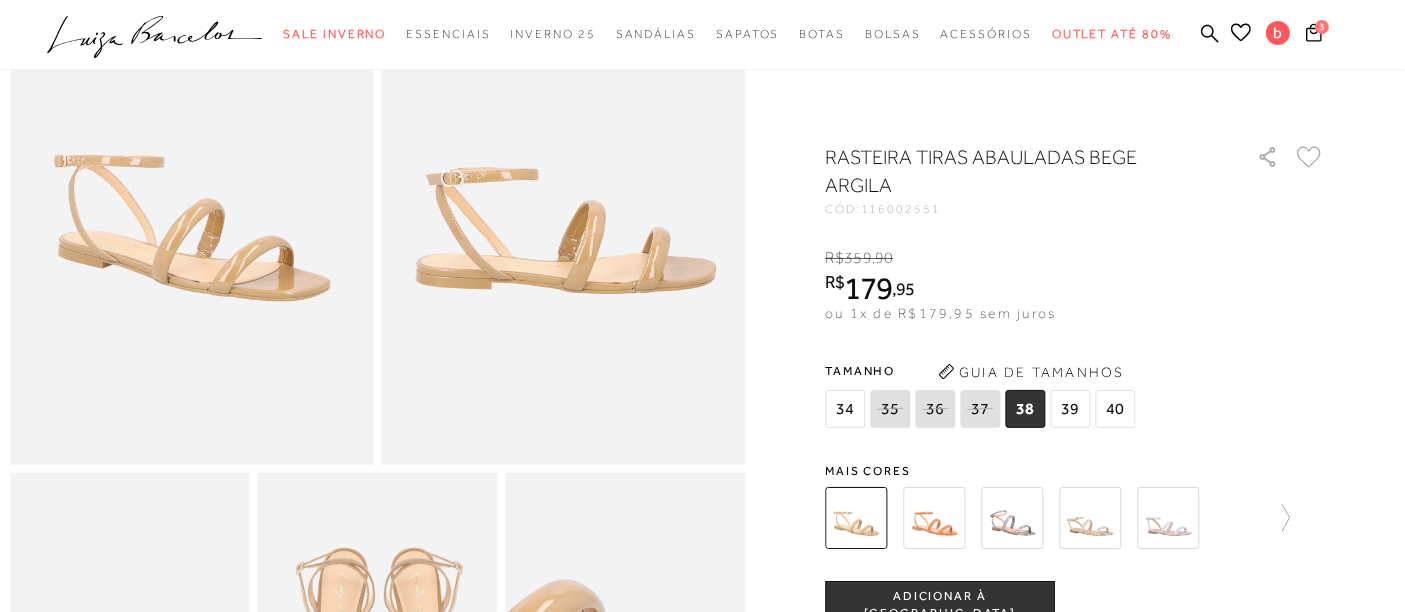 scroll, scrollTop: 111, scrollLeft: 0, axis: vertical 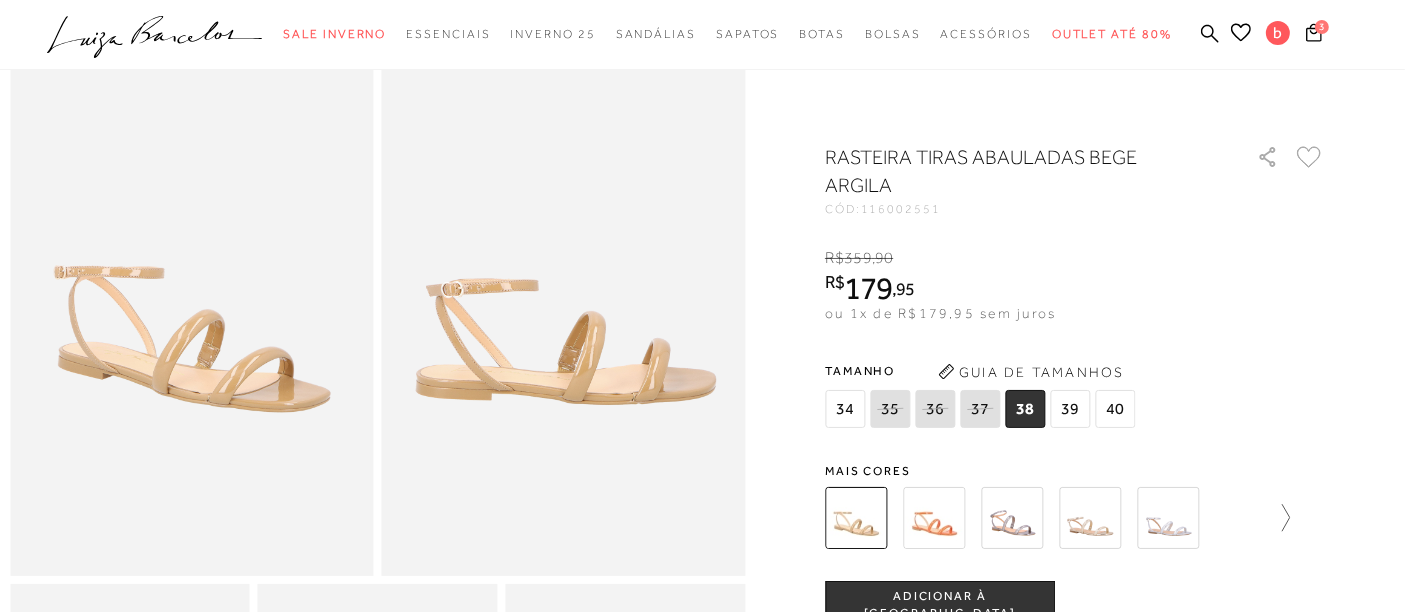 click 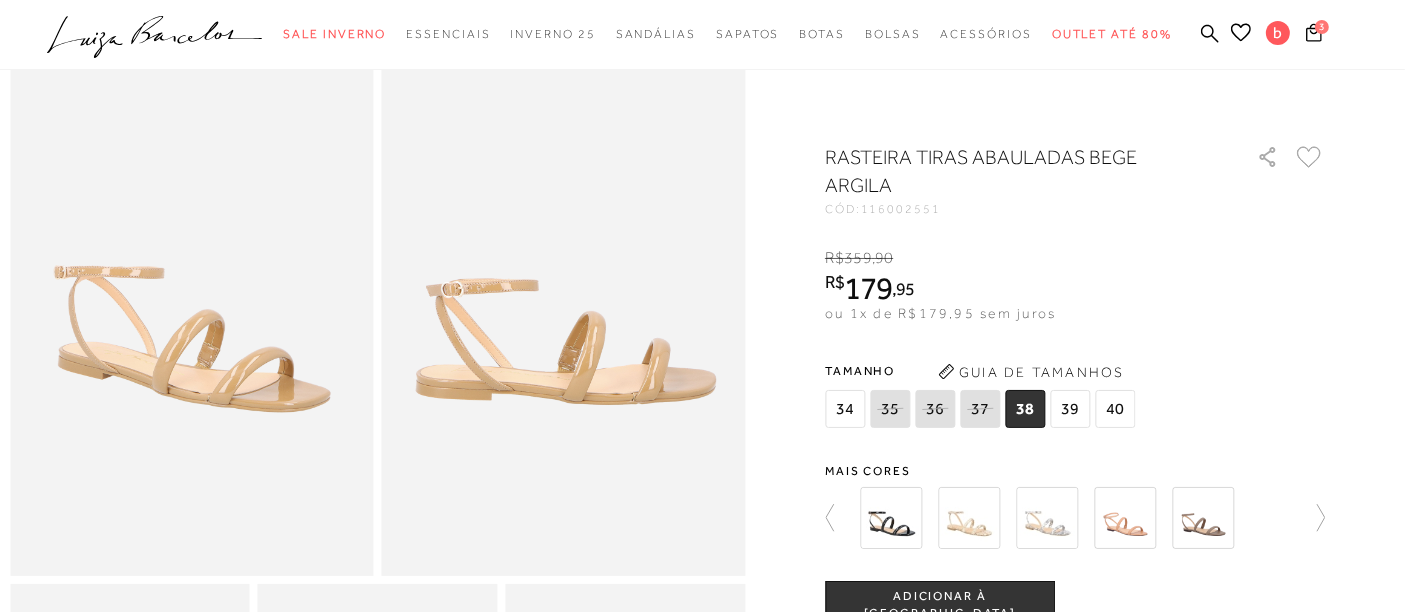 click on "ADICIONAR À SACOLA" at bounding box center (940, 605) 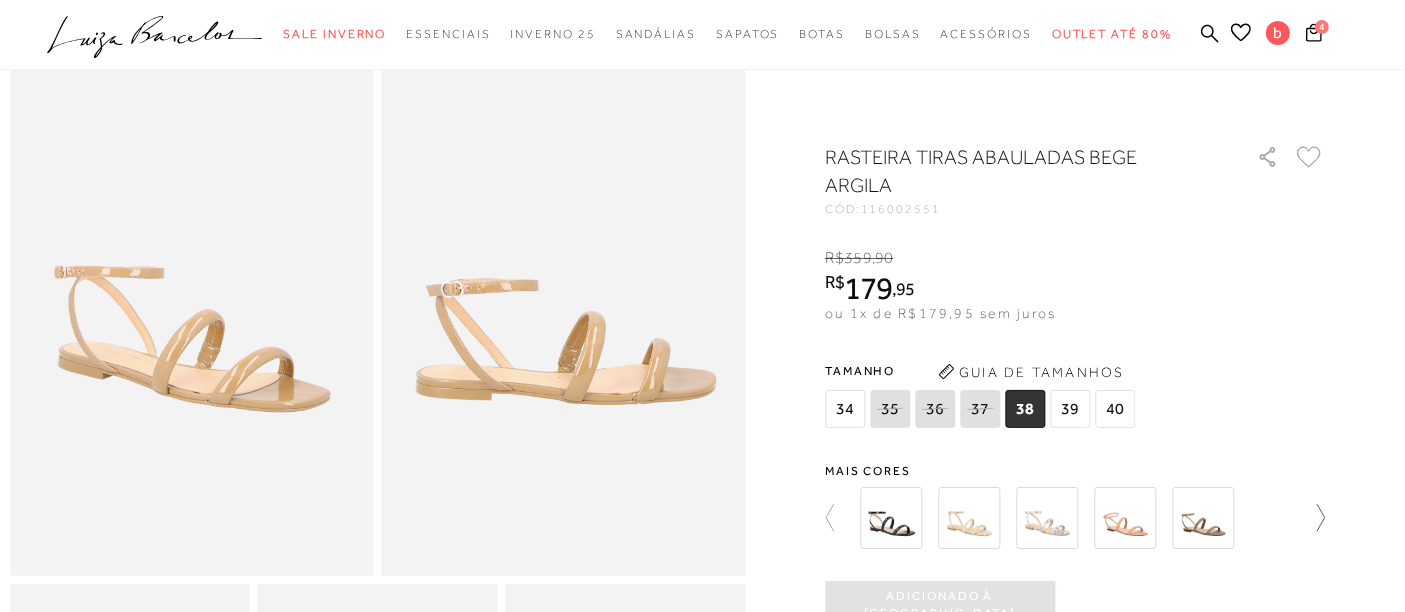 scroll, scrollTop: 0, scrollLeft: 0, axis: both 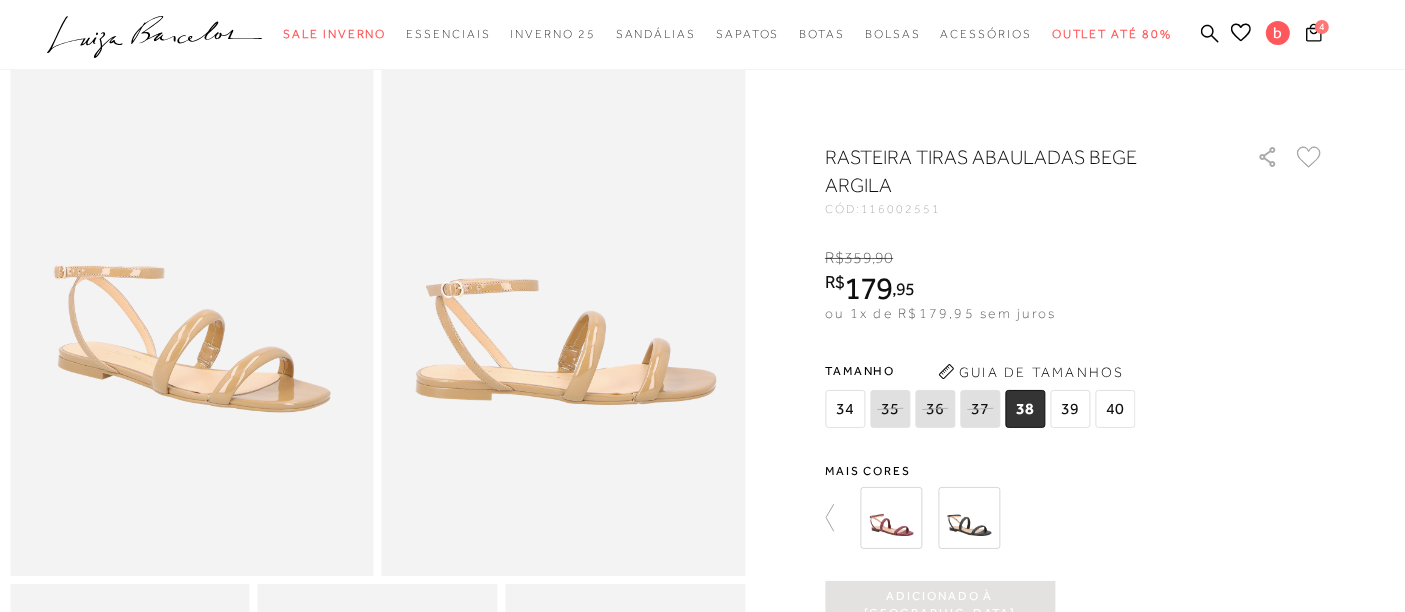 click at bounding box center (969, 518) 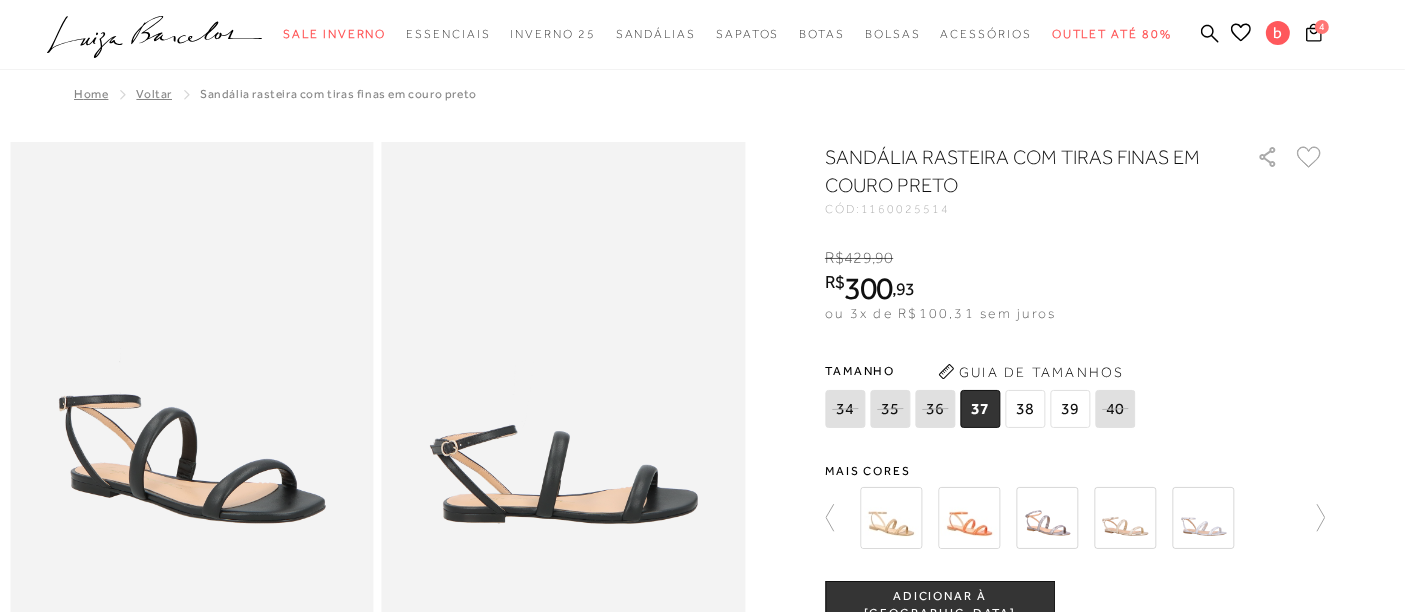 click on "4" at bounding box center [1352, 35] 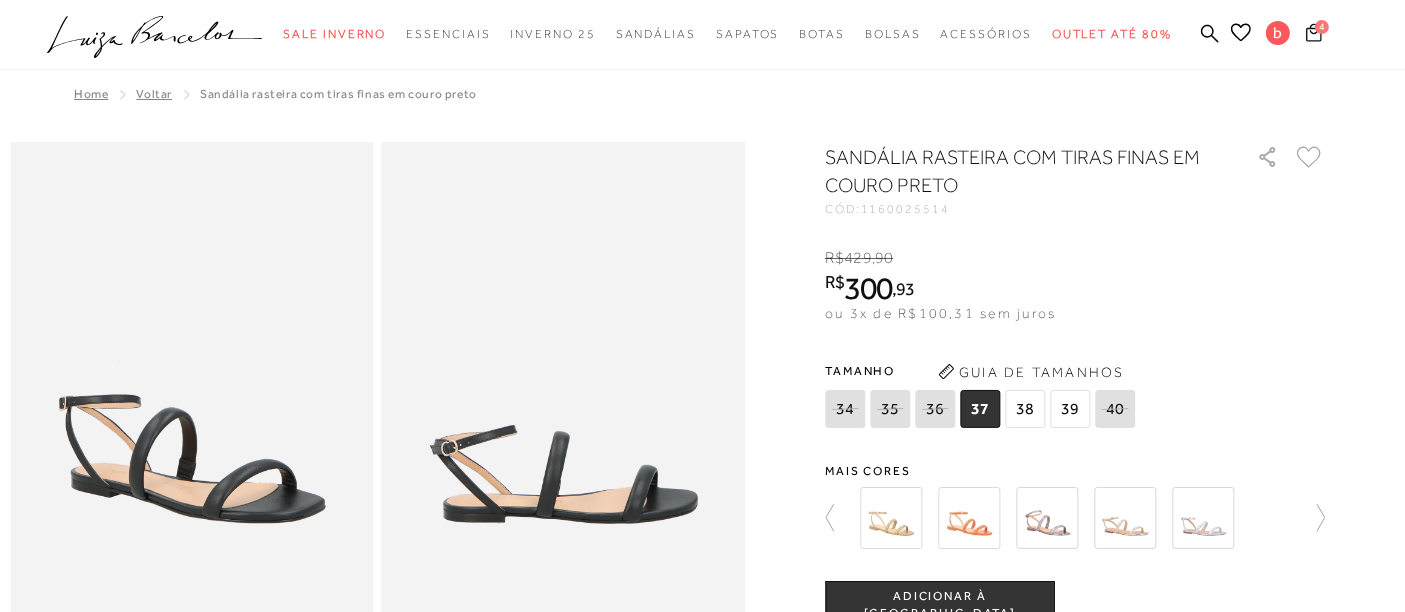 click on "4" at bounding box center (1322, 26) 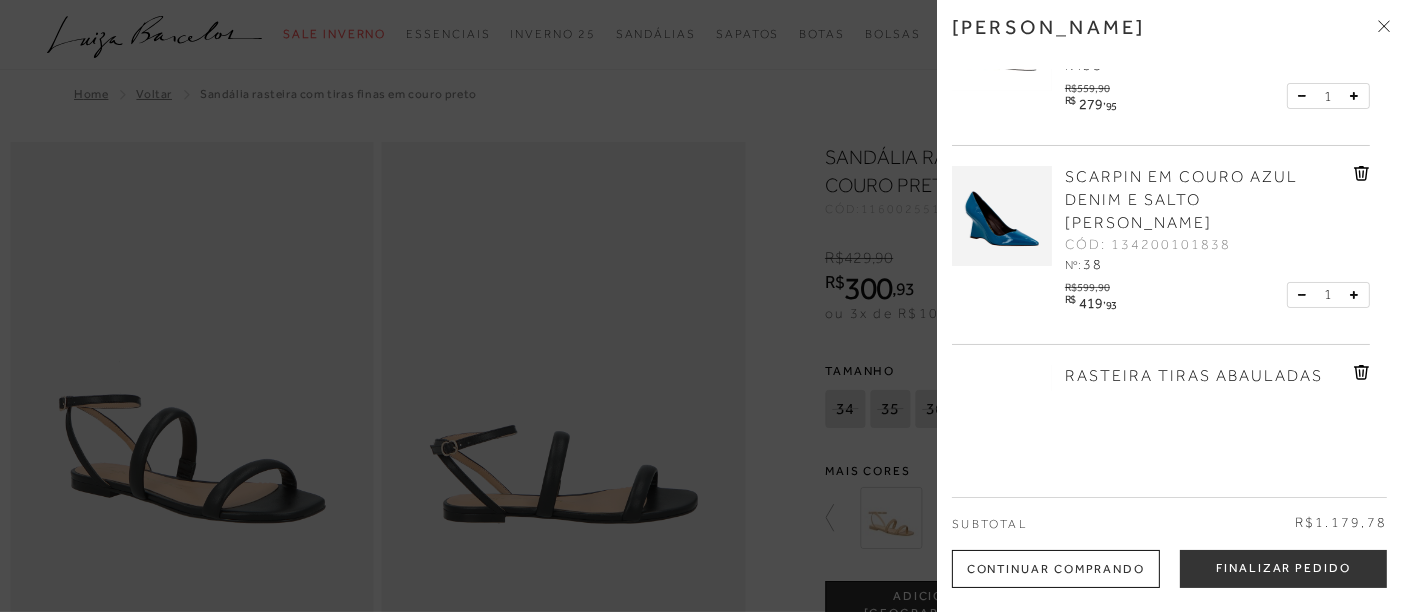 scroll, scrollTop: 385, scrollLeft: 0, axis: vertical 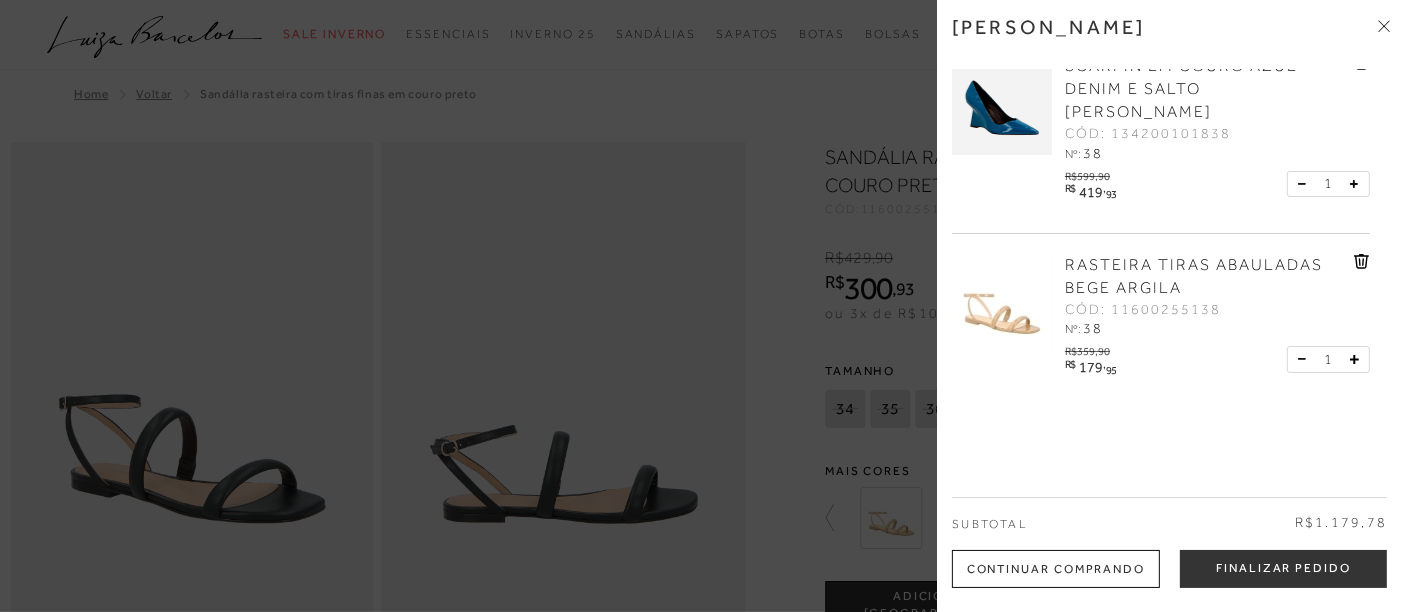 click at bounding box center [702, 306] 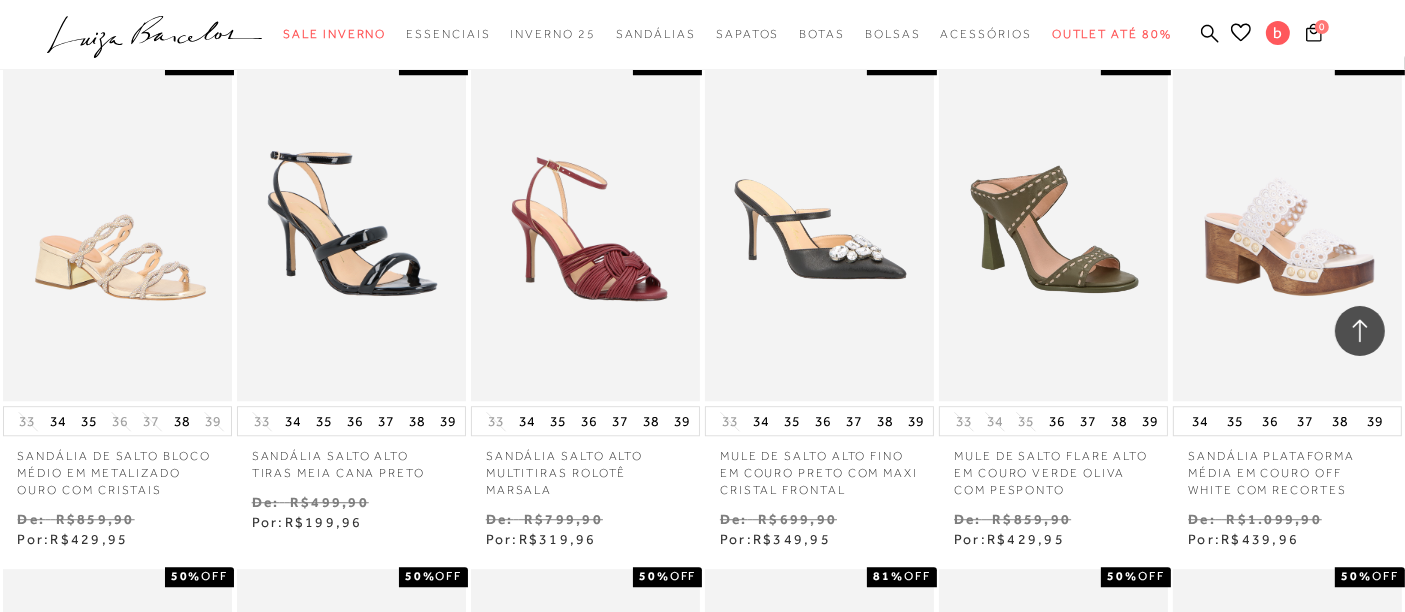 scroll, scrollTop: 28291, scrollLeft: 0, axis: vertical 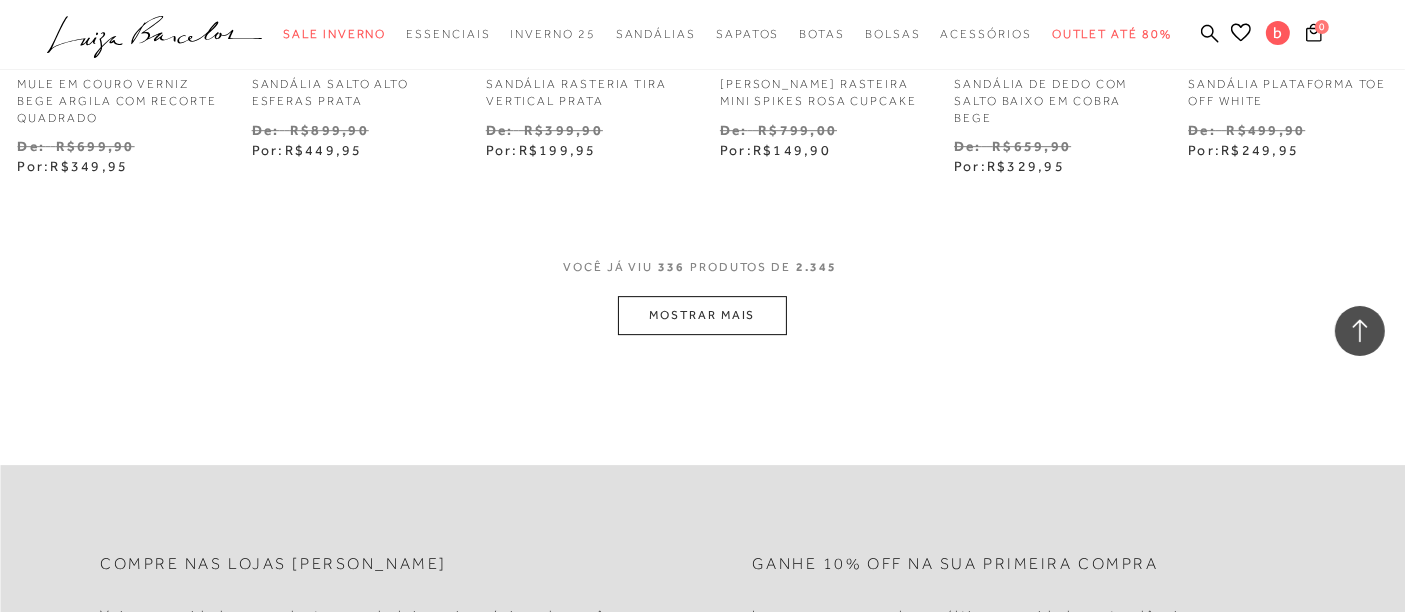 click on "MOSTRAR MAIS" at bounding box center [702, 315] 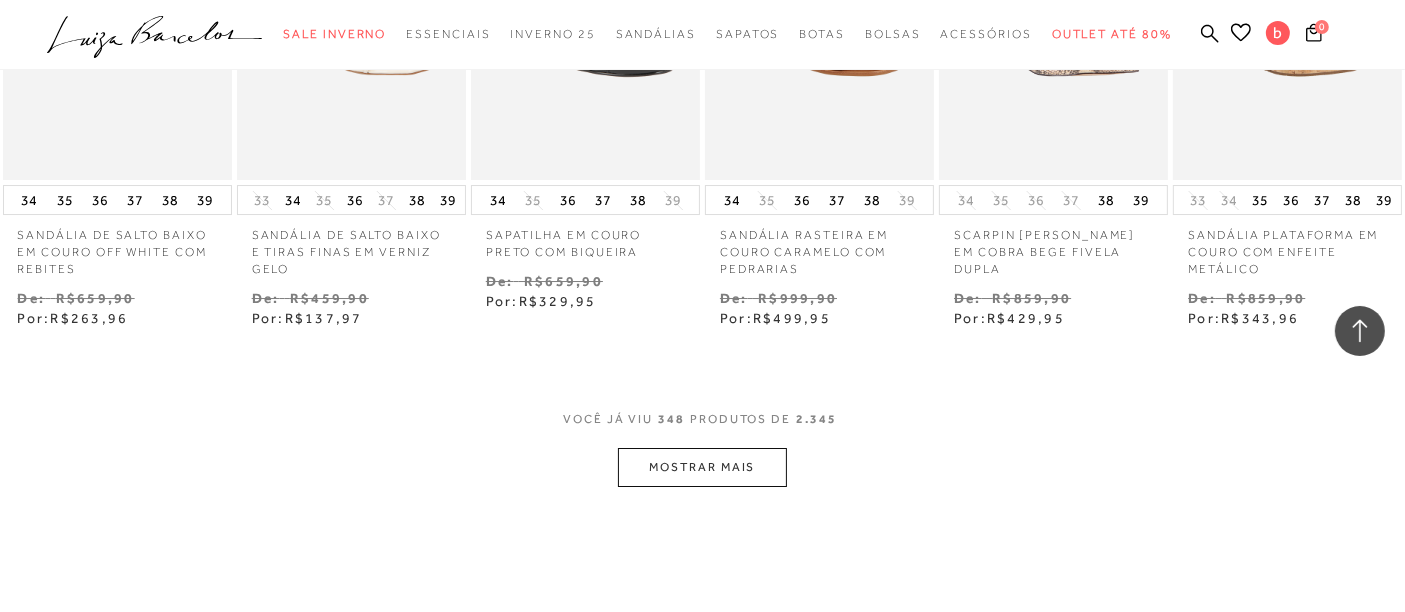 scroll, scrollTop: 29847, scrollLeft: 0, axis: vertical 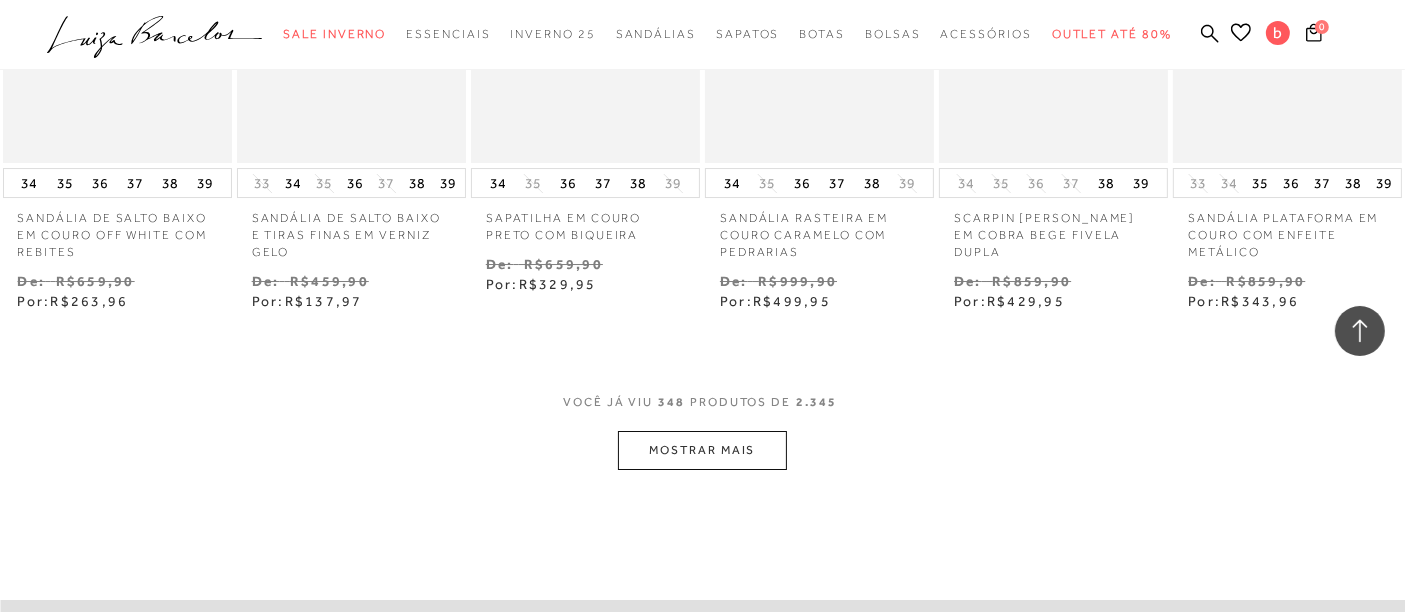 click on "MOSTRAR MAIS" at bounding box center (702, 450) 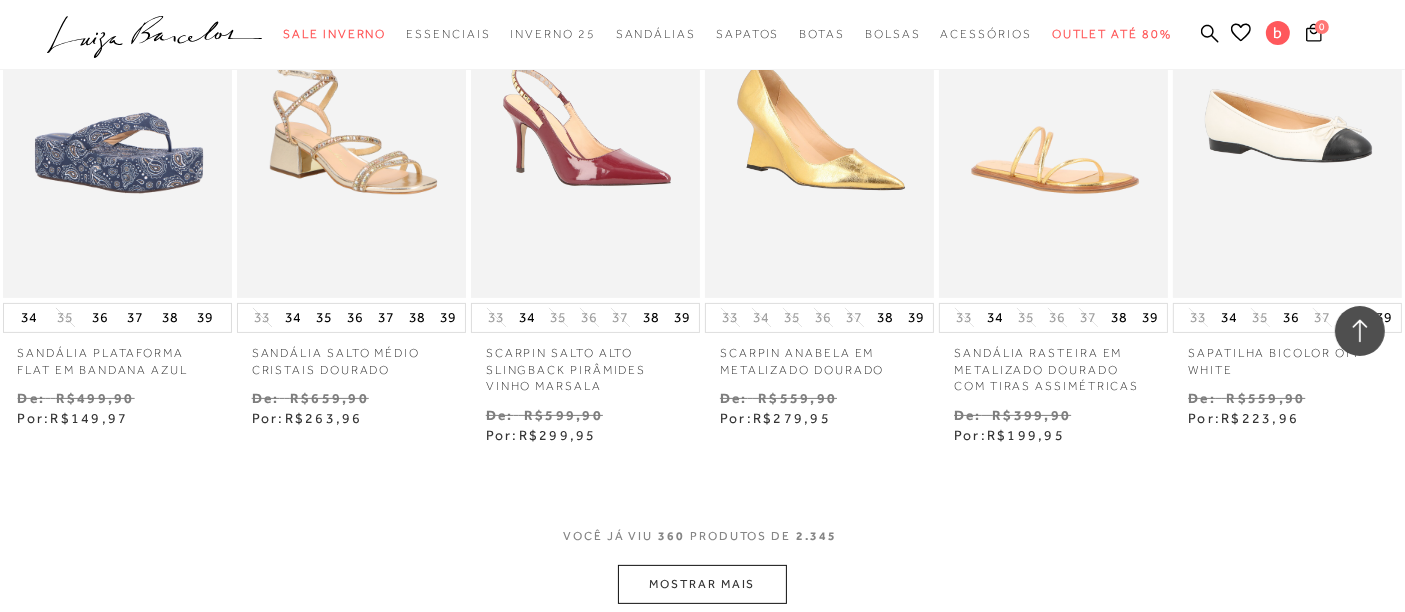 scroll, scrollTop: 30958, scrollLeft: 0, axis: vertical 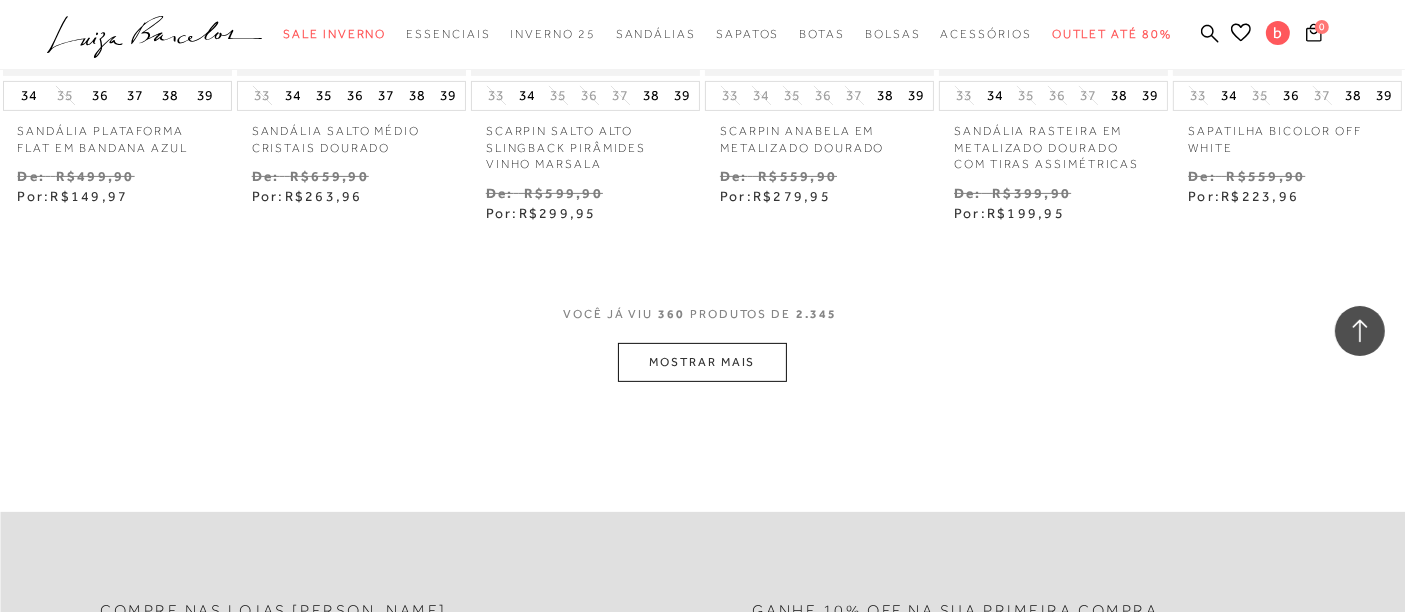 click on "MOSTRAR MAIS" at bounding box center [702, 362] 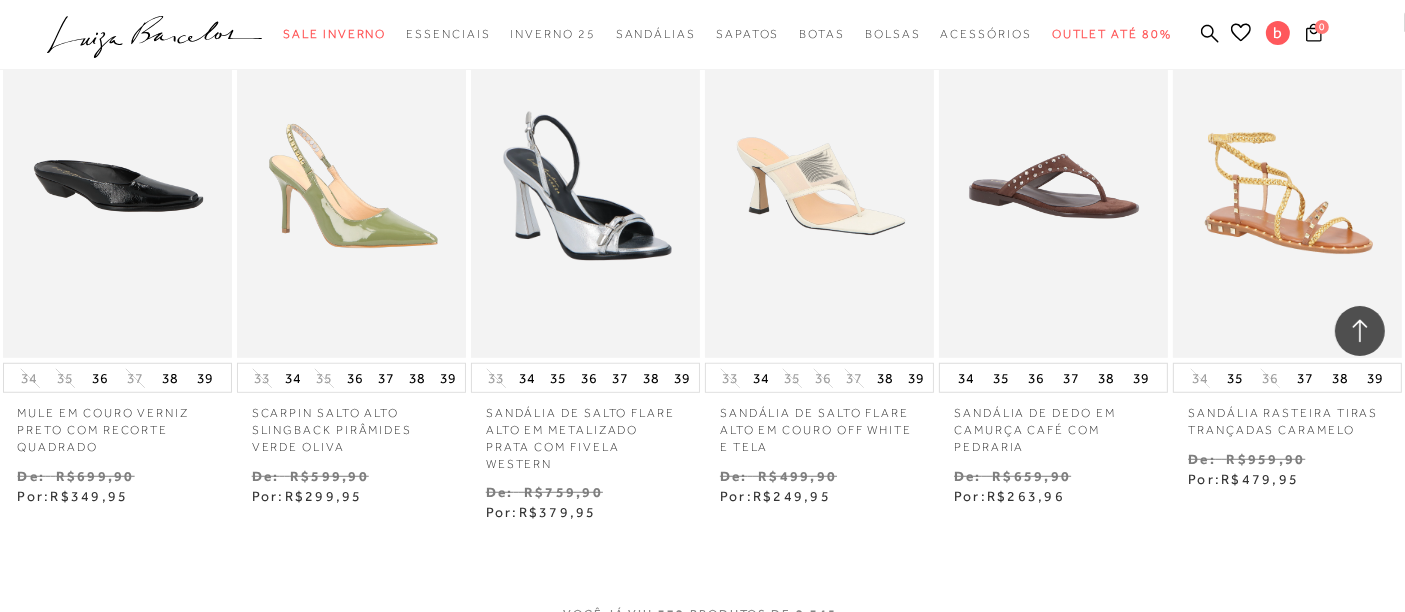 scroll, scrollTop: 31958, scrollLeft: 0, axis: vertical 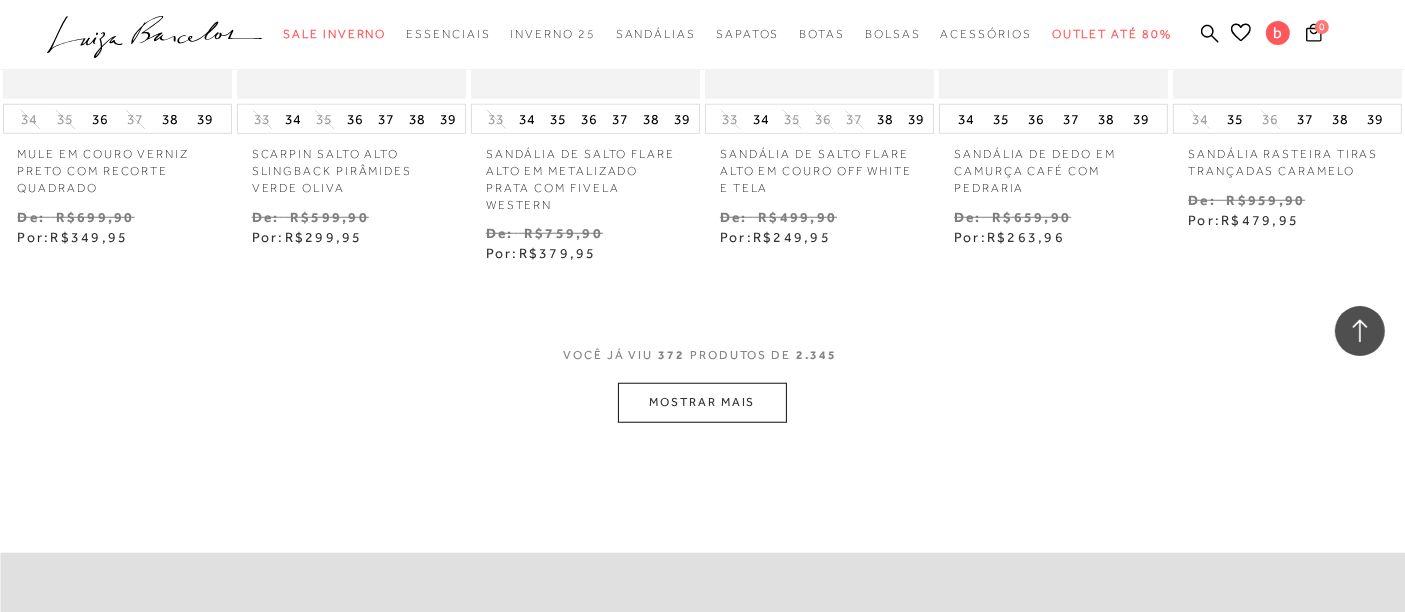 click on "MOSTRAR MAIS" at bounding box center [702, 402] 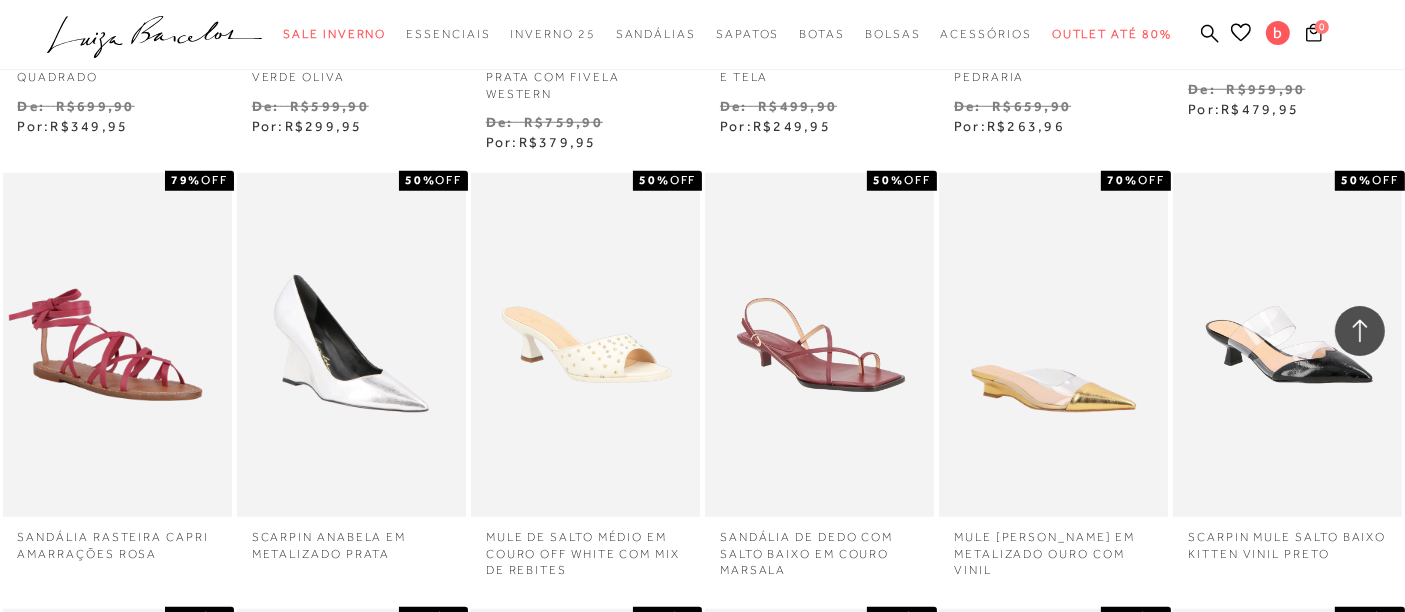 scroll, scrollTop: 32180, scrollLeft: 0, axis: vertical 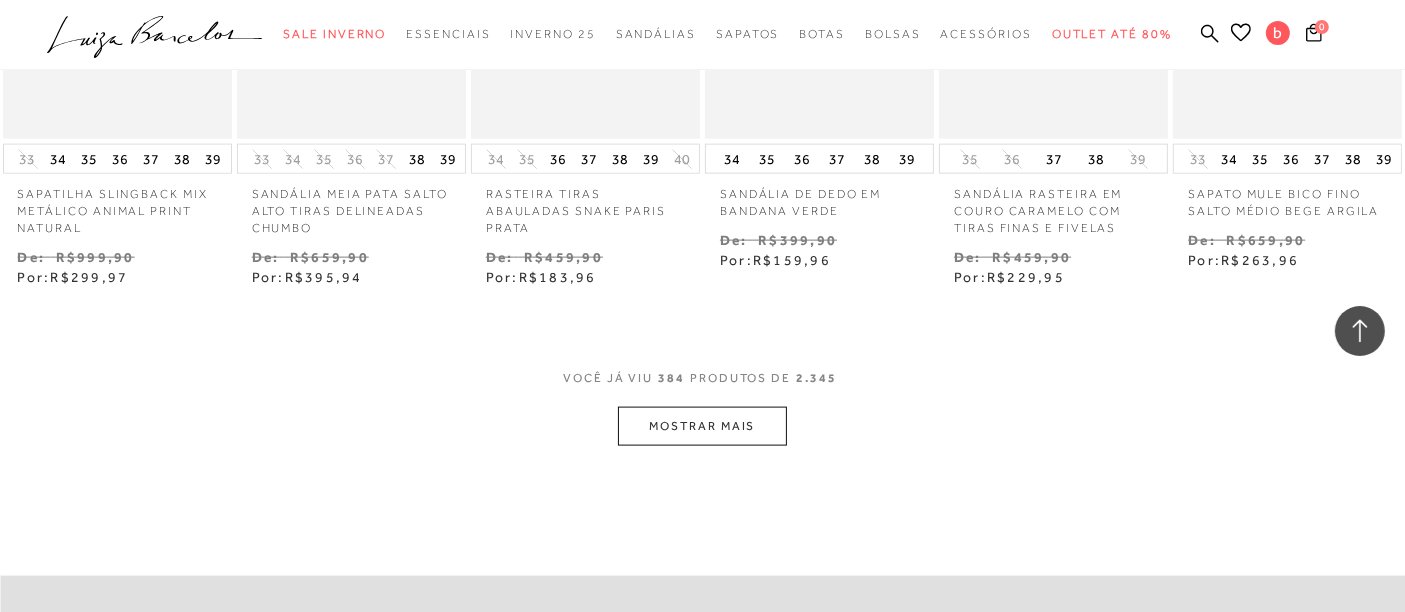 click on "MOSTRAR MAIS" at bounding box center (702, 426) 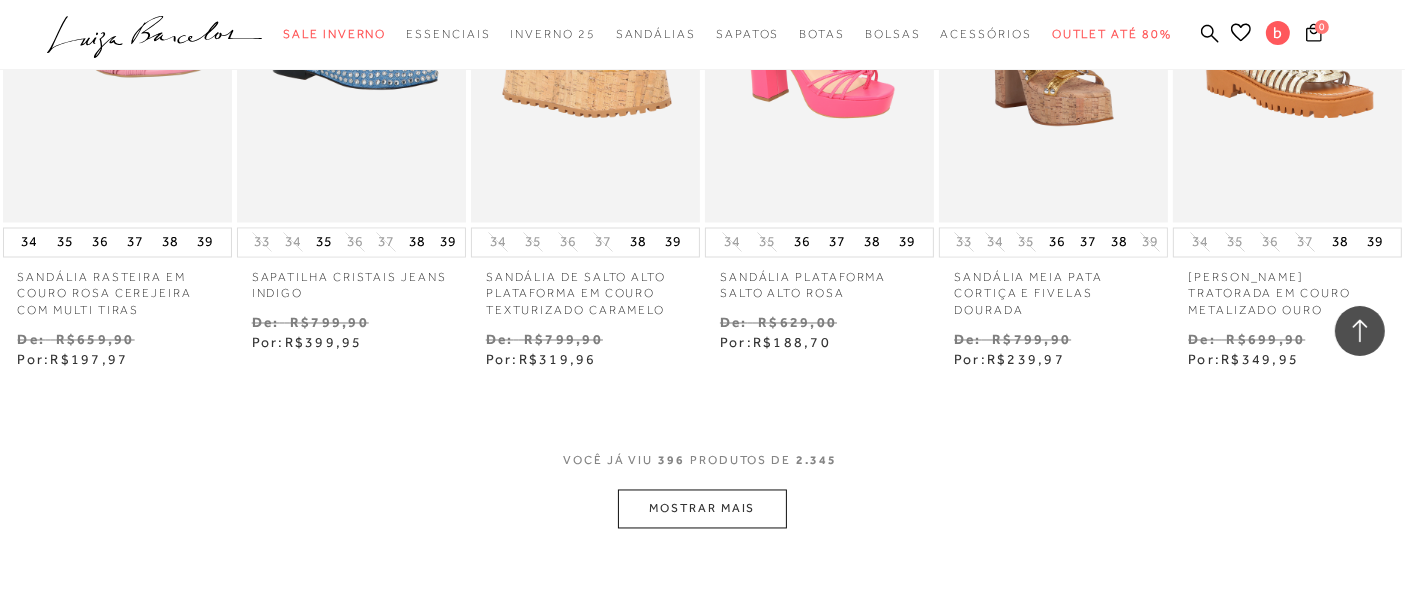 scroll, scrollTop: 33958, scrollLeft: 0, axis: vertical 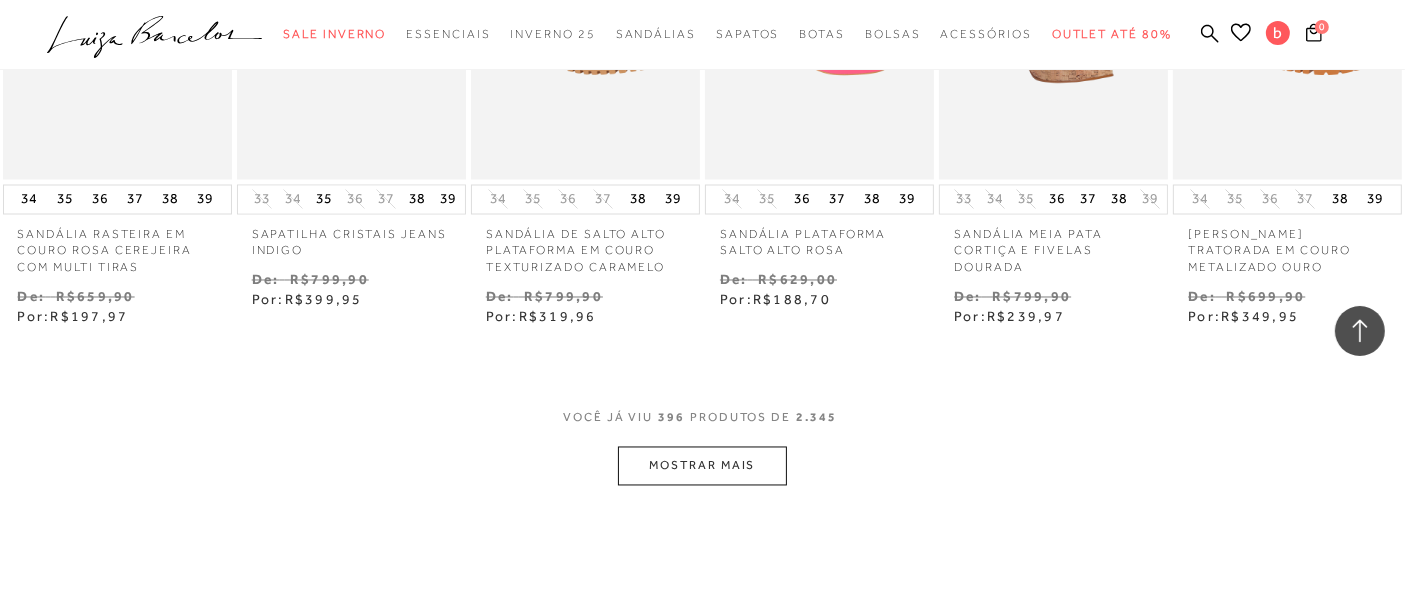 click on "MOSTRAR MAIS" at bounding box center (702, 466) 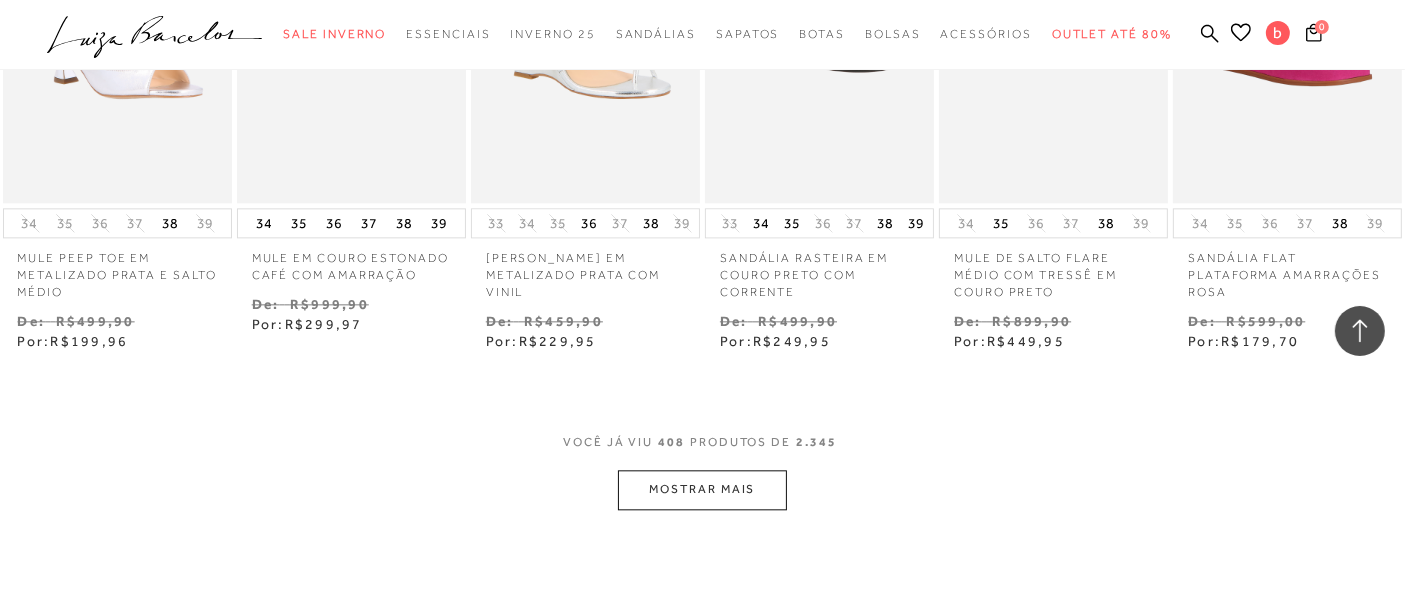 scroll, scrollTop: 35069, scrollLeft: 0, axis: vertical 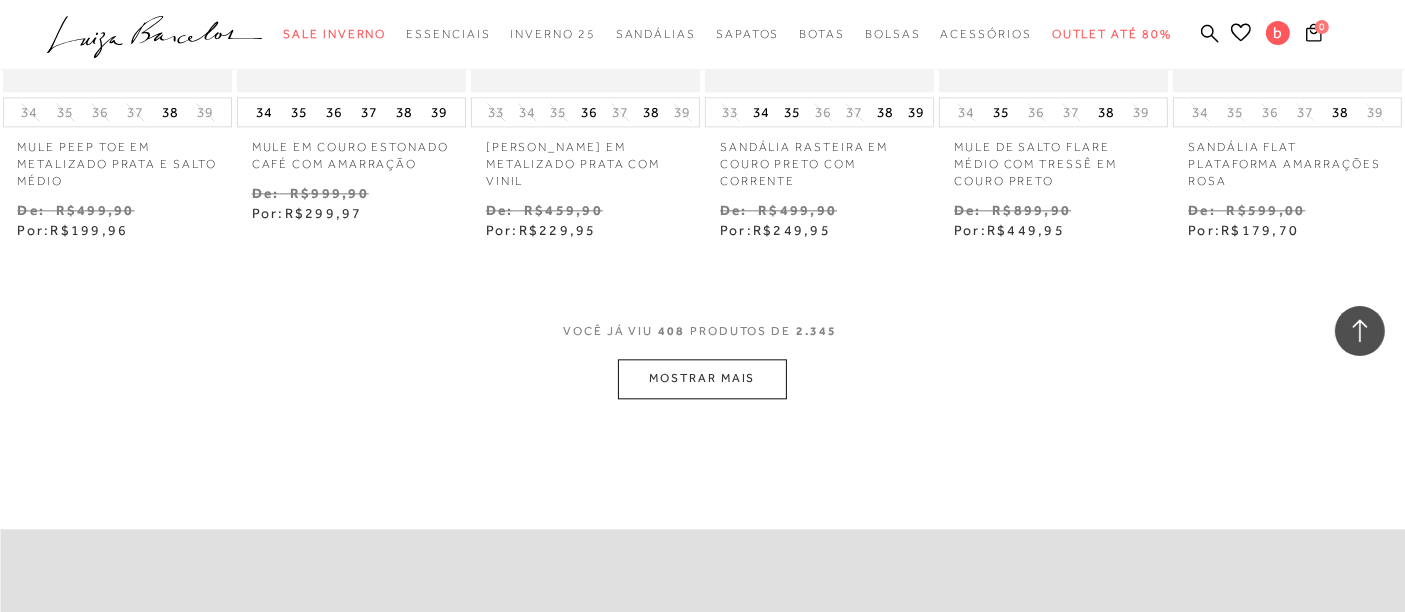 click on "MOSTRAR MAIS" at bounding box center [702, 378] 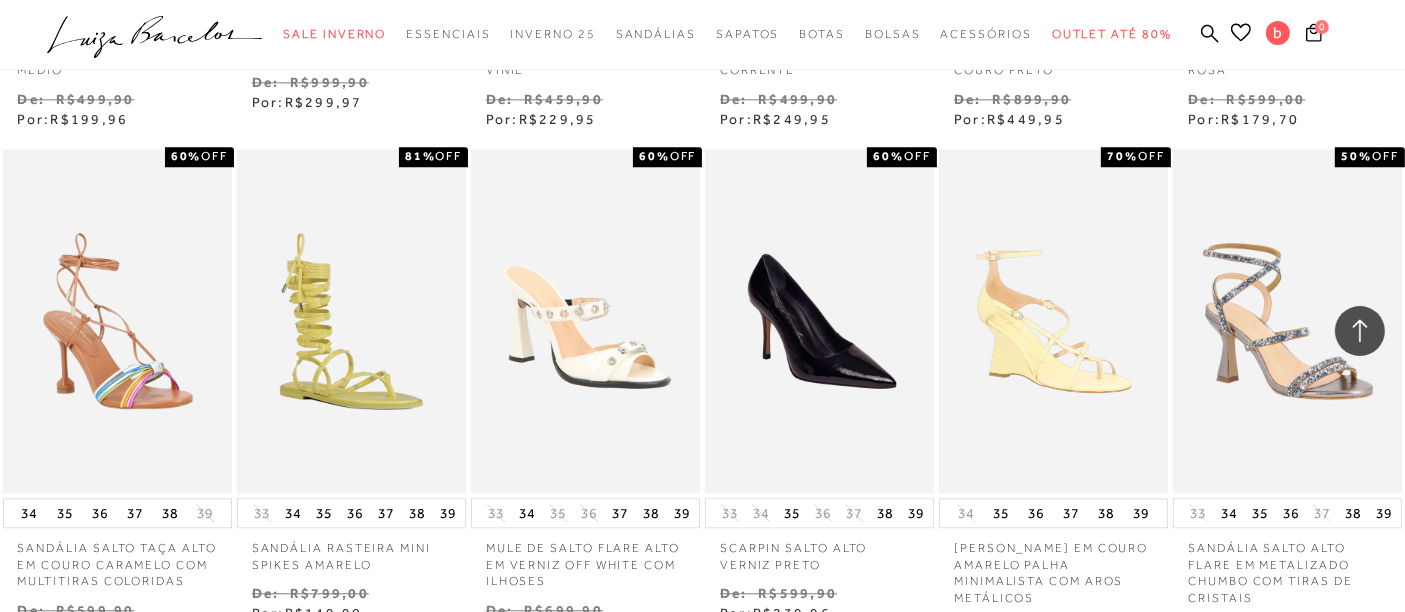 scroll, scrollTop: 35291, scrollLeft: 0, axis: vertical 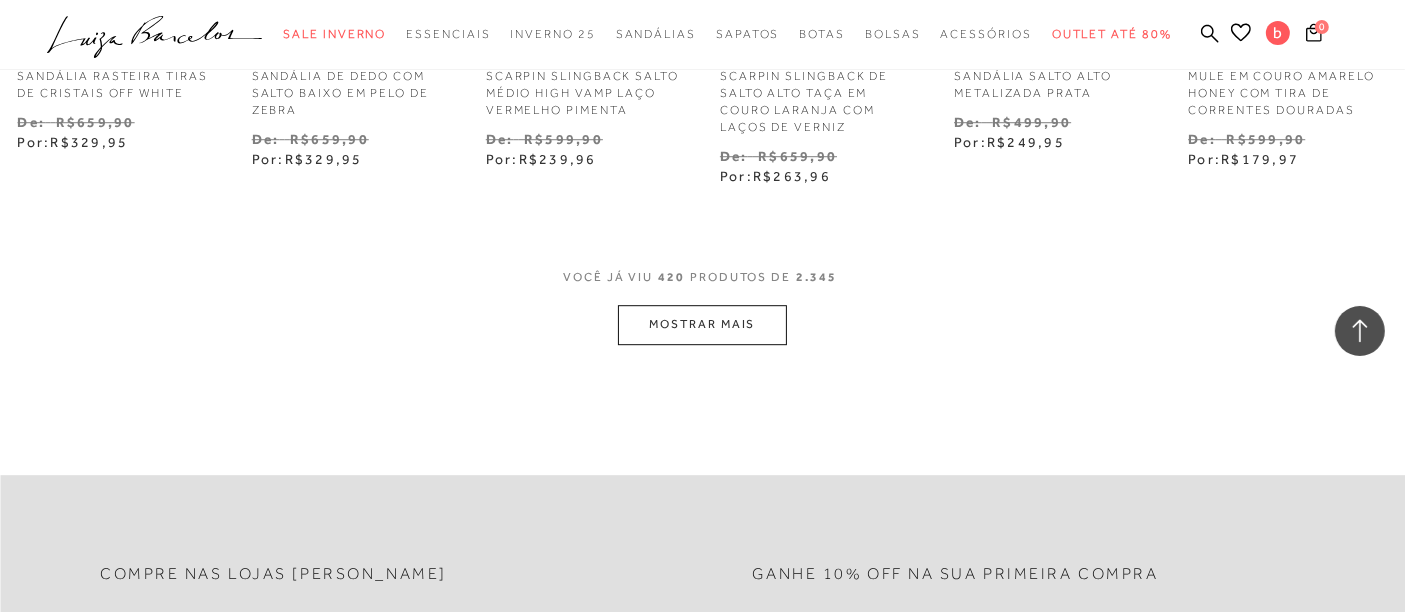 click on "MOSTRAR MAIS" at bounding box center (702, 324) 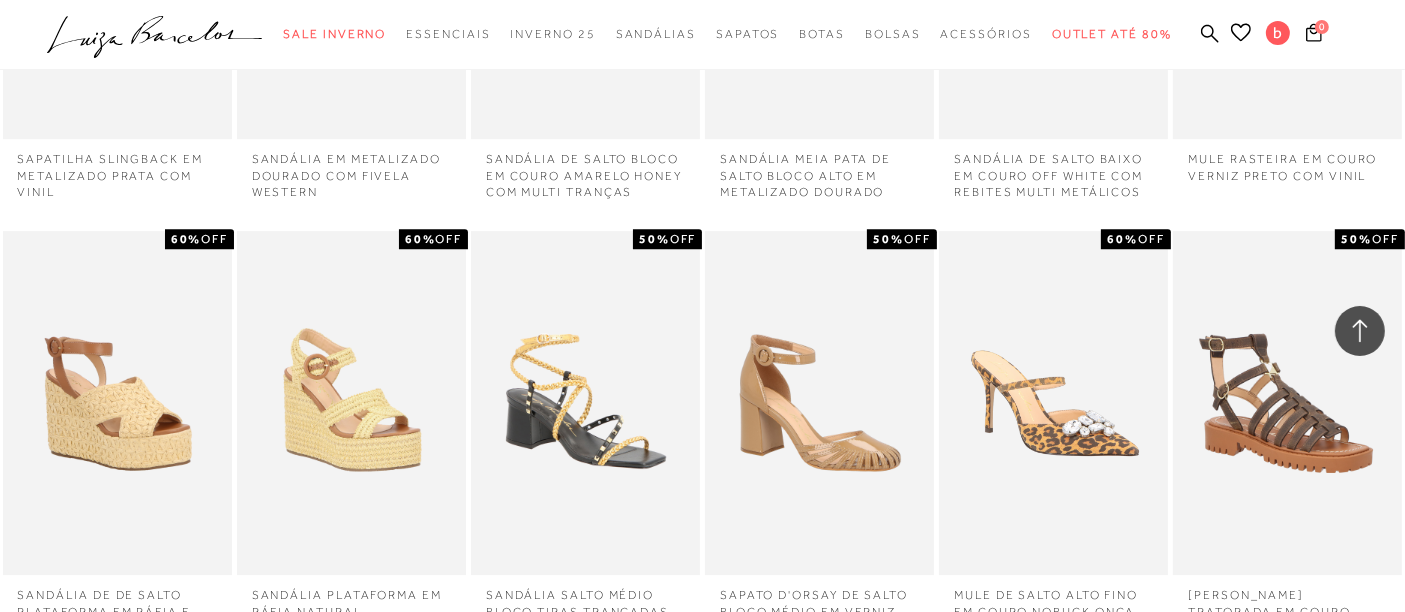 scroll, scrollTop: 36625, scrollLeft: 0, axis: vertical 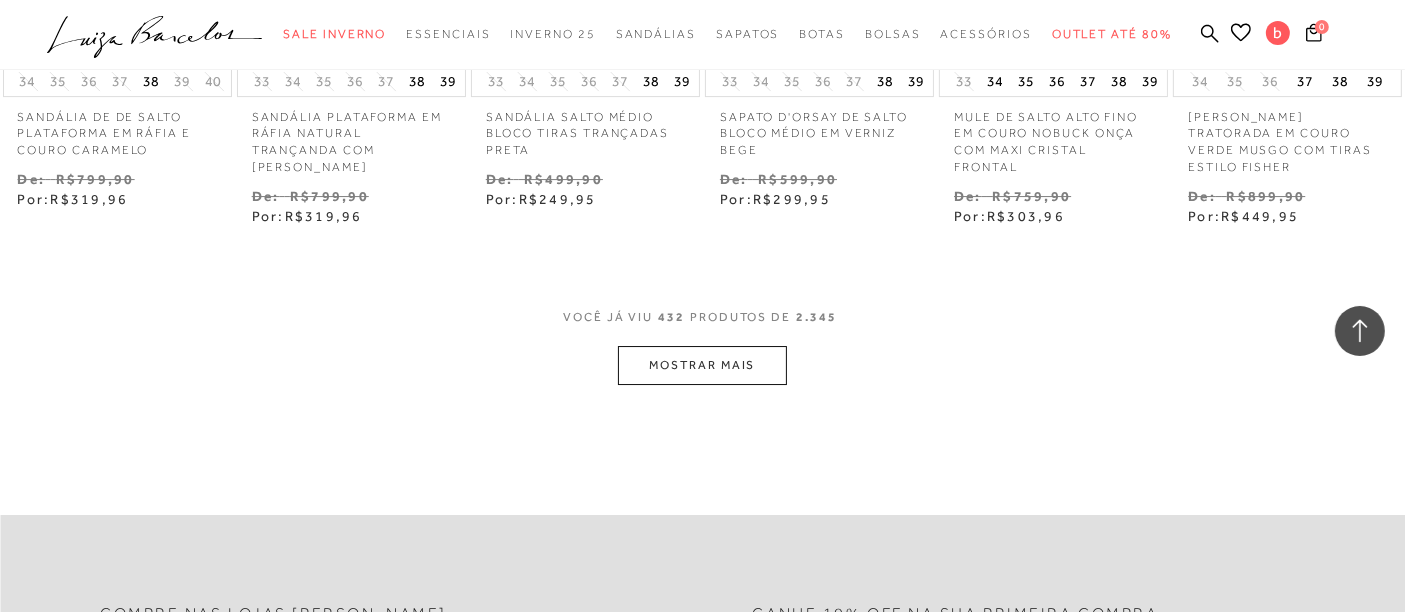 click on "MOSTRAR MAIS" at bounding box center [702, 365] 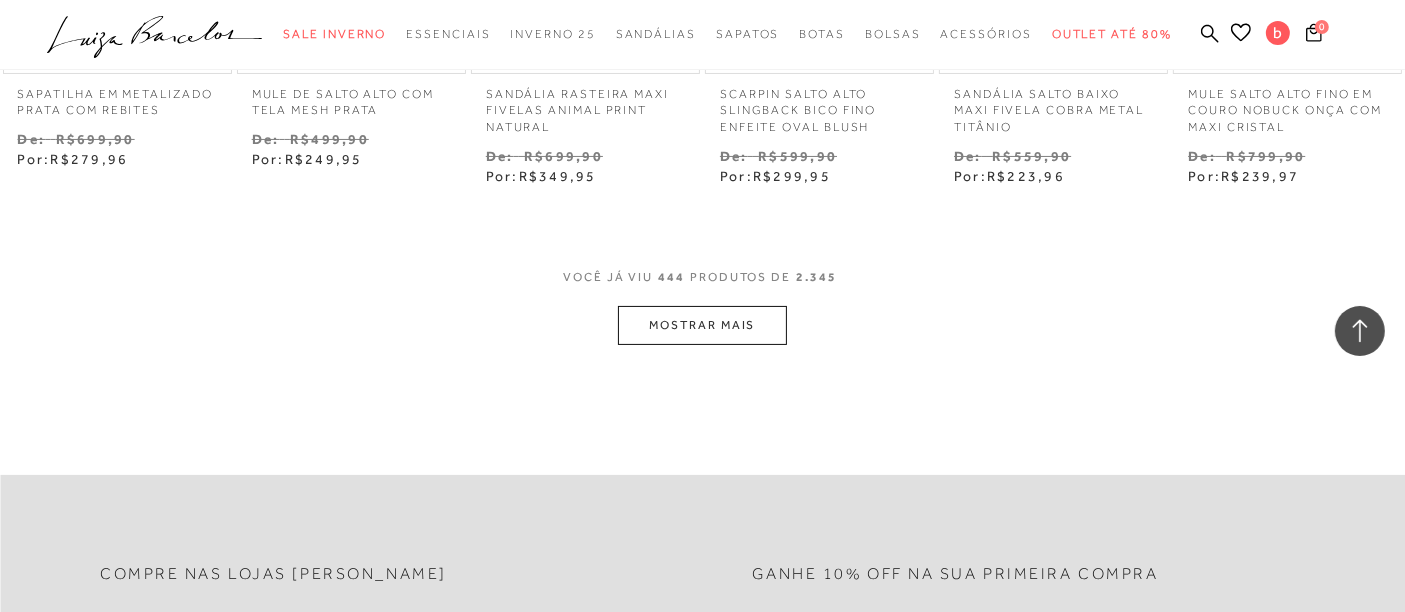 scroll, scrollTop: 38291, scrollLeft: 0, axis: vertical 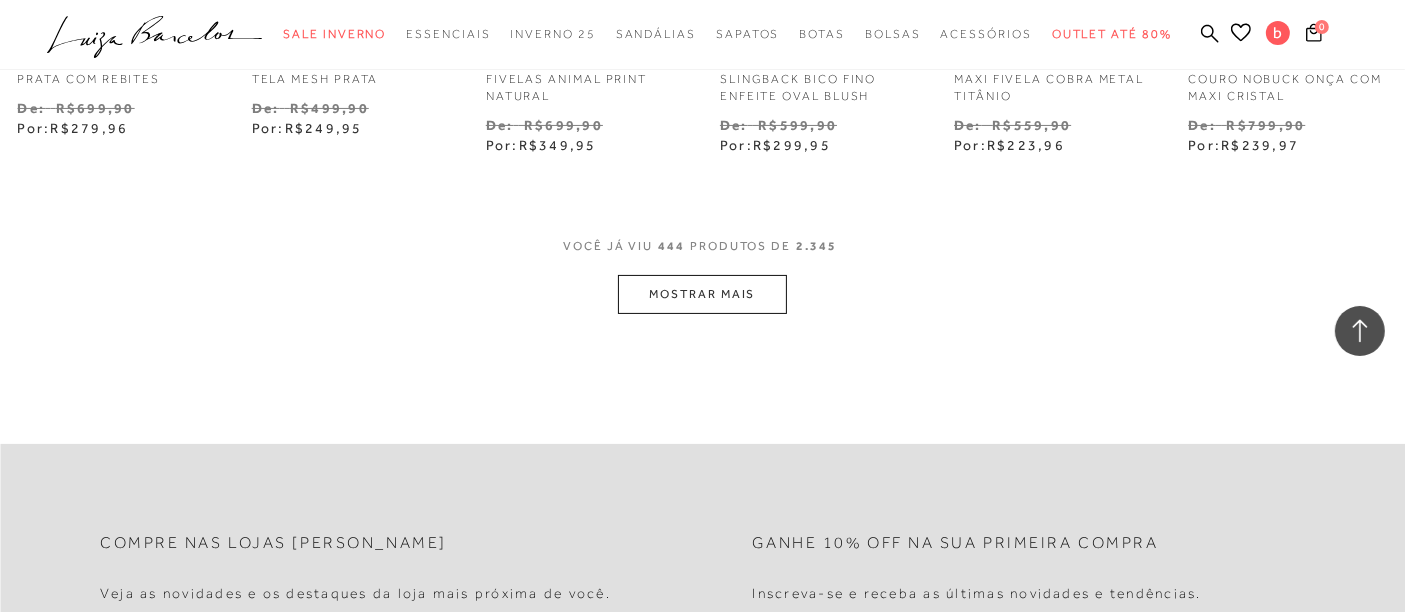 click on "MOSTRAR MAIS" at bounding box center [702, 294] 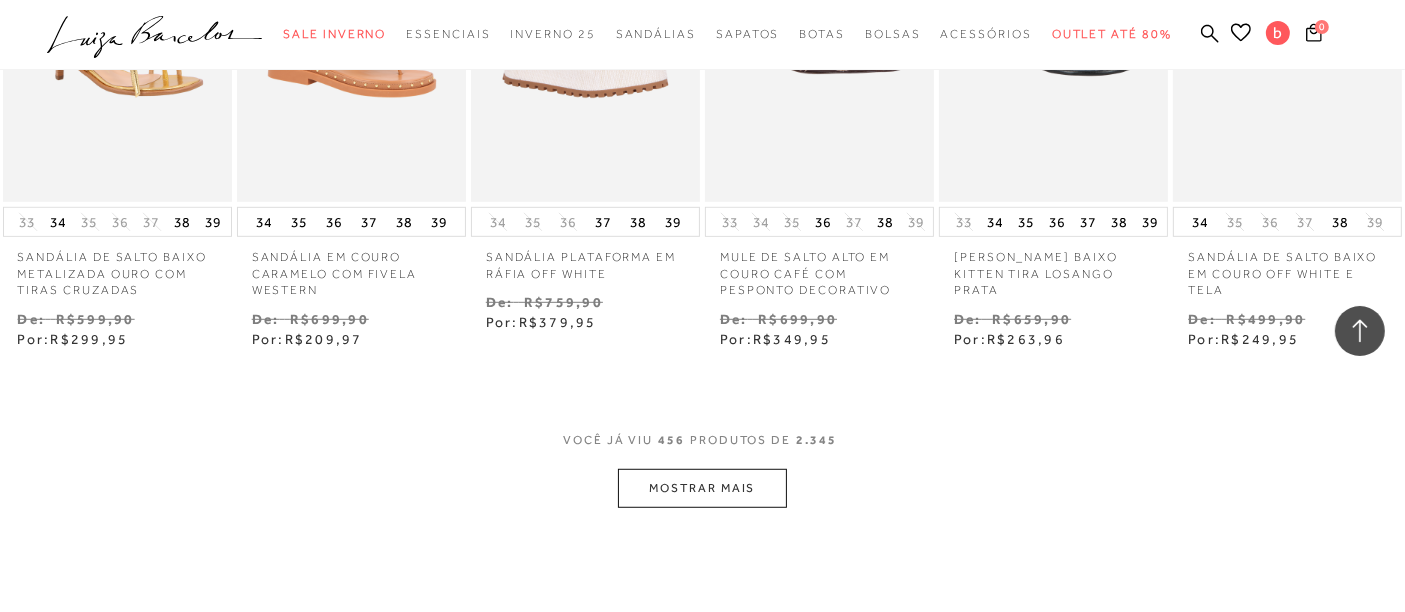 scroll, scrollTop: 39180, scrollLeft: 0, axis: vertical 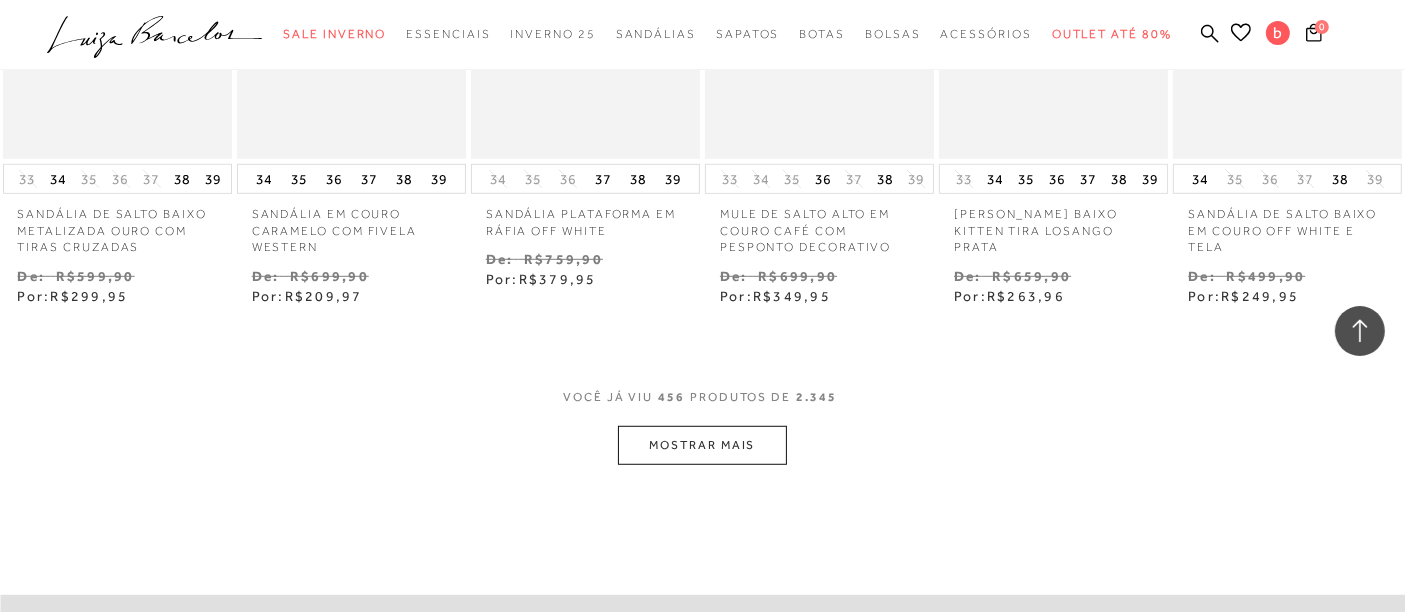 click on "MOSTRAR MAIS" at bounding box center [702, 445] 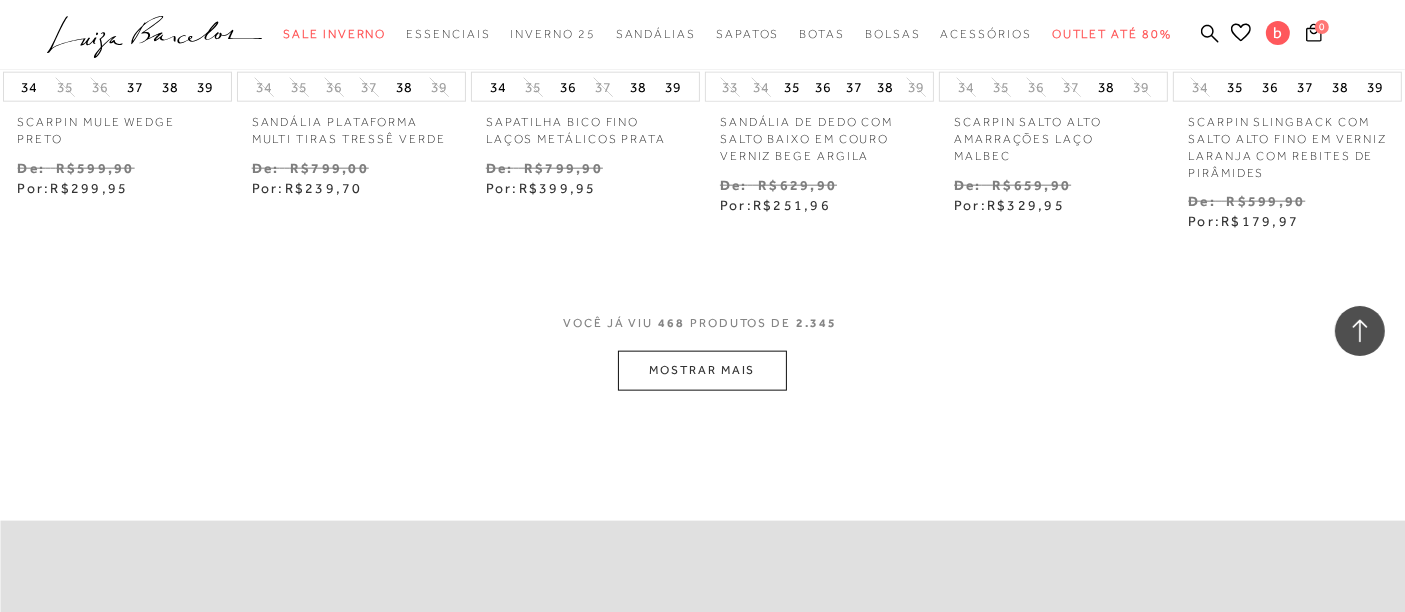 scroll, scrollTop: 40327, scrollLeft: 0, axis: vertical 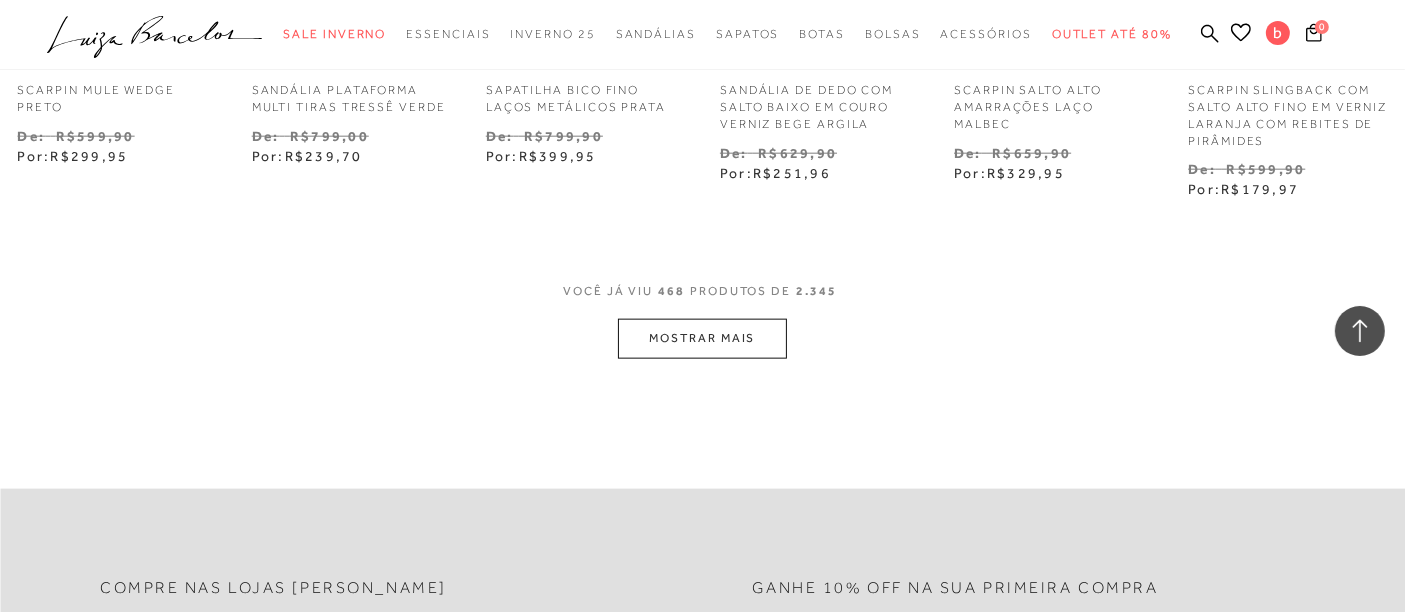 click on "MOSTRAR MAIS" at bounding box center [702, 338] 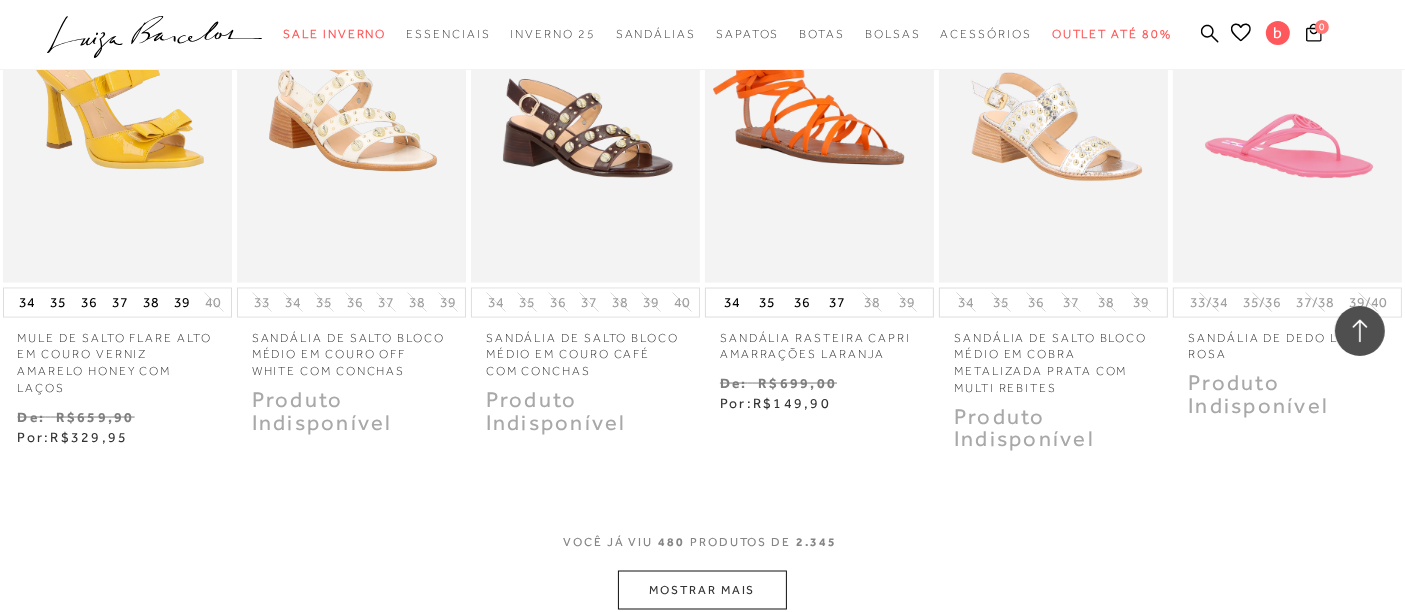 scroll, scrollTop: 41216, scrollLeft: 0, axis: vertical 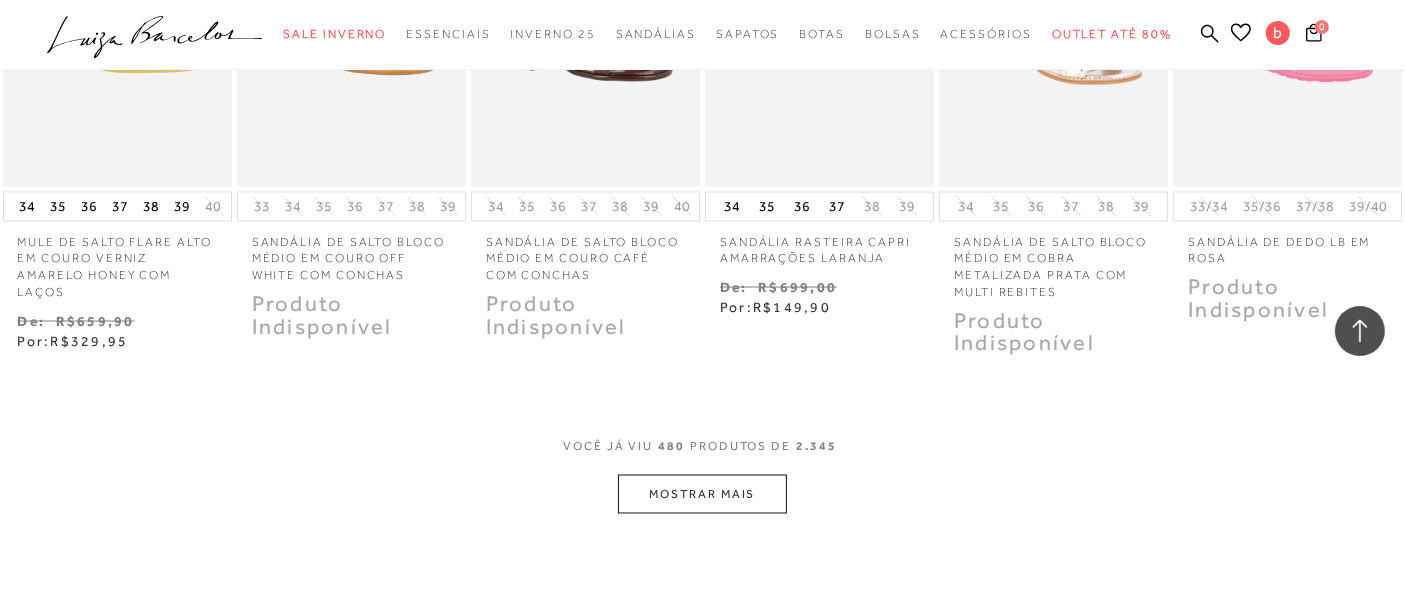 click on "MOSTRAR MAIS" at bounding box center (702, 494) 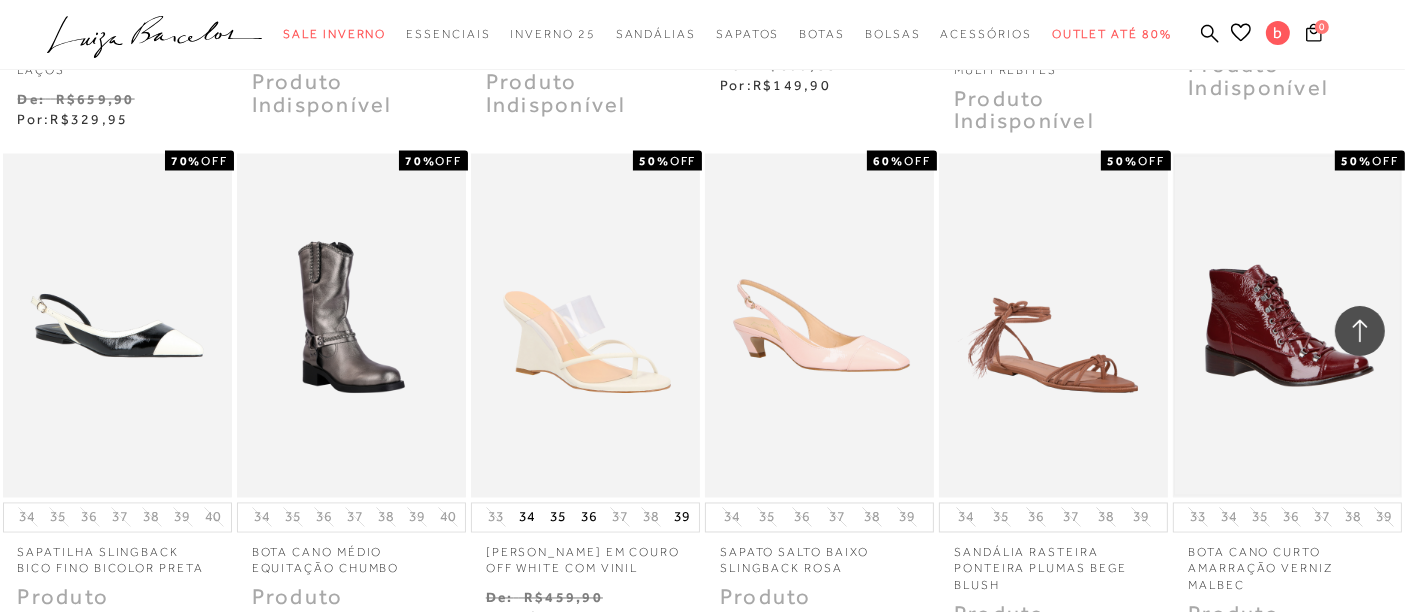 scroll, scrollTop: 41549, scrollLeft: 0, axis: vertical 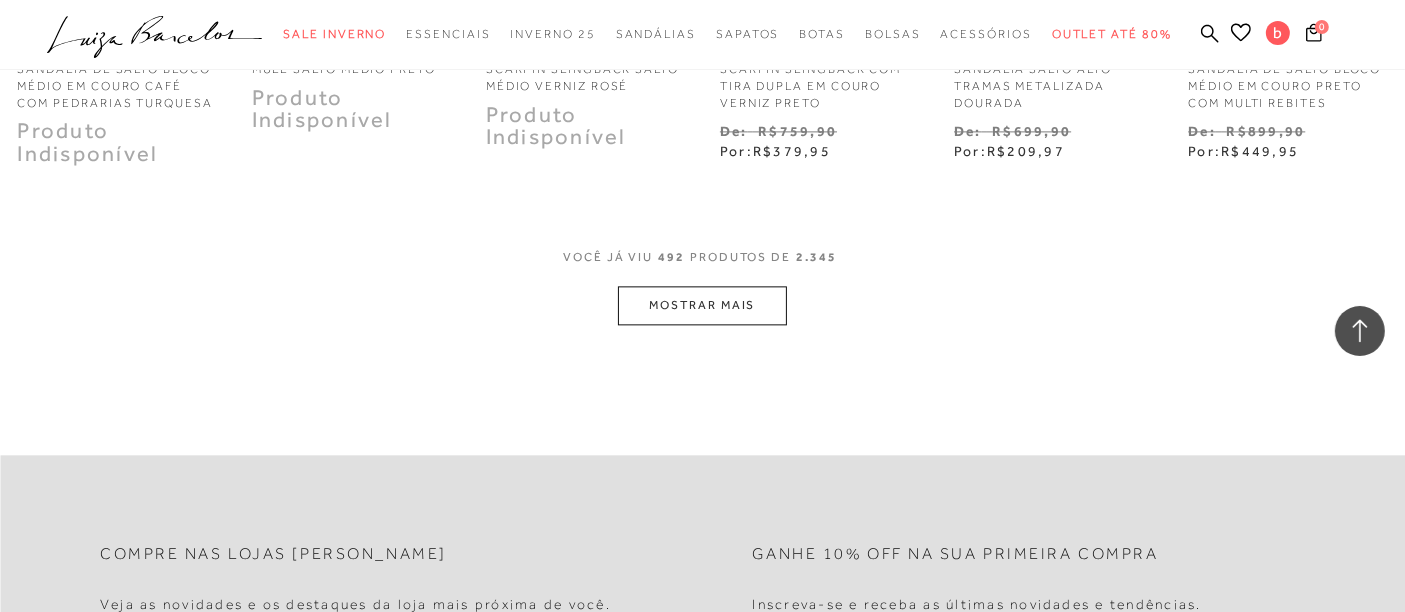 click on "MOSTRAR MAIS" at bounding box center [702, 305] 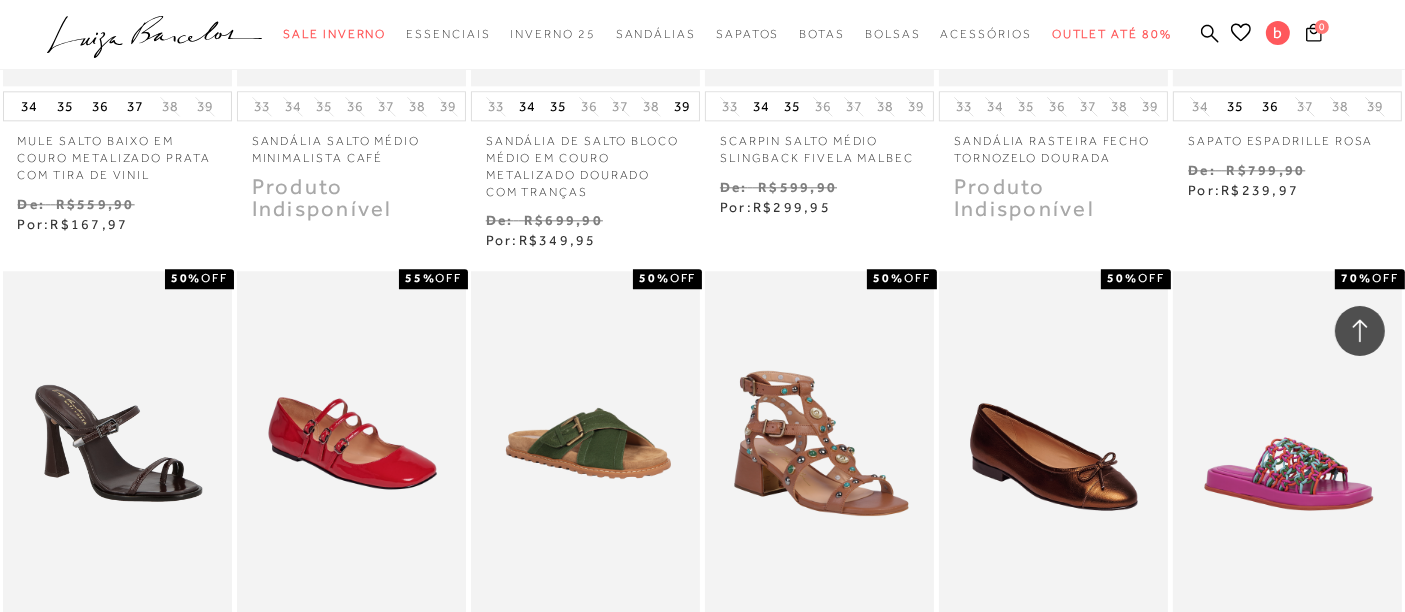 scroll, scrollTop: 43438, scrollLeft: 0, axis: vertical 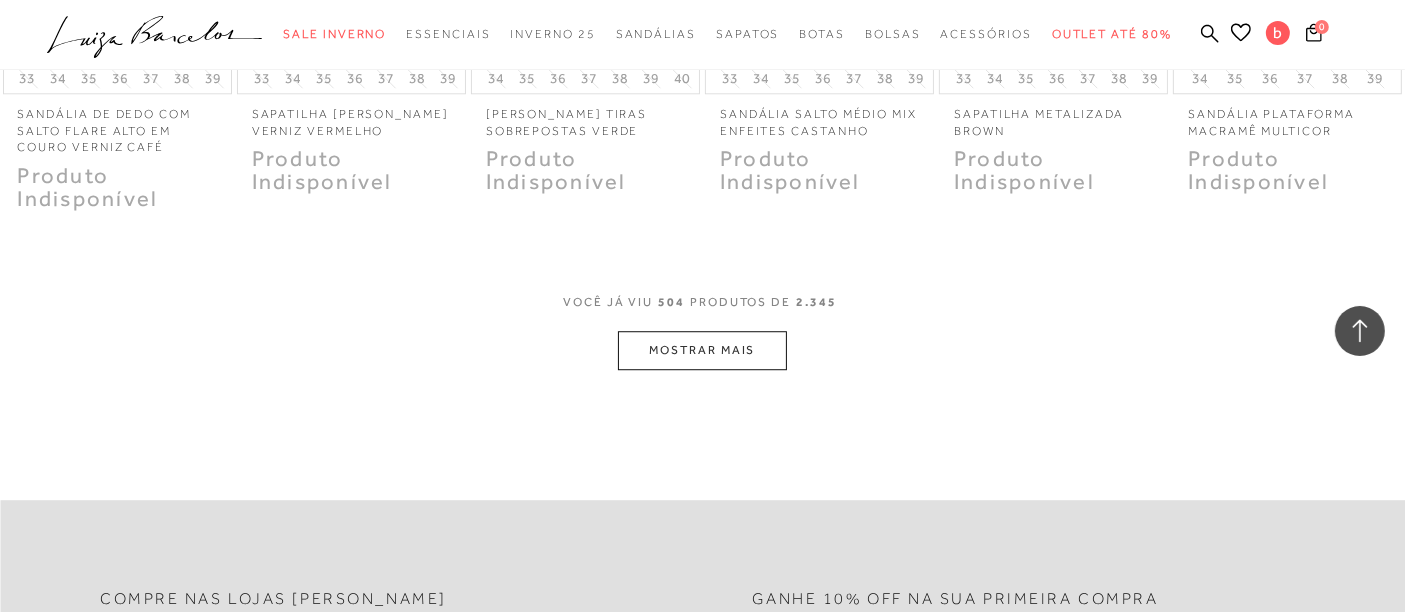 click on "MOSTRAR MAIS" at bounding box center [702, 350] 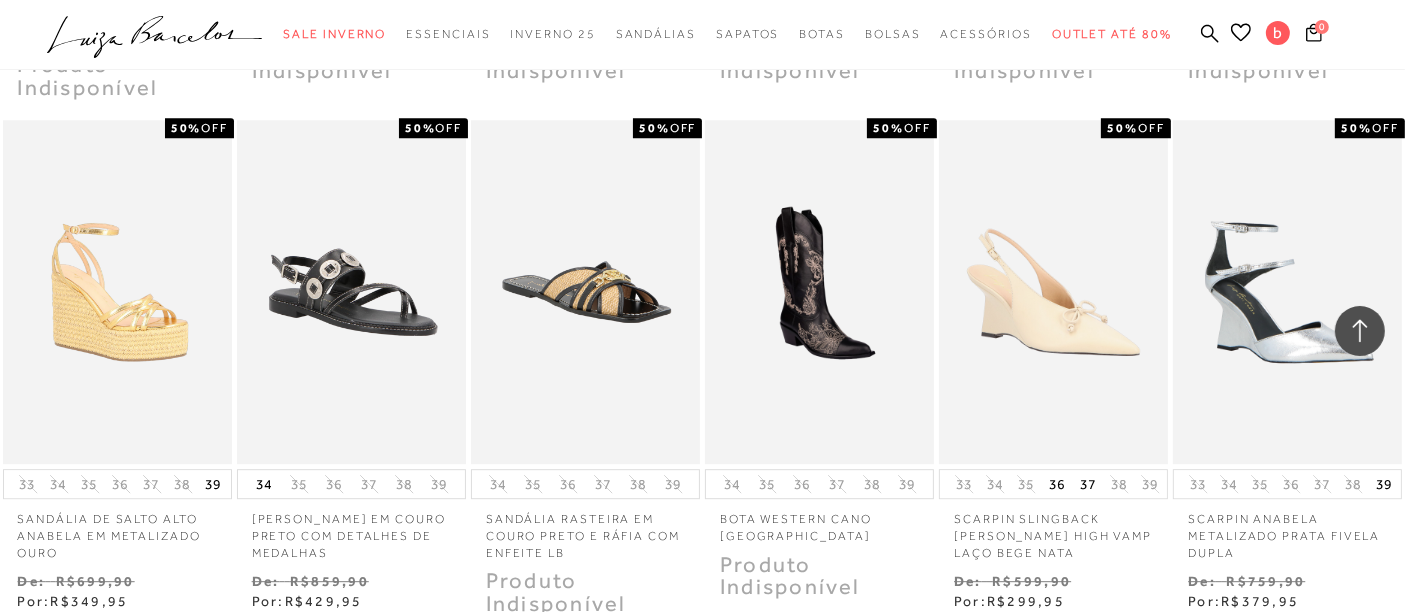 scroll, scrollTop: 43438, scrollLeft: 0, axis: vertical 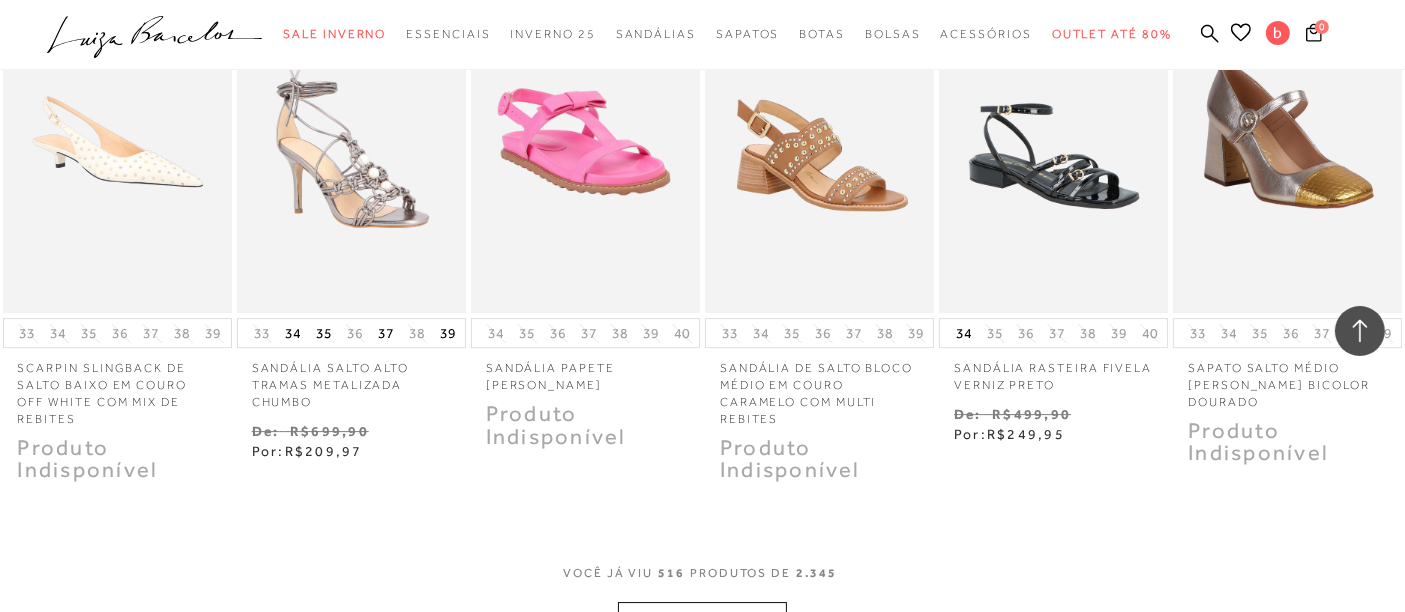 click on "MOSTRAR MAIS" at bounding box center [702, 621] 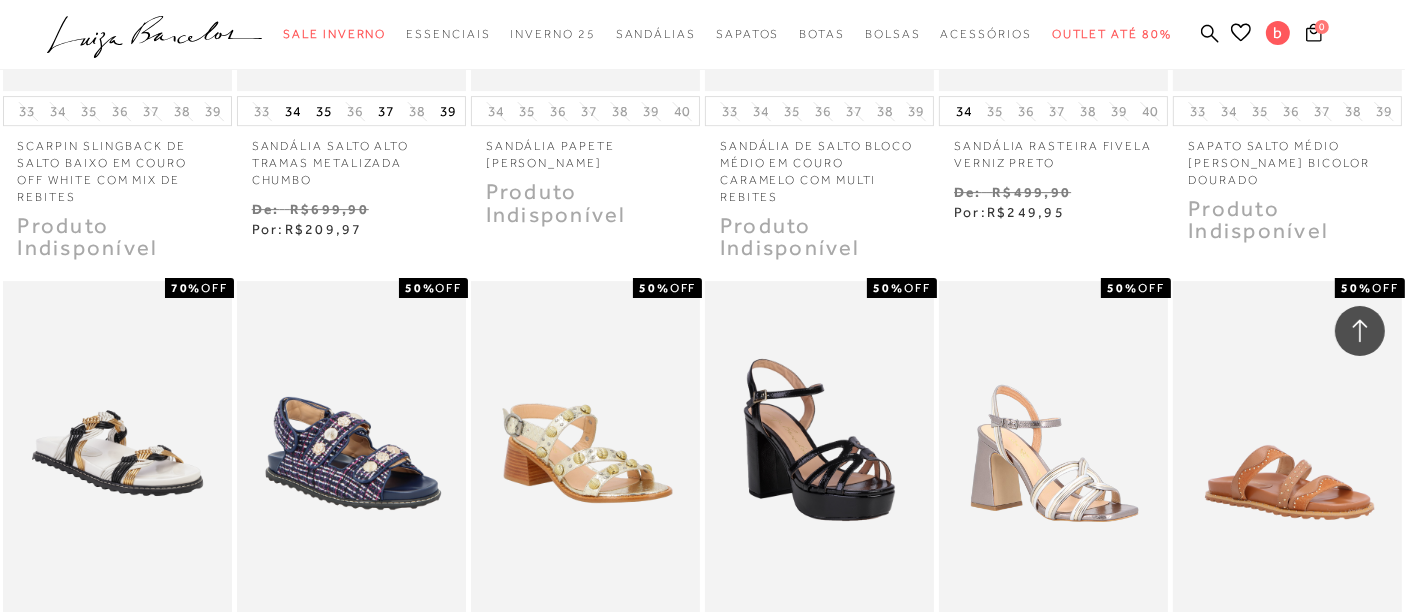 scroll, scrollTop: 44549, scrollLeft: 0, axis: vertical 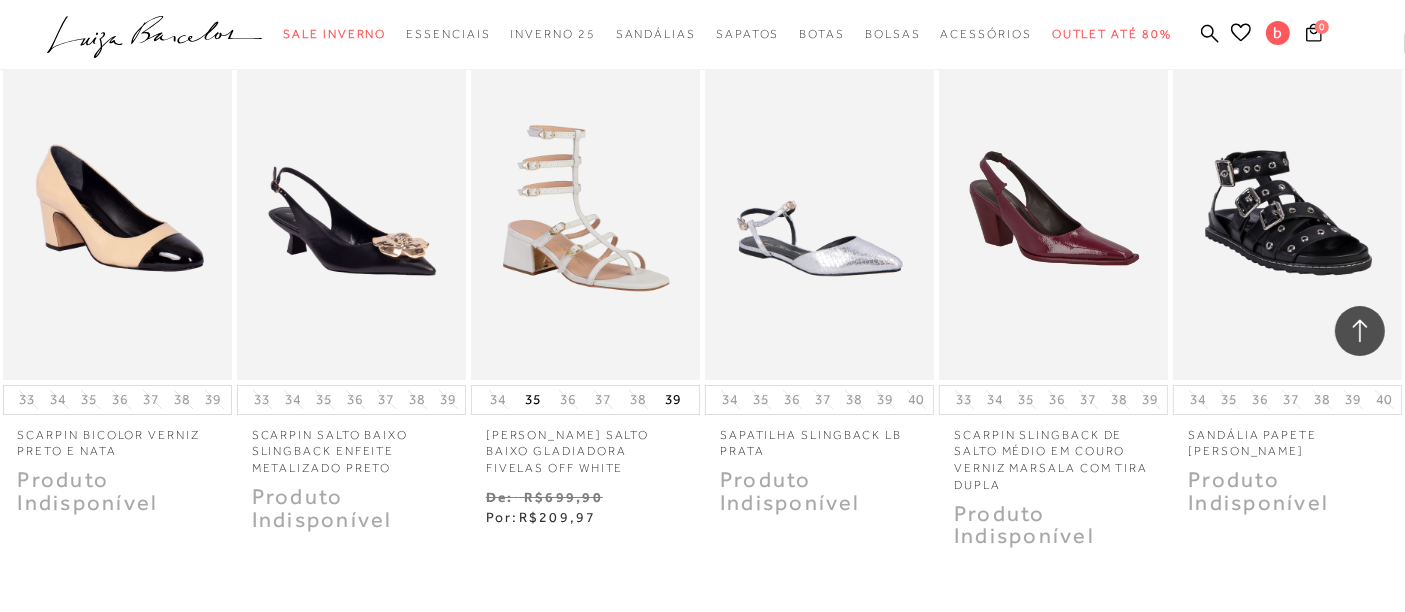 click on "MOSTRAR MAIS" at bounding box center [702, 687] 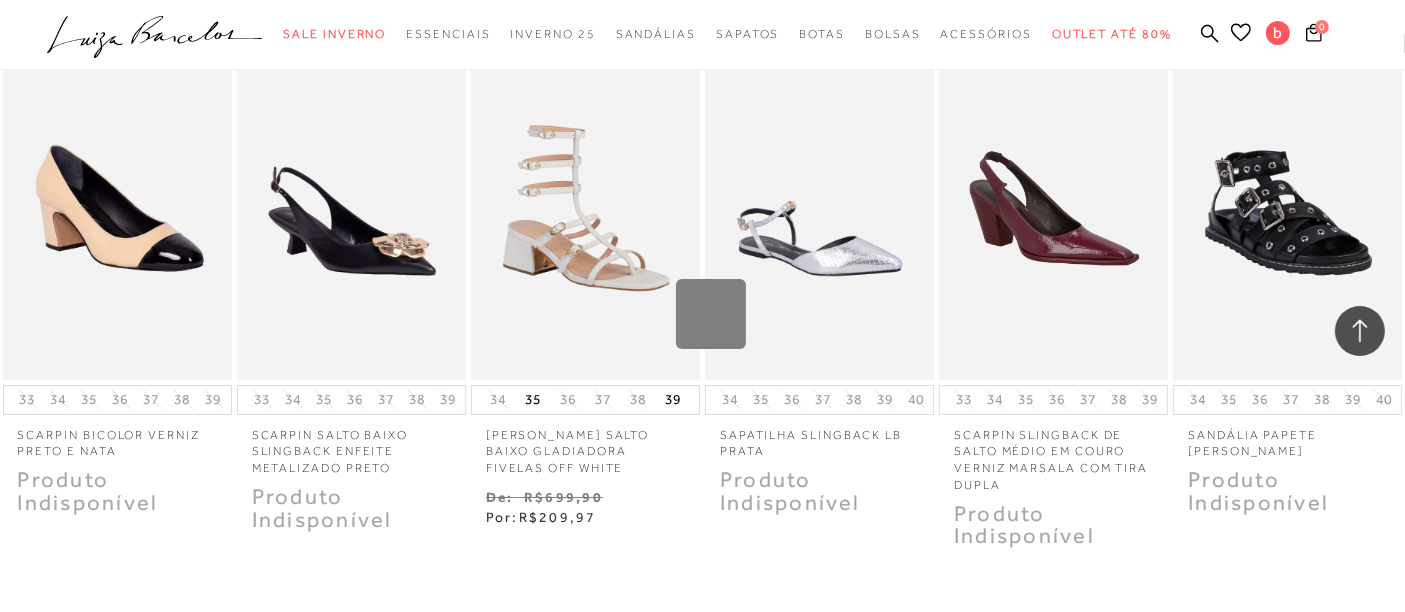 scroll, scrollTop: 45660, scrollLeft: 0, axis: vertical 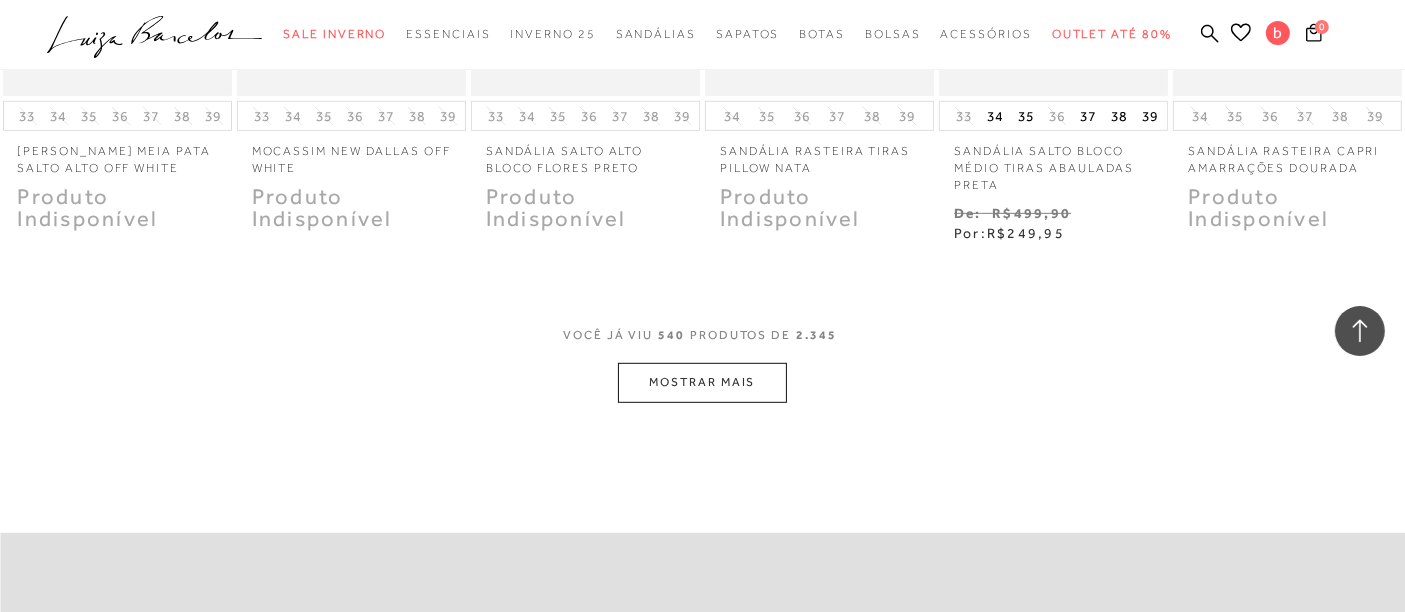 click on "MOSTRAR MAIS" at bounding box center (702, 382) 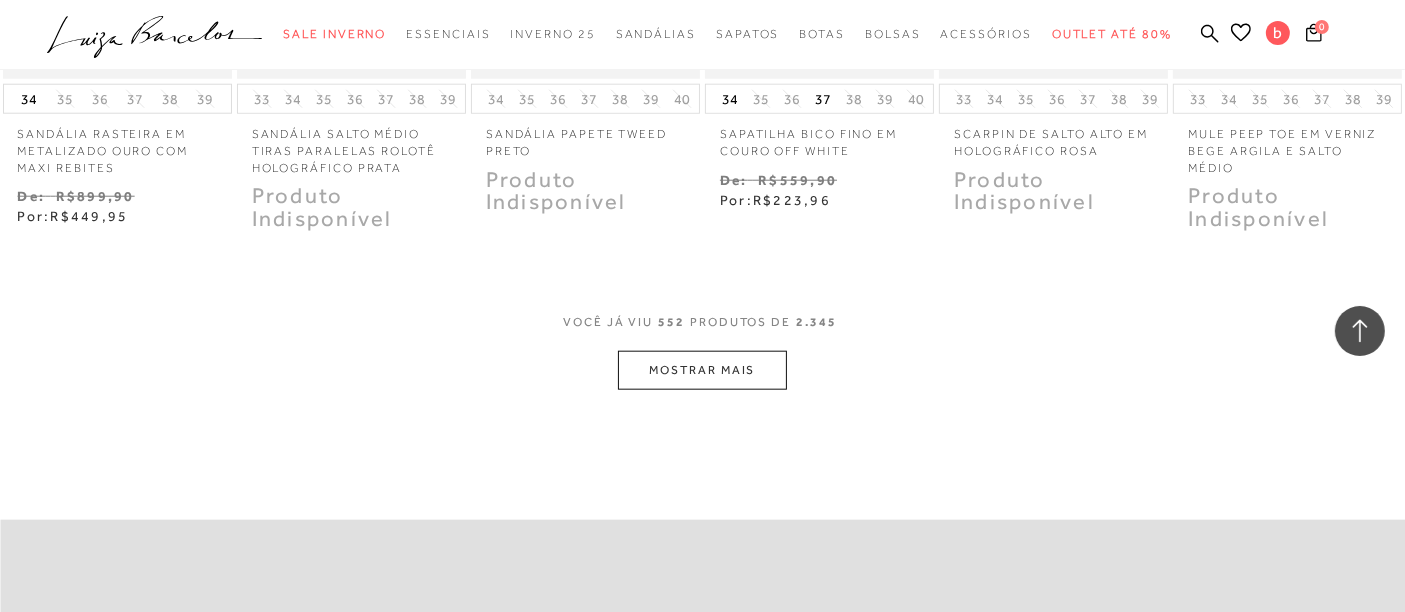 scroll, scrollTop: 47660, scrollLeft: 0, axis: vertical 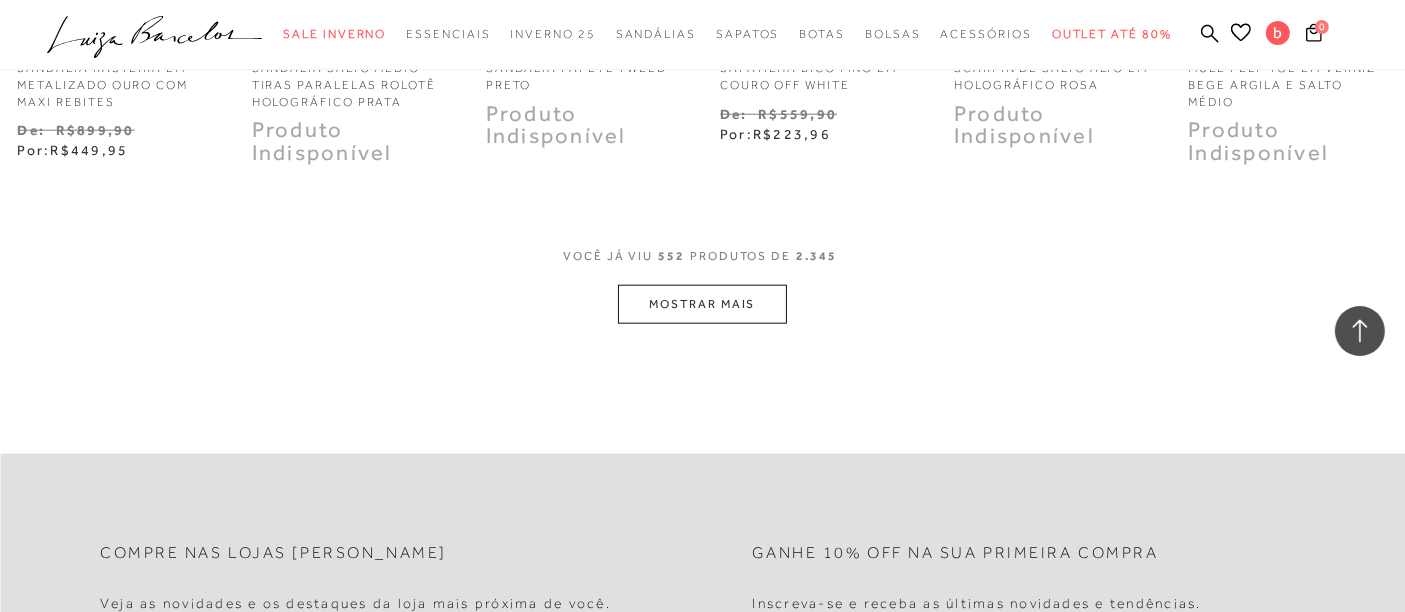 click on "MOSTRAR MAIS" at bounding box center [702, 304] 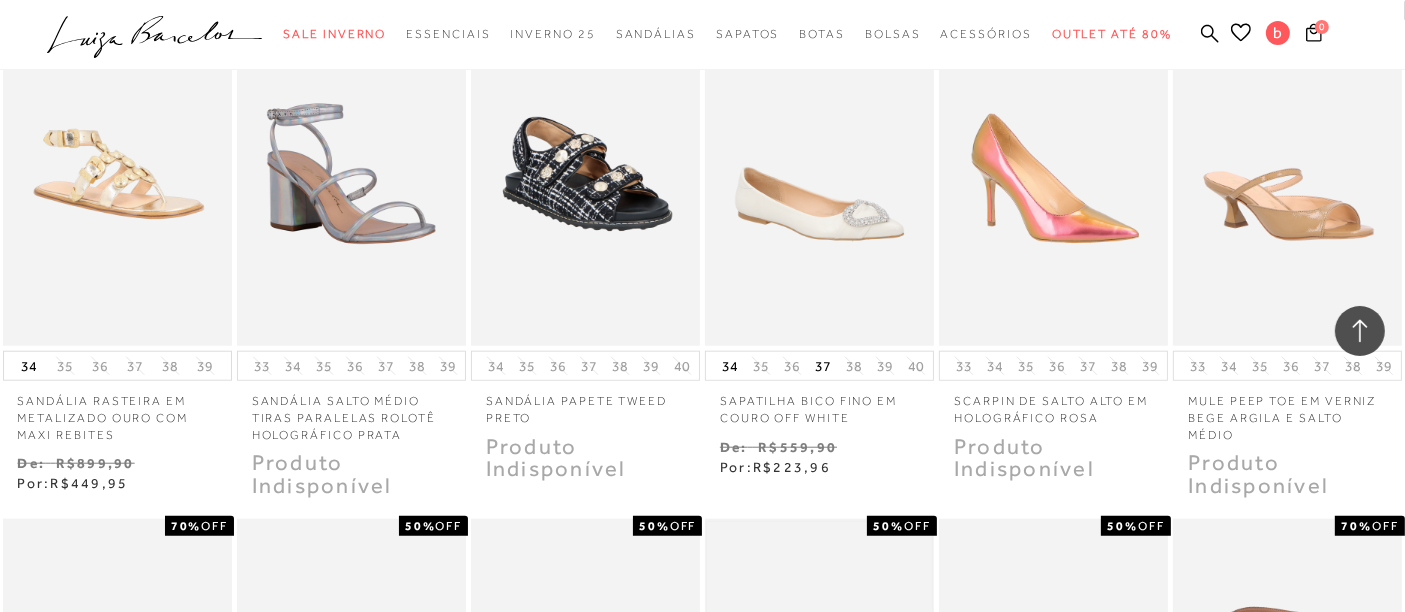 scroll, scrollTop: 47660, scrollLeft: 0, axis: vertical 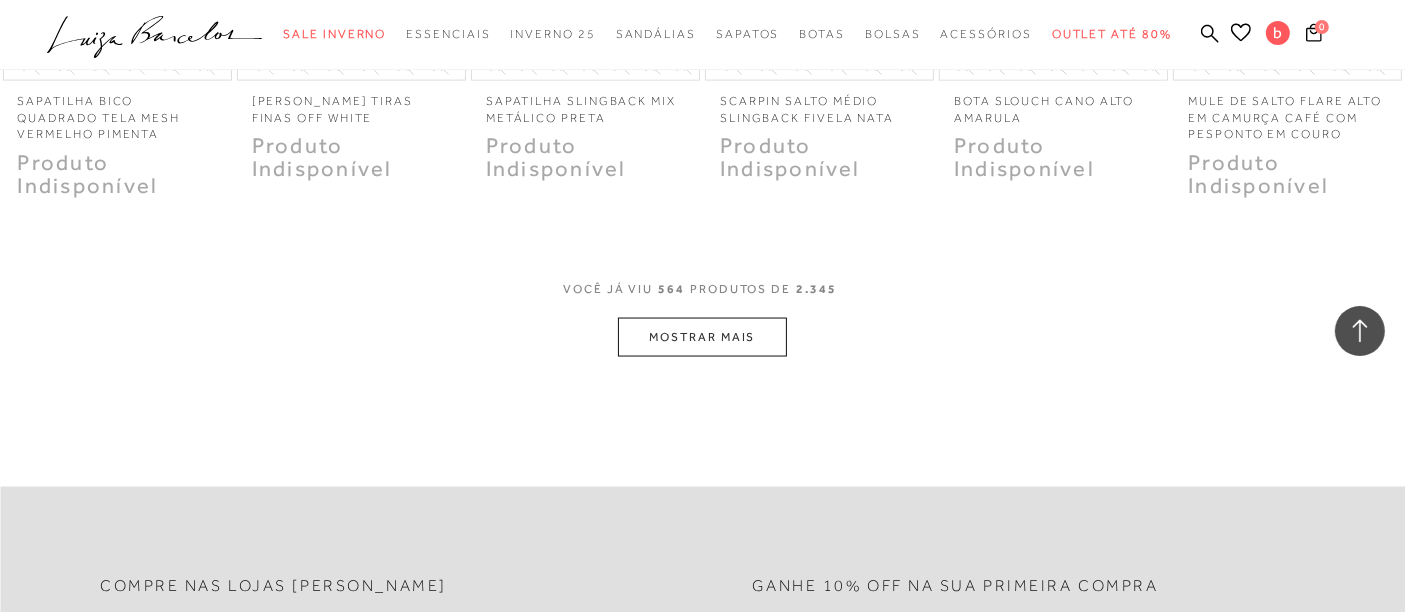 click on "MOSTRAR MAIS" at bounding box center [702, 337] 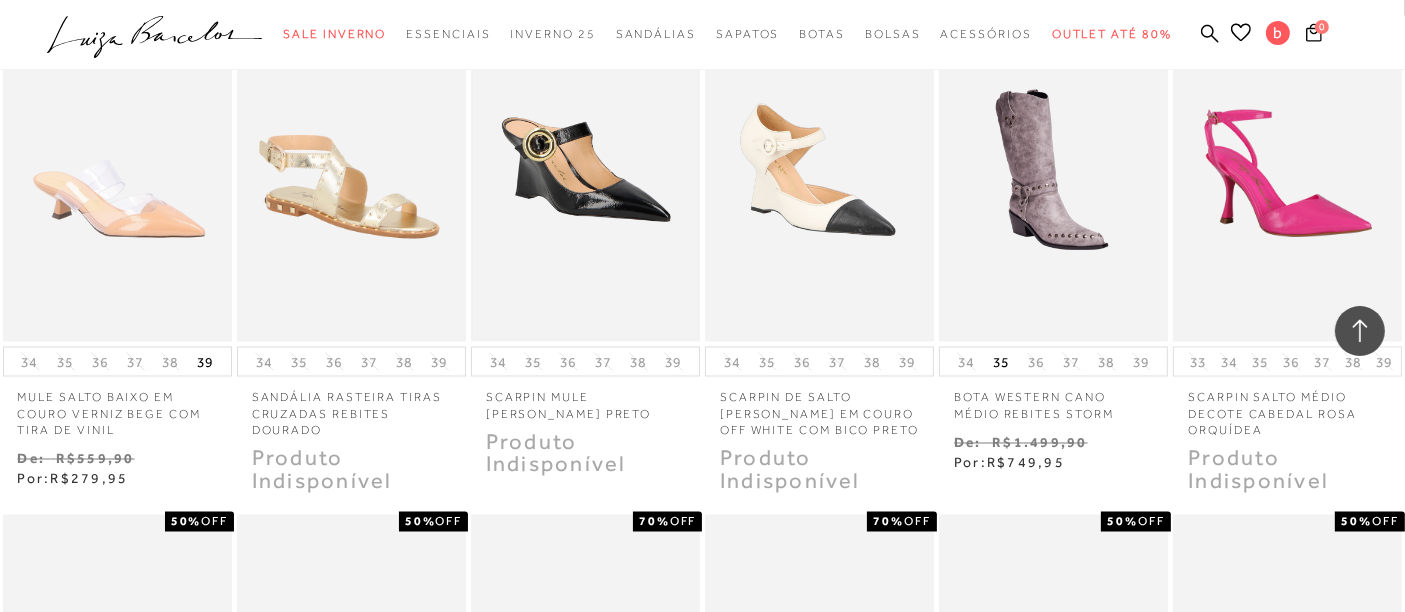 scroll, scrollTop: 48771, scrollLeft: 0, axis: vertical 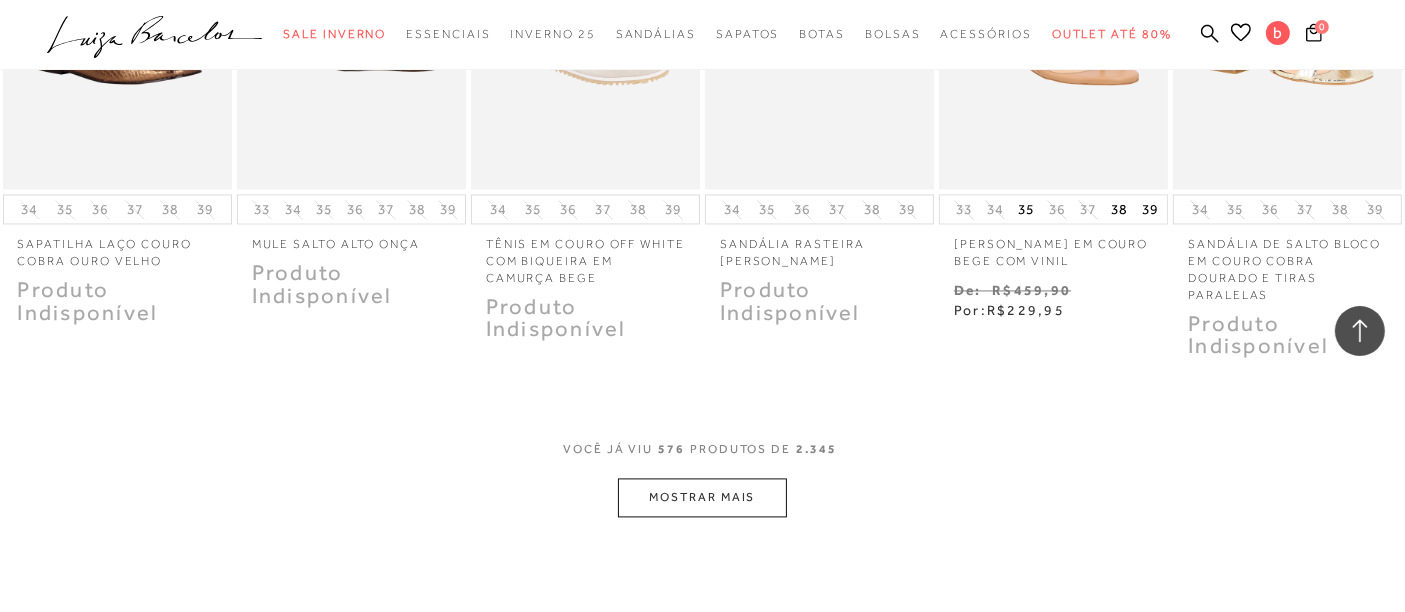 click on "MOSTRAR MAIS" at bounding box center [702, 497] 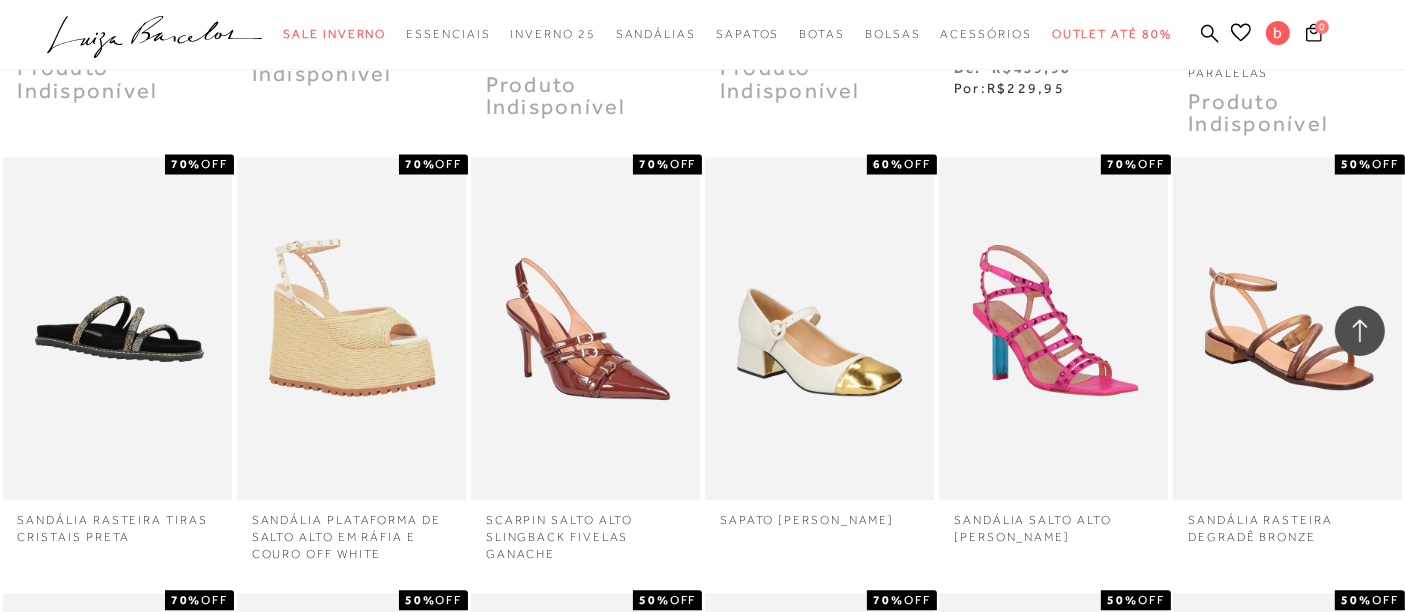 scroll, scrollTop: 49882, scrollLeft: 0, axis: vertical 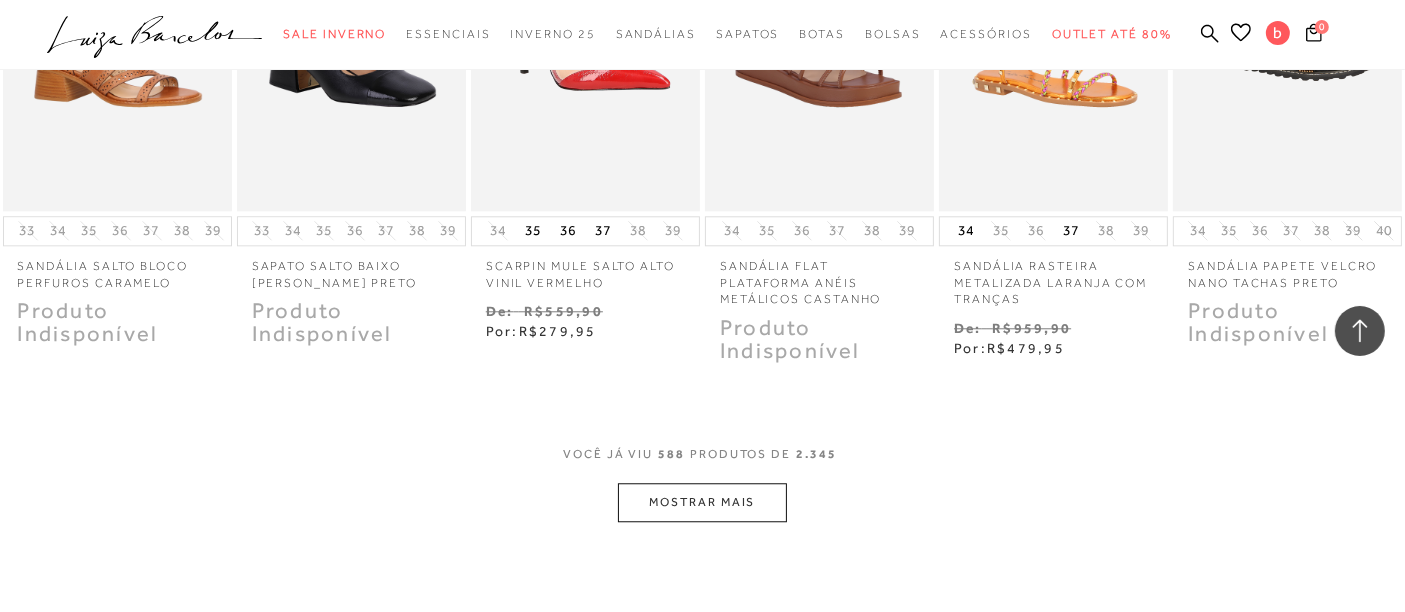 click on "MOSTRAR MAIS" at bounding box center (702, 502) 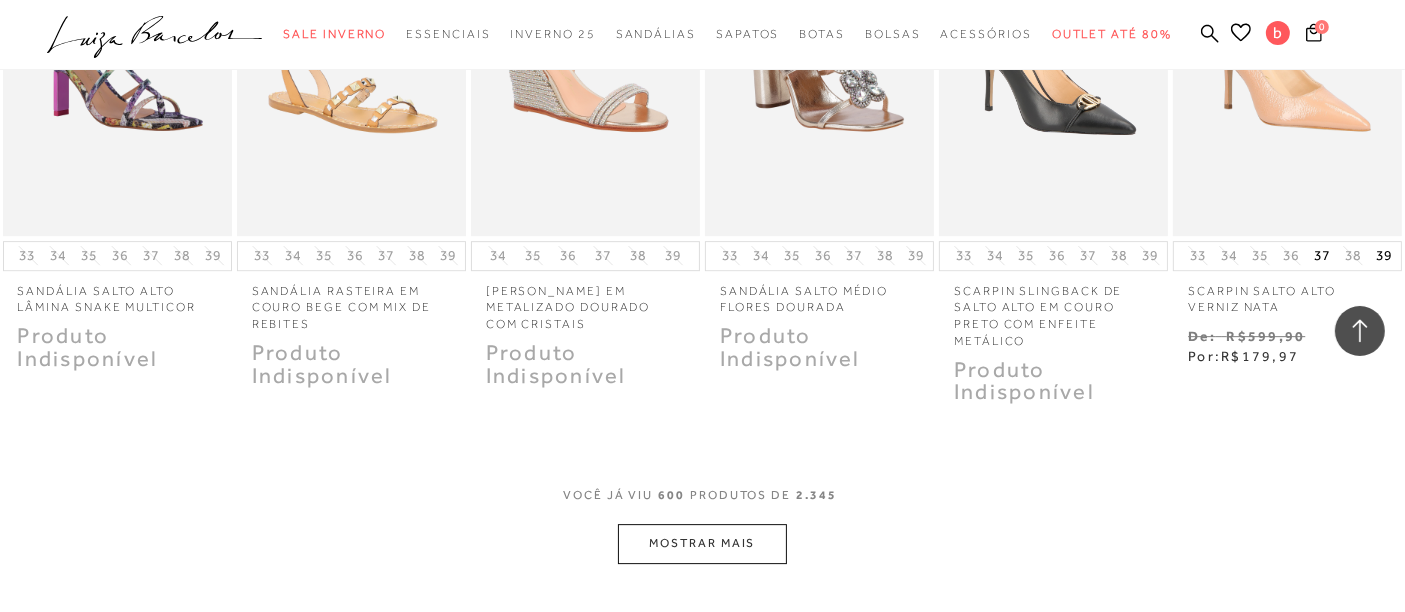 scroll, scrollTop: 51660, scrollLeft: 0, axis: vertical 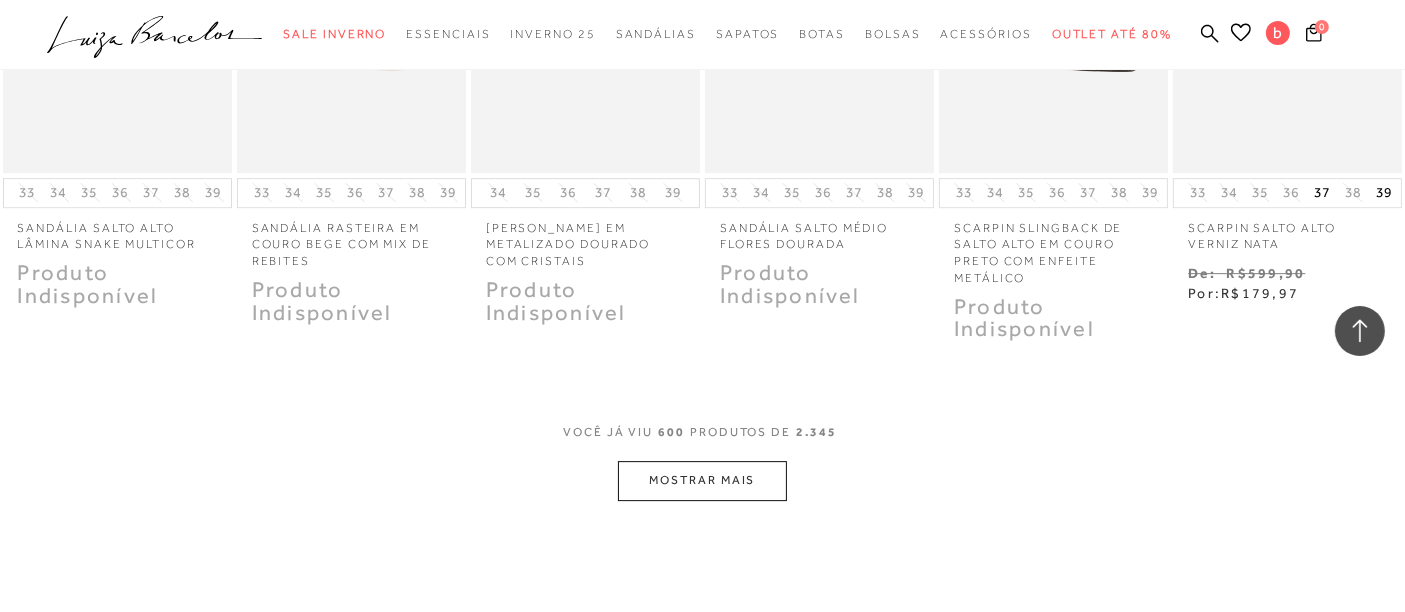 click on "MOSTRAR MAIS" at bounding box center [702, 480] 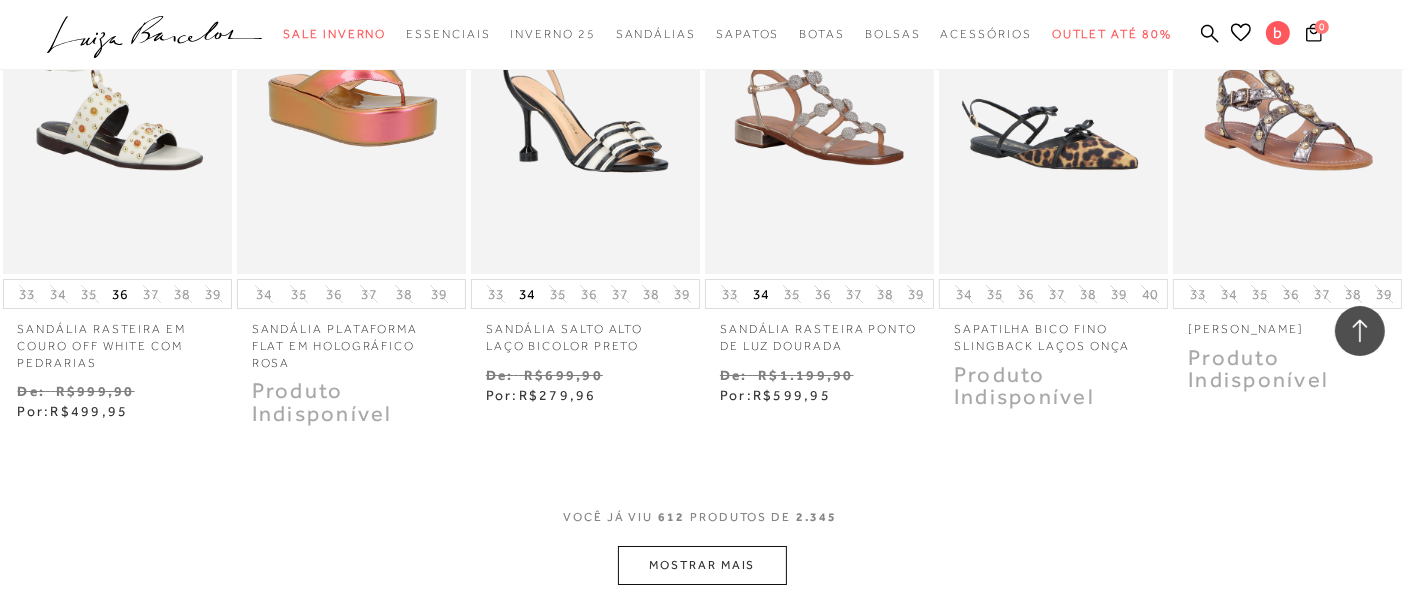 scroll, scrollTop: 52740, scrollLeft: 0, axis: vertical 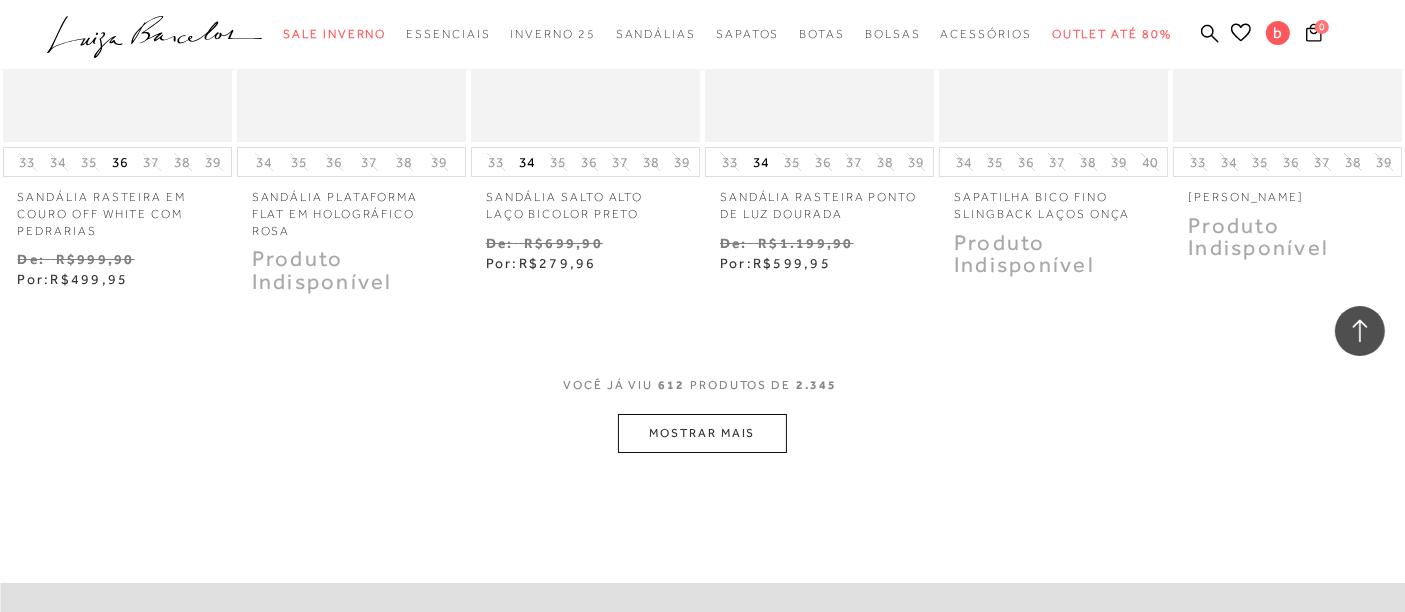 click on "MOSTRAR MAIS" at bounding box center [702, 433] 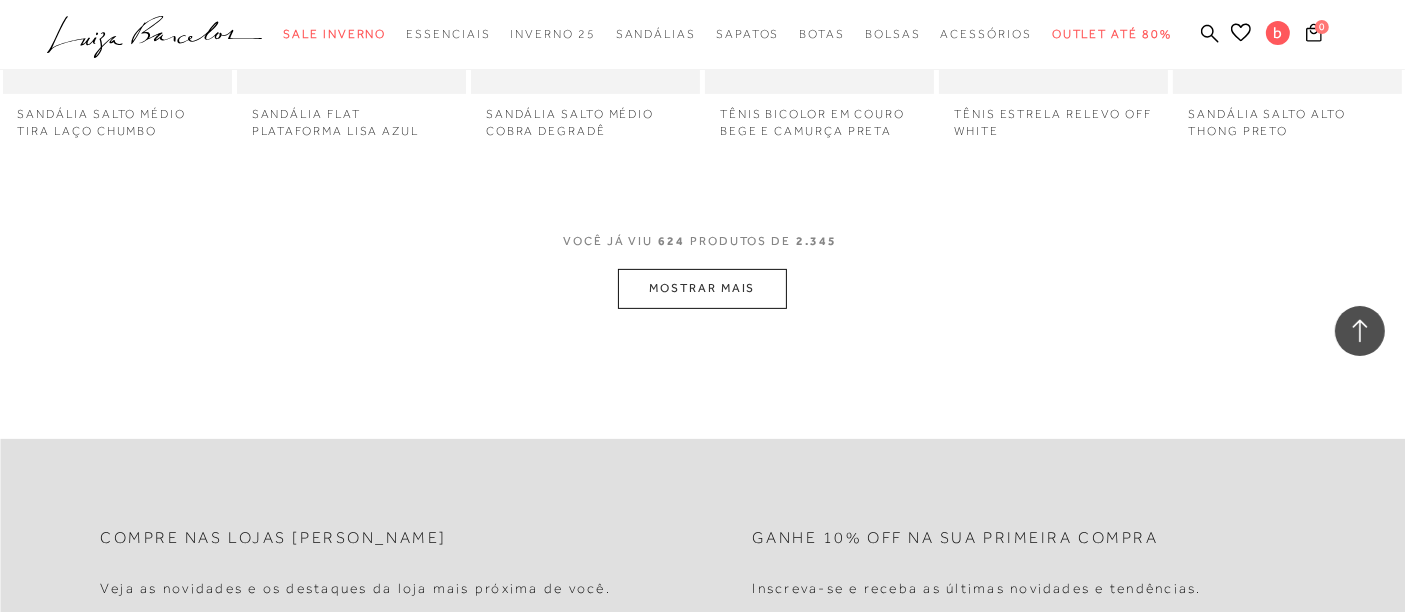 click on "Resultados da pesquisa
Outlet até 80%
Resultados: 613 - 624 (de 2.345)
Opções de exibição
2345
resultados encontrados
Ordenar Padrão" at bounding box center [702, -26665] 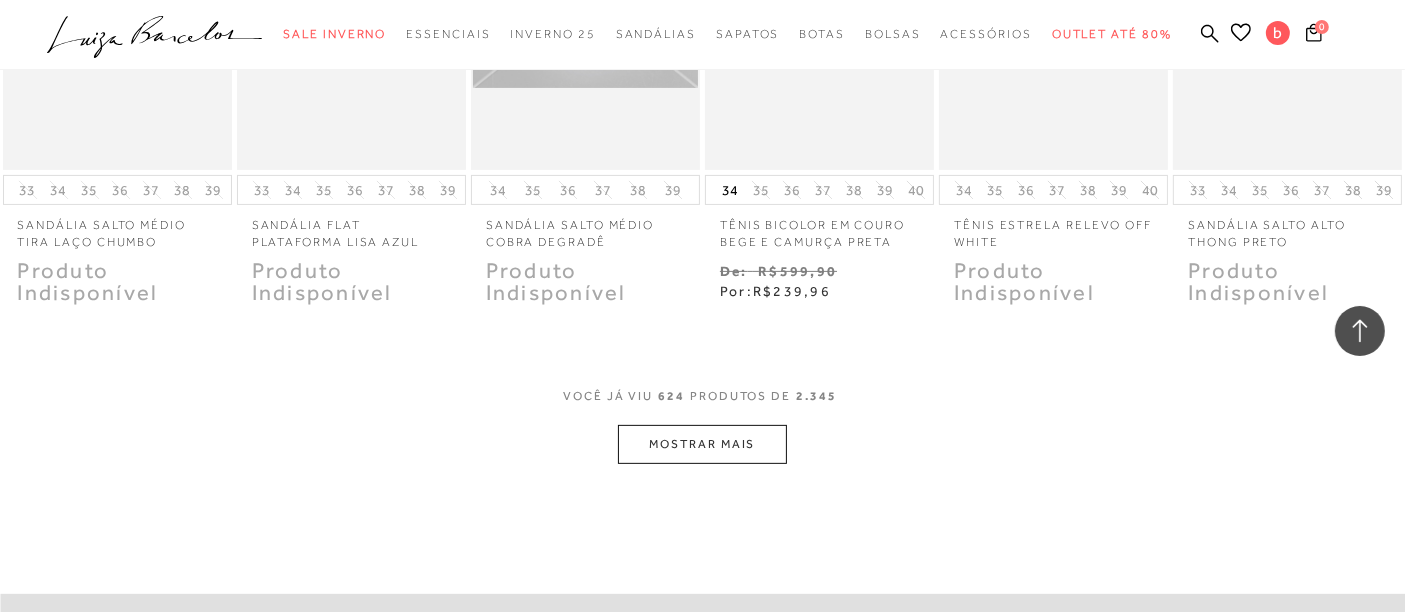 scroll, scrollTop: 53816, scrollLeft: 0, axis: vertical 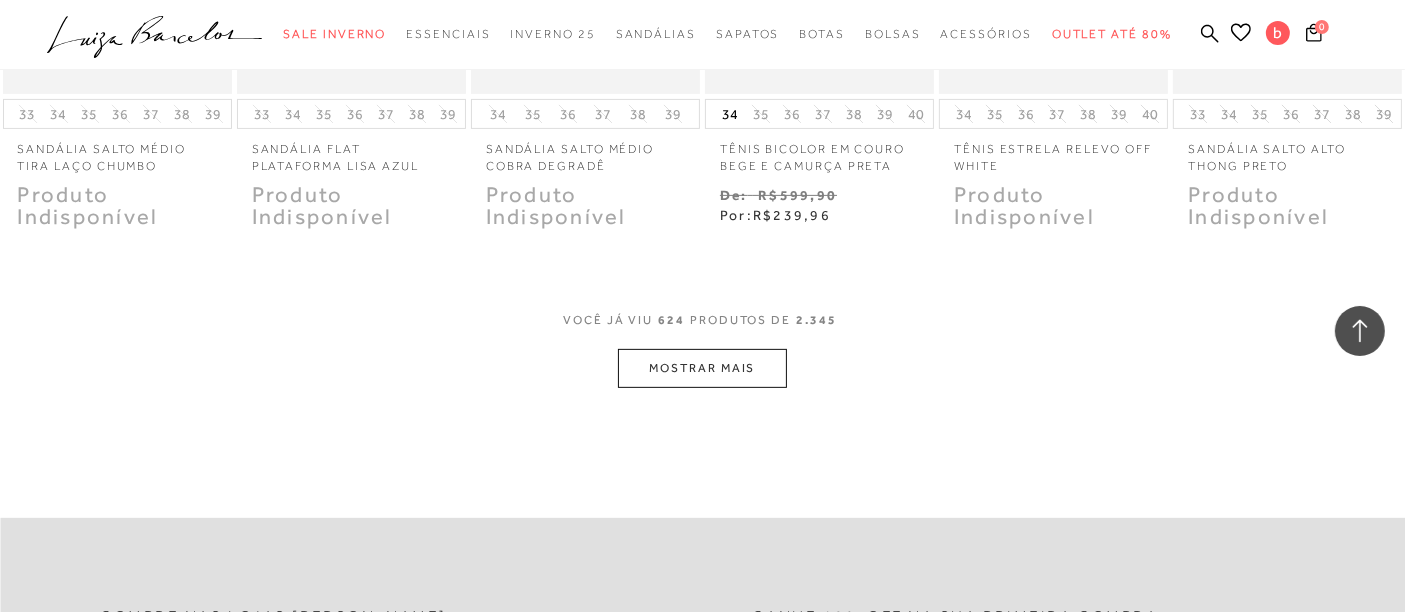 click on "MOSTRAR MAIS" at bounding box center (702, 368) 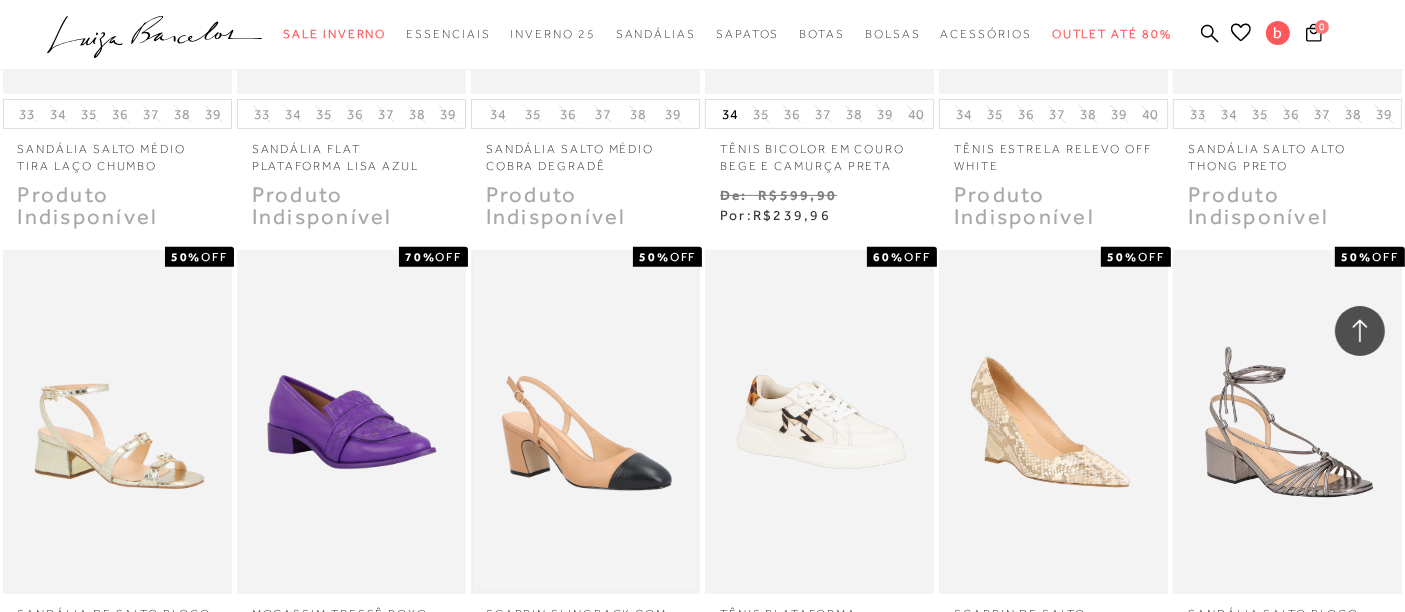 scroll, scrollTop: 53927, scrollLeft: 0, axis: vertical 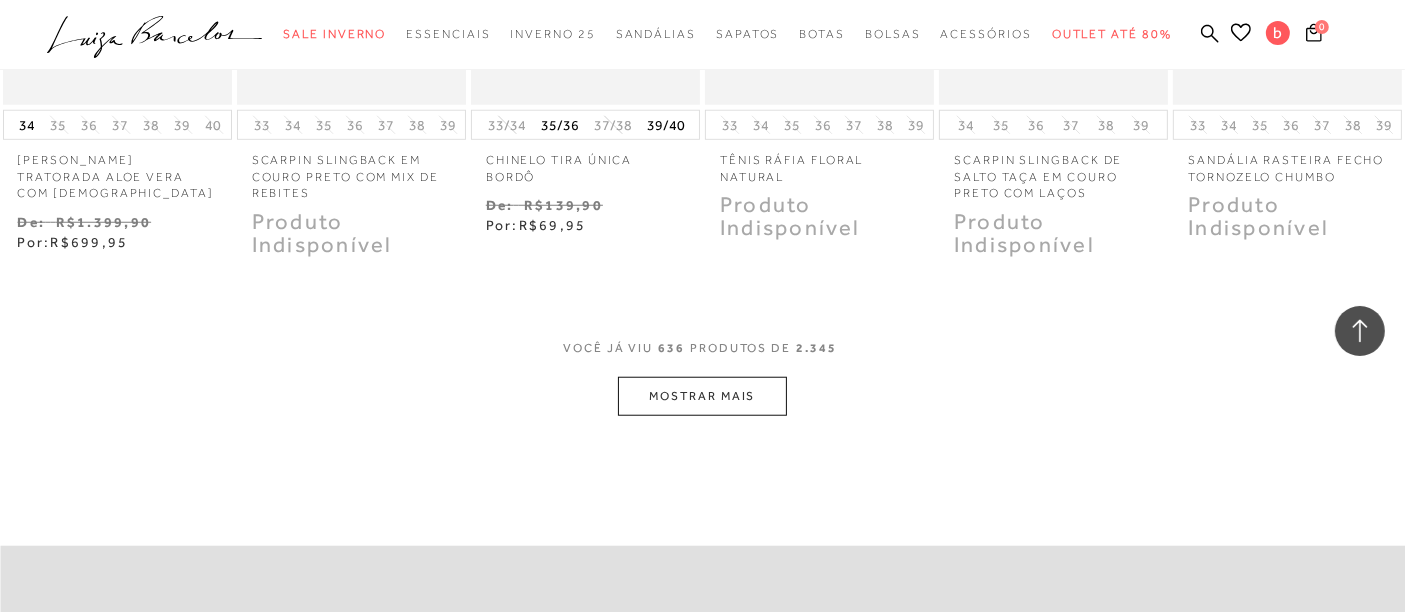 click on "MOSTRAR MAIS" at bounding box center (702, 396) 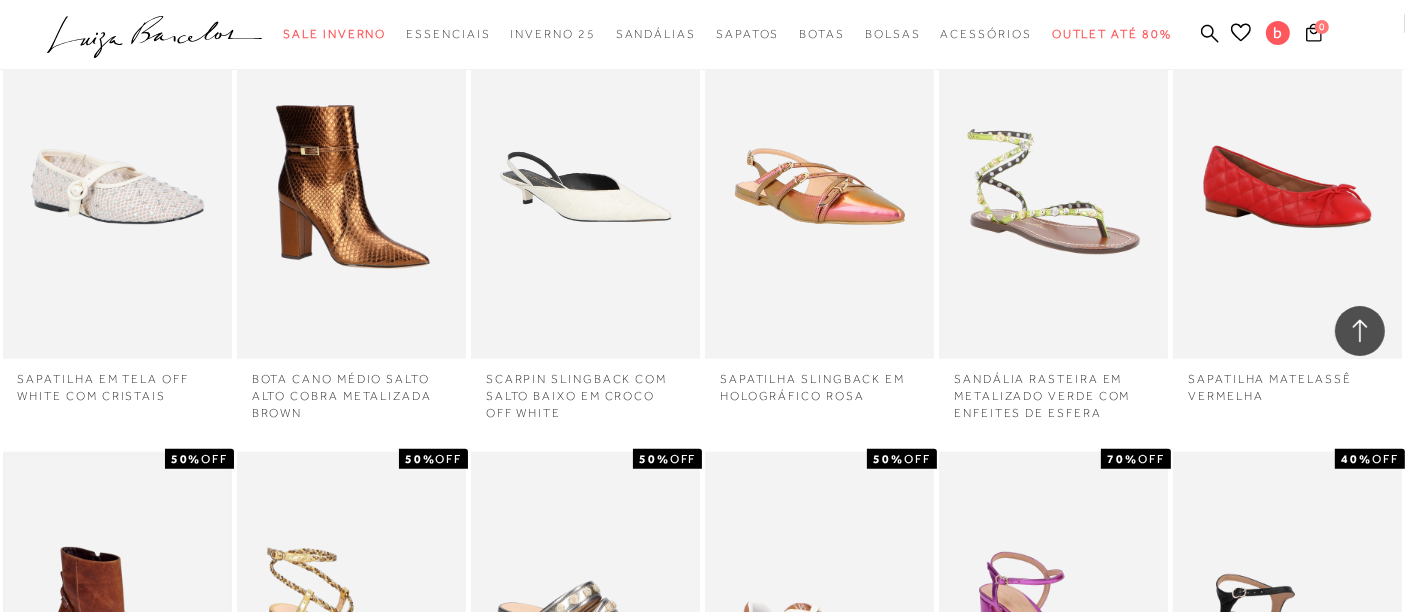 scroll, scrollTop: 55371, scrollLeft: 0, axis: vertical 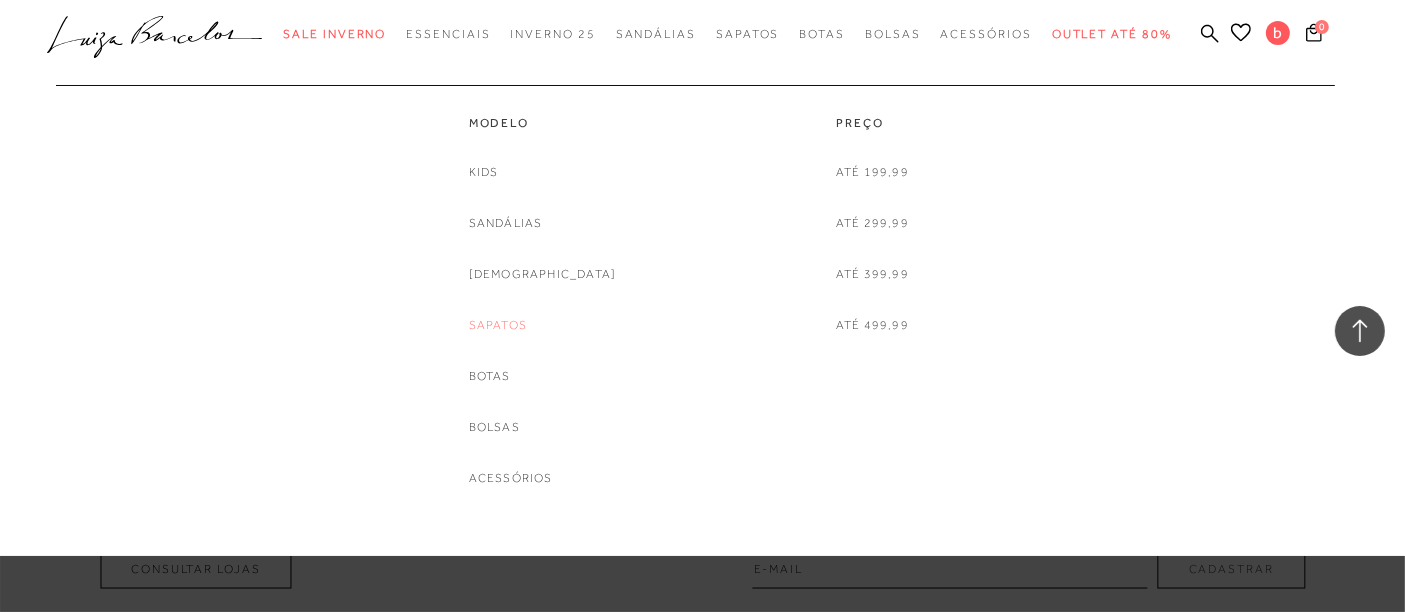 click on "Sapatos" at bounding box center [498, 325] 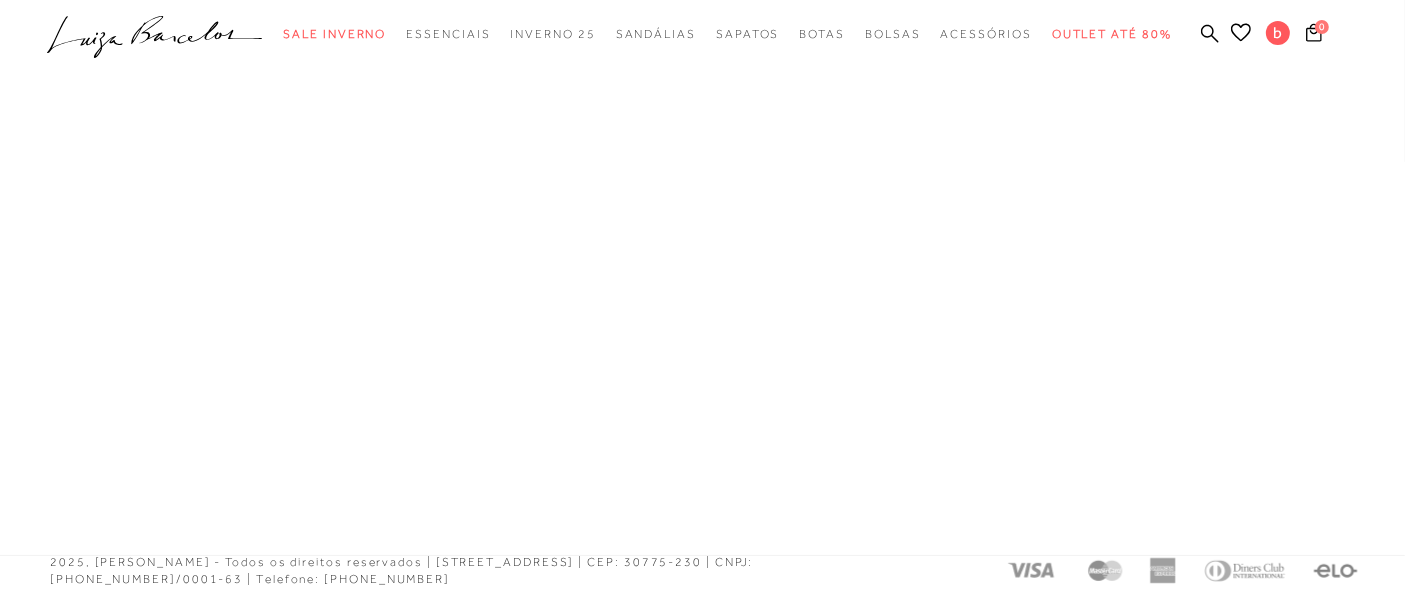 scroll, scrollTop: 0, scrollLeft: 0, axis: both 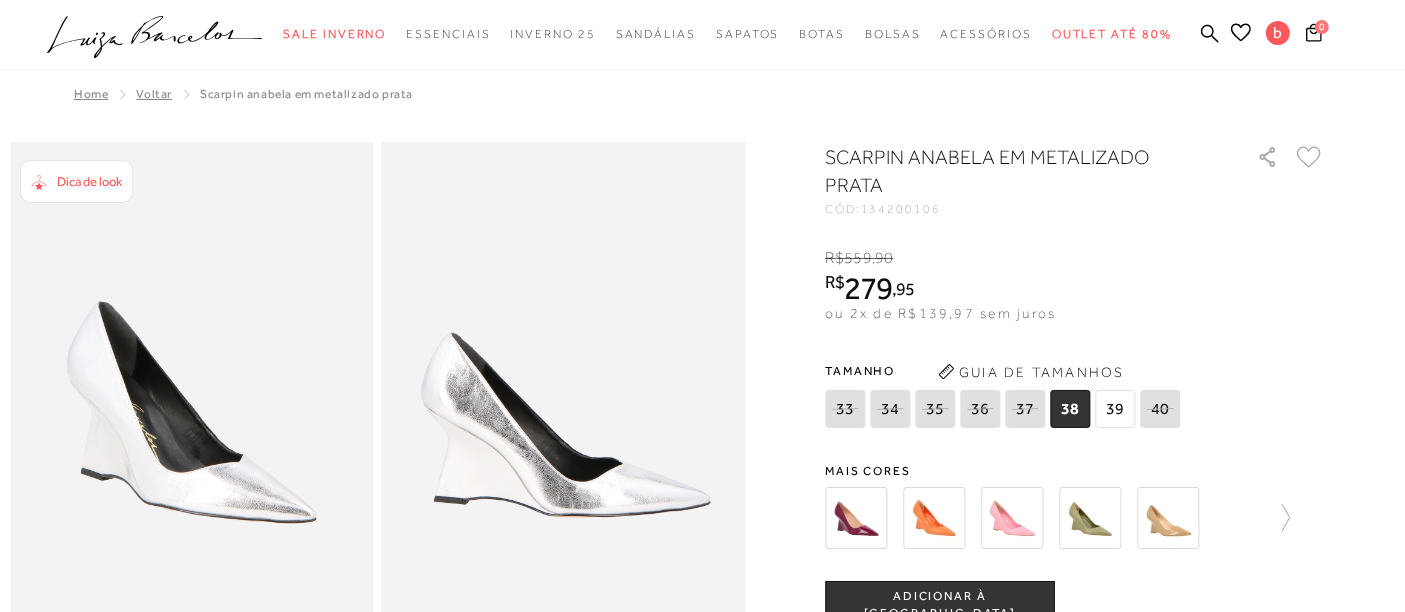 click on "ADICIONAR À [GEOGRAPHIC_DATA]" at bounding box center [940, 605] 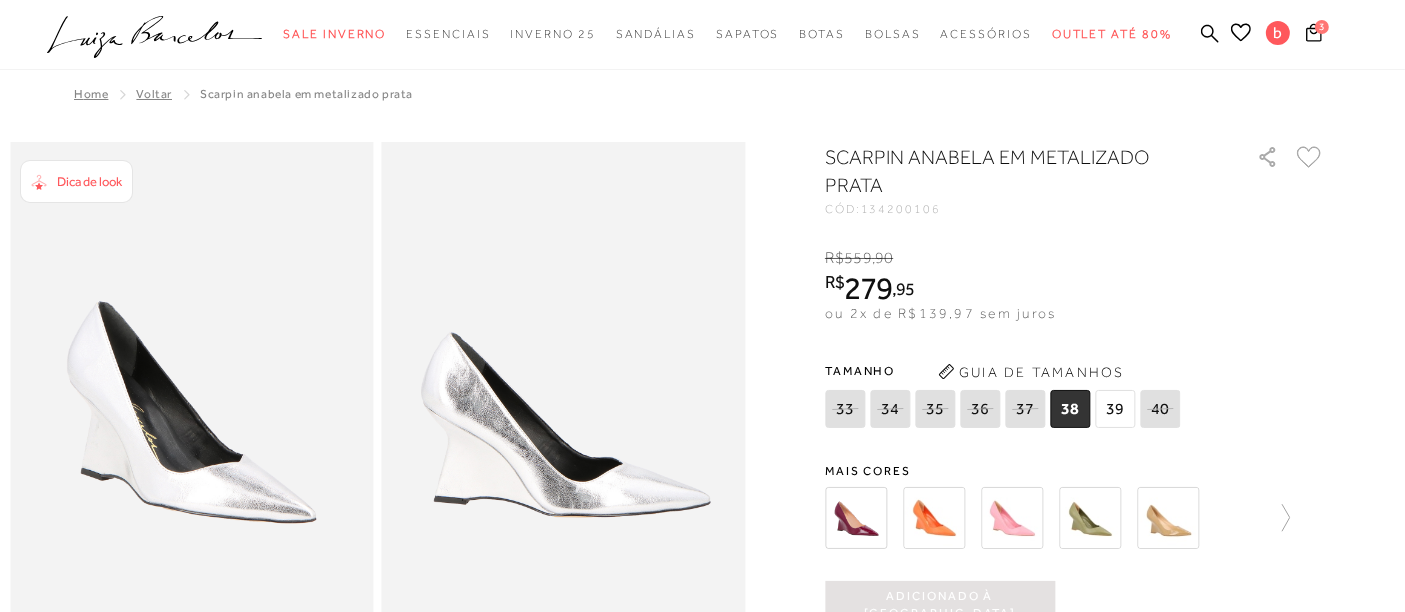 click at bounding box center (856, 518) 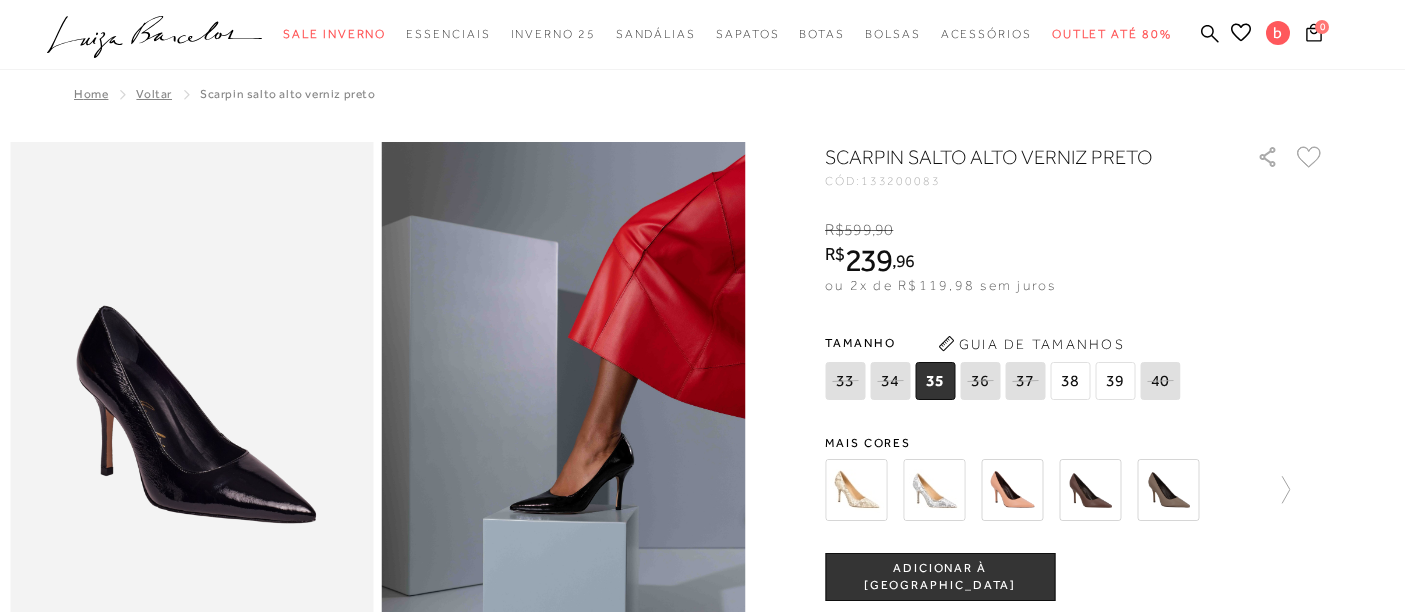 scroll, scrollTop: 0, scrollLeft: 0, axis: both 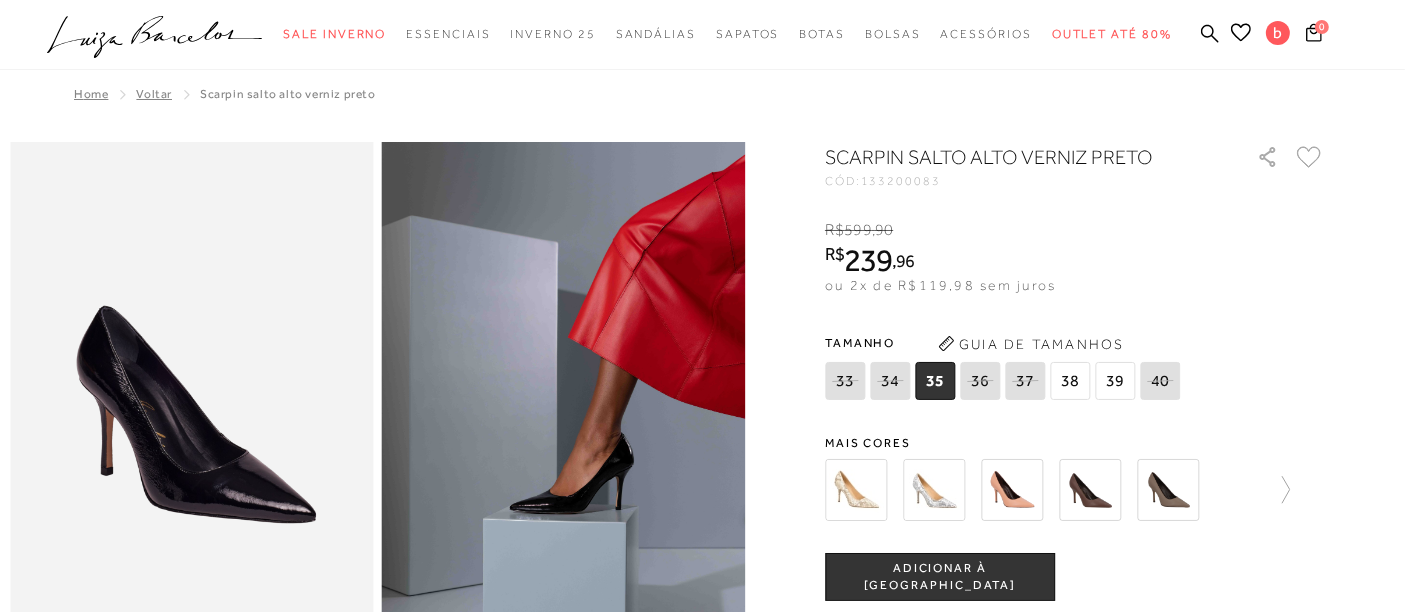 click on "38" at bounding box center [1070, 381] 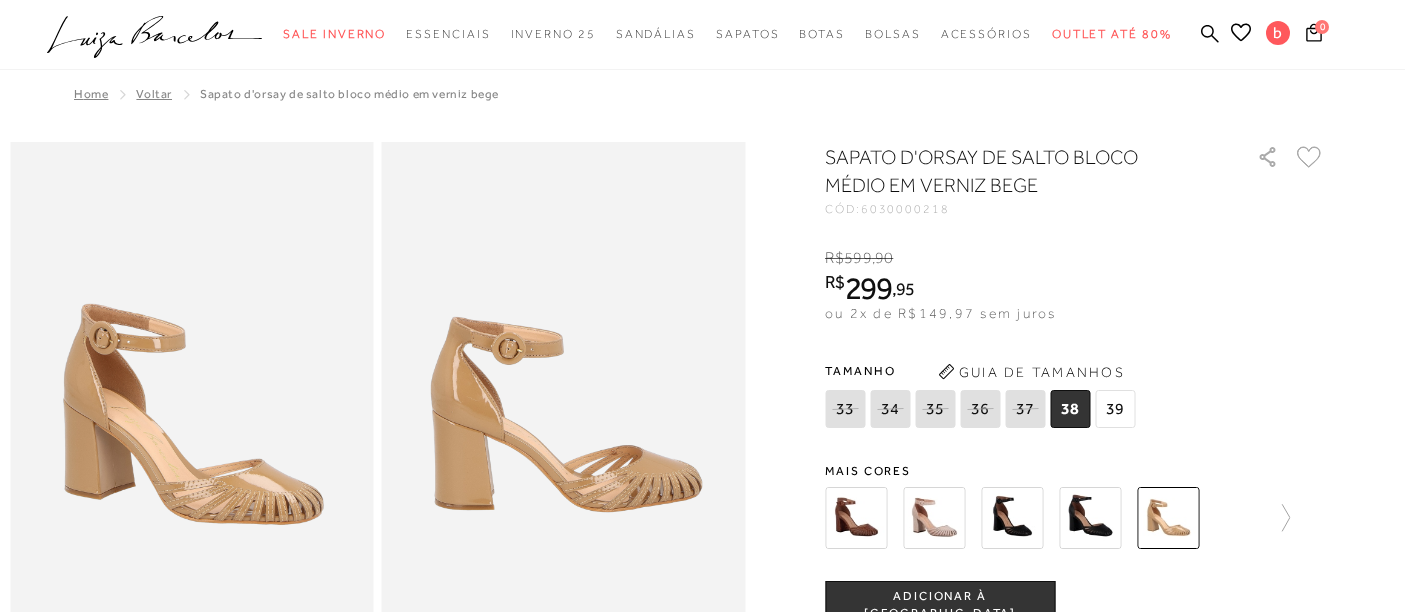 scroll, scrollTop: 0, scrollLeft: 0, axis: both 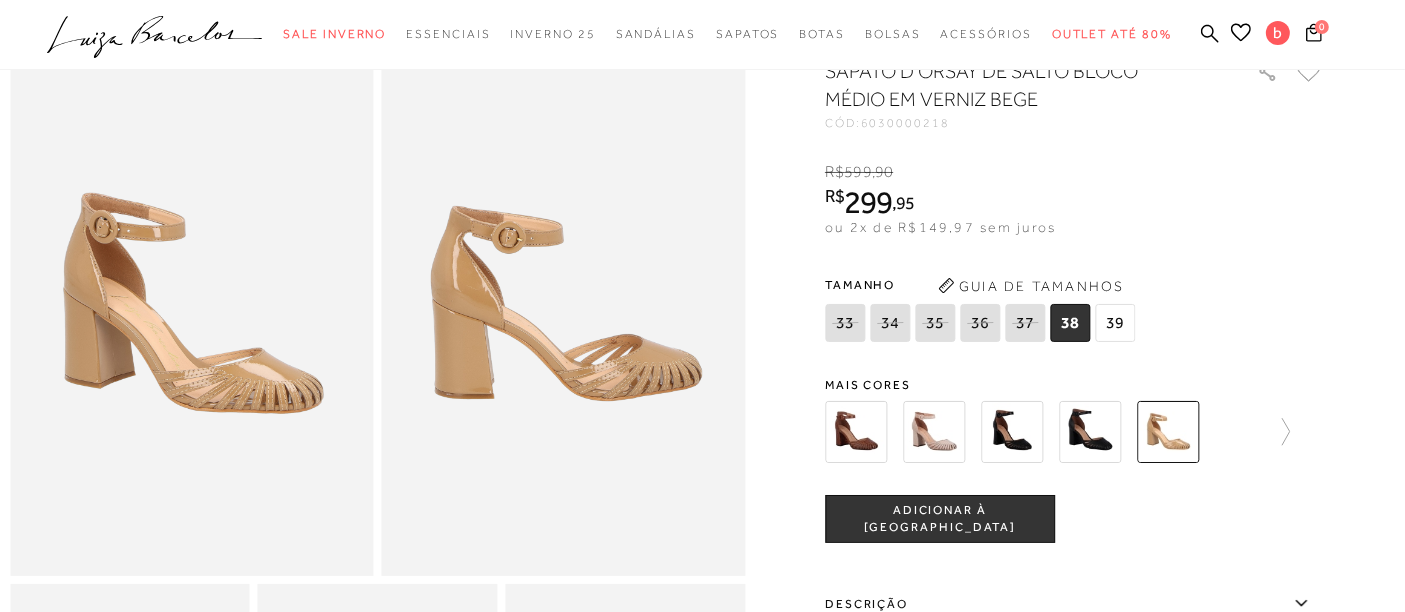 click on "ADICIONAR À [GEOGRAPHIC_DATA]" at bounding box center [940, 518] 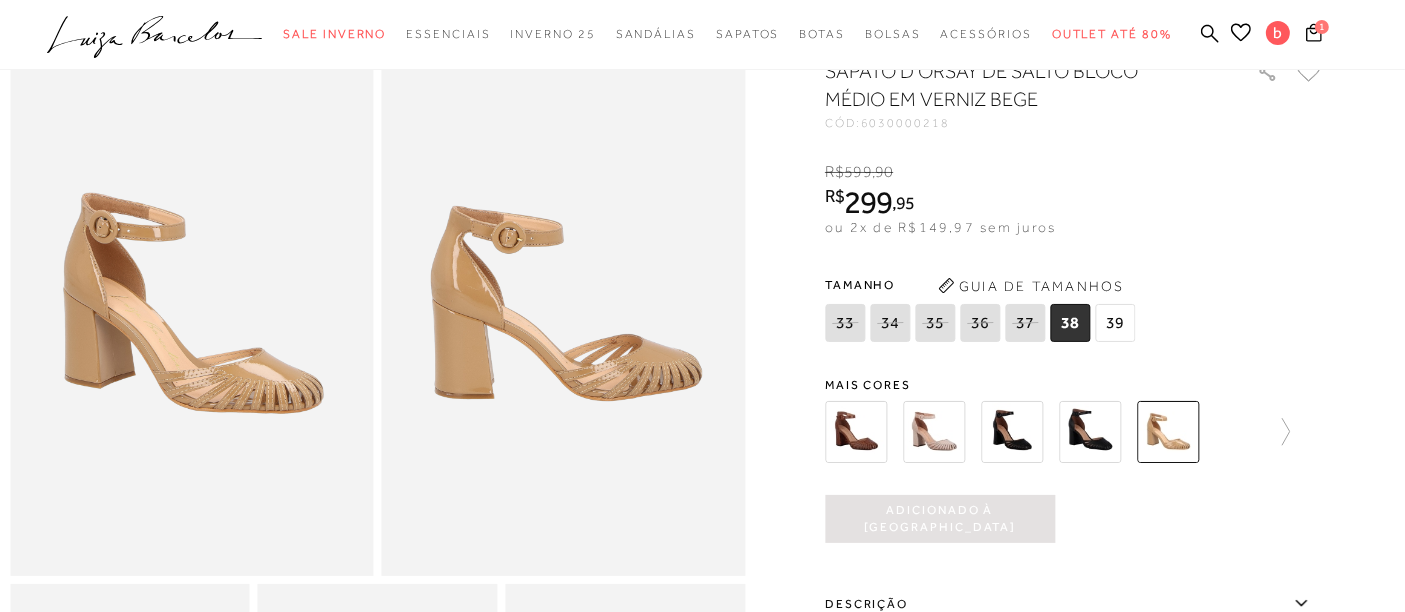 click at bounding box center [856, 432] 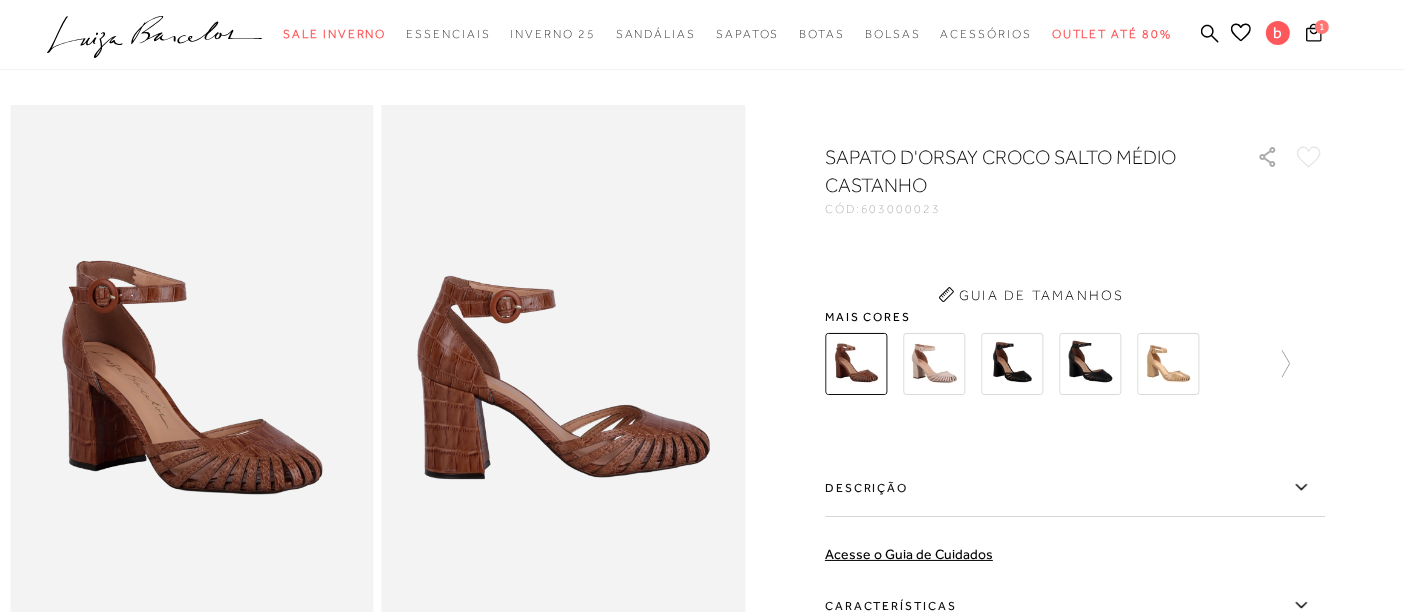 scroll, scrollTop: 0, scrollLeft: 0, axis: both 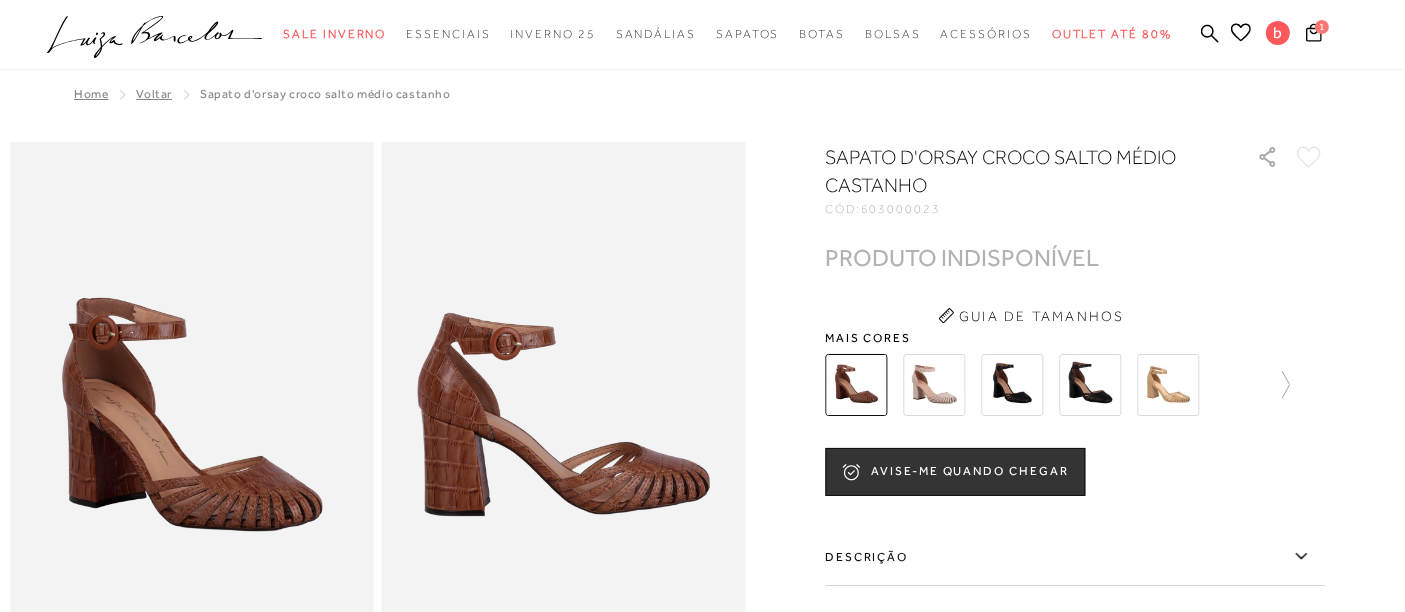click at bounding box center (934, 385) 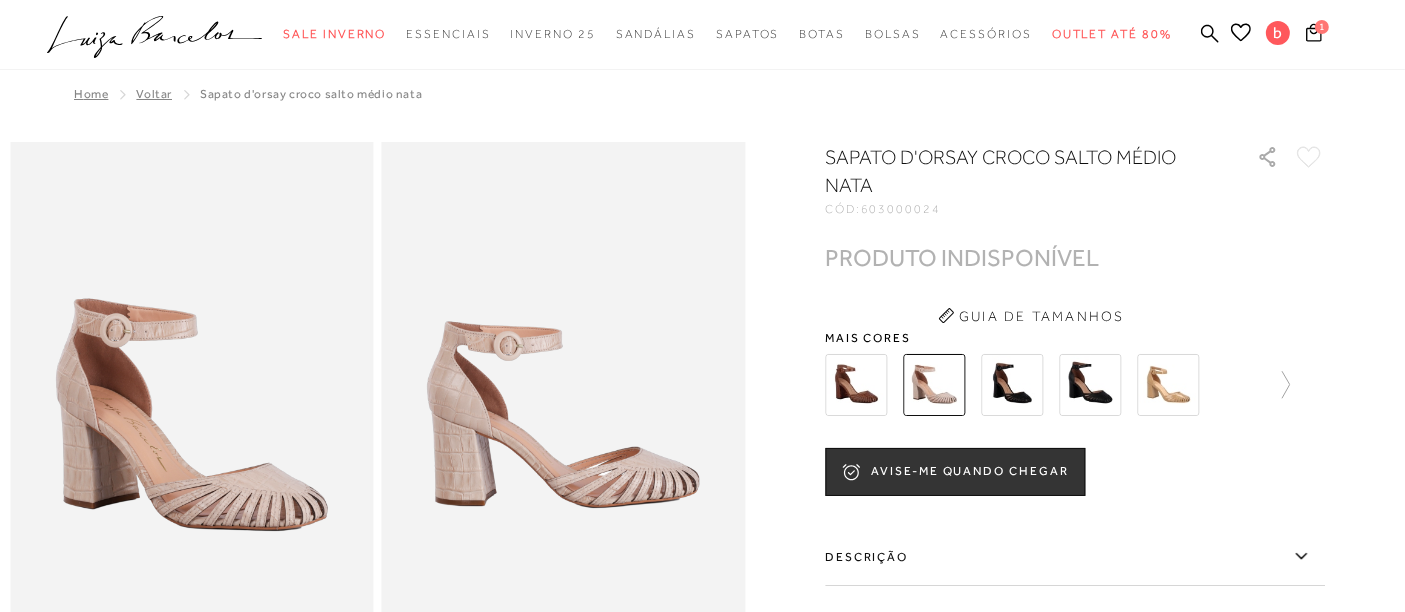 click at bounding box center [1012, 385] 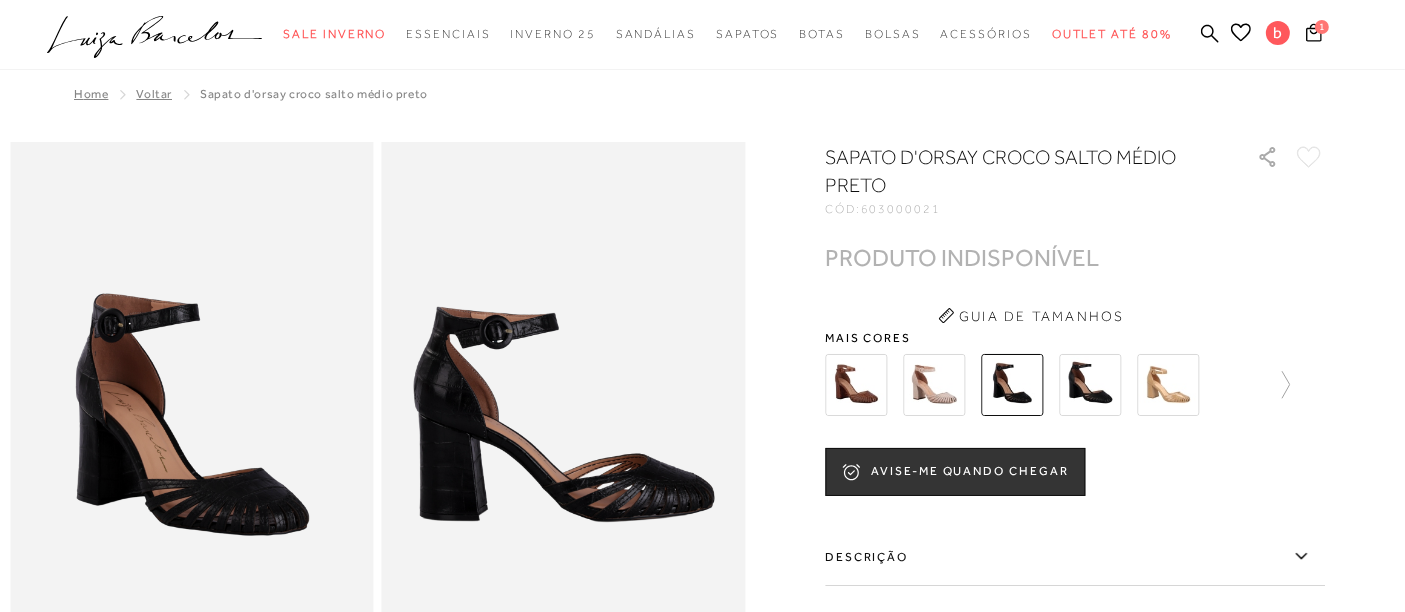 click at bounding box center [1090, 385] 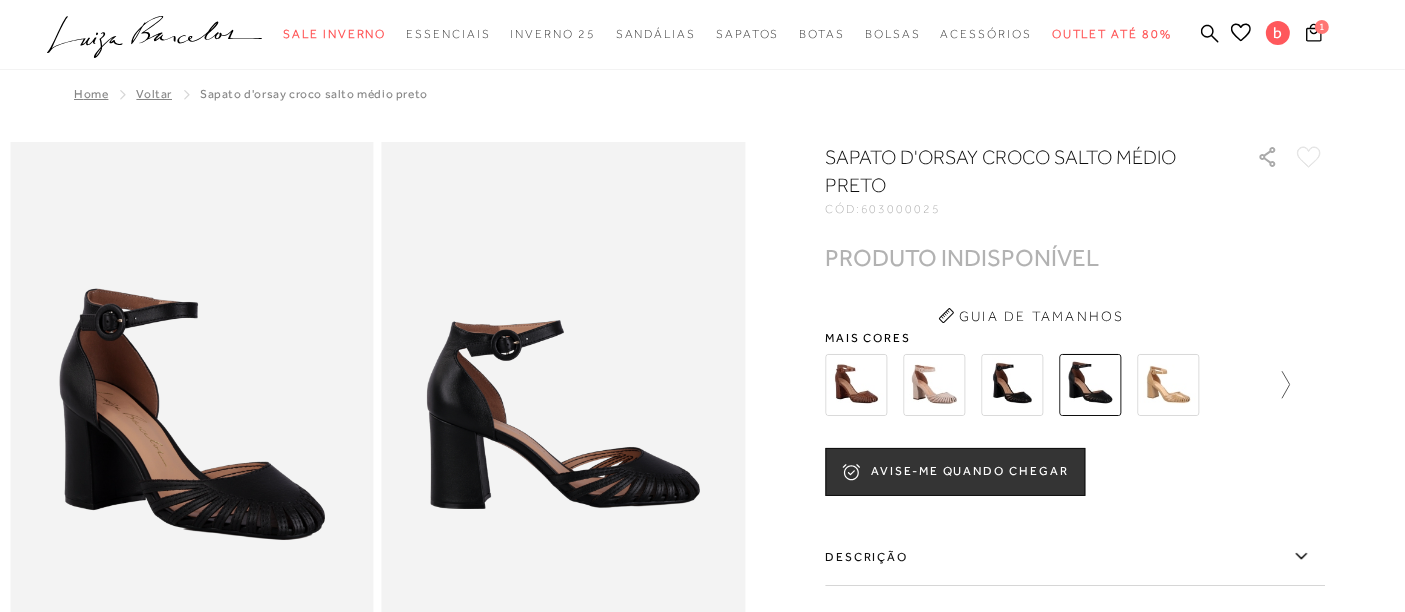 click 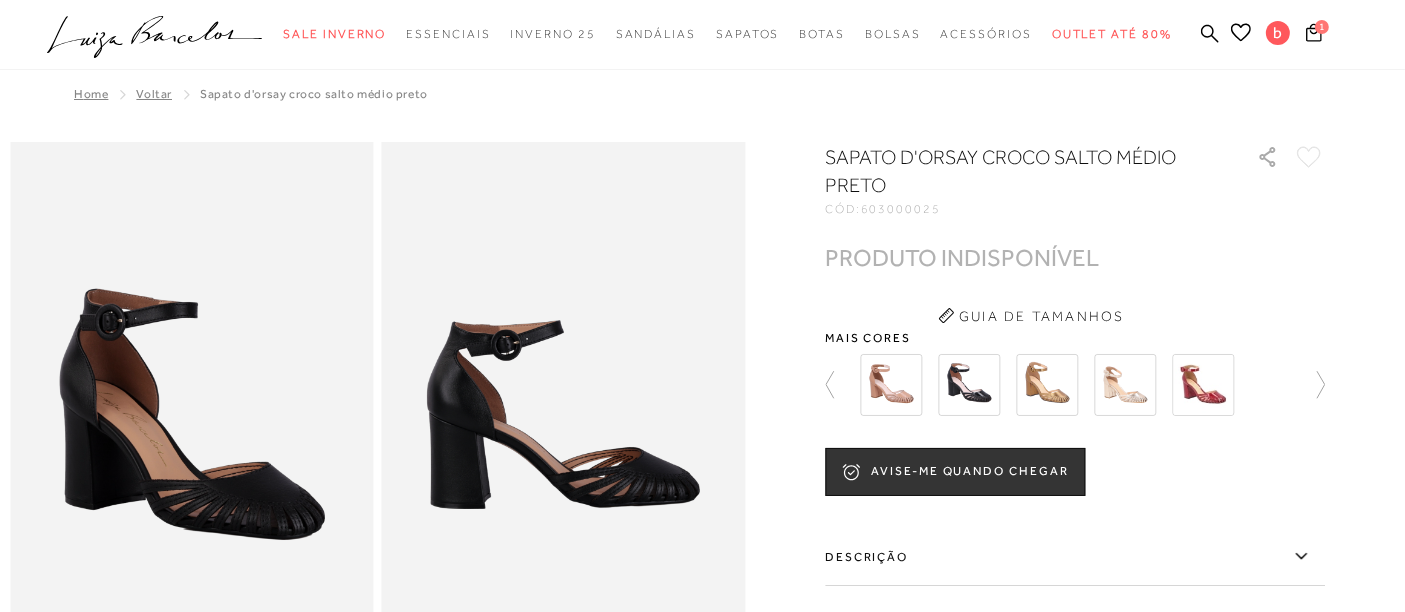 click at bounding box center (891, 385) 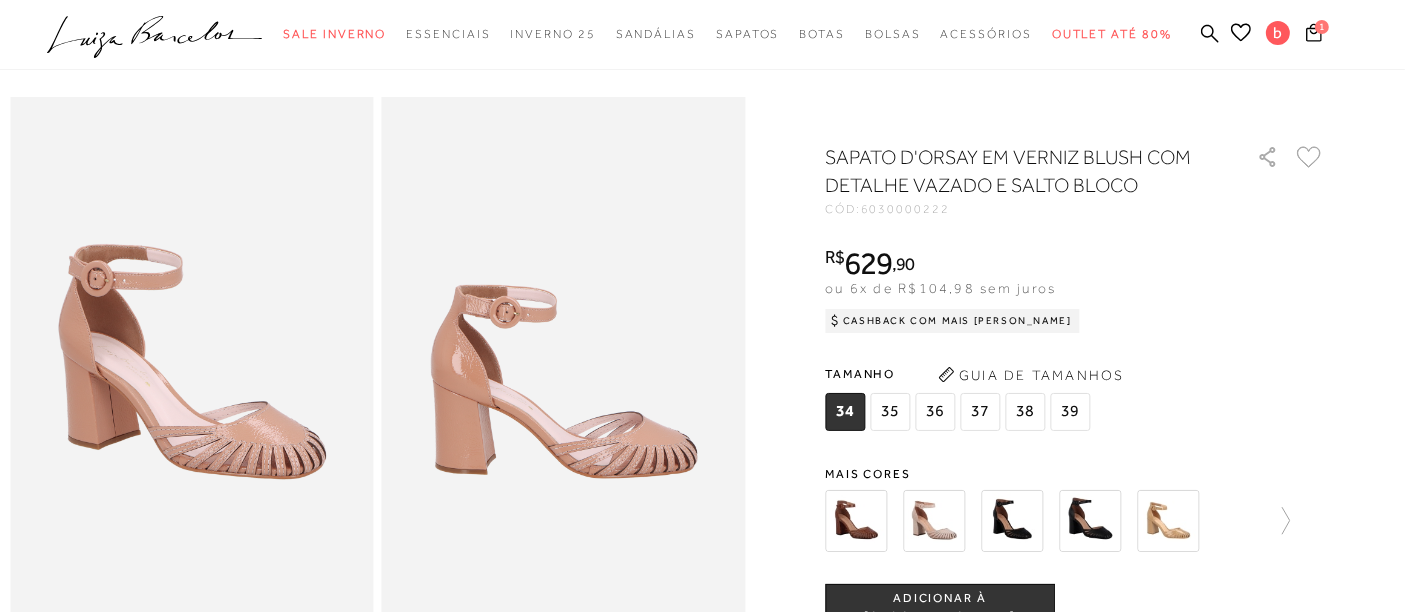 scroll, scrollTop: 0, scrollLeft: 0, axis: both 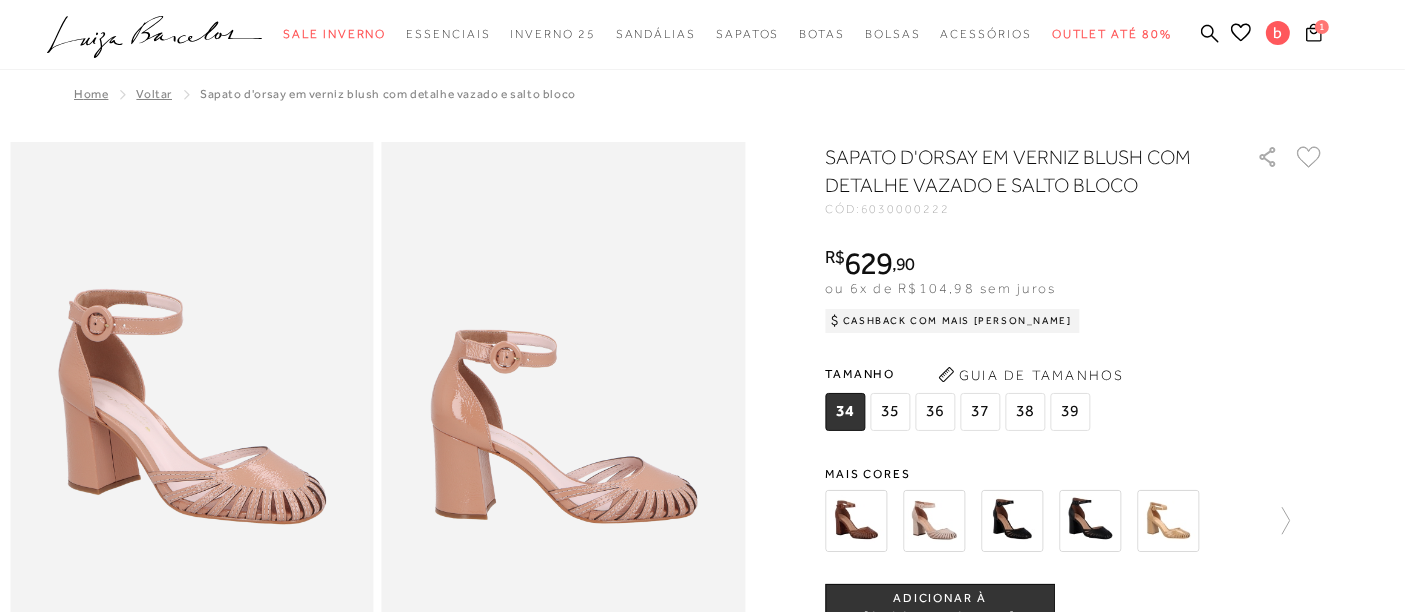 click at bounding box center [1168, 521] 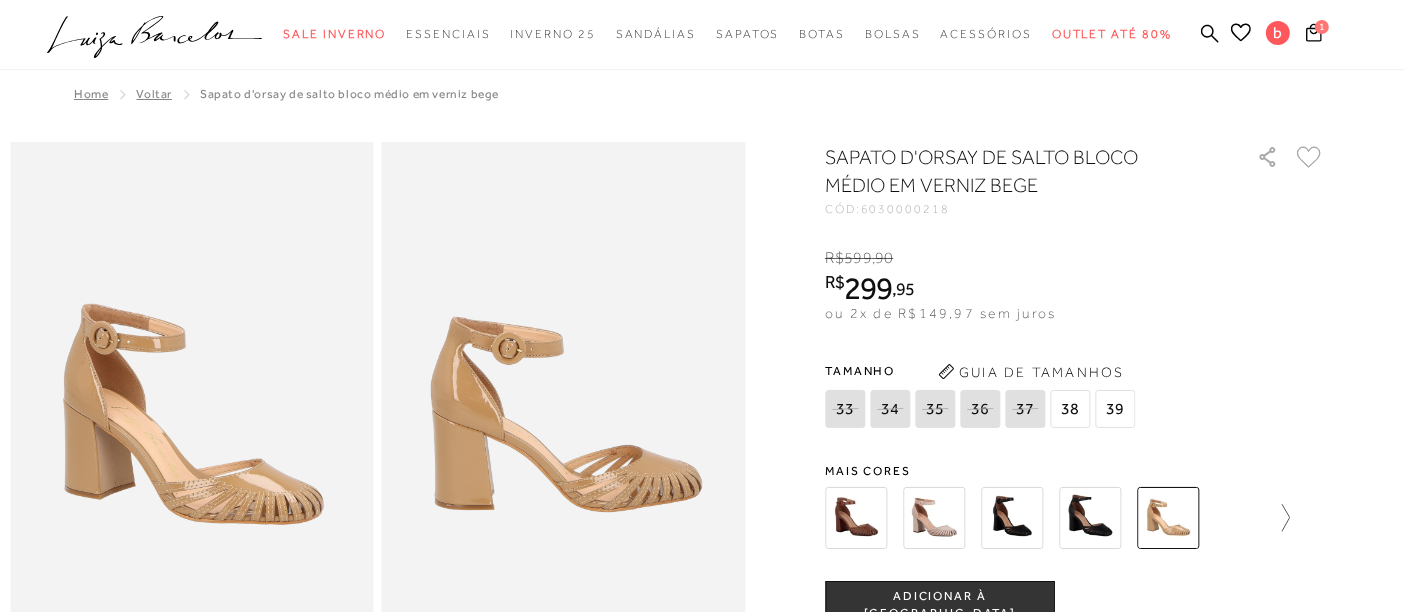 click at bounding box center (1276, 518) 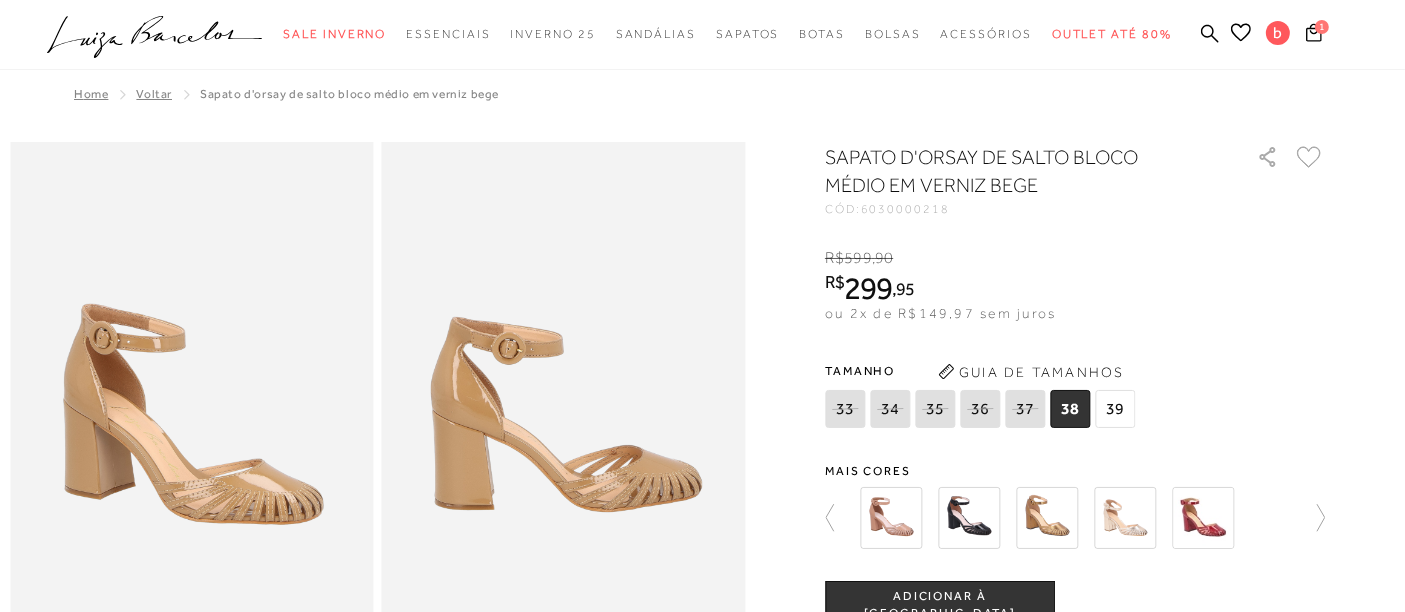 click at bounding box center [891, 518] 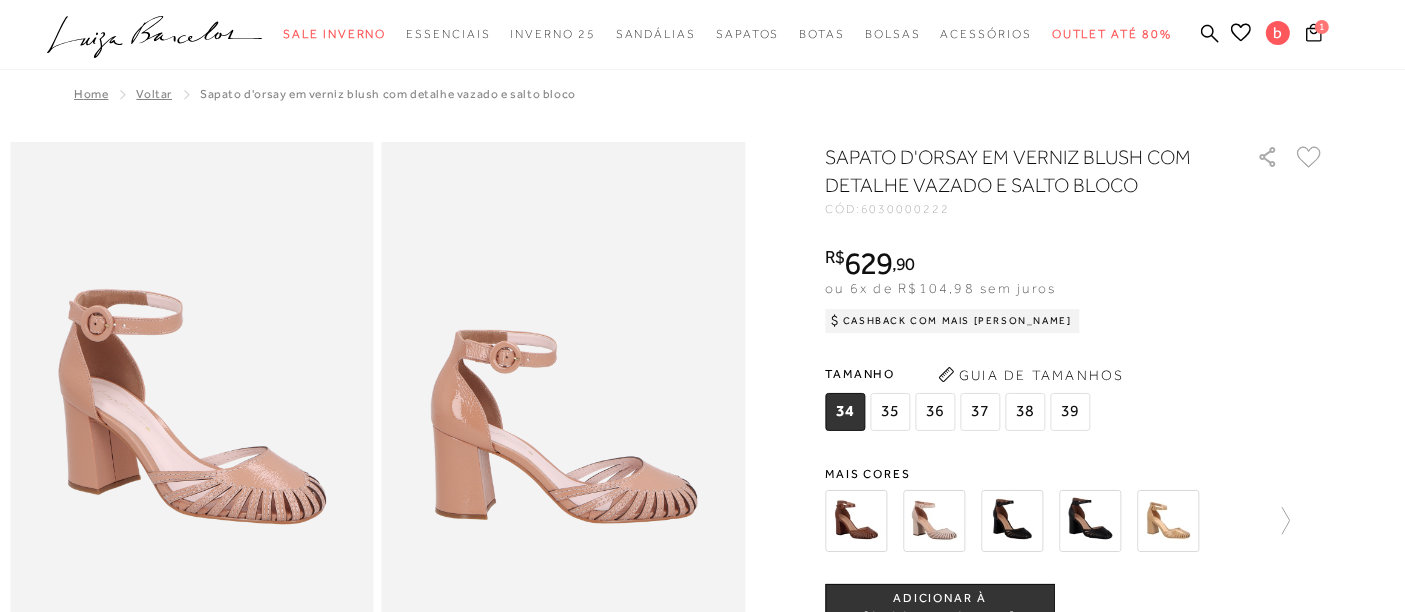 click on "38" at bounding box center (1025, 412) 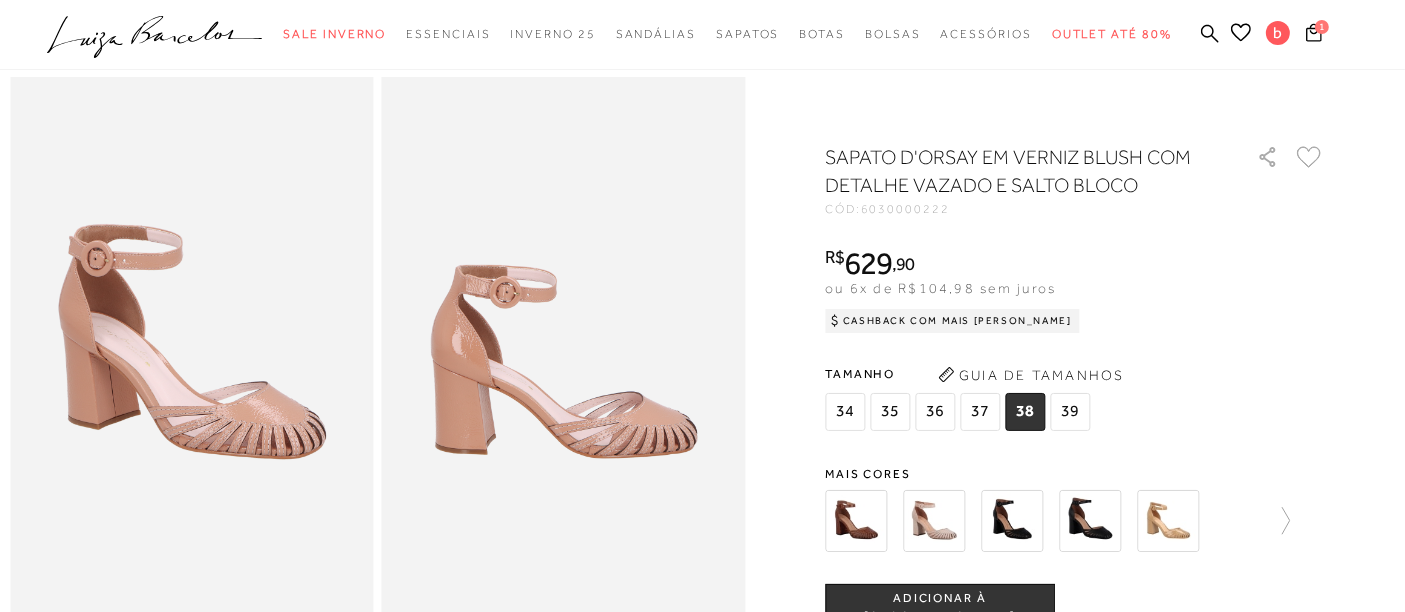 scroll, scrollTop: 111, scrollLeft: 0, axis: vertical 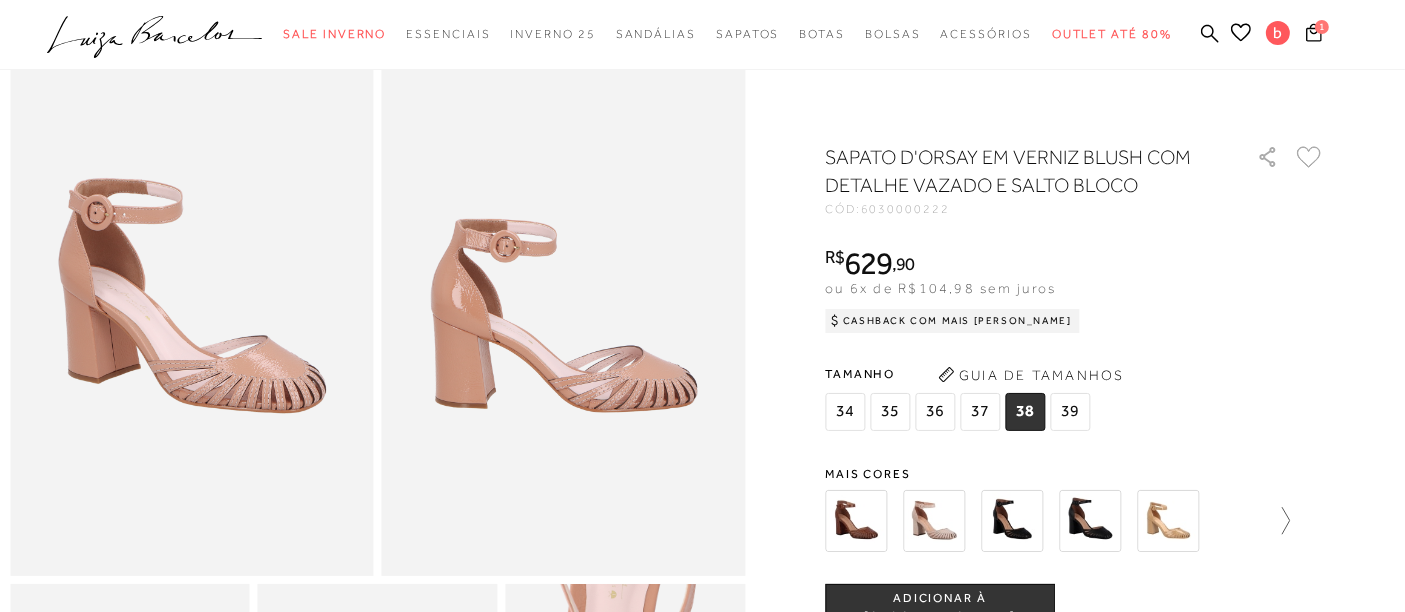 click 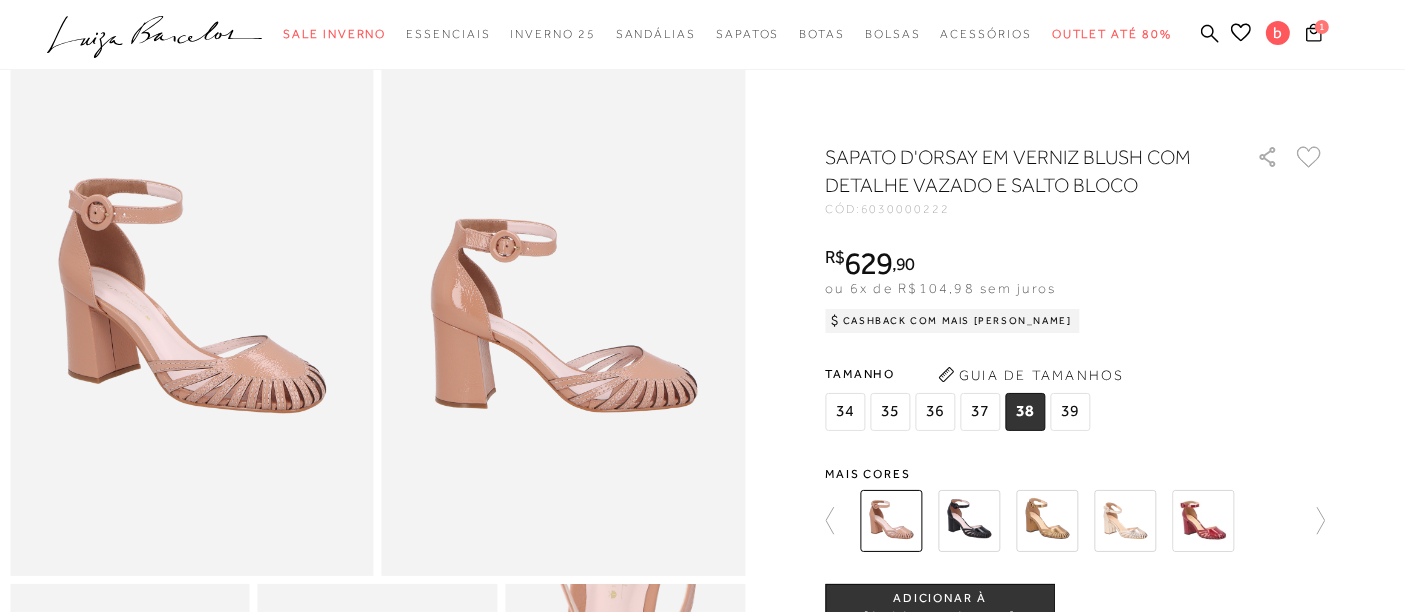 click at bounding box center (969, 521) 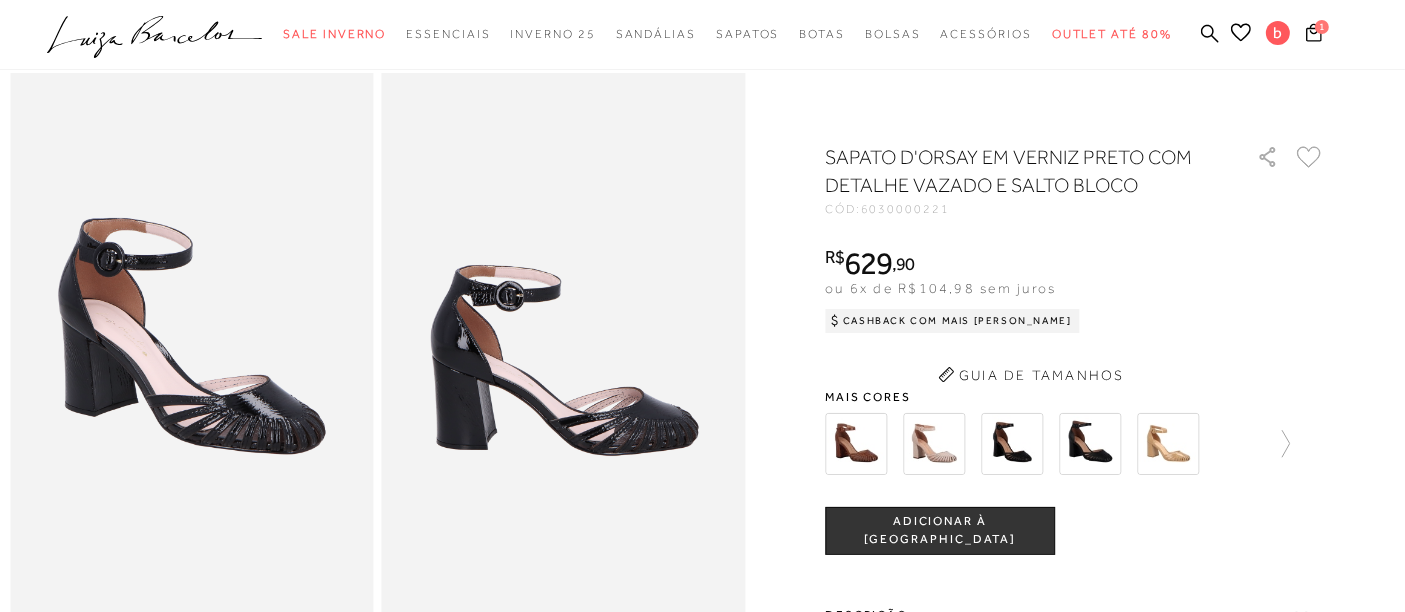 scroll, scrollTop: 0, scrollLeft: 0, axis: both 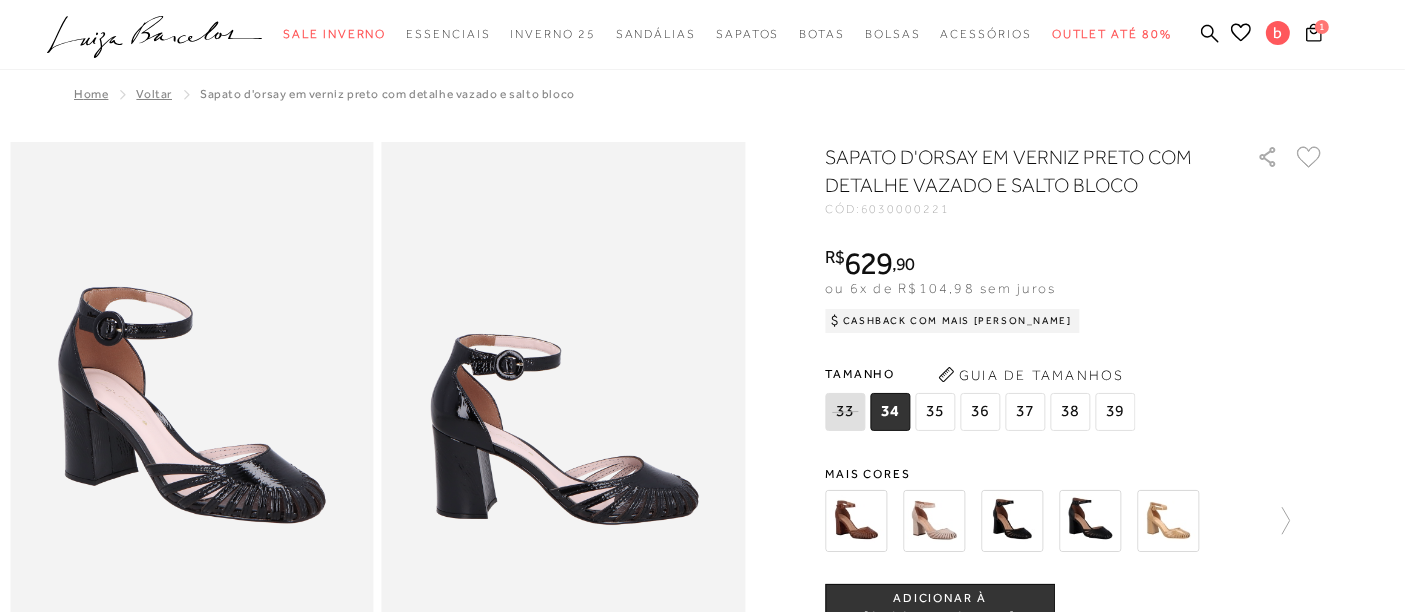 click on "38" at bounding box center [1070, 412] 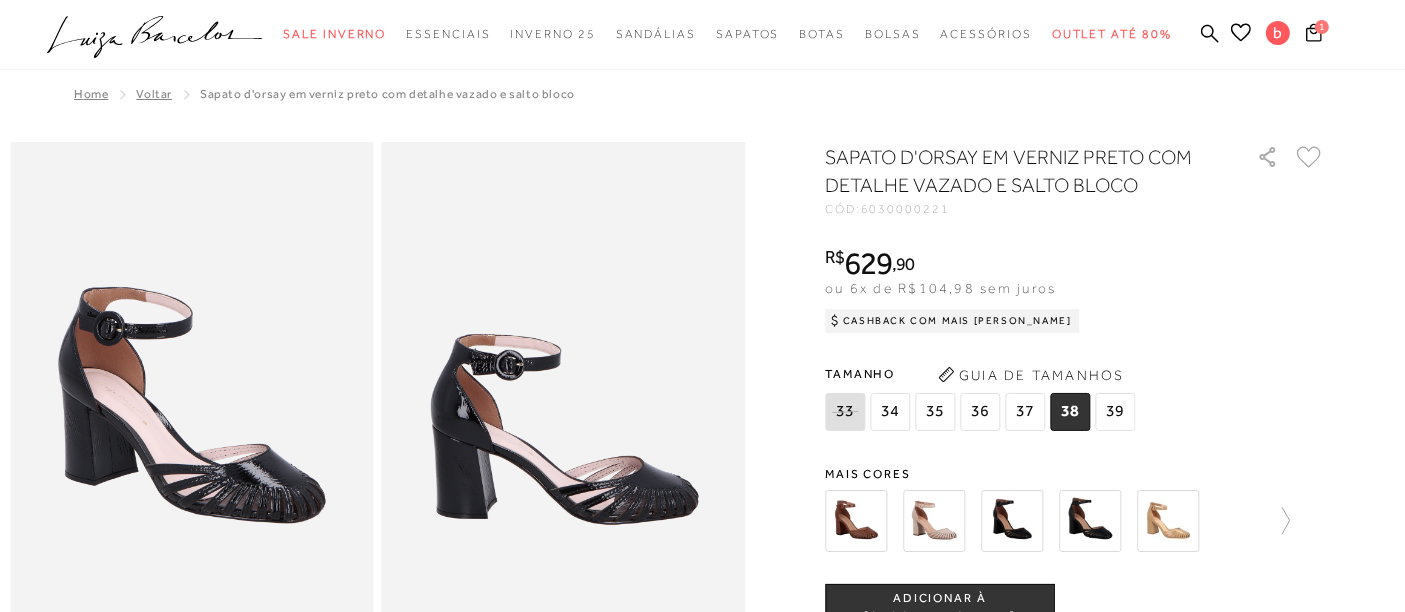 click on "ADICIONAR À [GEOGRAPHIC_DATA]" at bounding box center [940, 608] 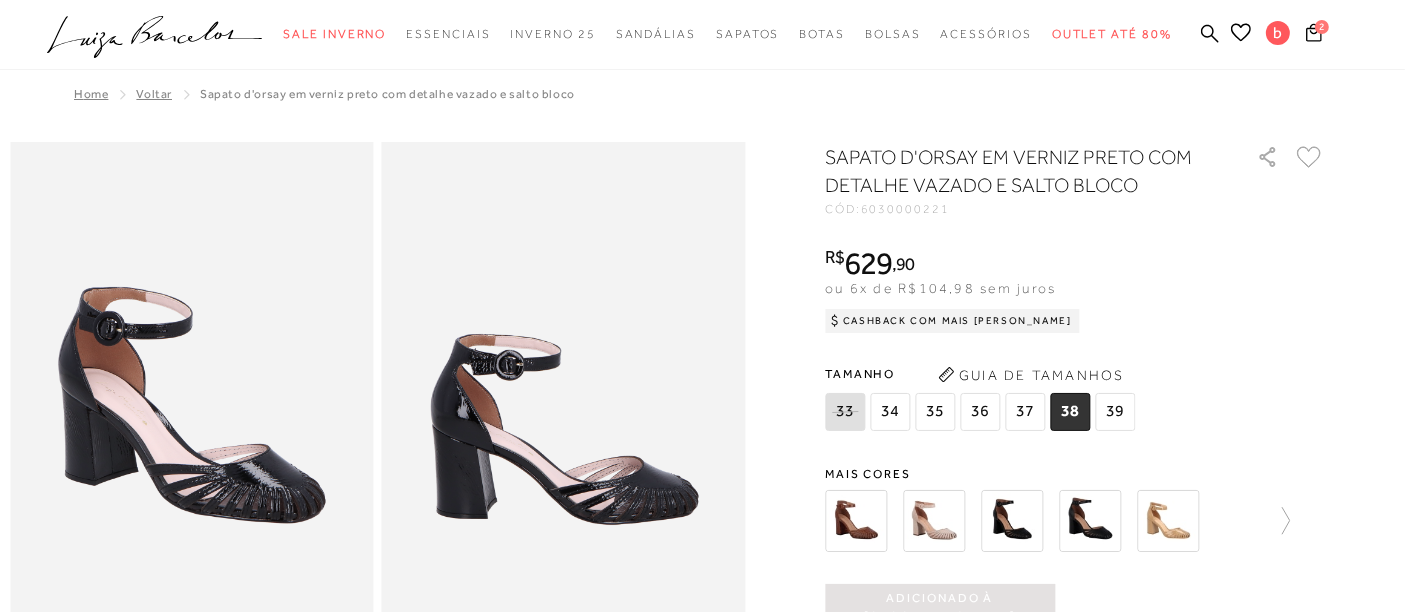 scroll, scrollTop: 0, scrollLeft: 0, axis: both 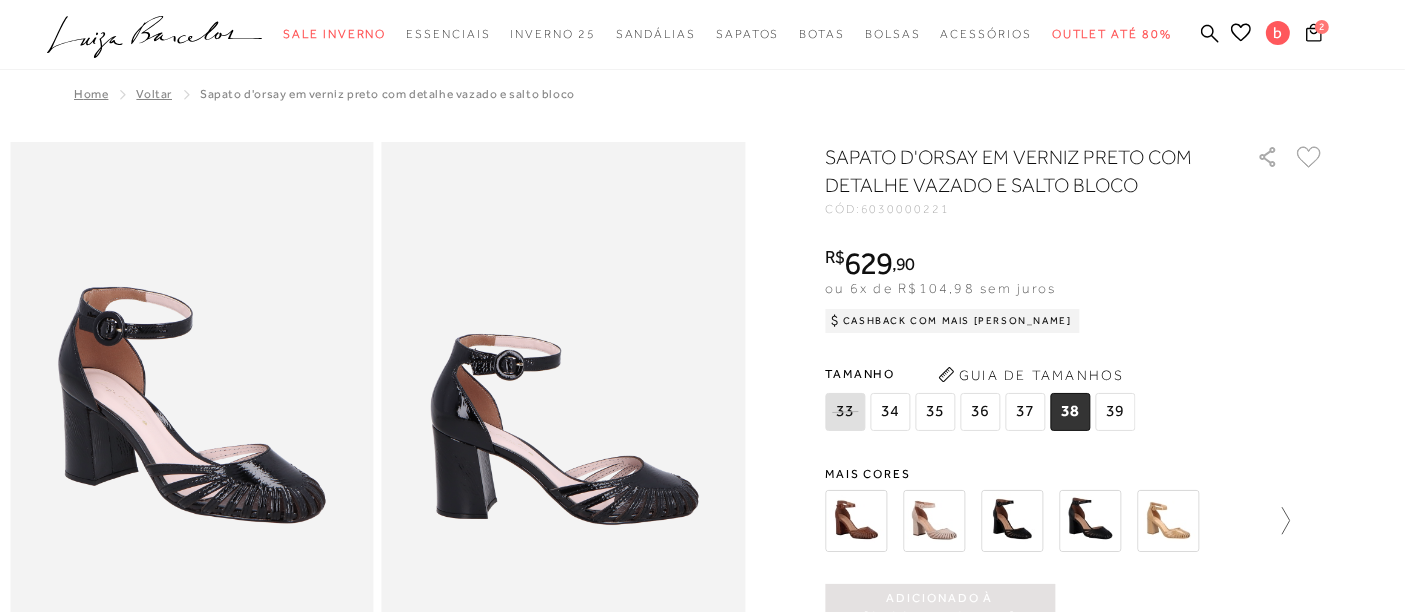 click 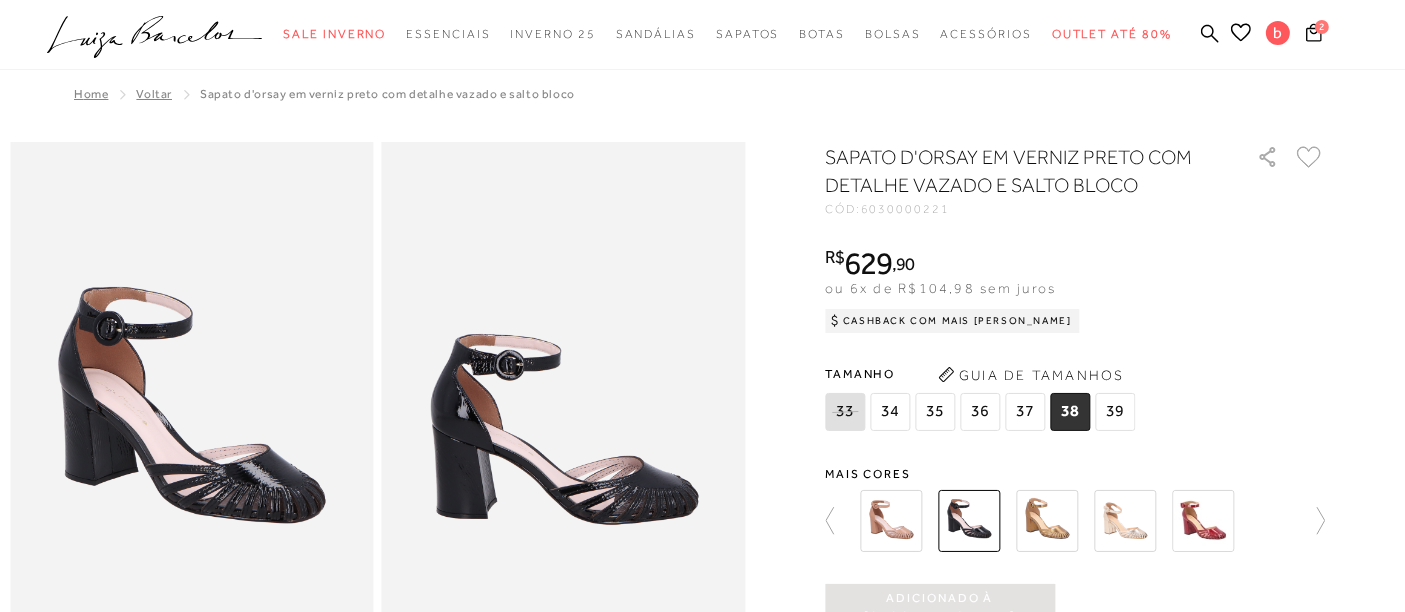 click at bounding box center [1047, 521] 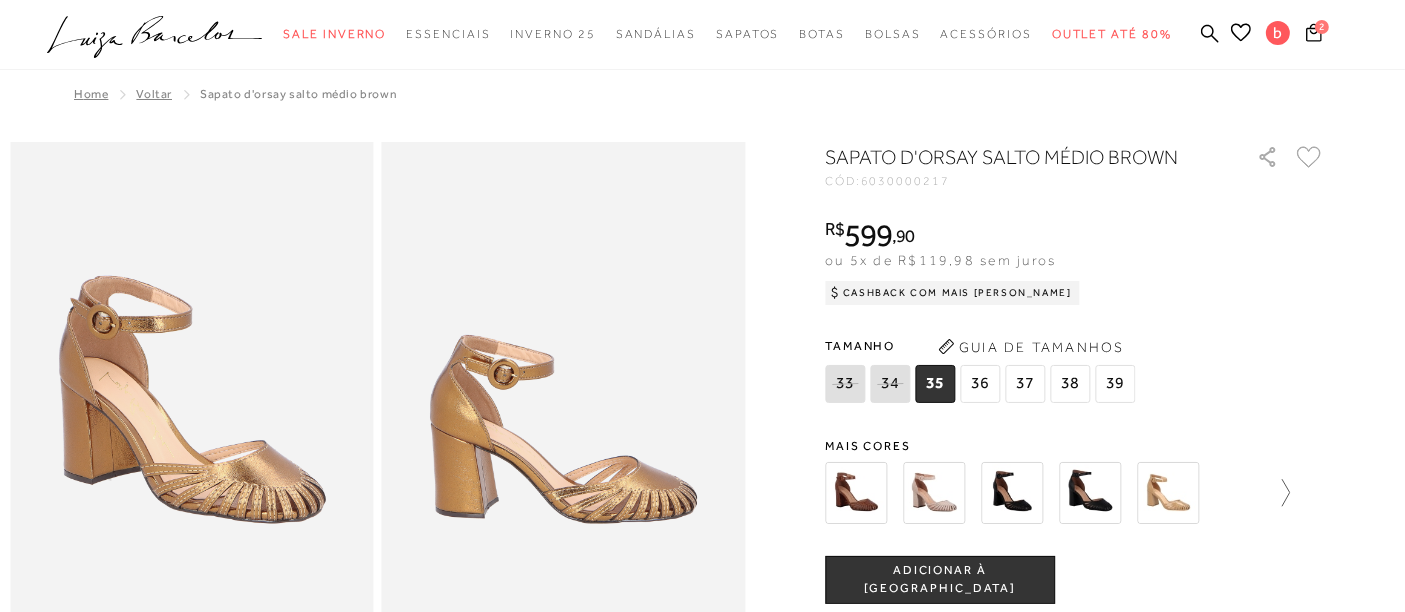 click 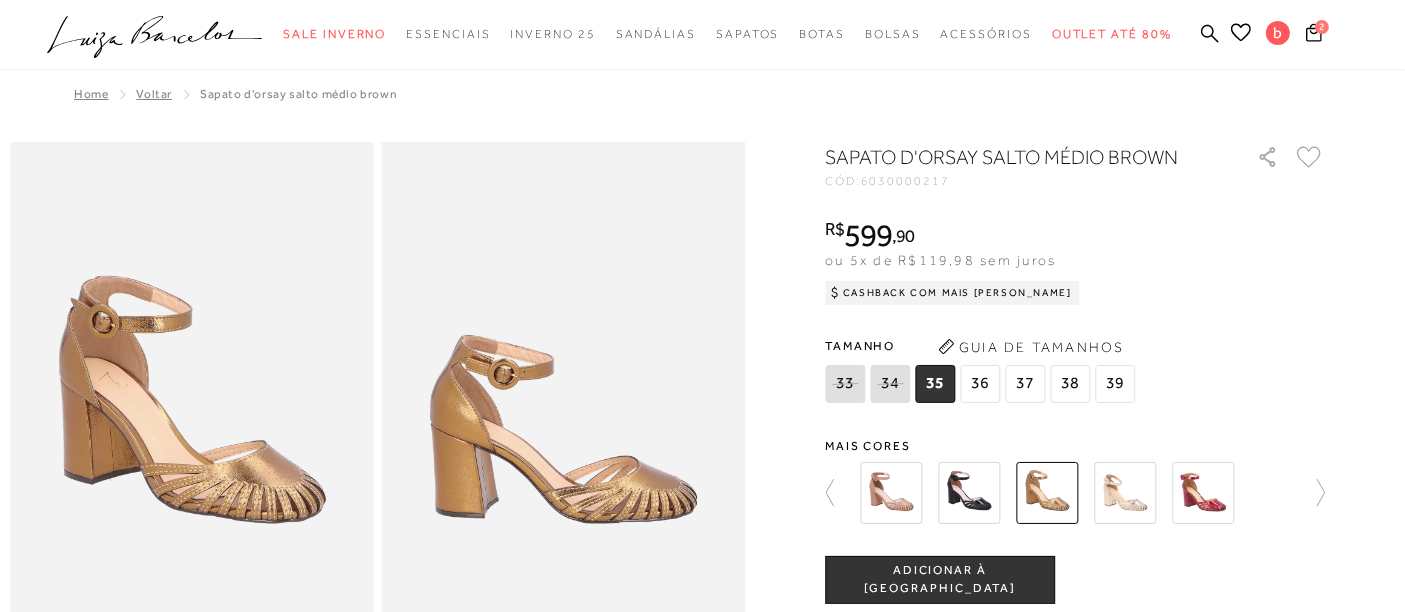 click at bounding box center (1125, 493) 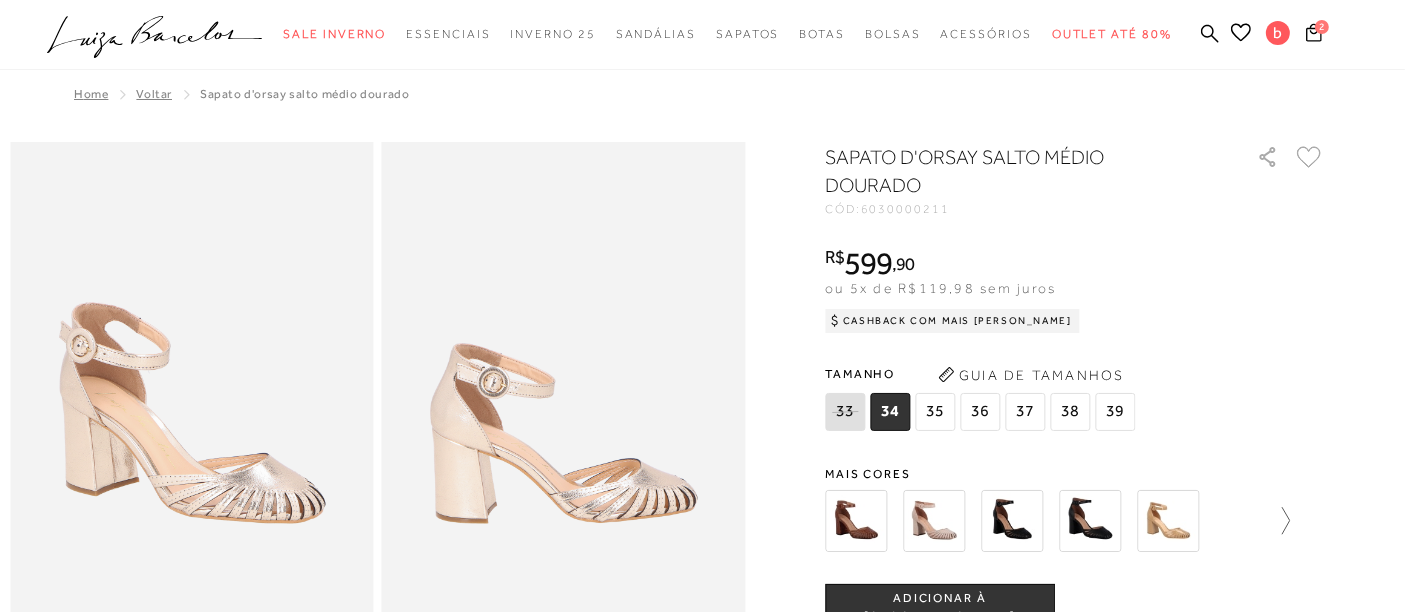 click 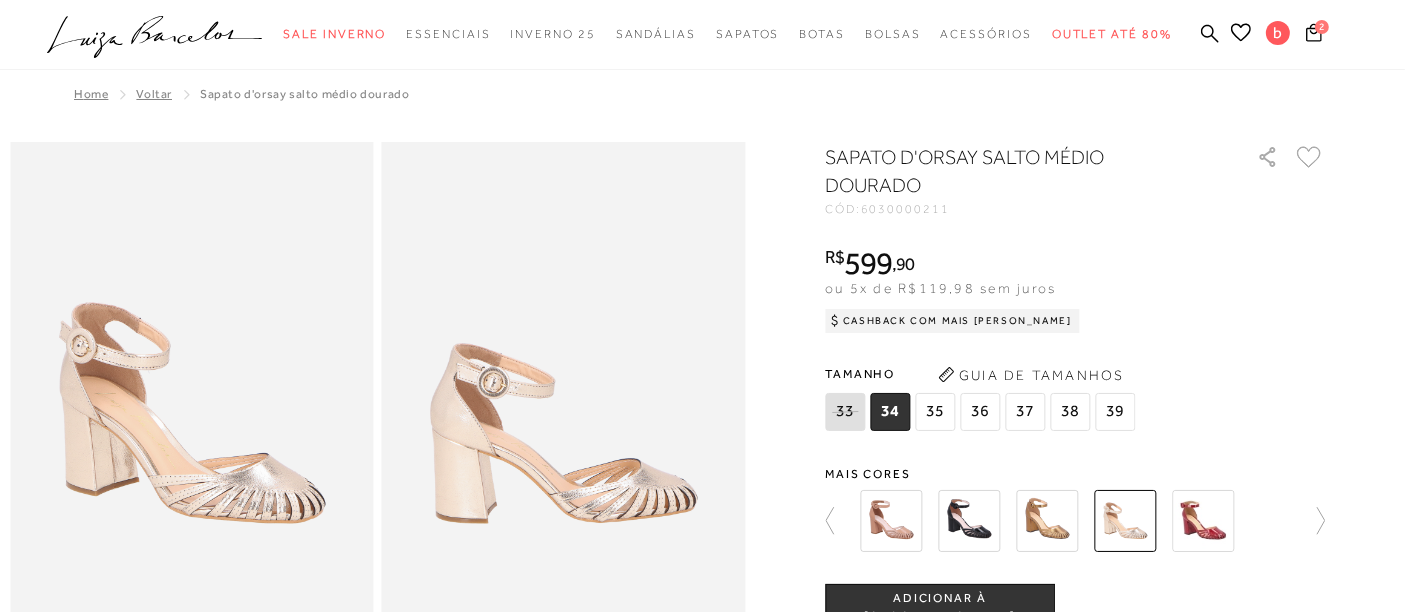 click at bounding box center (1203, 521) 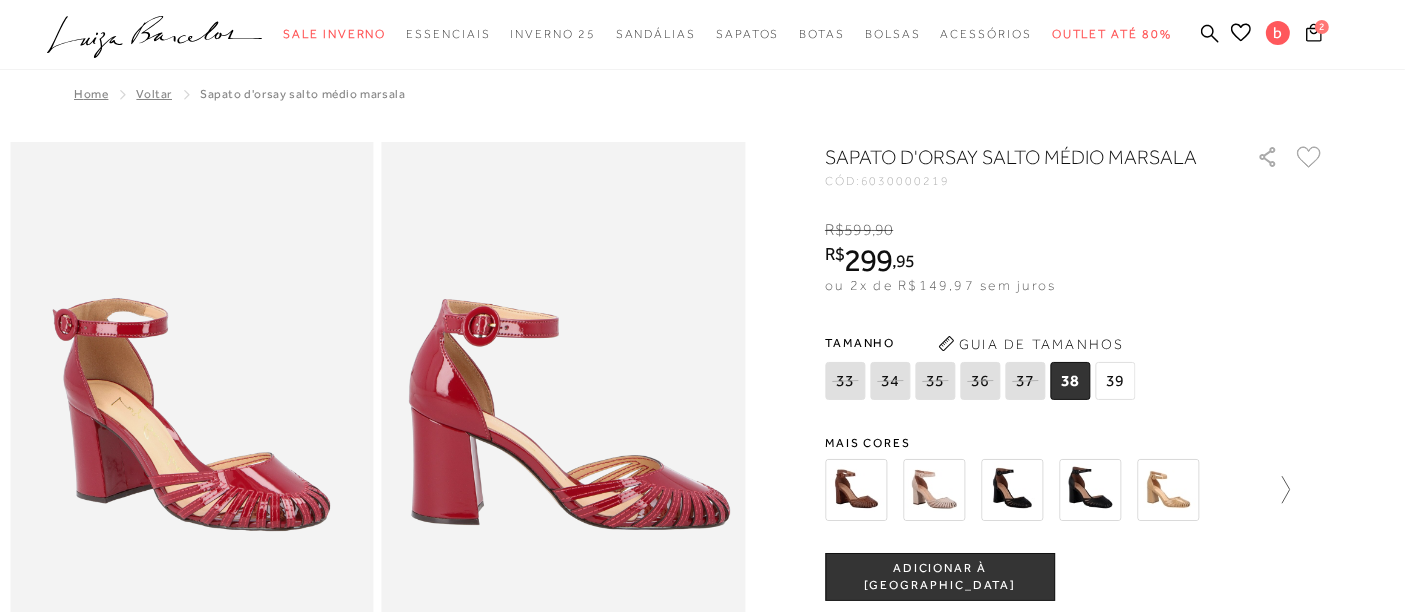 click 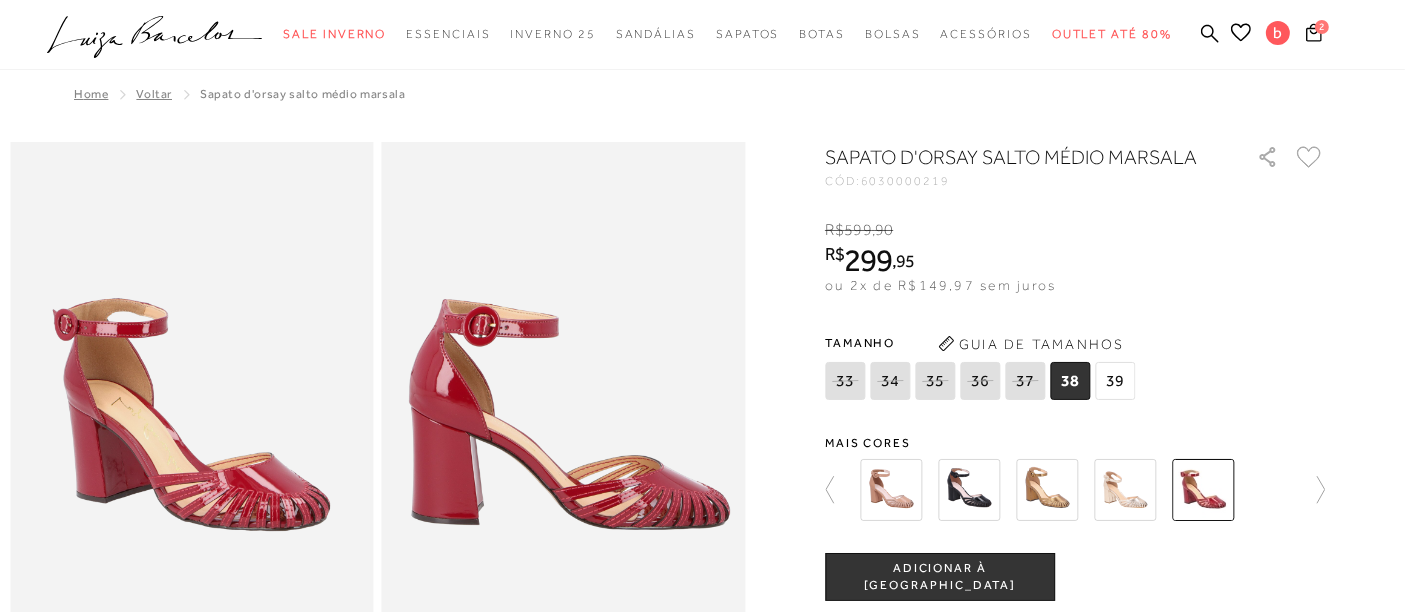 click at bounding box center [1069, 490] 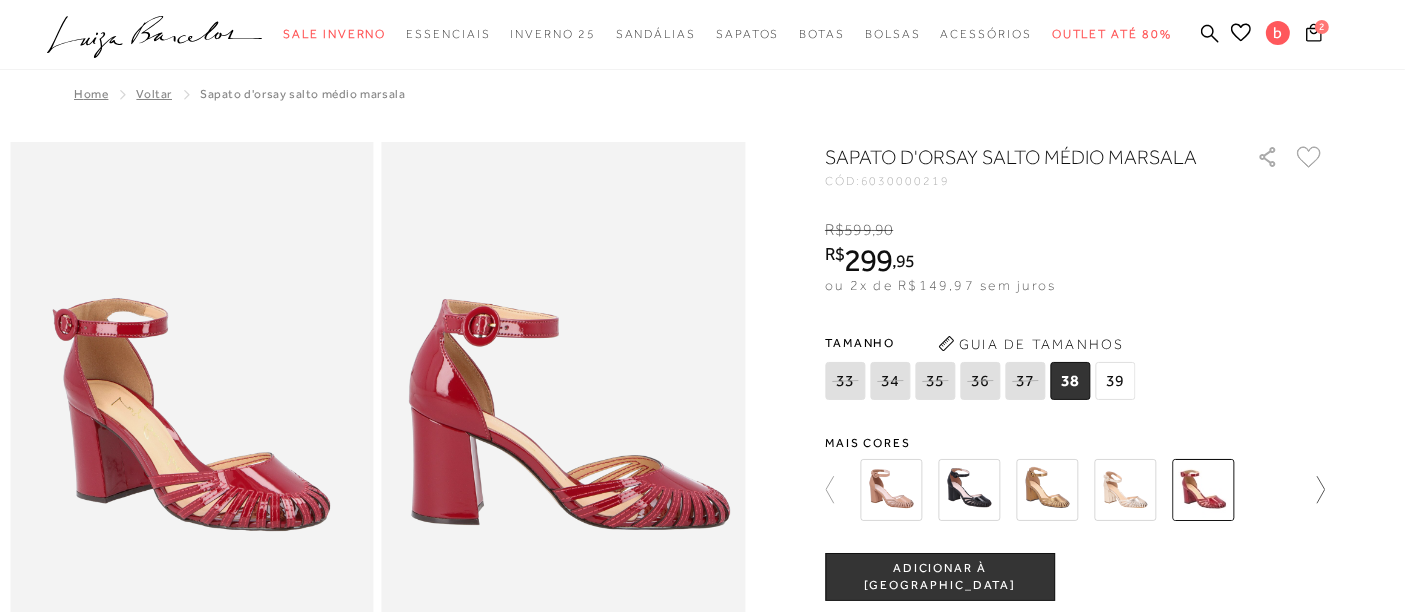 click 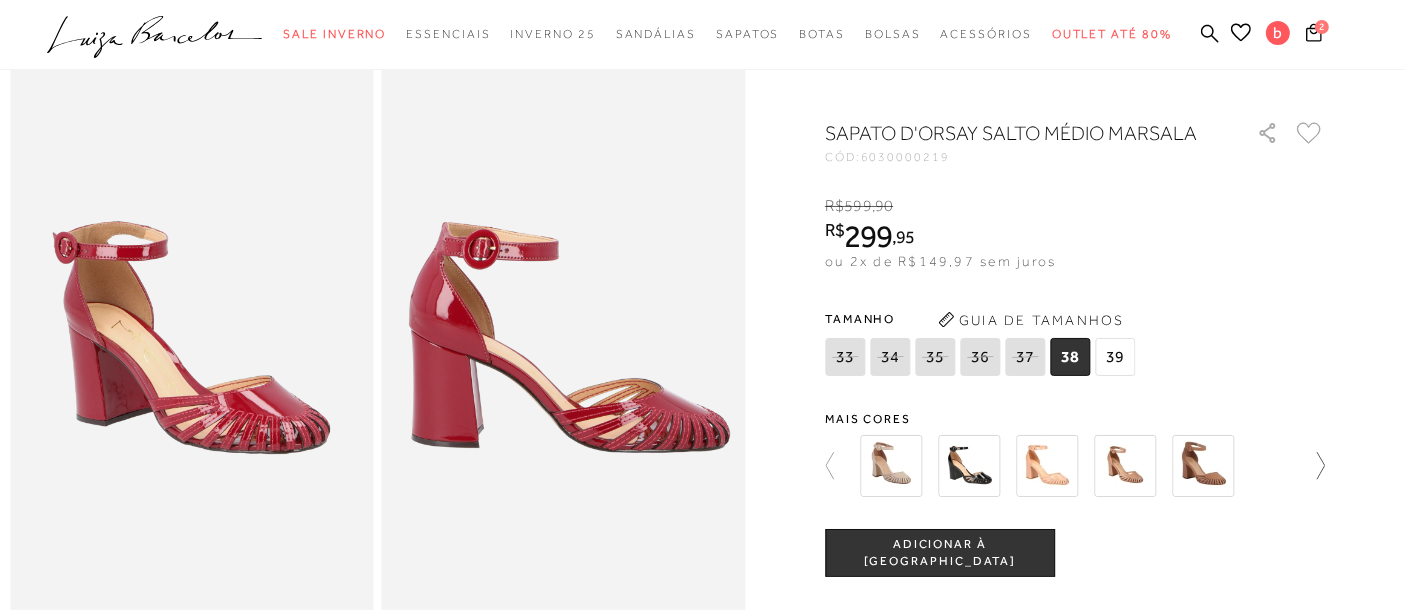 scroll, scrollTop: 111, scrollLeft: 0, axis: vertical 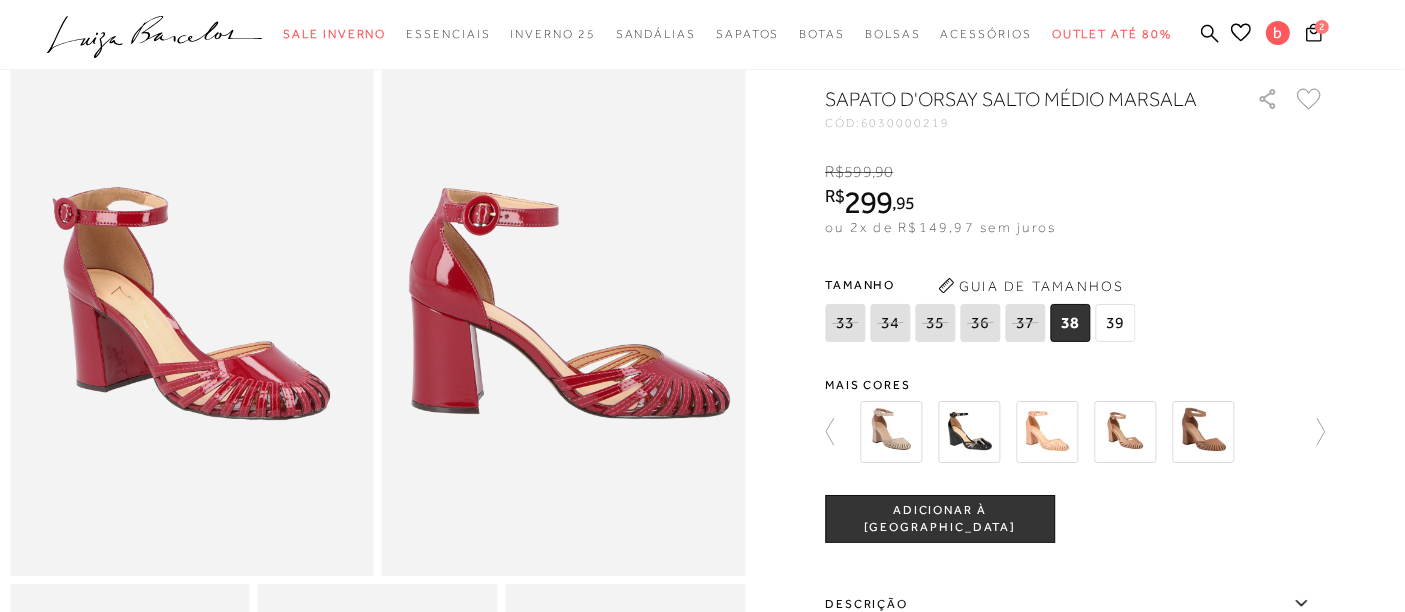 click at bounding box center (969, 432) 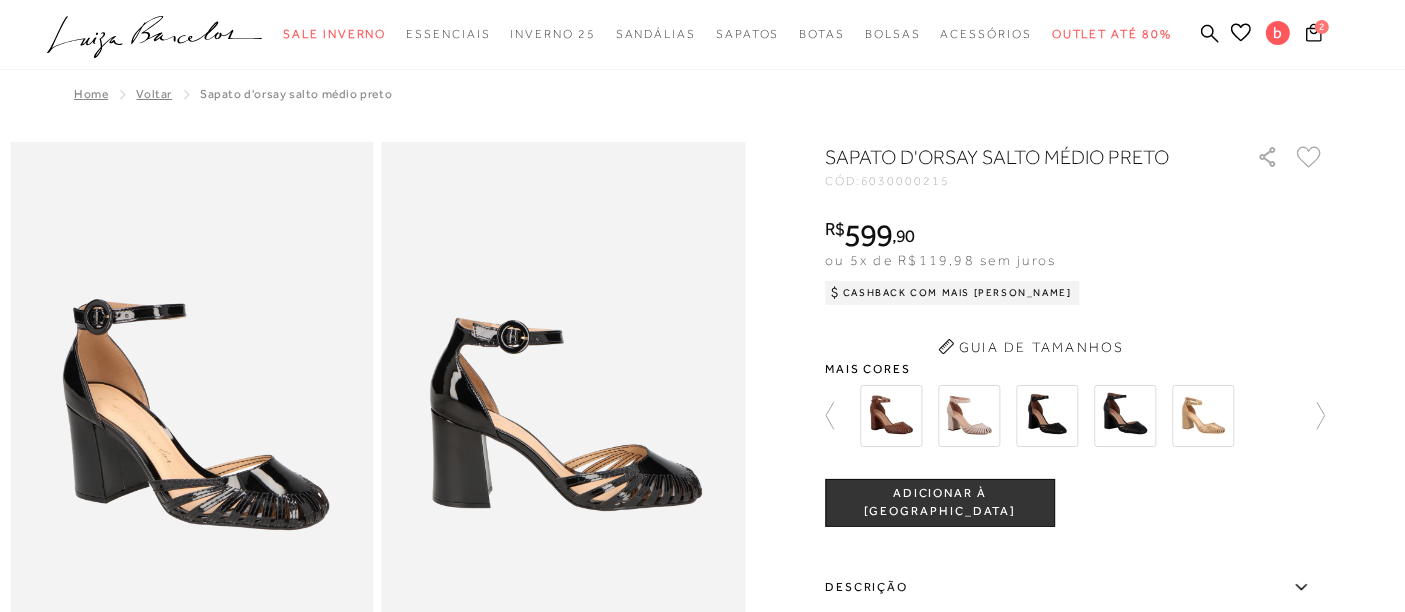 scroll, scrollTop: 0, scrollLeft: 0, axis: both 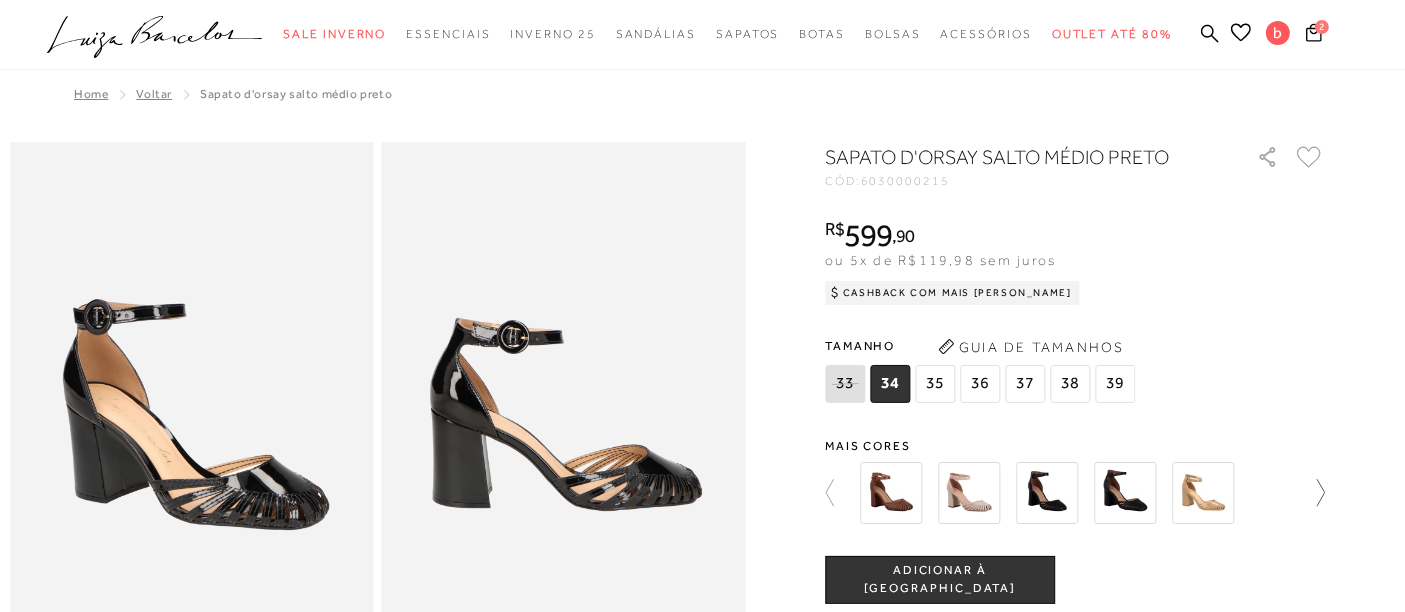 click 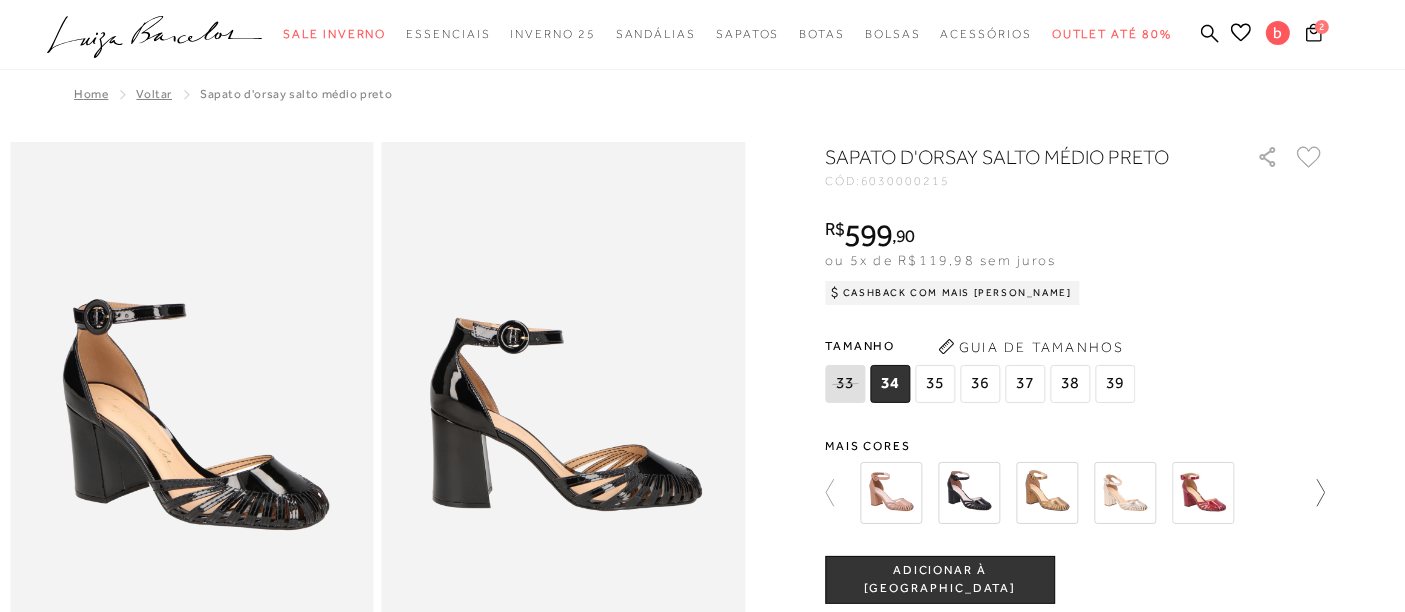click 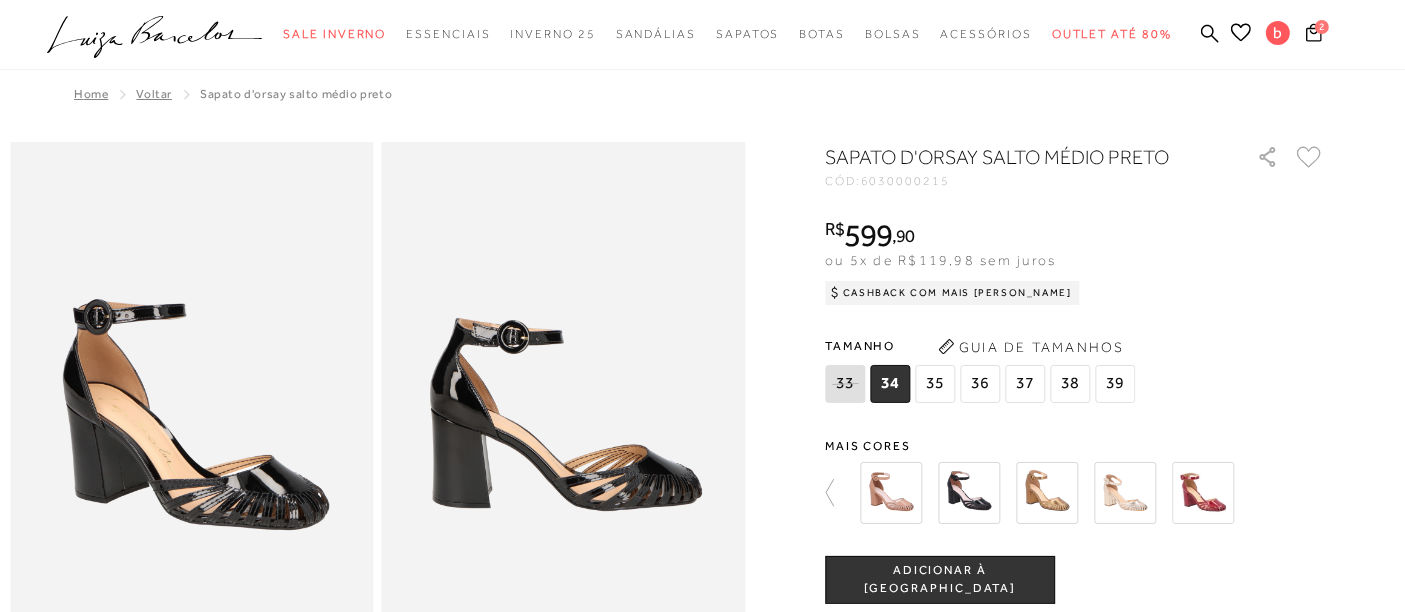 click at bounding box center [891, 493] 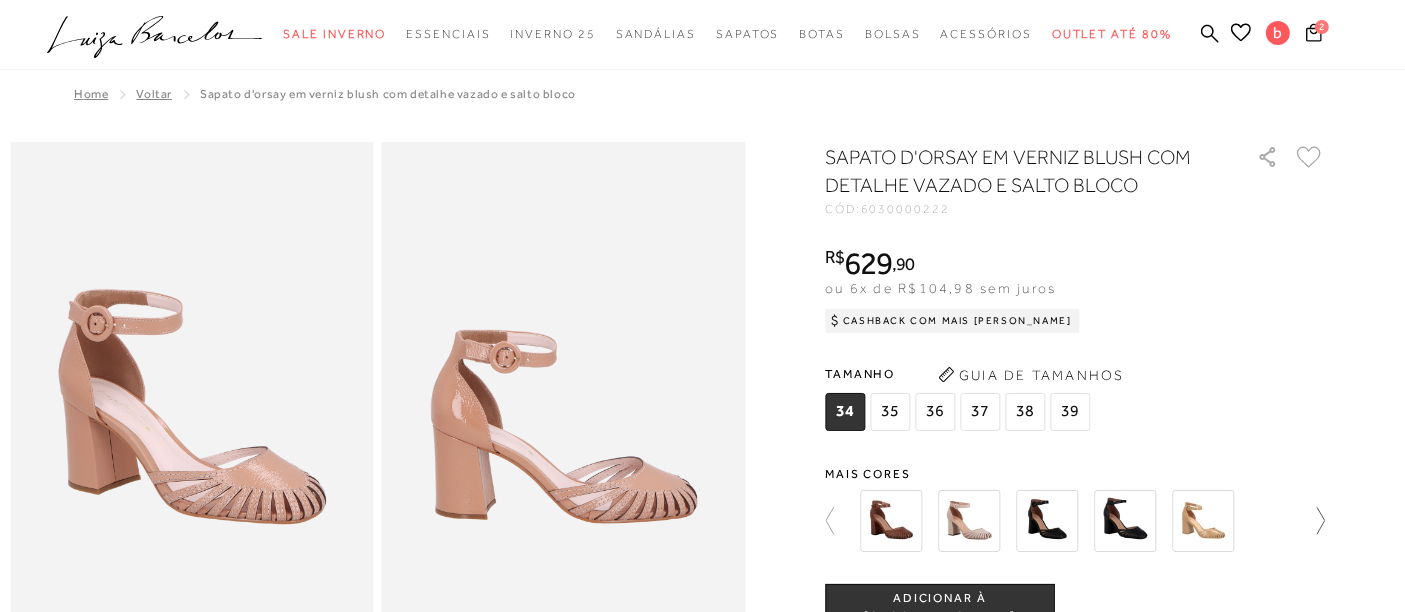click 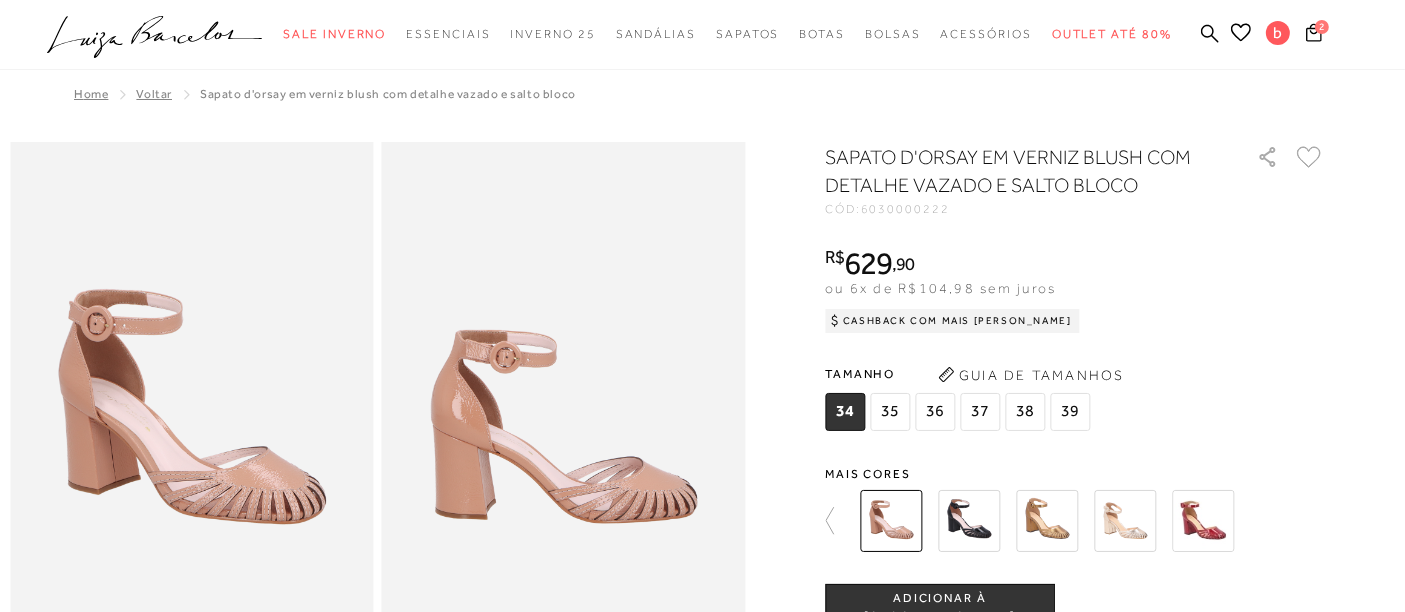 click at bounding box center (1086, 521) 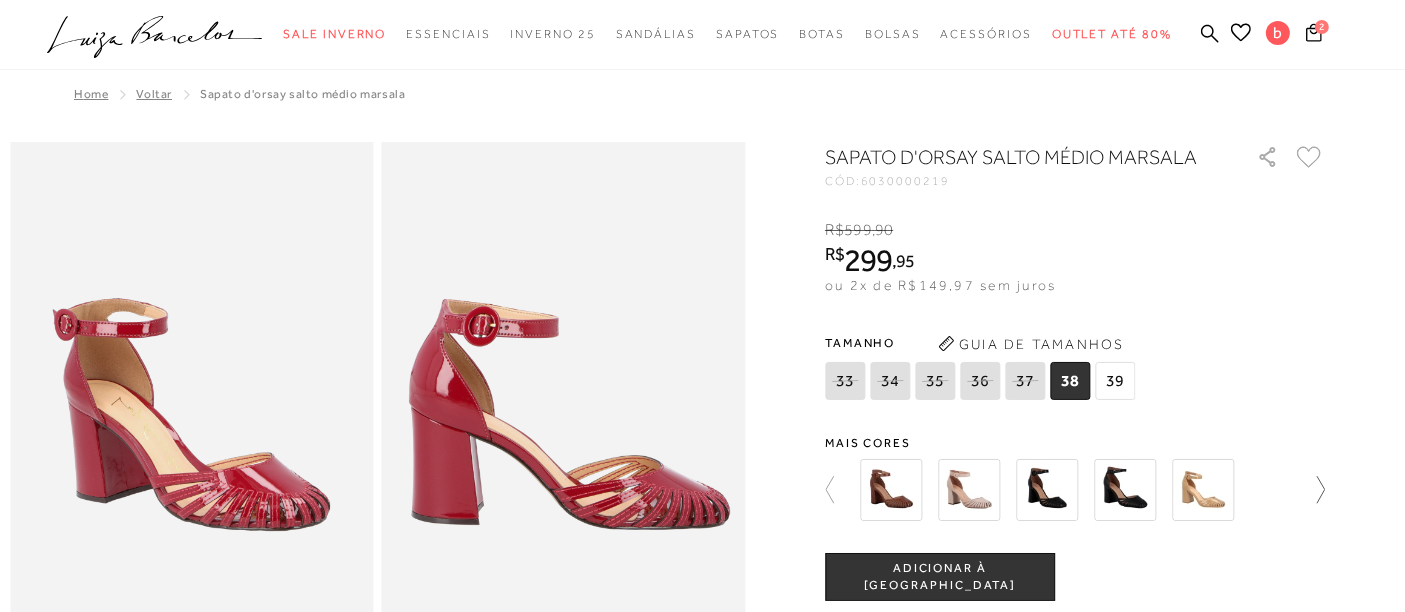 click 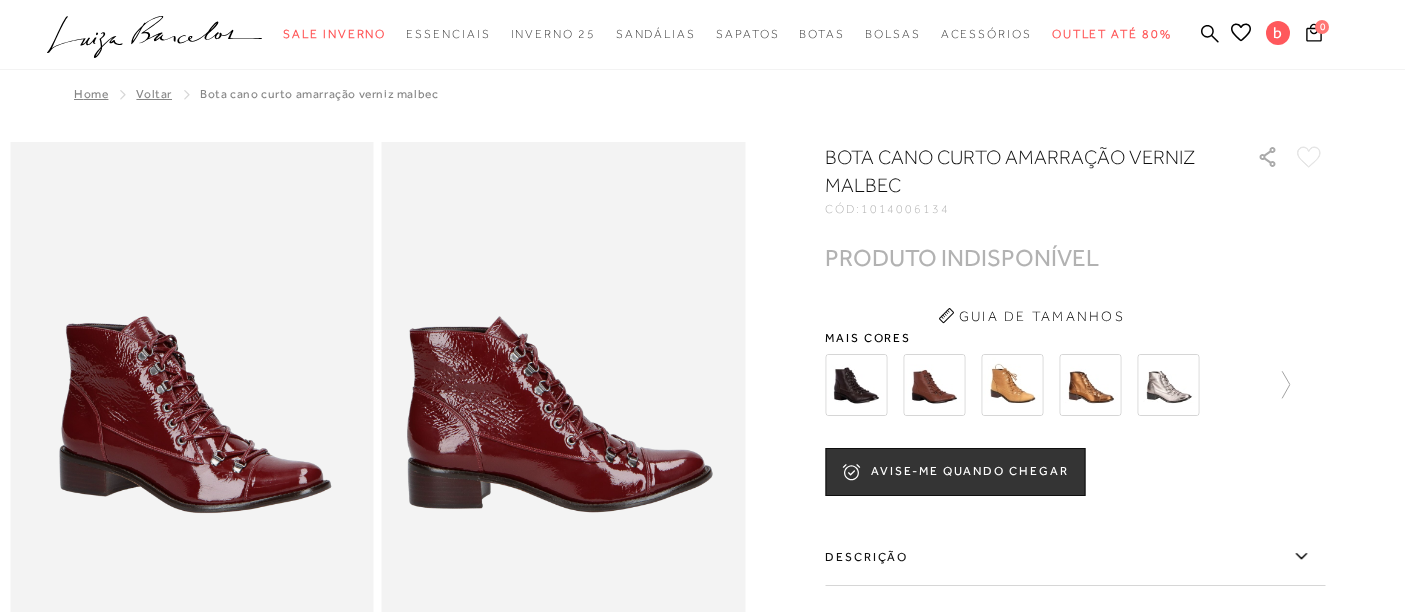 scroll, scrollTop: 0, scrollLeft: 0, axis: both 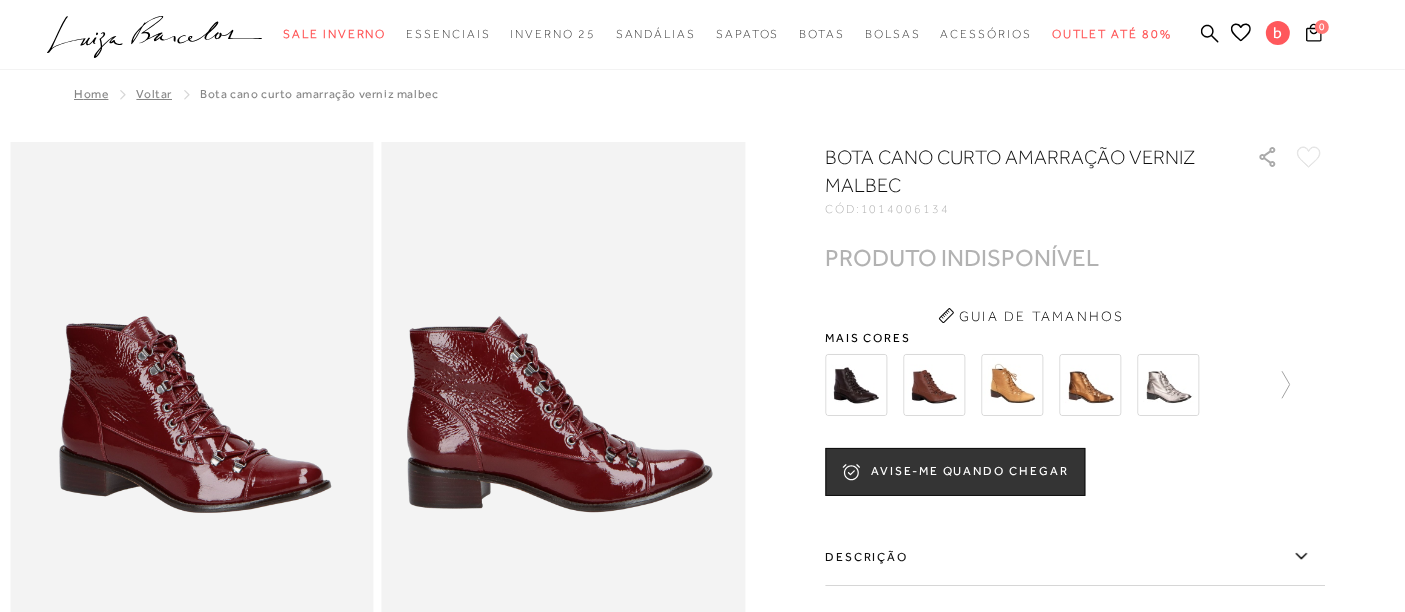 click at bounding box center [856, 385] 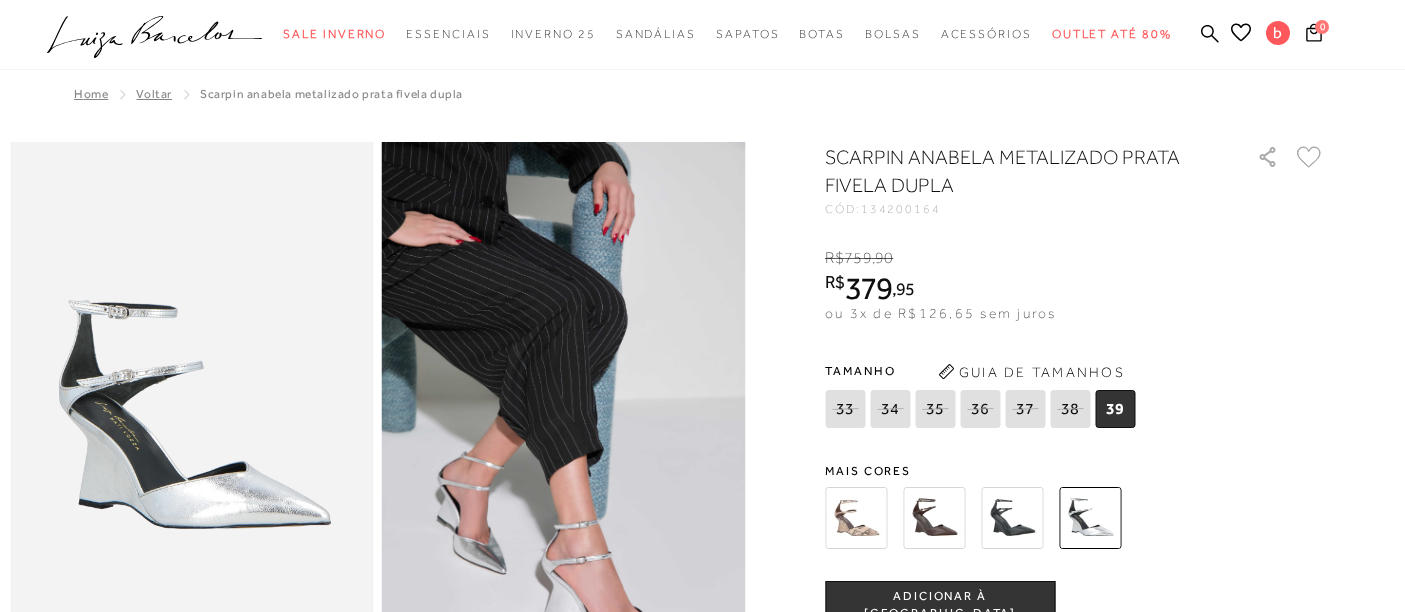 scroll, scrollTop: 0, scrollLeft: 0, axis: both 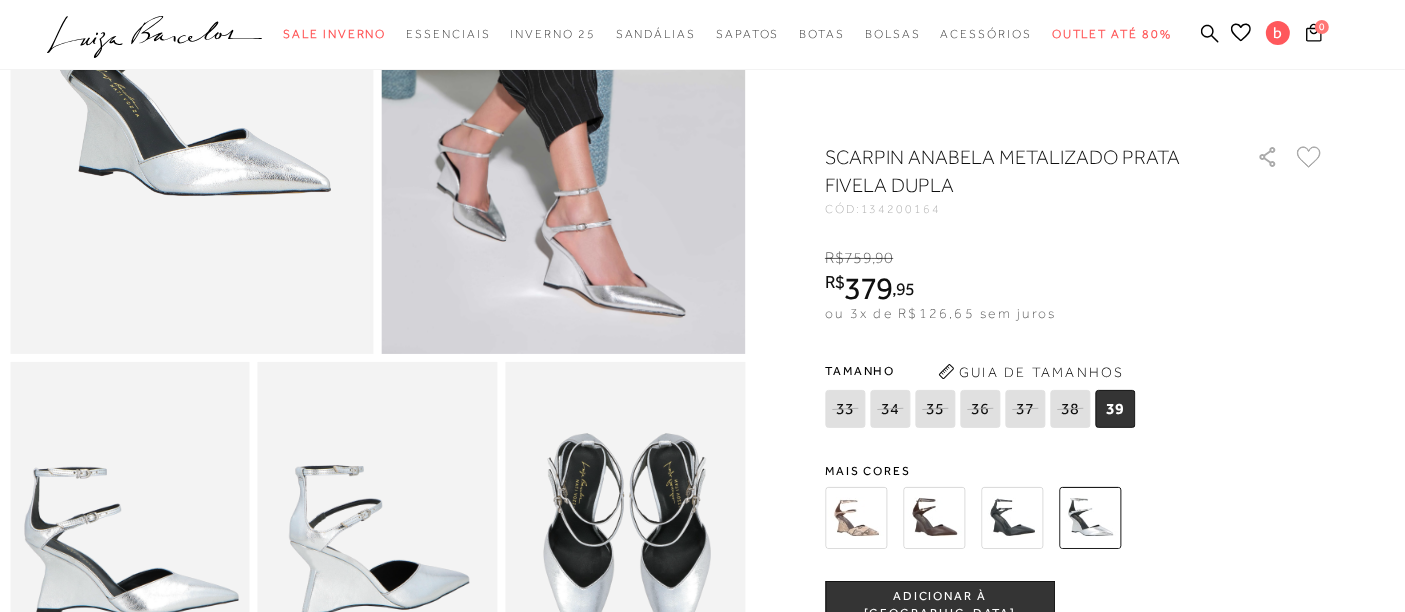 click at bounding box center [1012, 518] 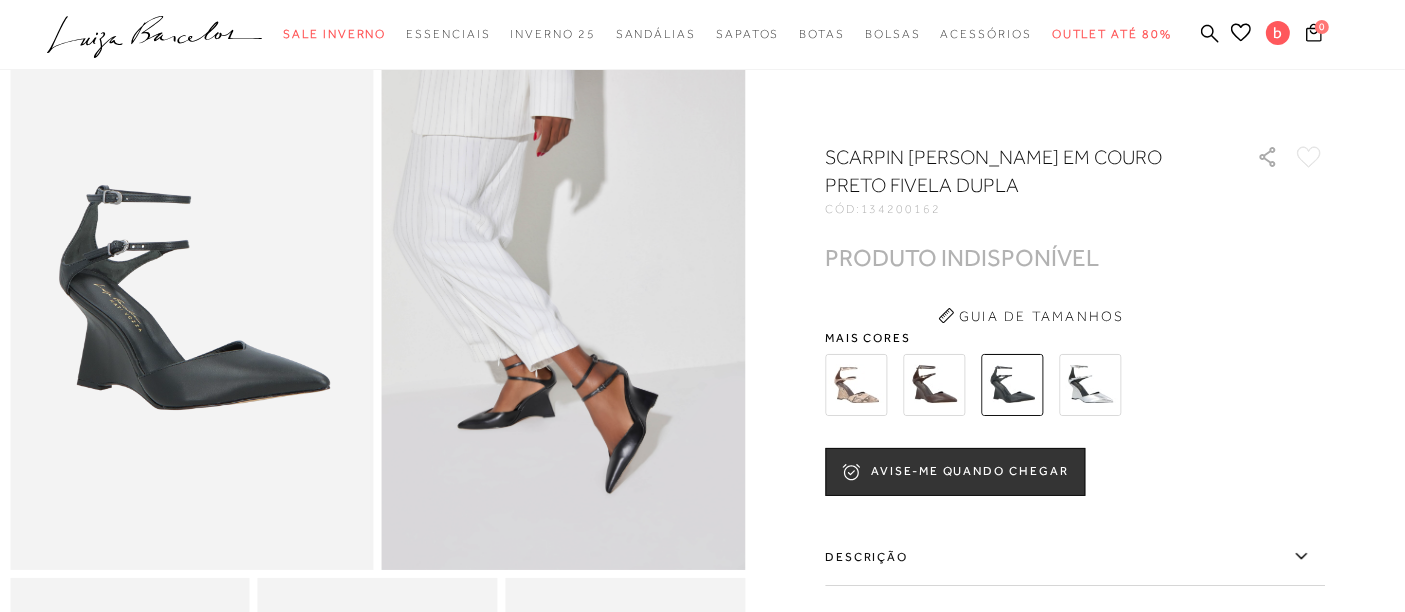 scroll, scrollTop: 0, scrollLeft: 0, axis: both 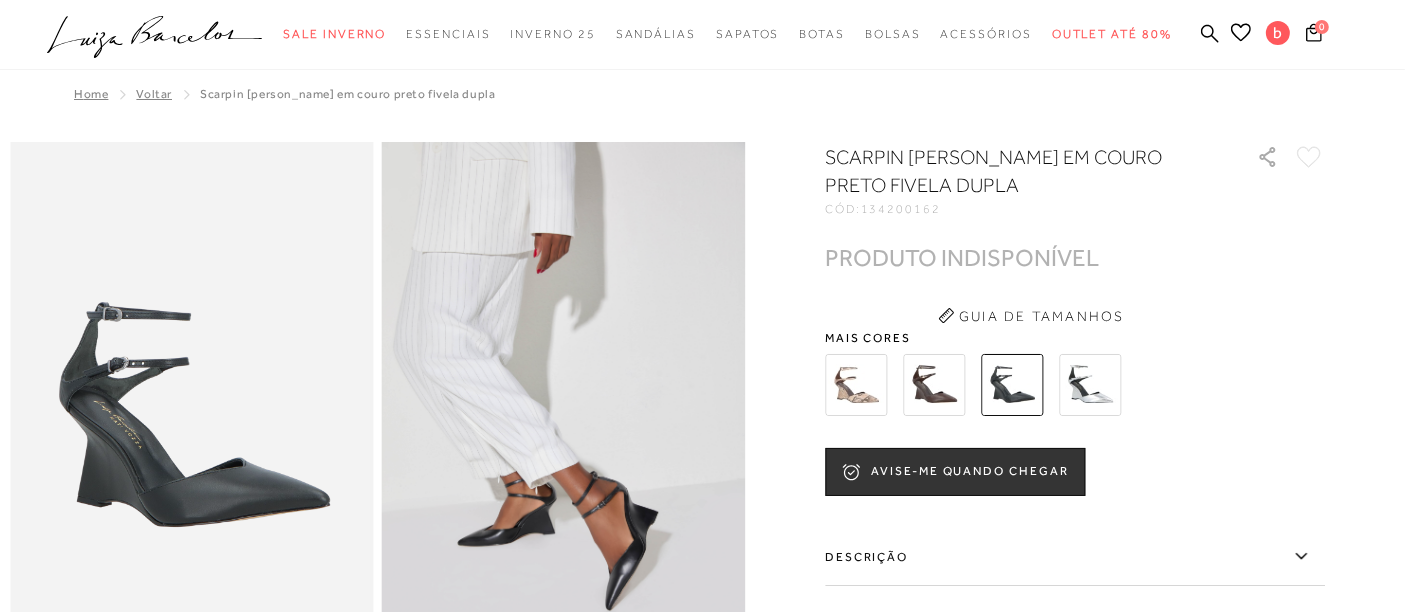 click at bounding box center [934, 385] 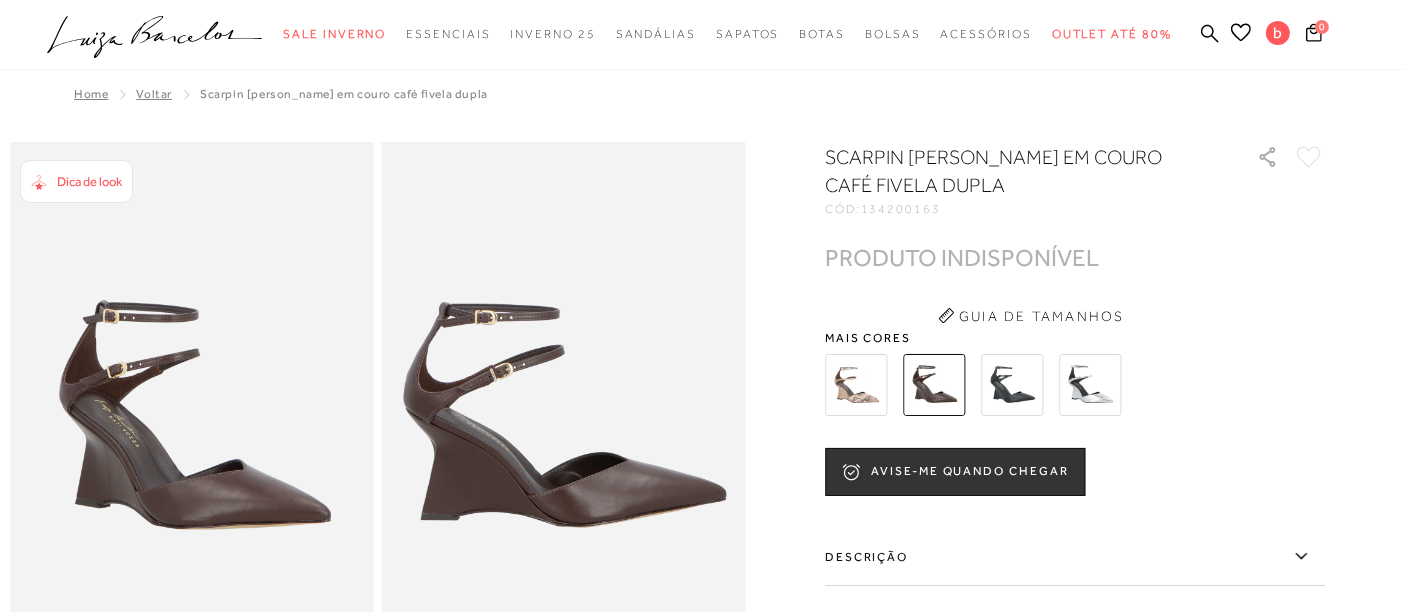 click at bounding box center (856, 385) 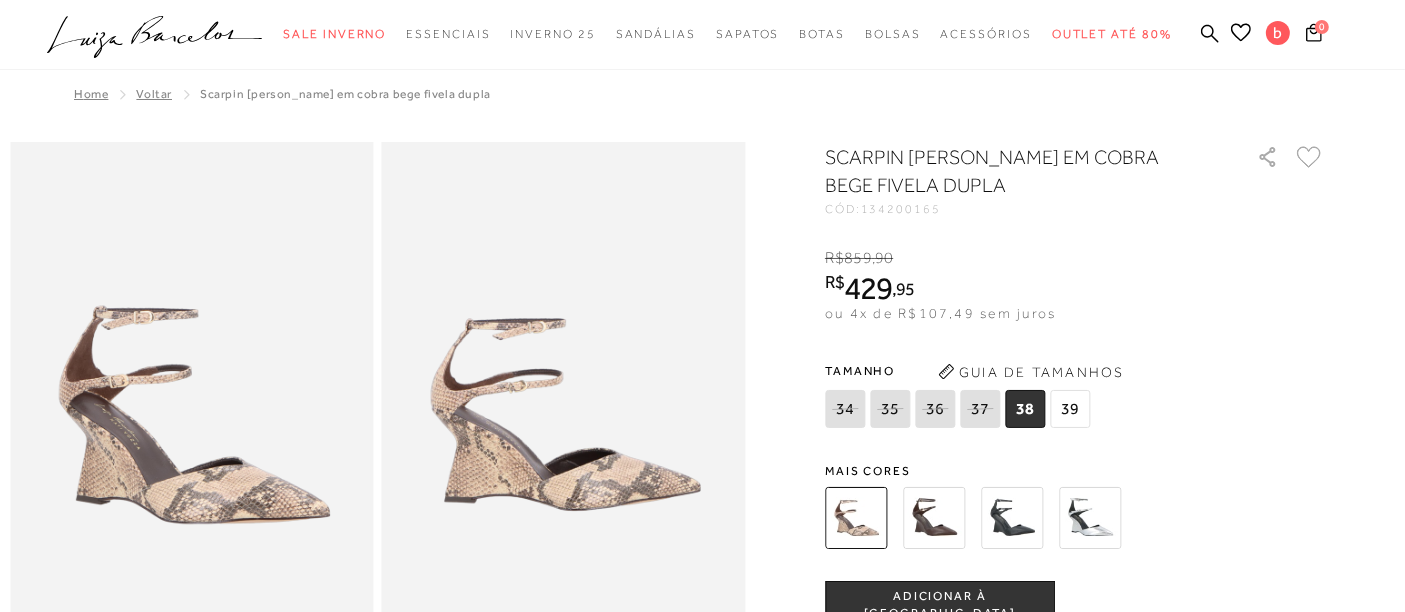 scroll, scrollTop: 0, scrollLeft: 0, axis: both 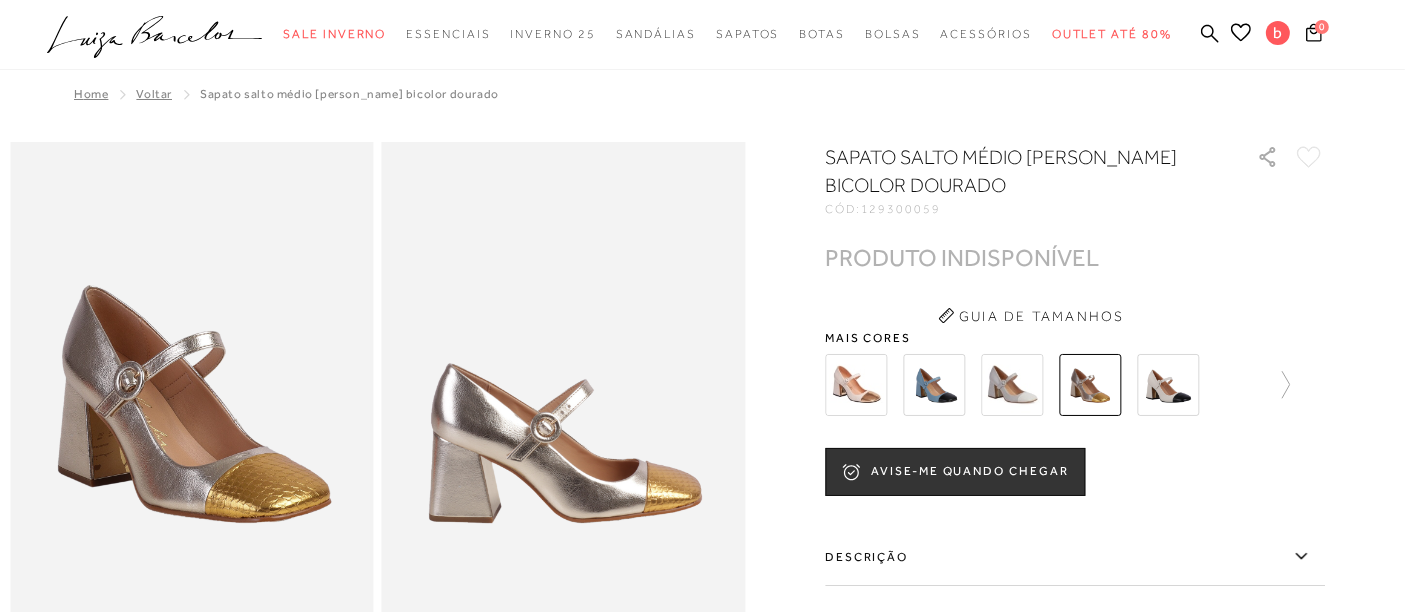 click at bounding box center (856, 385) 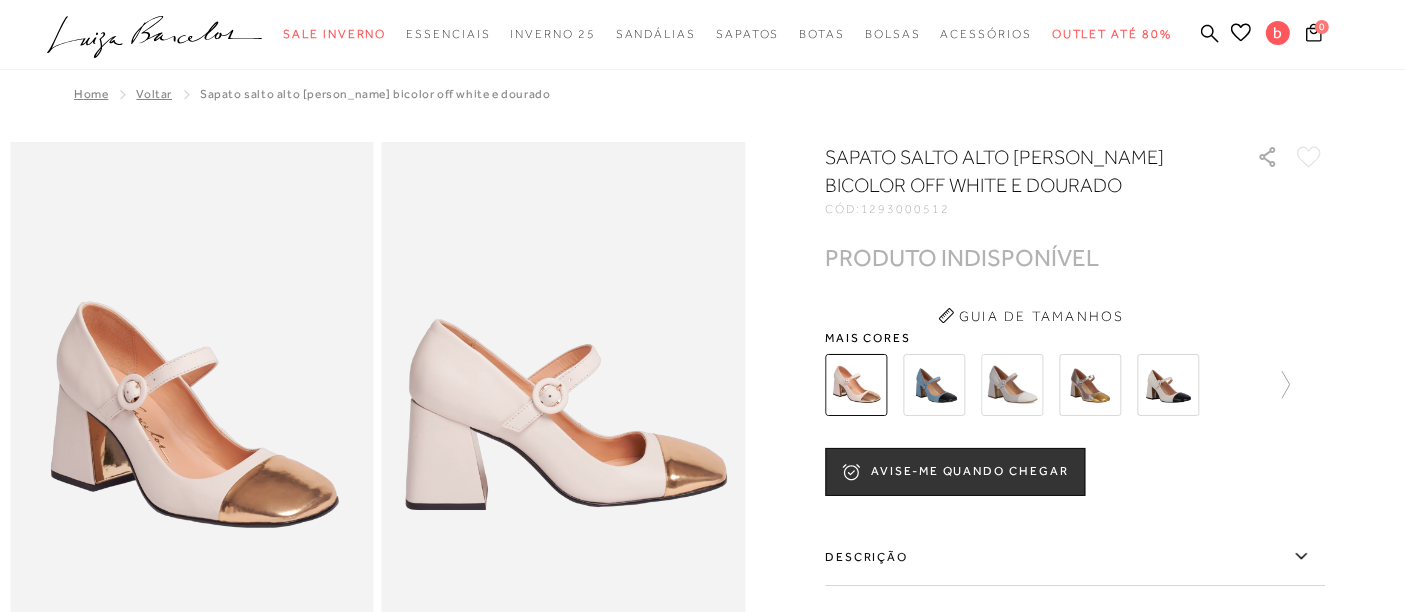 click at bounding box center [934, 385] 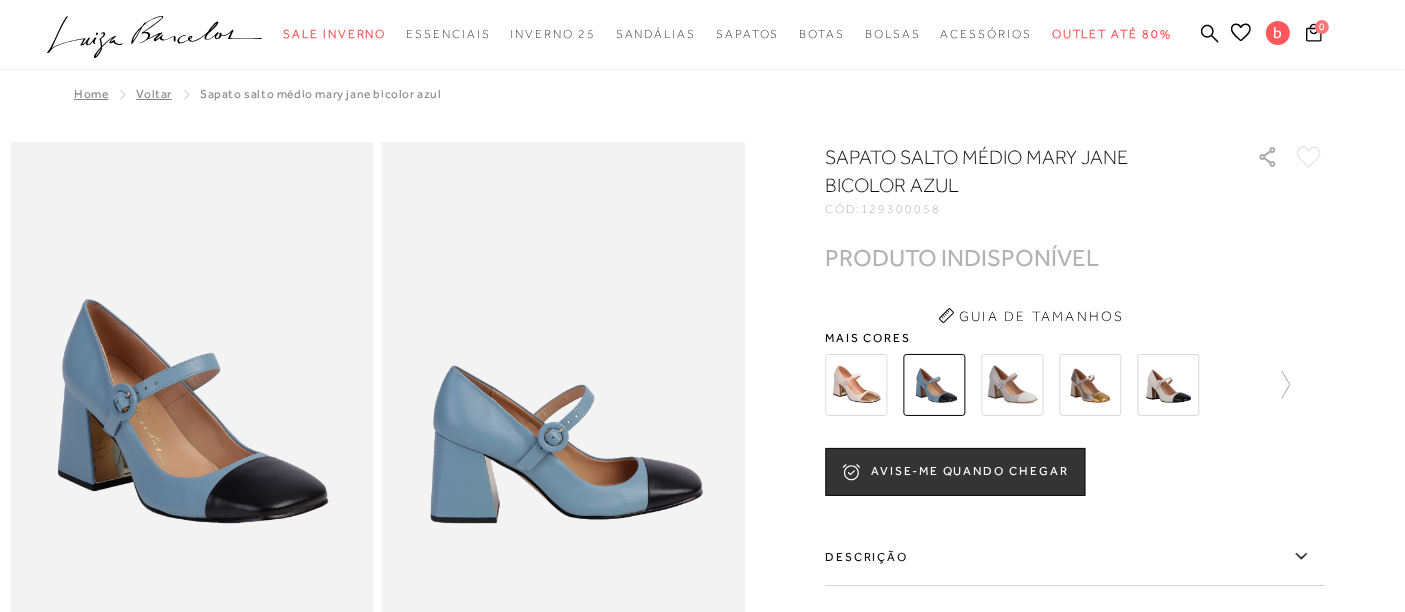click at bounding box center [1012, 385] 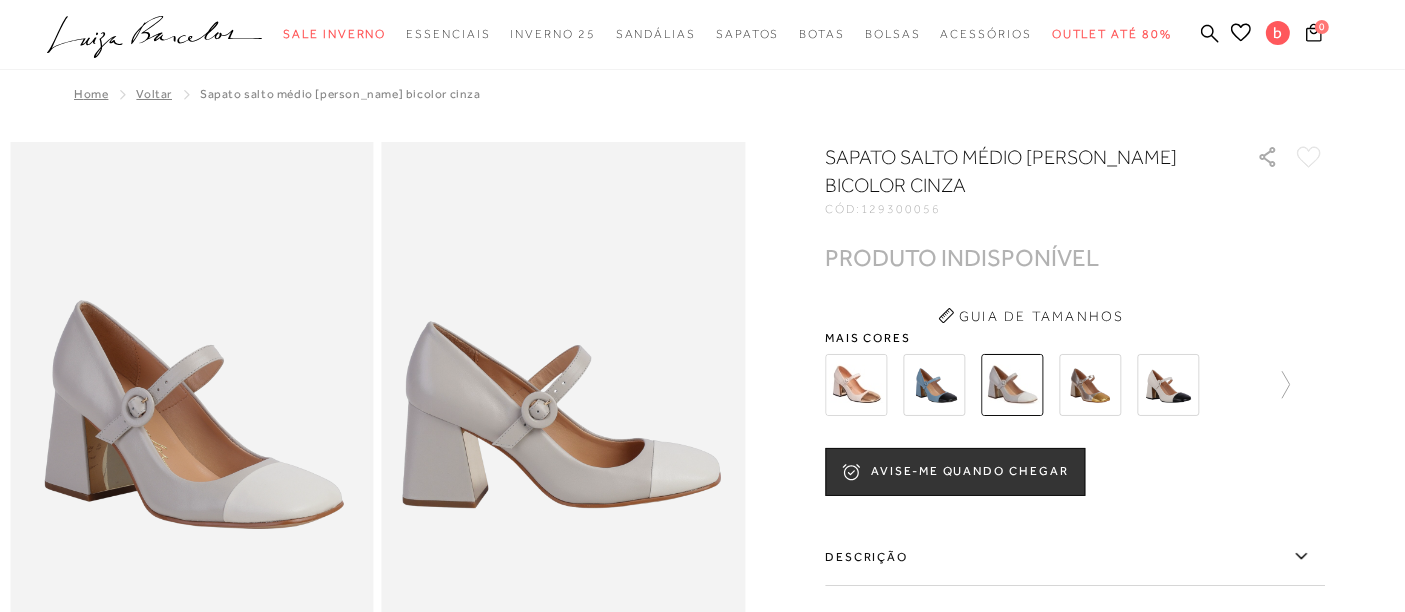 click at bounding box center (1168, 385) 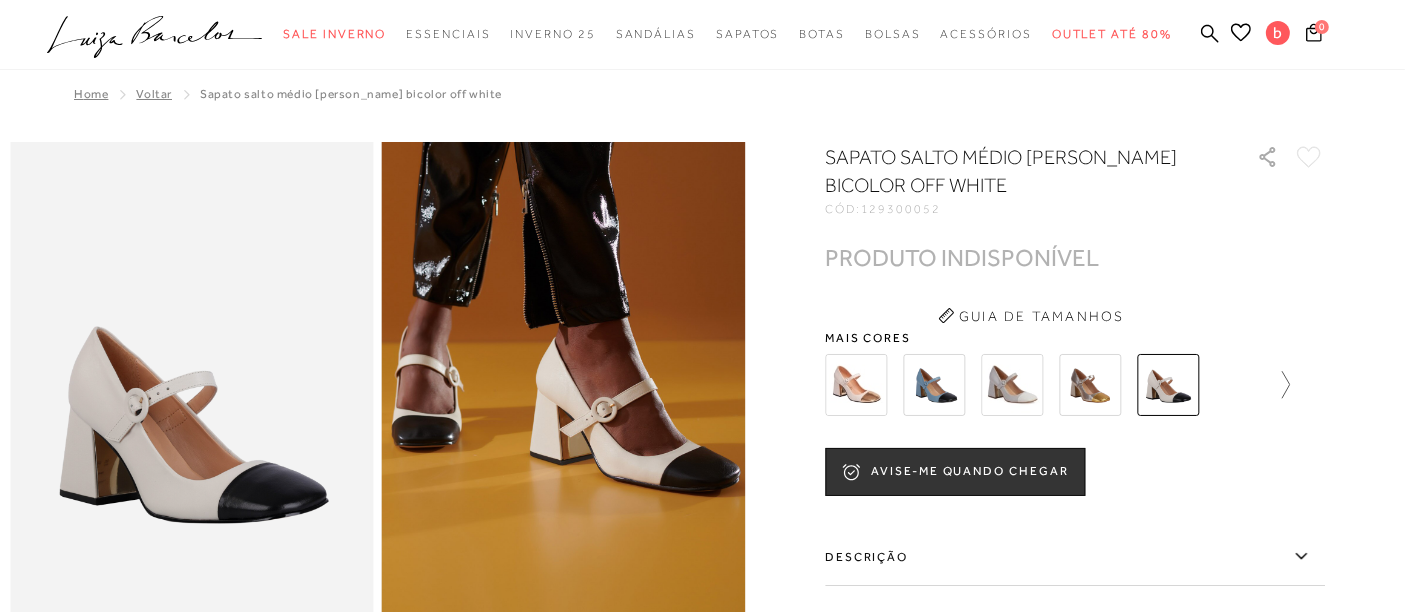 click 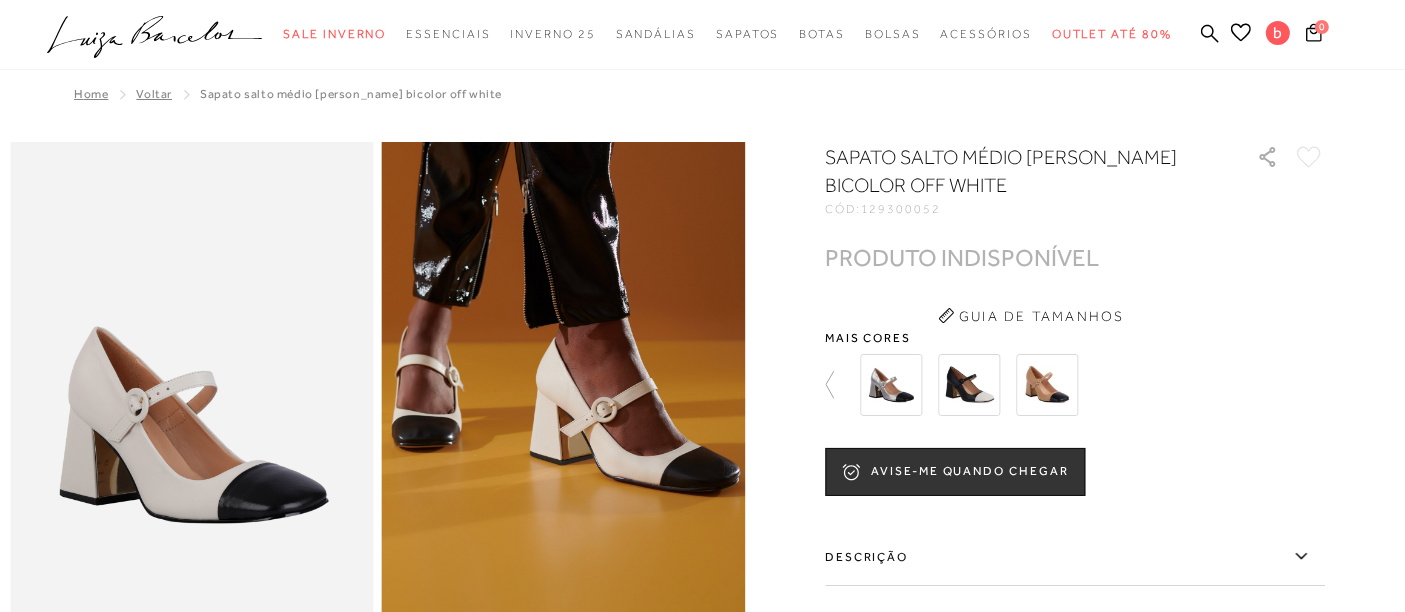 click at bounding box center (891, 385) 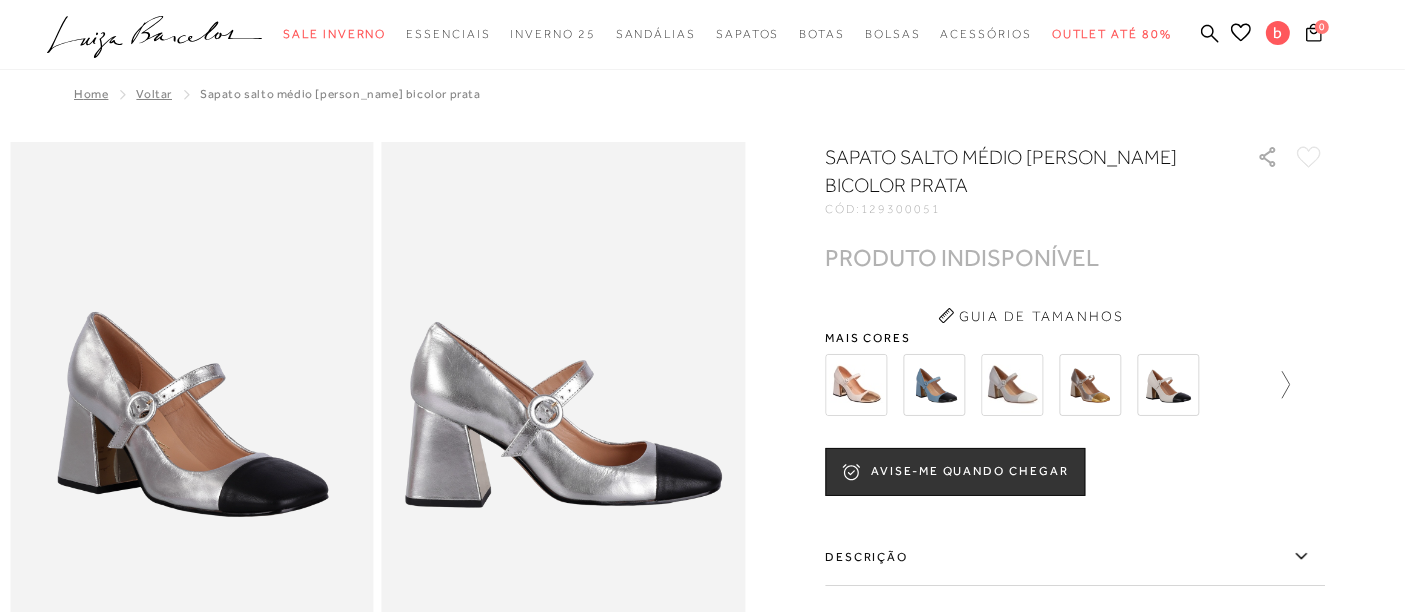 click 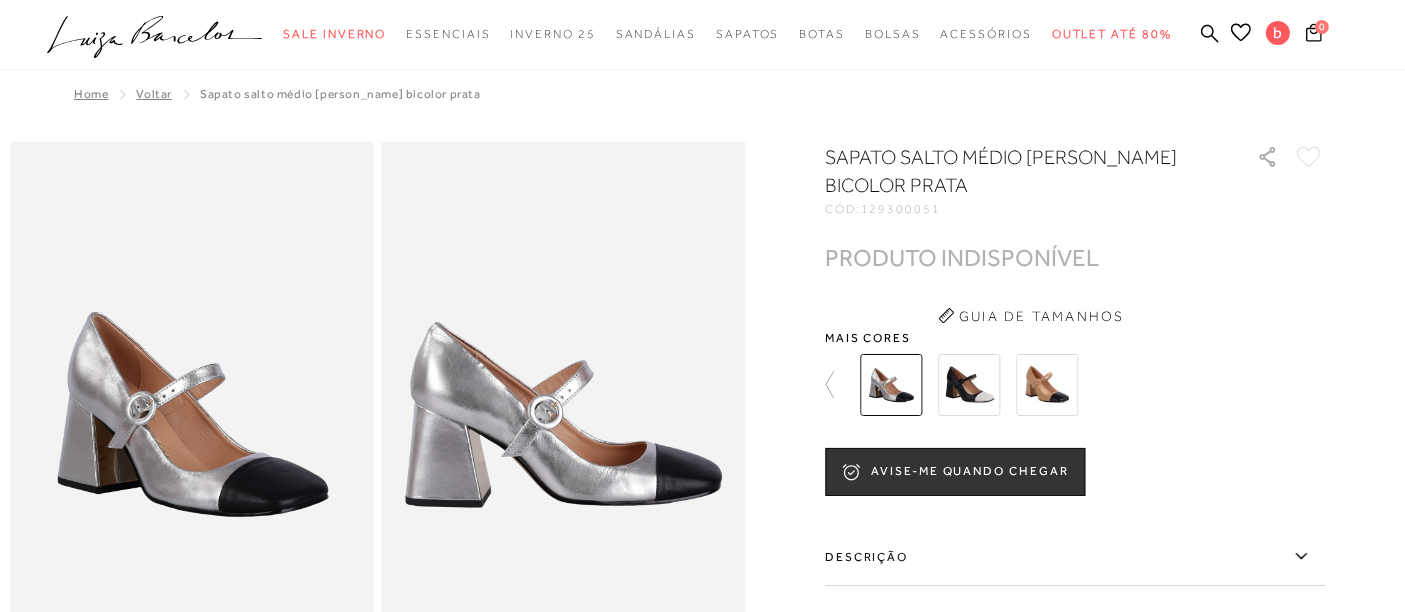 click at bounding box center (969, 385) 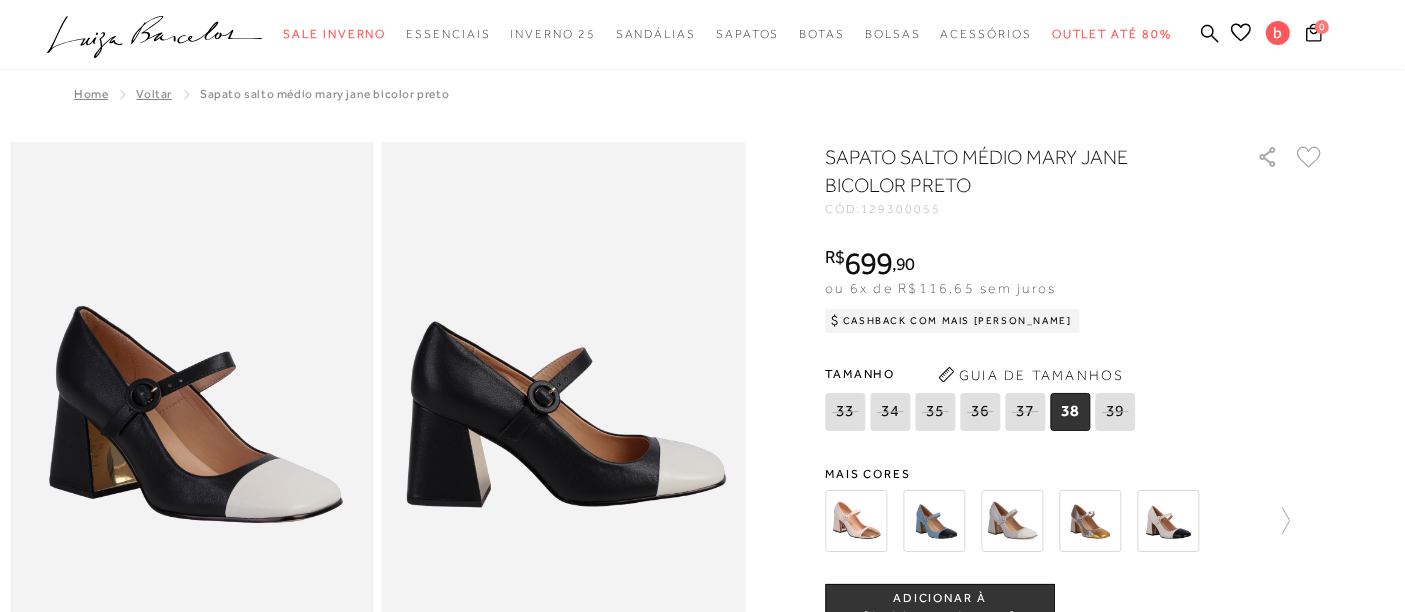 scroll, scrollTop: 111, scrollLeft: 0, axis: vertical 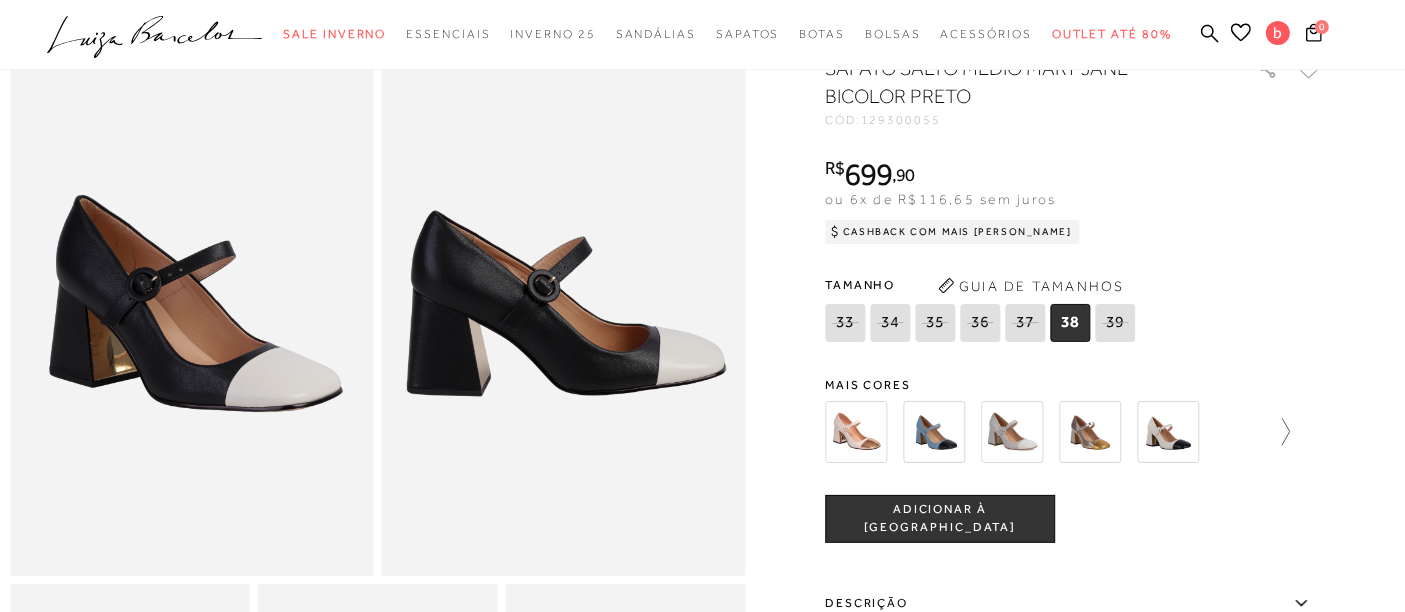 click 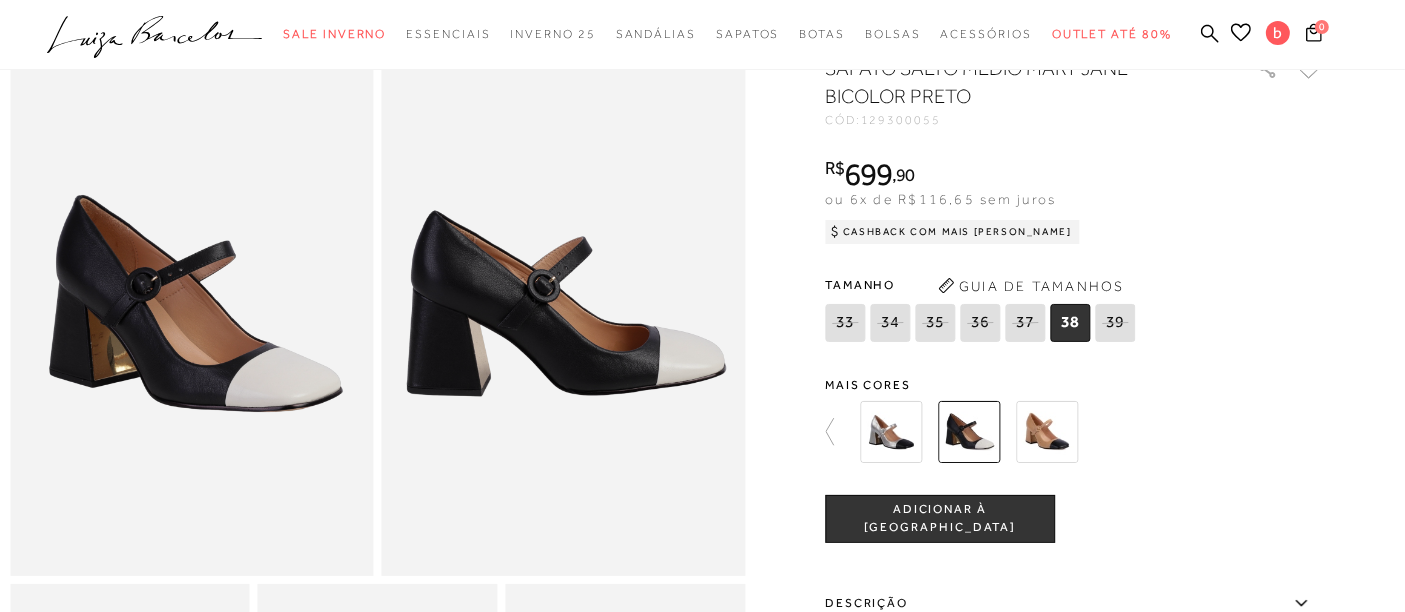 click at bounding box center (1047, 432) 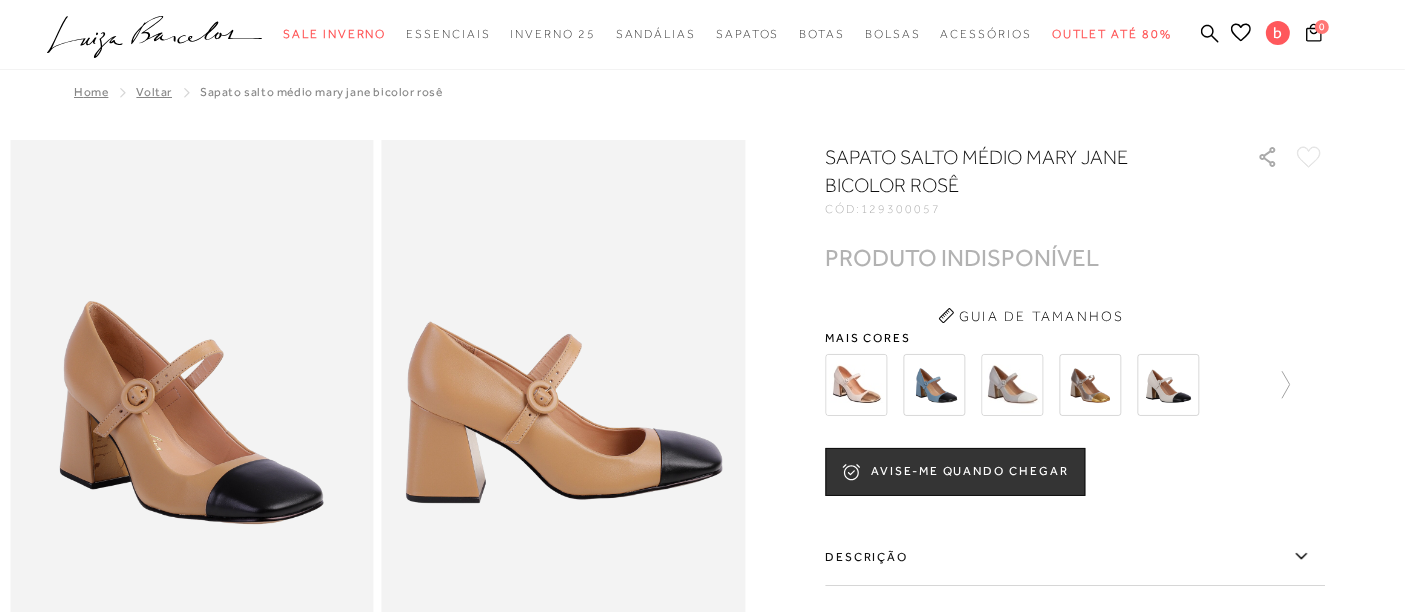 scroll, scrollTop: 0, scrollLeft: 0, axis: both 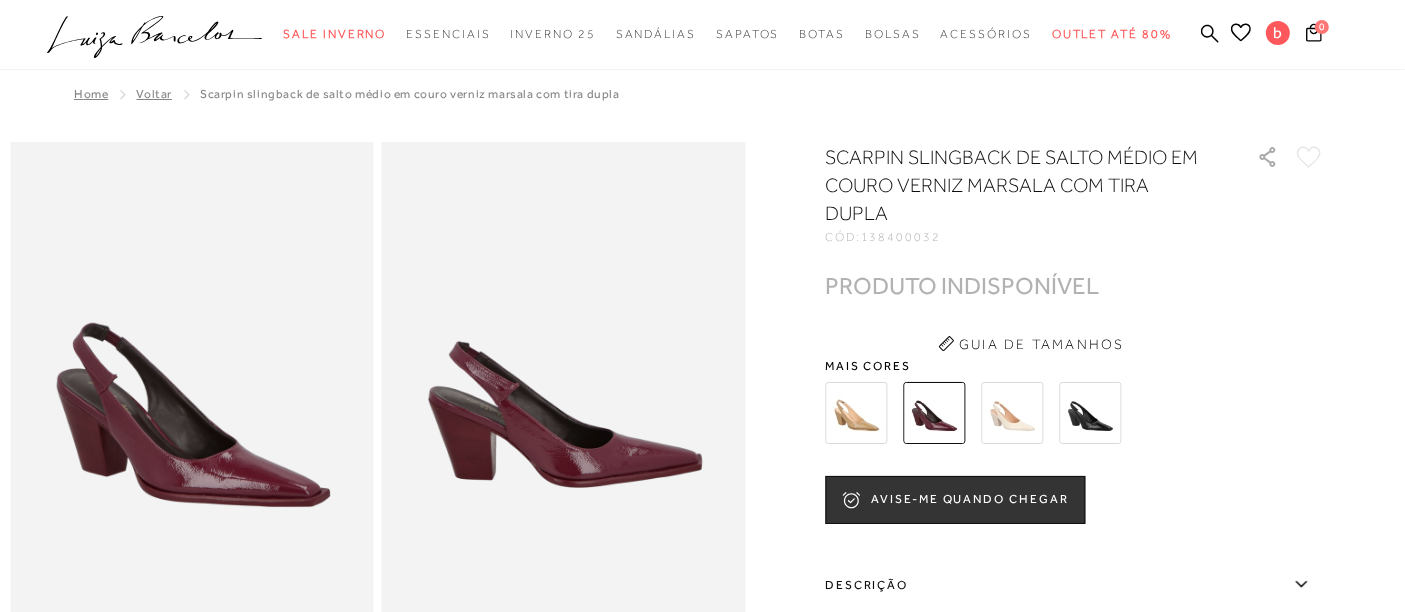 click at bounding box center (1090, 413) 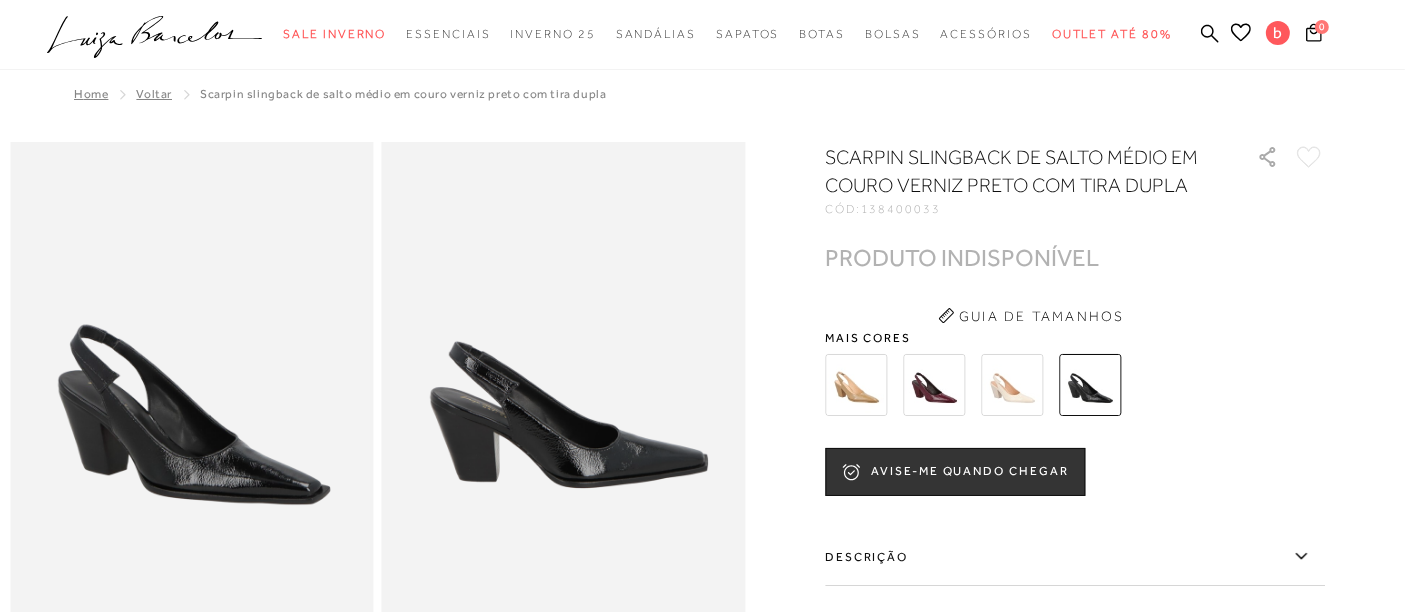 click at bounding box center [1012, 385] 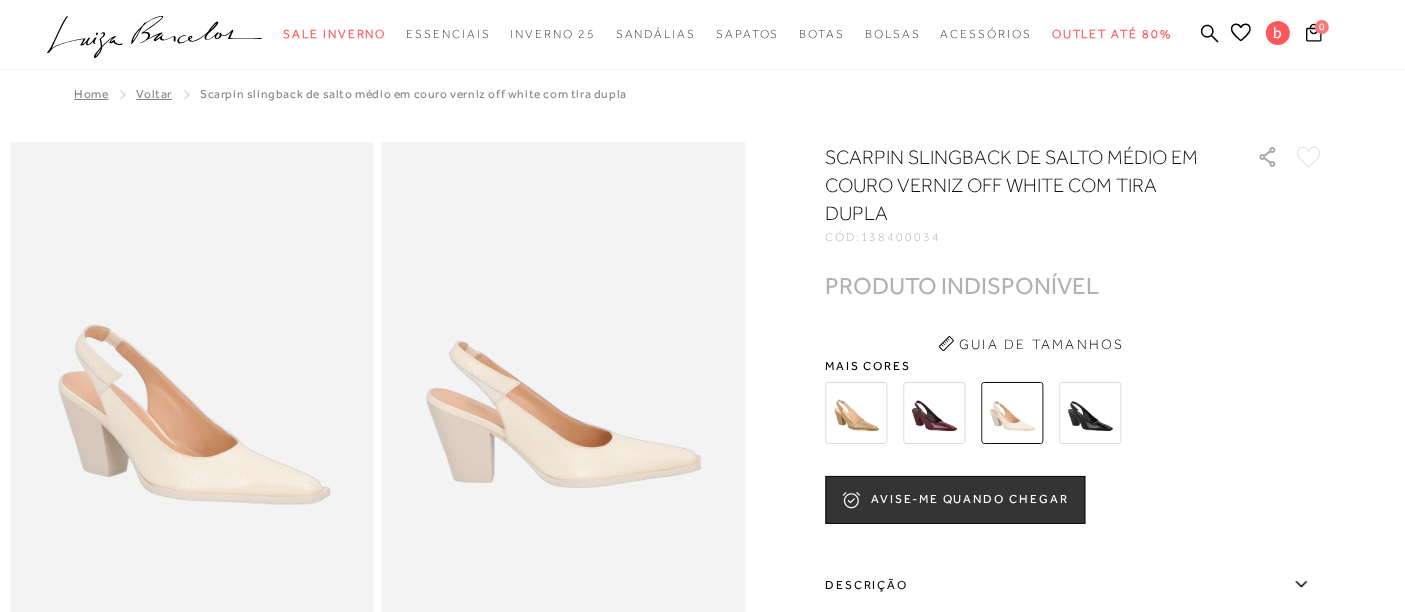 click at bounding box center (856, 413) 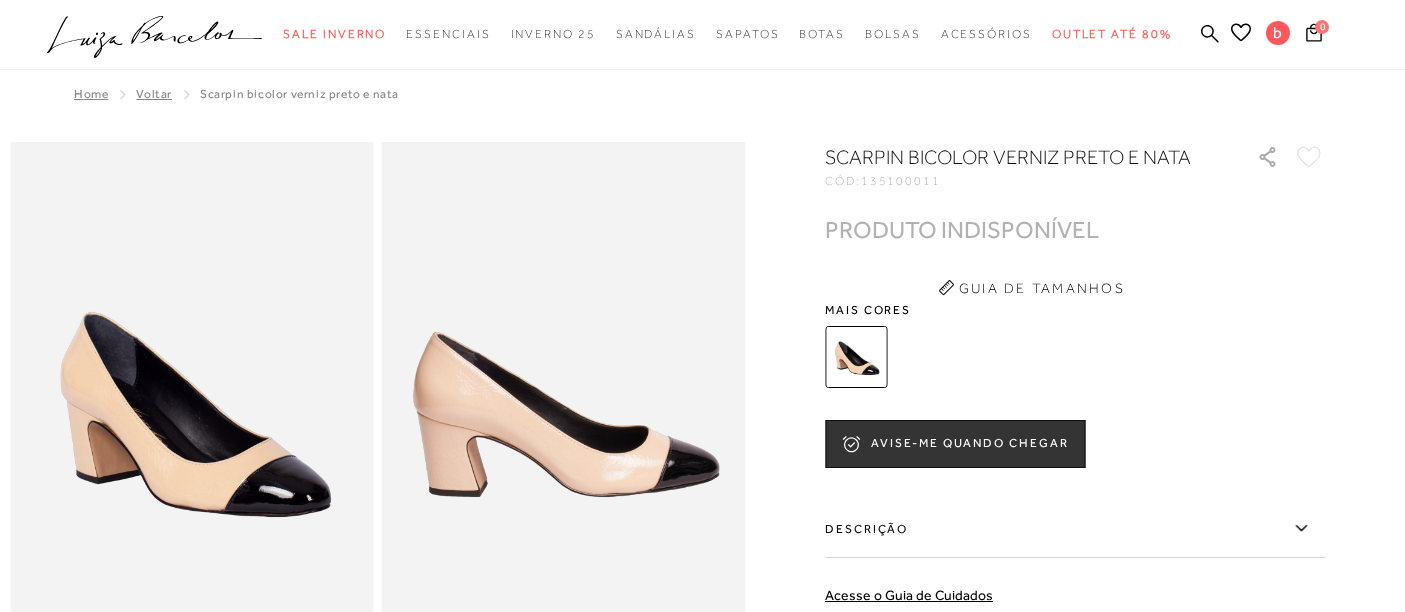 scroll, scrollTop: 0, scrollLeft: 0, axis: both 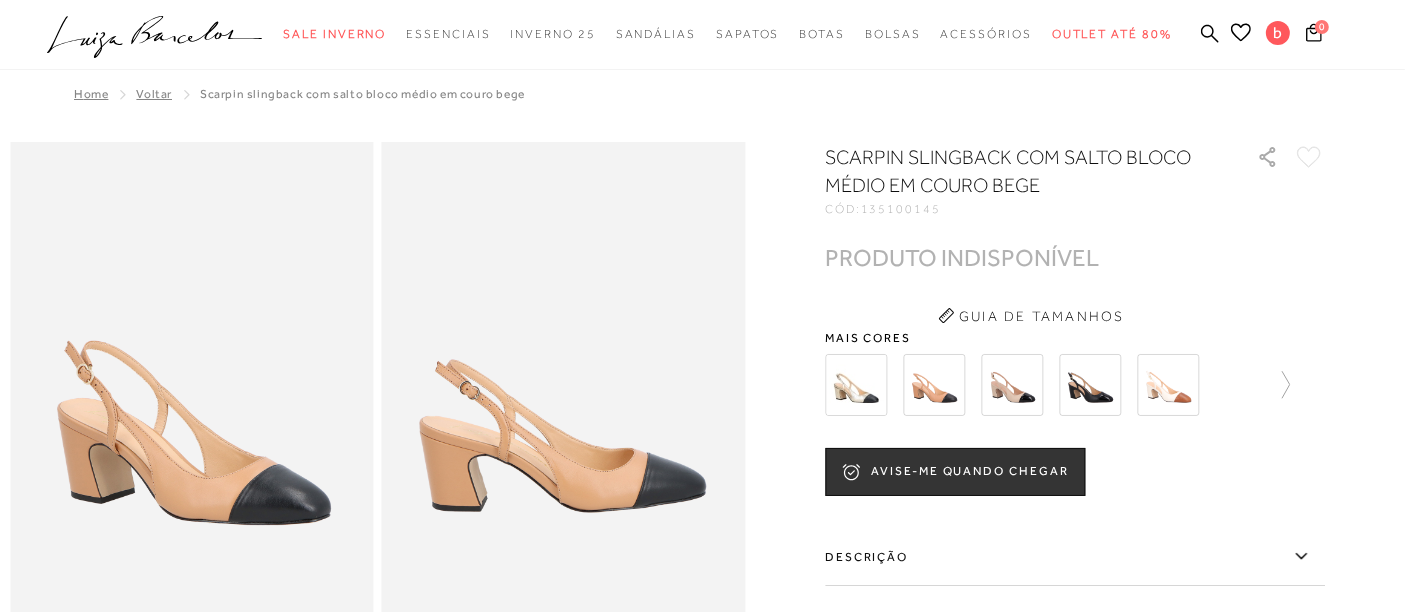 click at bounding box center (1090, 385) 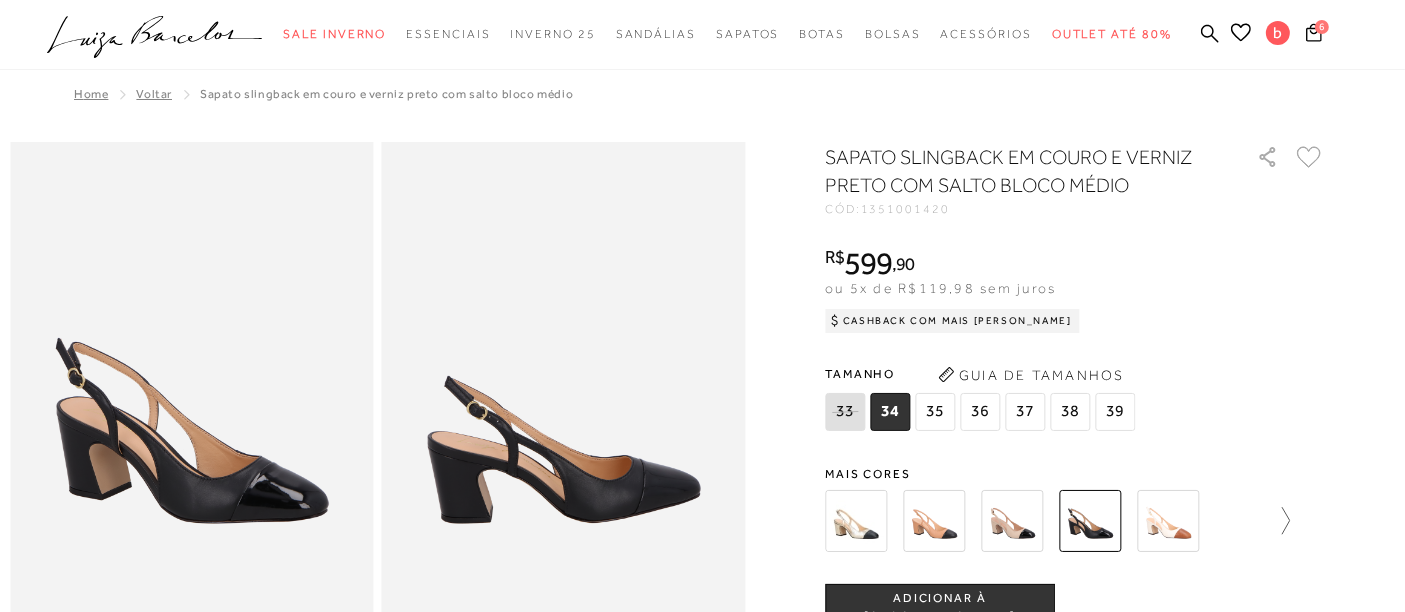 click 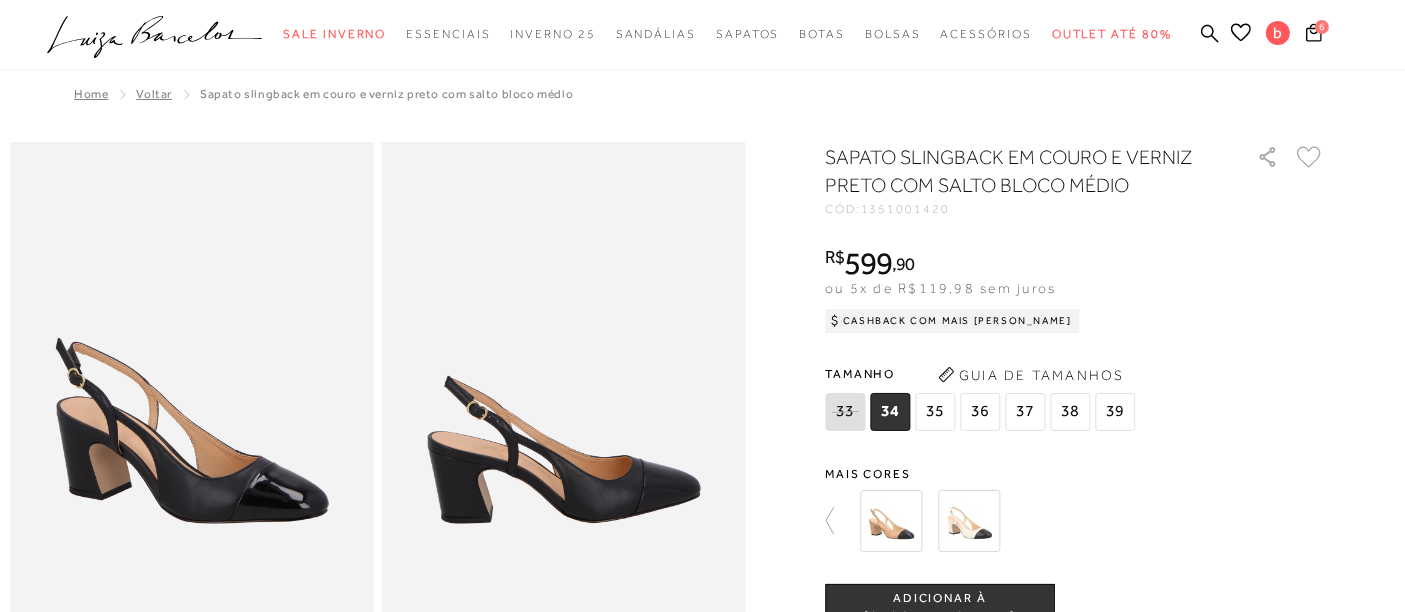 click at bounding box center (969, 521) 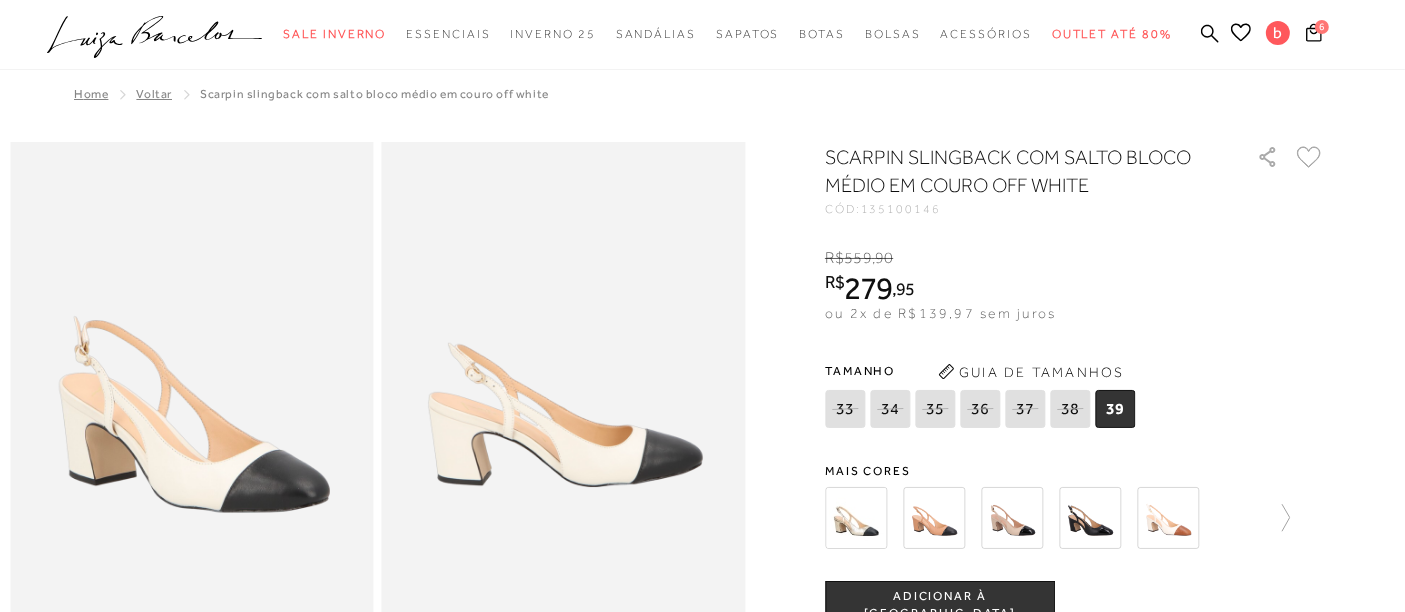 click at bounding box center [1012, 518] 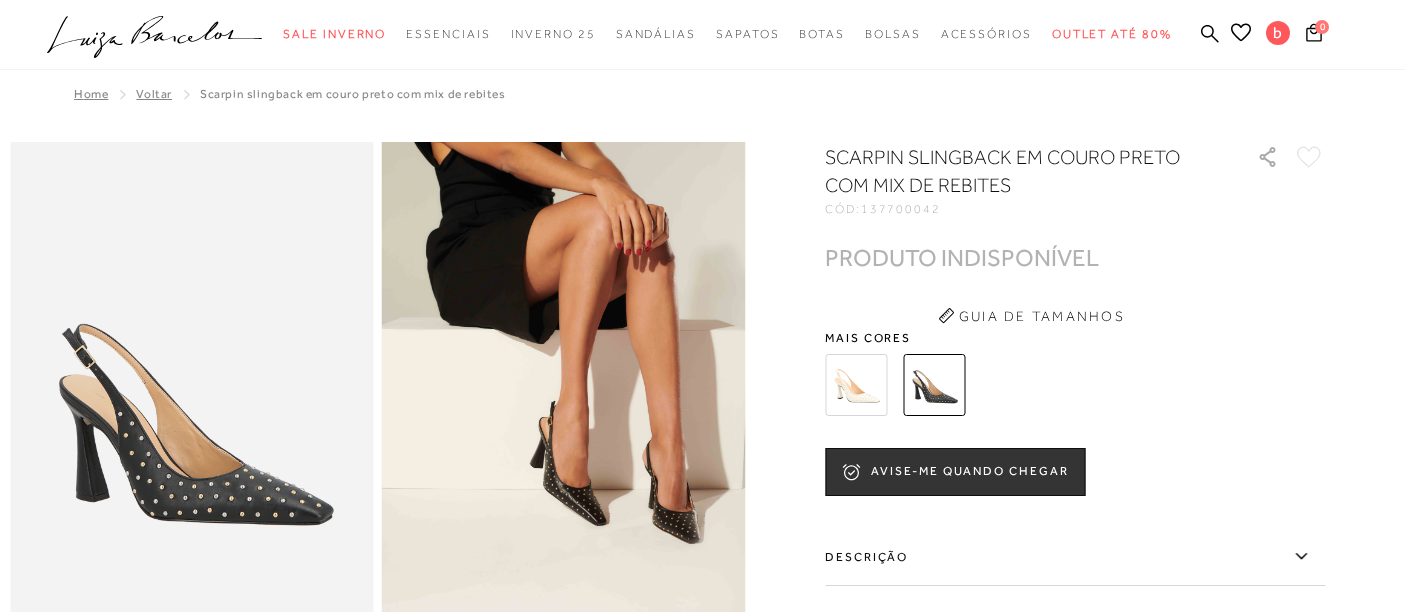 scroll, scrollTop: 0, scrollLeft: 0, axis: both 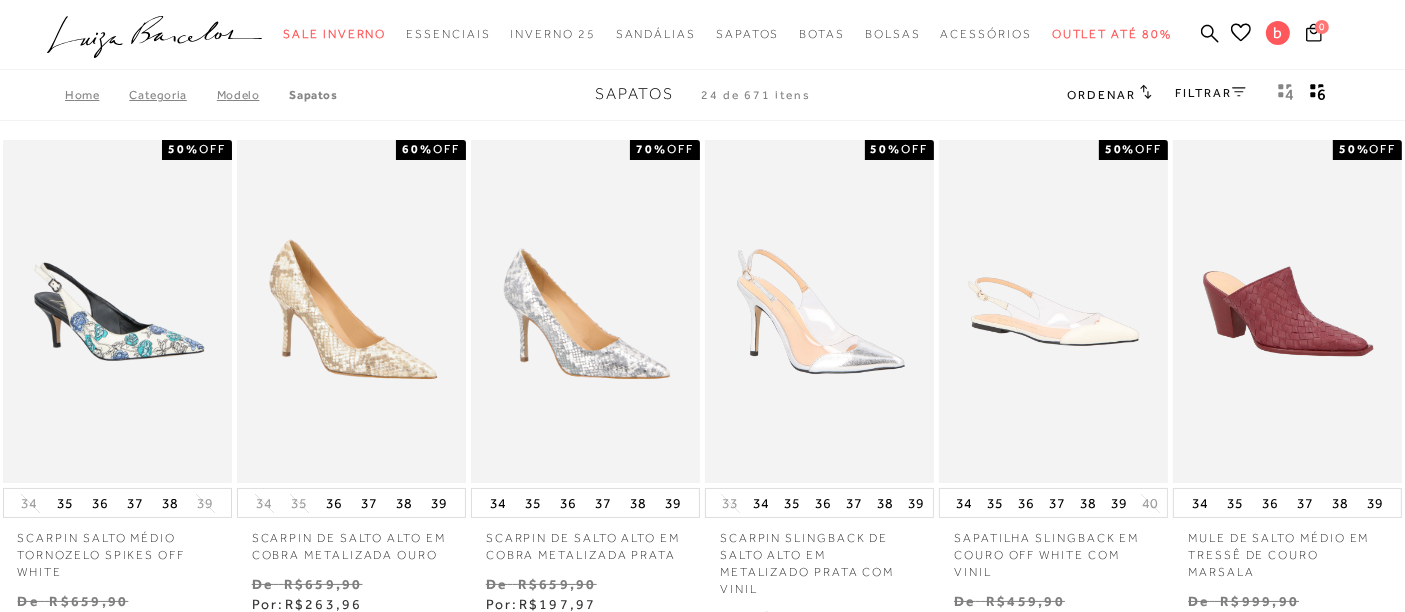 click on "FILTRAR" at bounding box center (1211, 93) 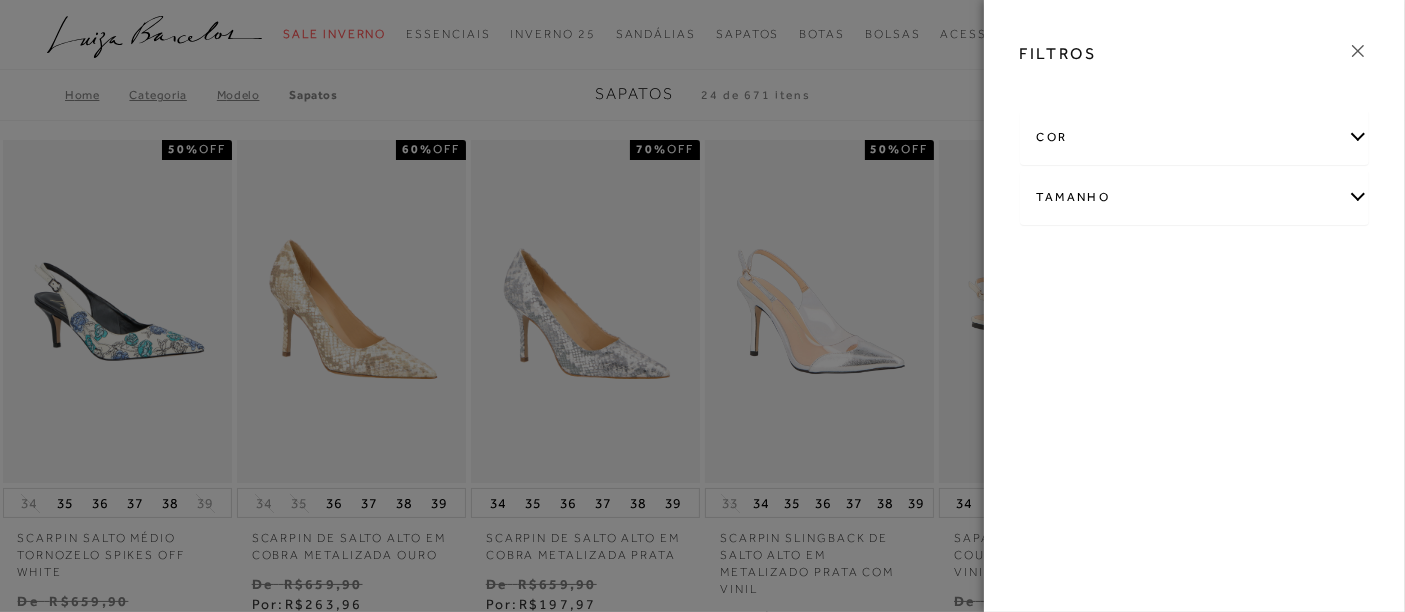 click on "Tamanho" at bounding box center (1195, 197) 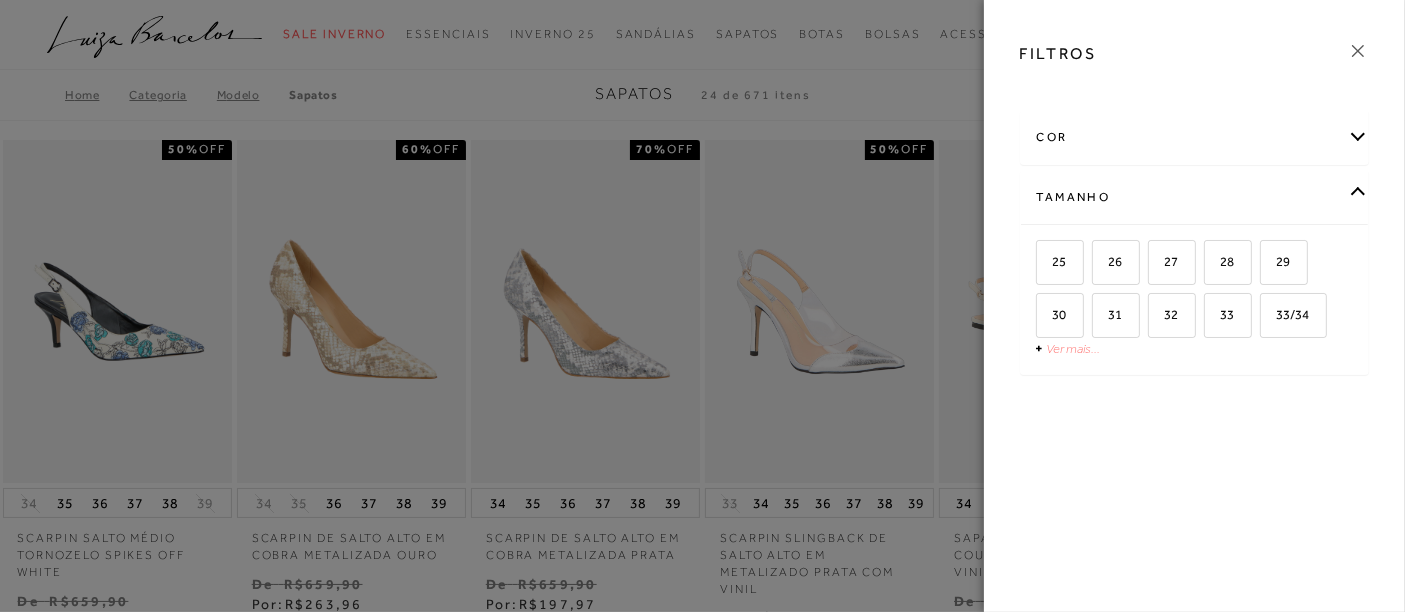 click on "Ver mais..." at bounding box center [1074, 348] 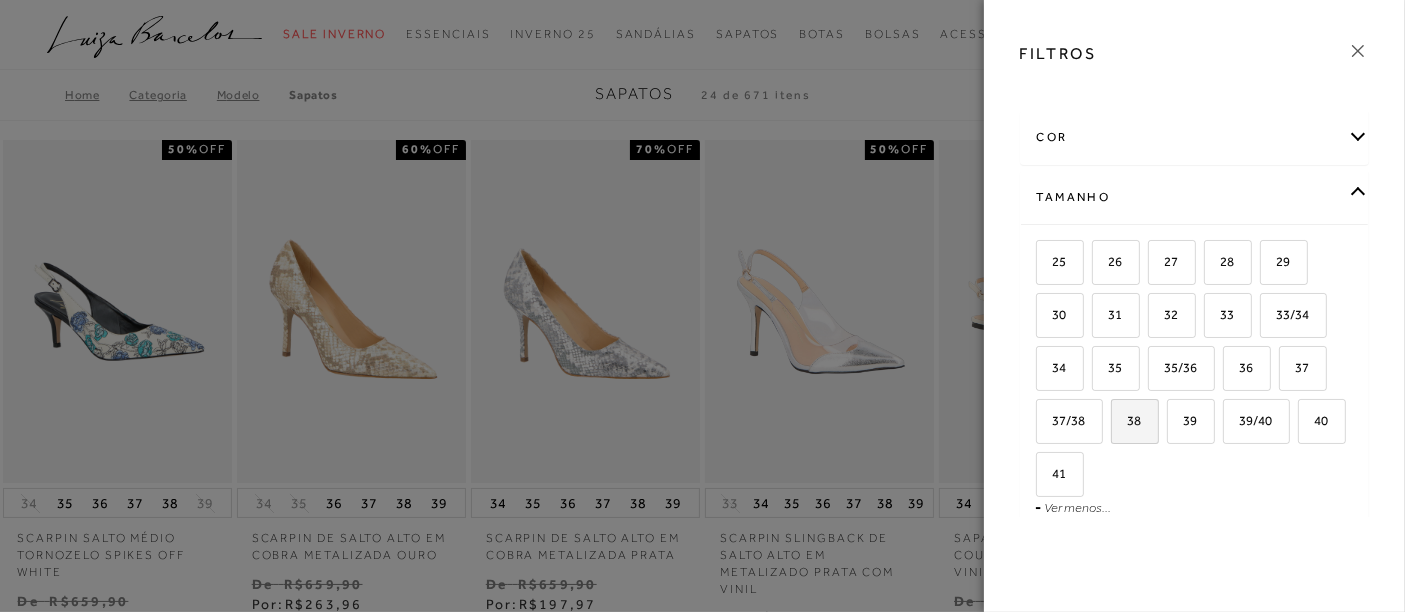 click on "38" at bounding box center (1127, 420) 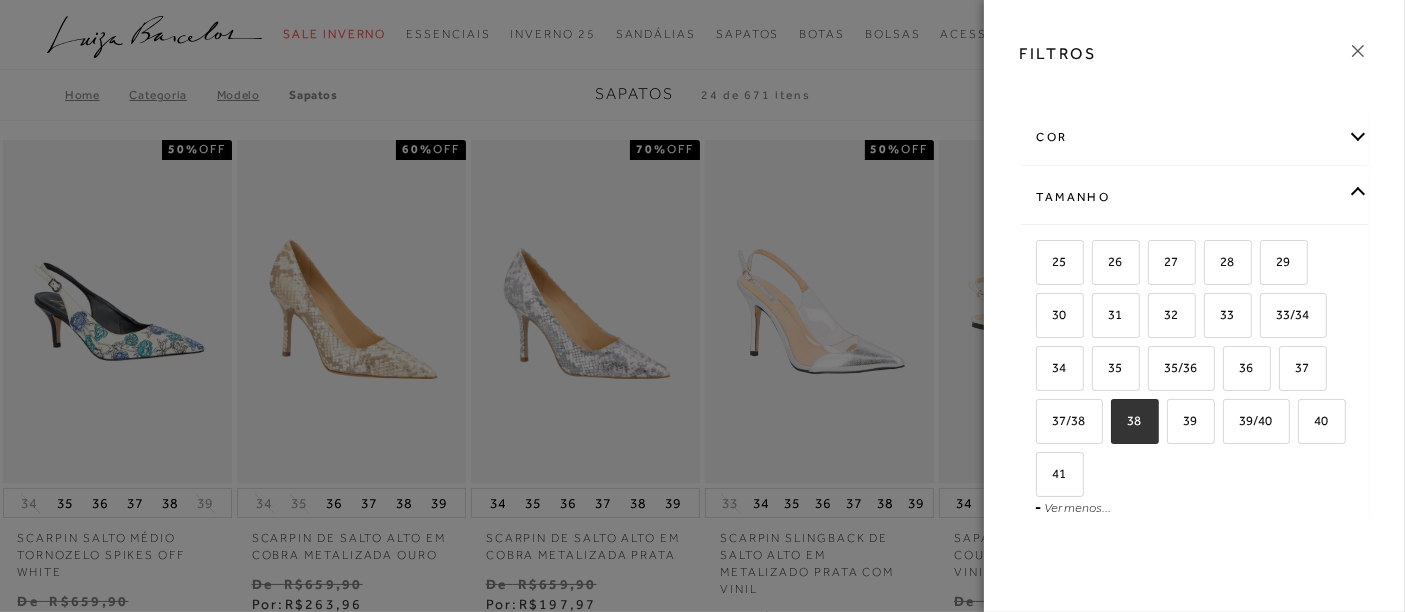 checkbox on "true" 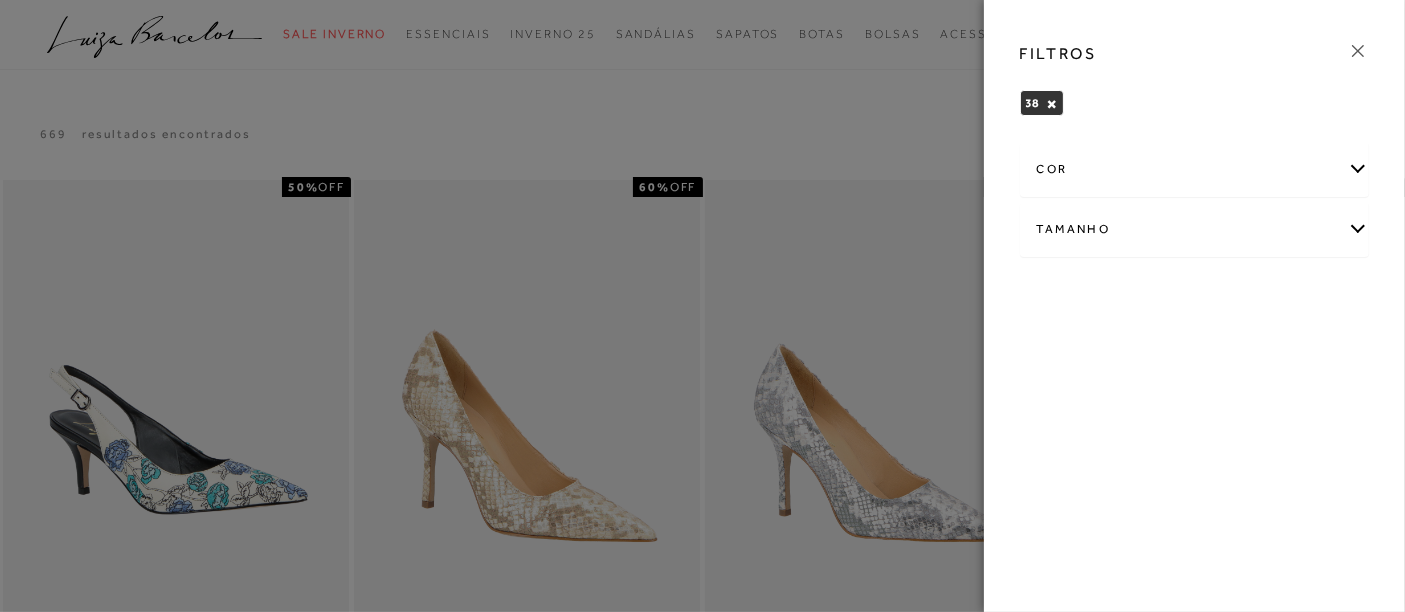 click on "Tamanho" at bounding box center (1195, 229) 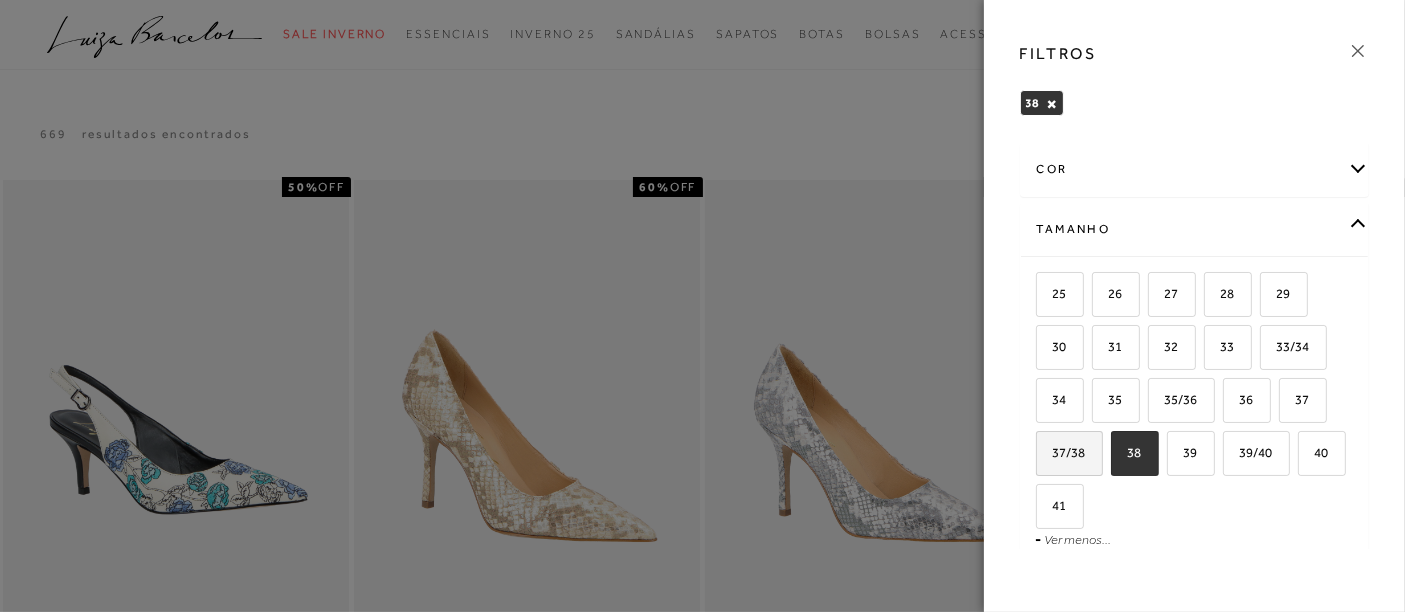 click on "37/38" at bounding box center [1062, 452] 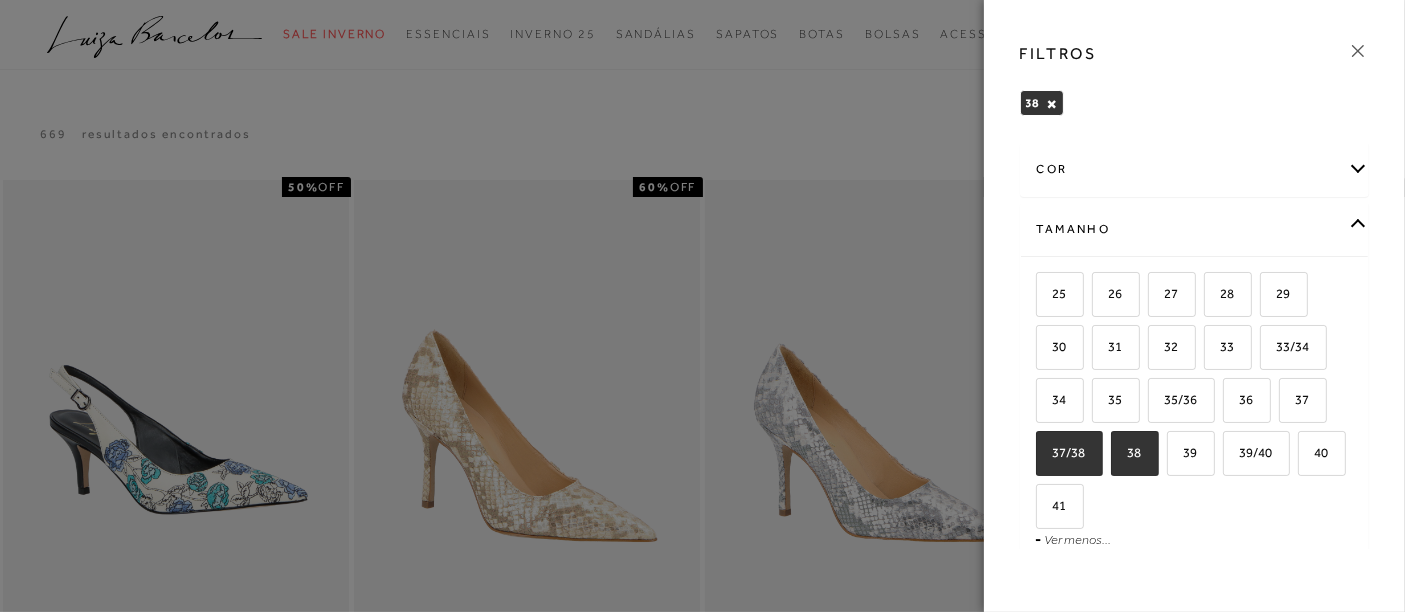 checkbox on "true" 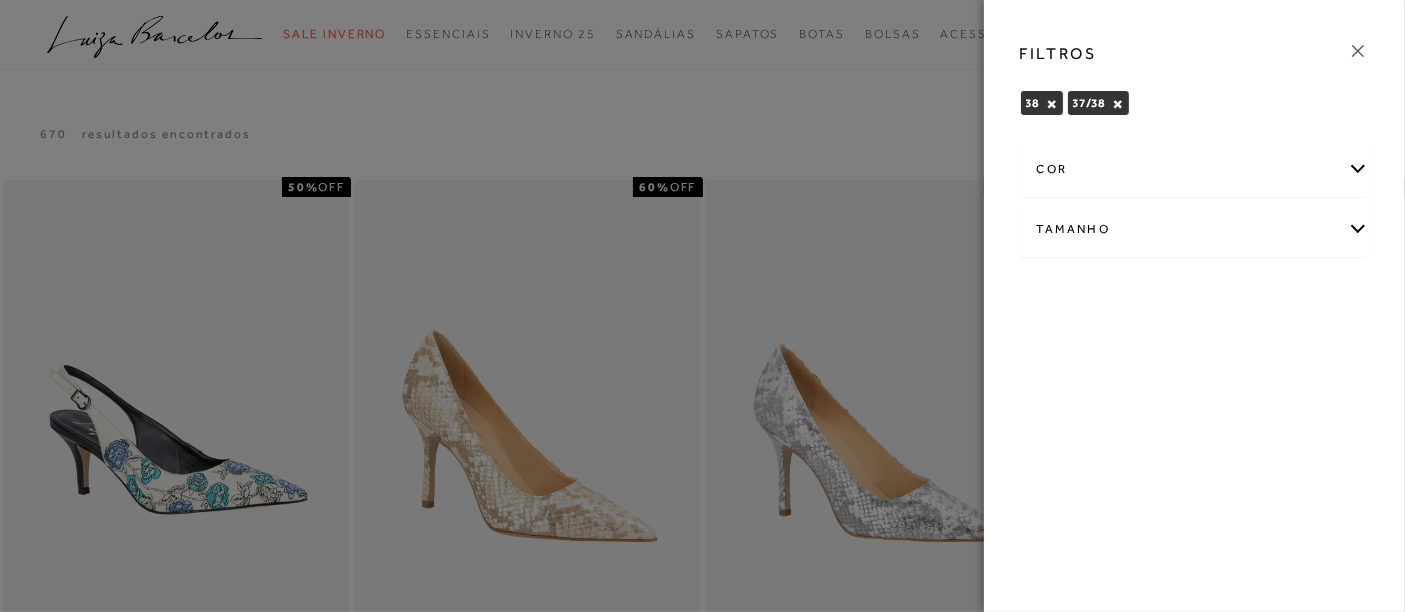 click at bounding box center [702, 306] 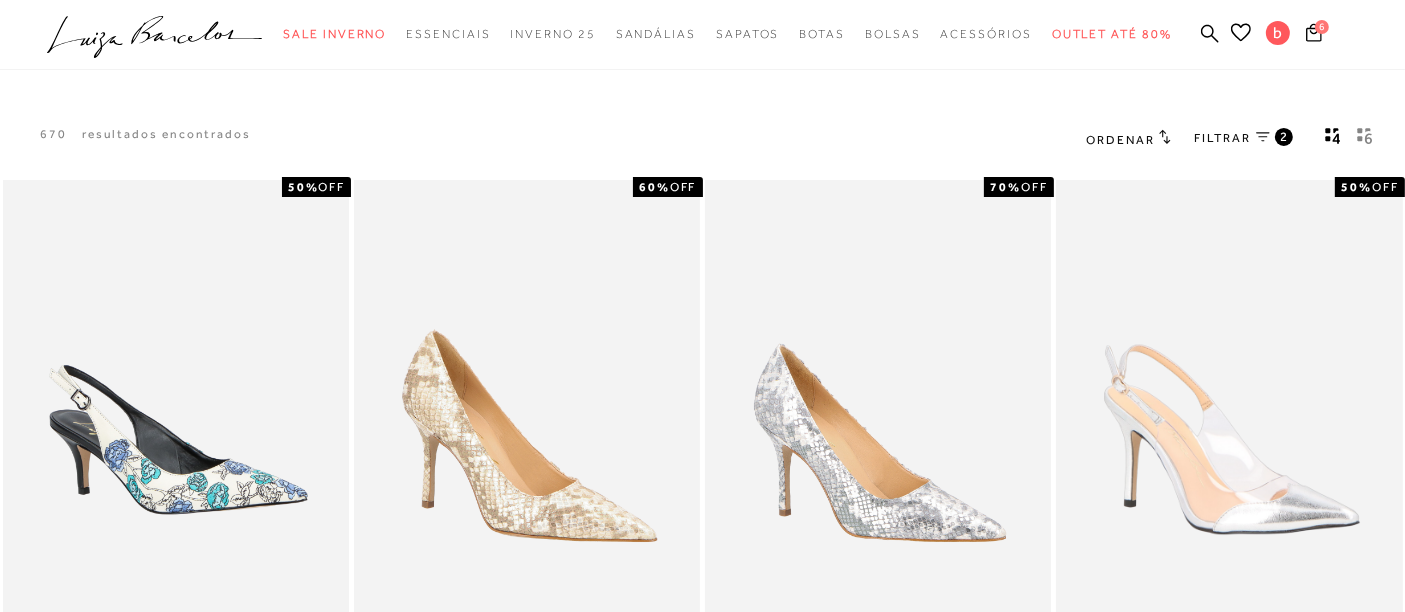 click 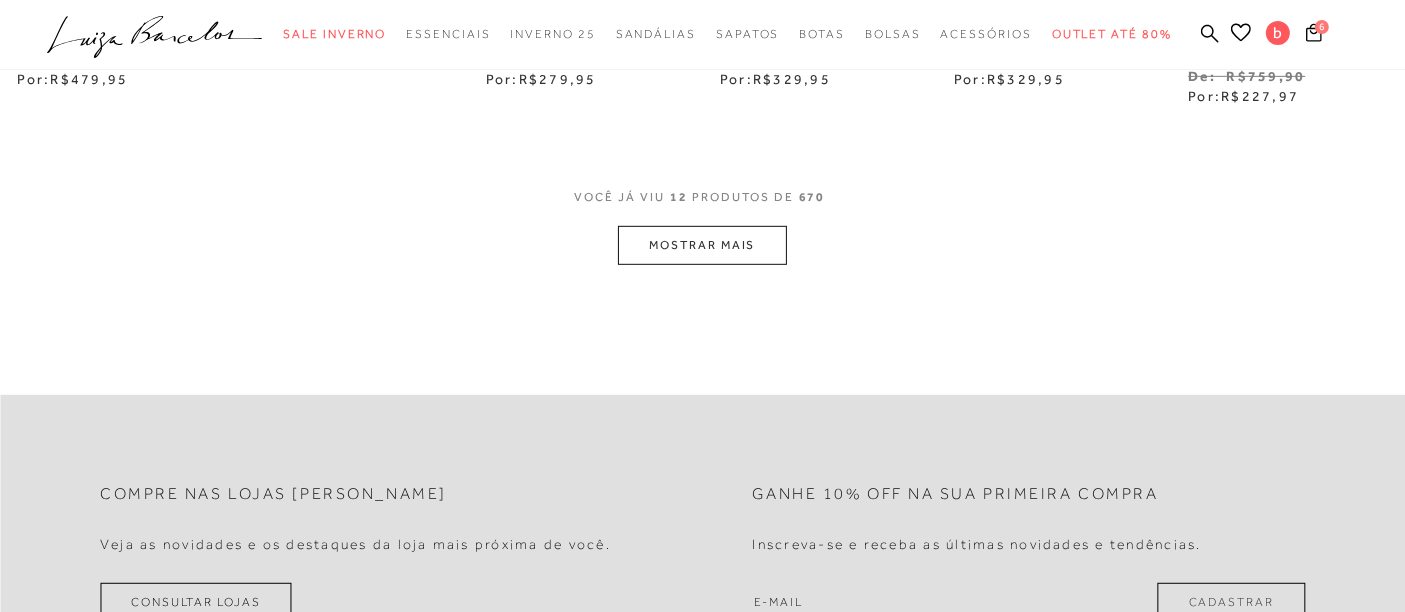 scroll, scrollTop: 1111, scrollLeft: 0, axis: vertical 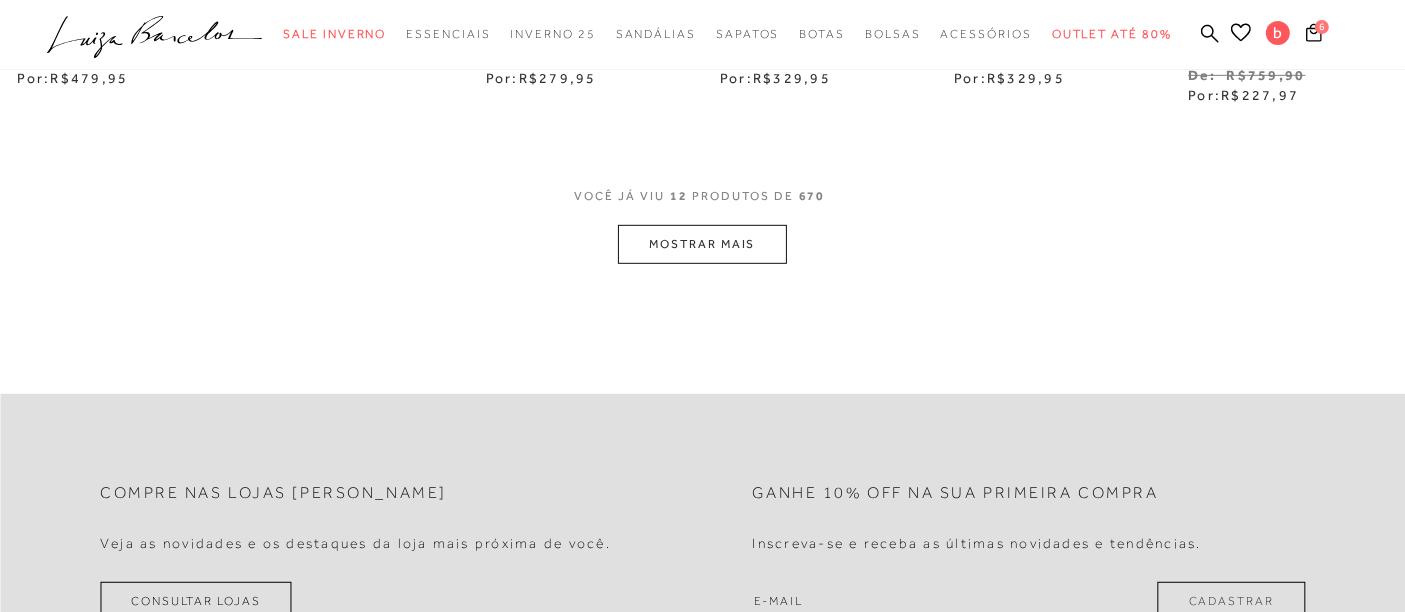 click on "MOSTRAR MAIS" at bounding box center (702, 244) 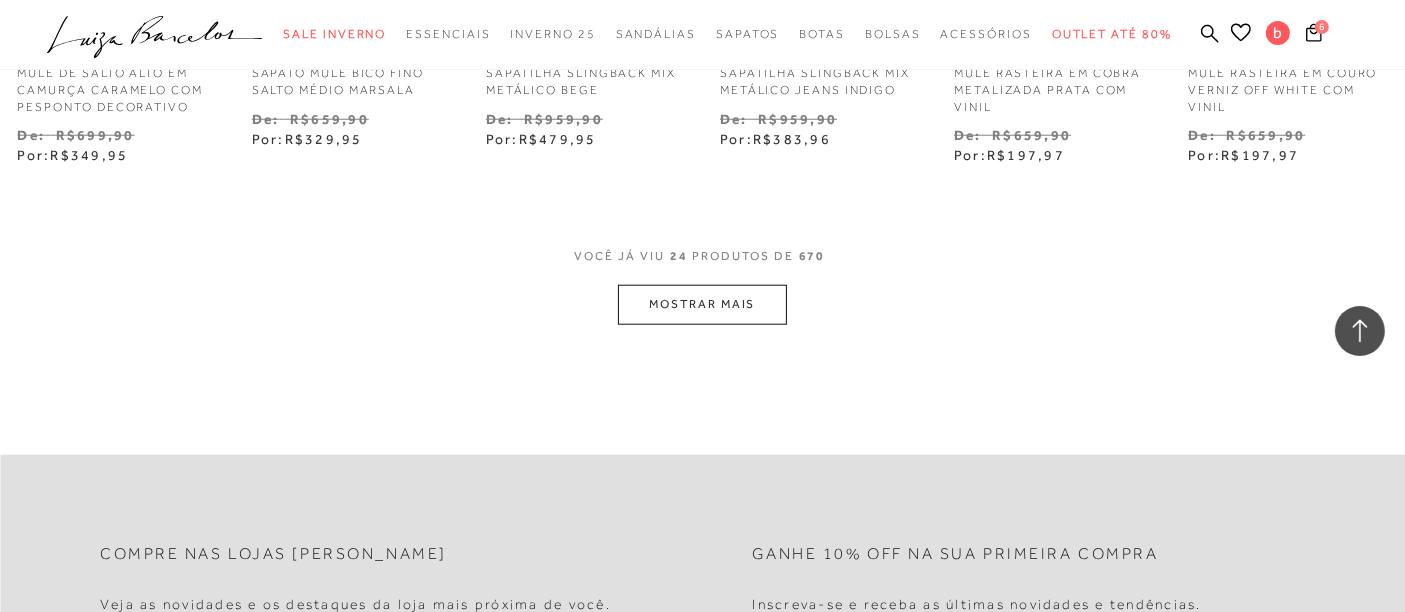 scroll, scrollTop: 2111, scrollLeft: 0, axis: vertical 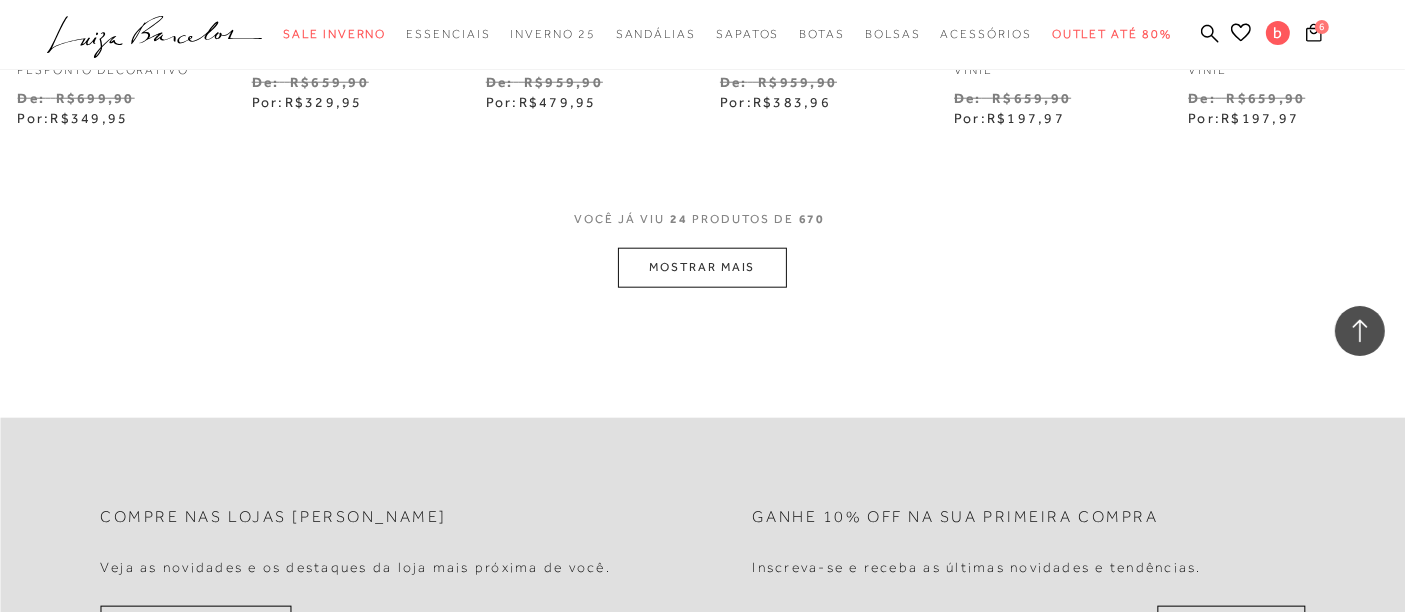 click on "MOSTRAR MAIS" at bounding box center (702, 267) 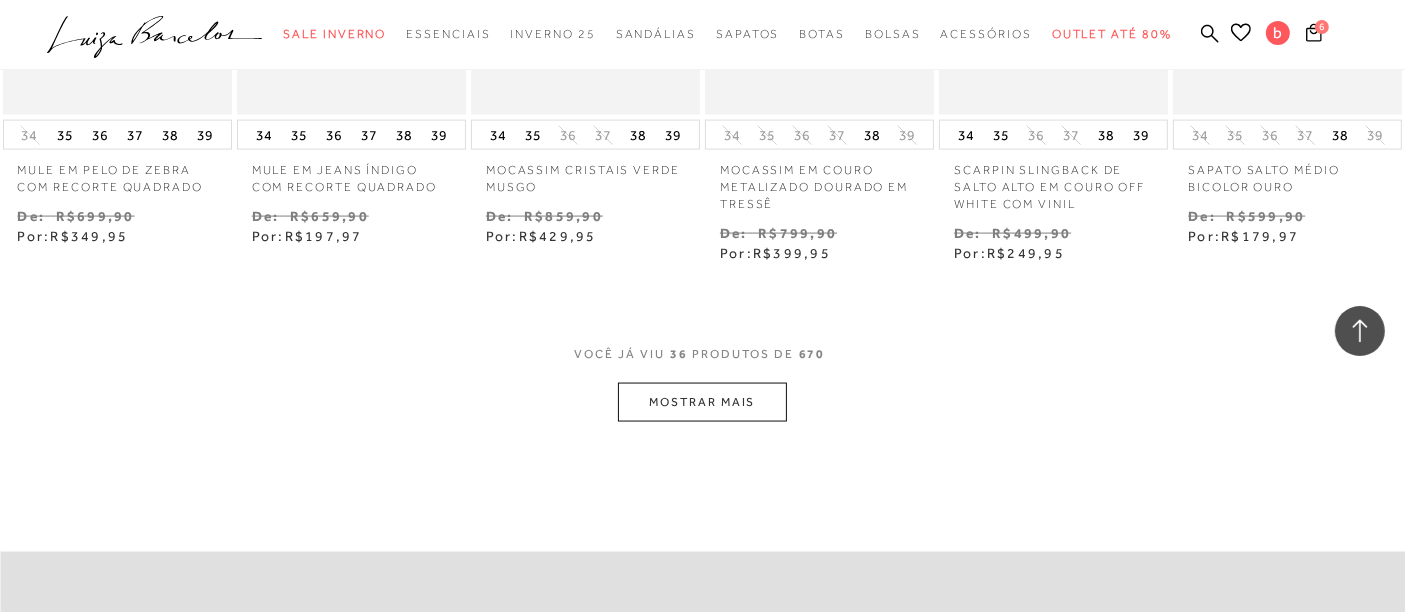 scroll, scrollTop: 2888, scrollLeft: 0, axis: vertical 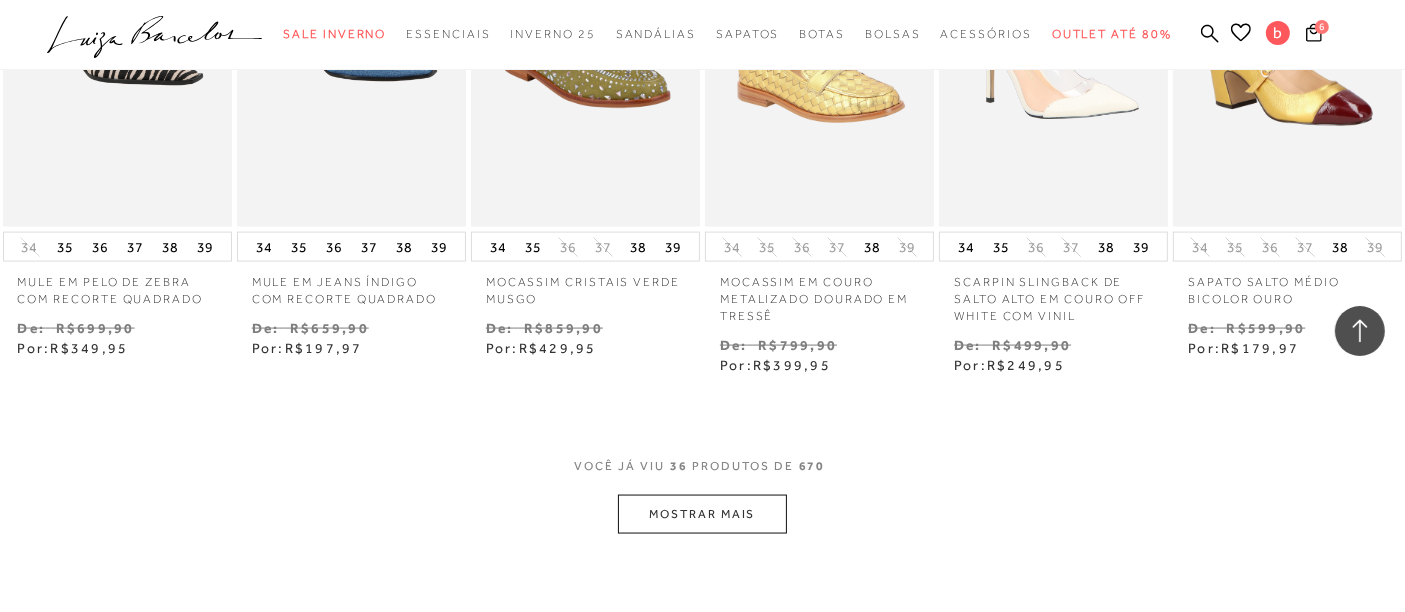 click on "MOSTRAR MAIS" at bounding box center [702, 514] 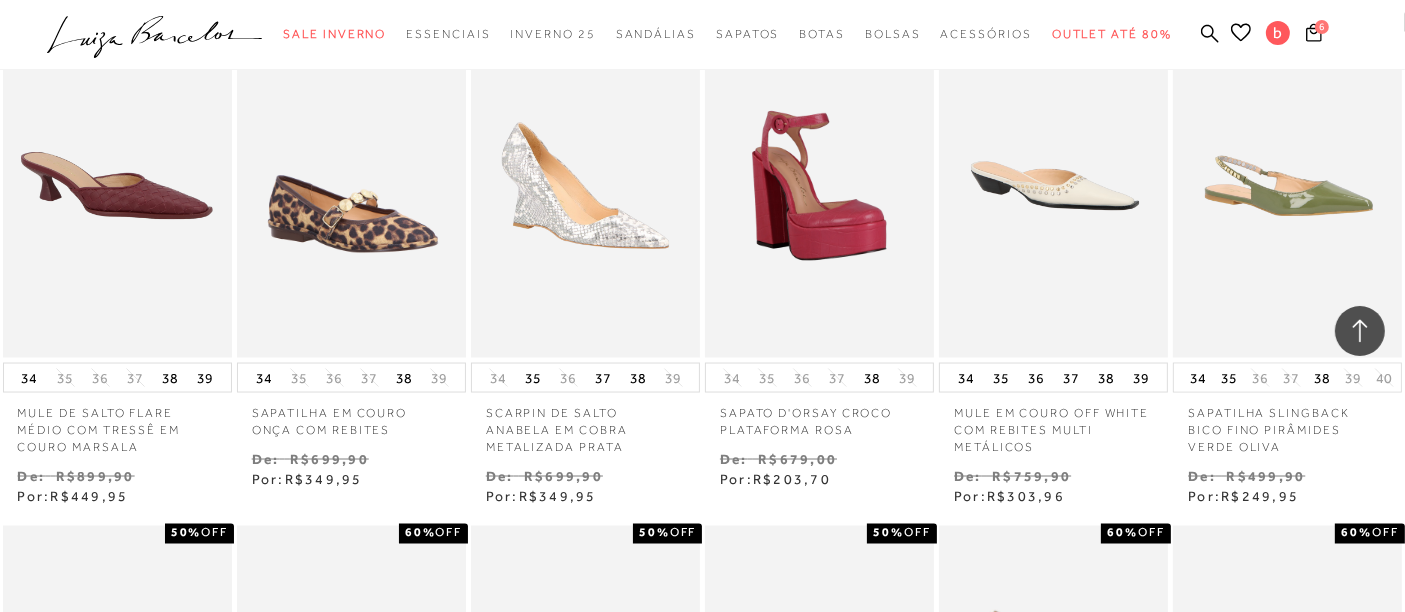 scroll, scrollTop: 3222, scrollLeft: 0, axis: vertical 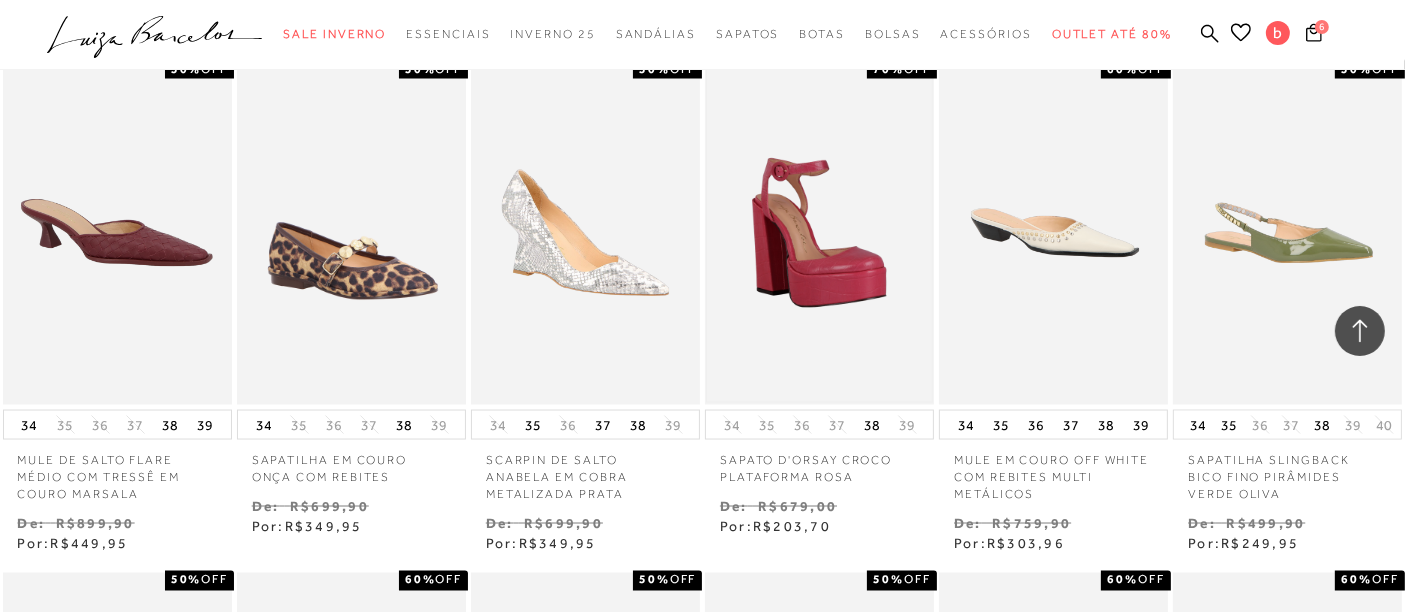 click at bounding box center [819, 233] 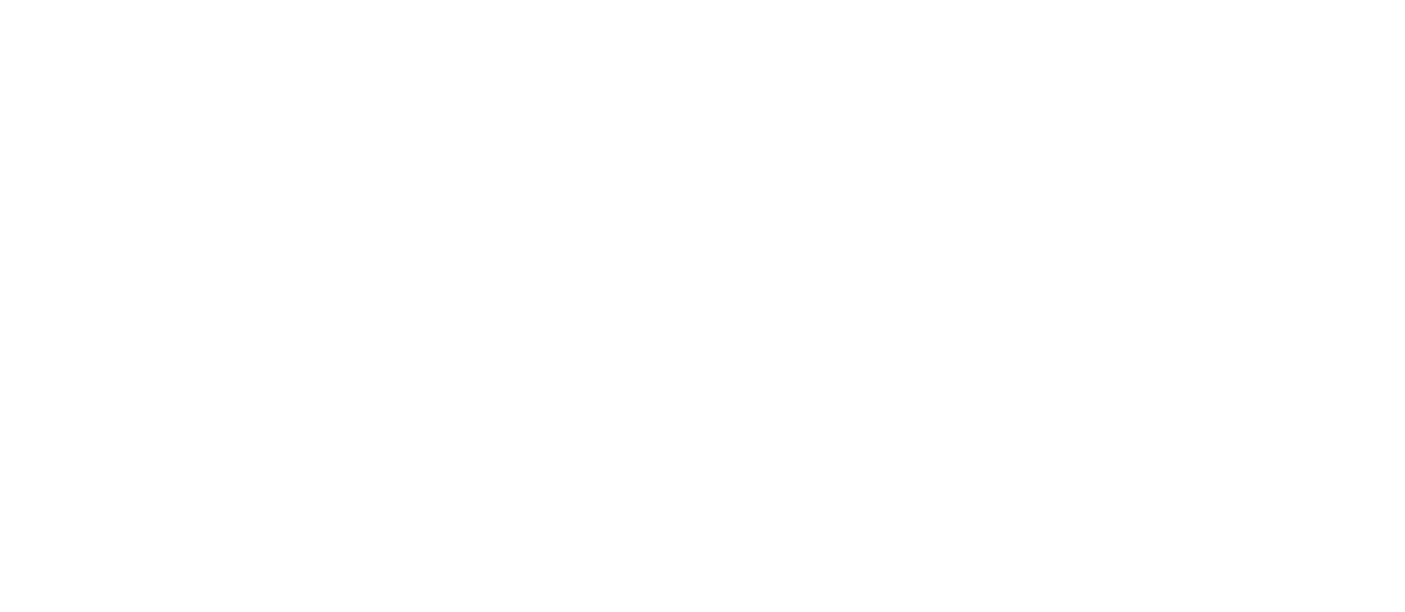 scroll, scrollTop: 0, scrollLeft: 0, axis: both 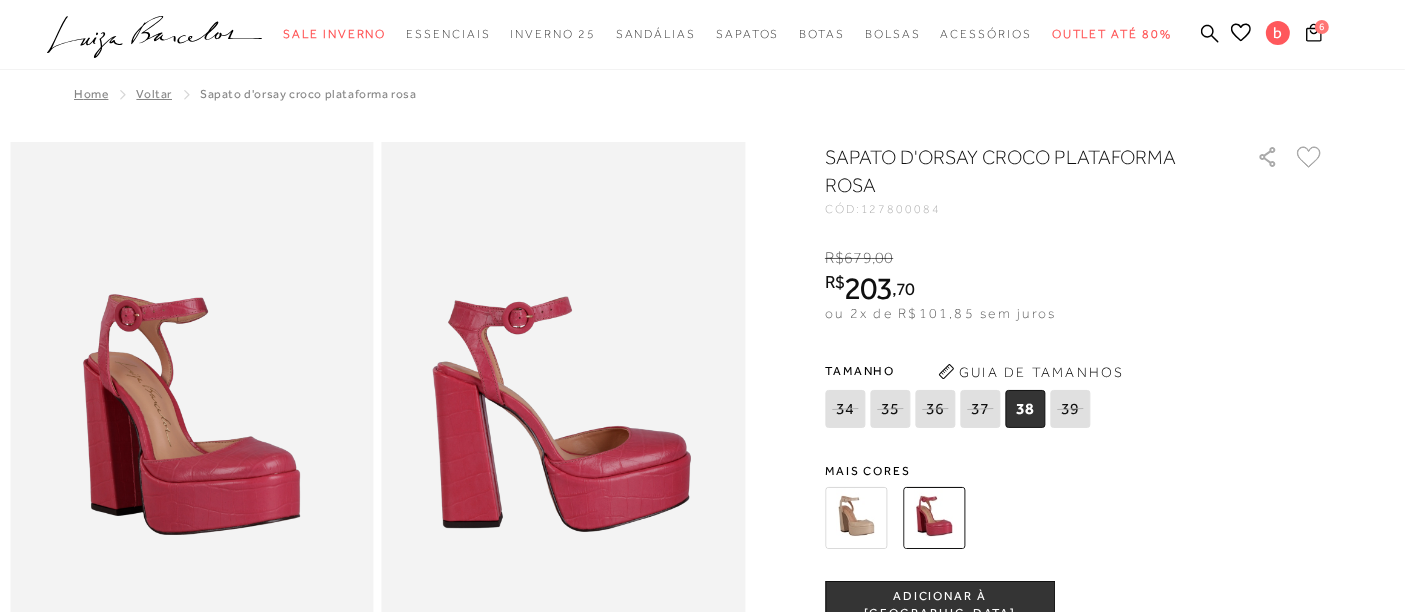 click at bounding box center [856, 518] 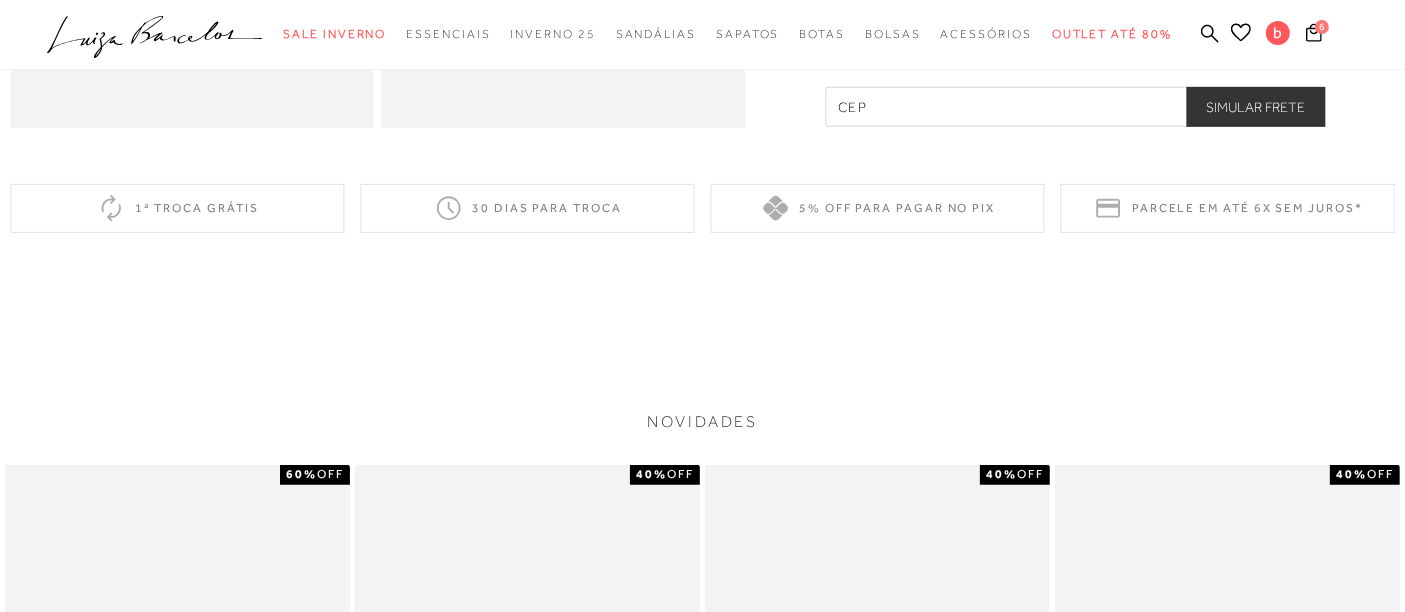 scroll, scrollTop: 1111, scrollLeft: 0, axis: vertical 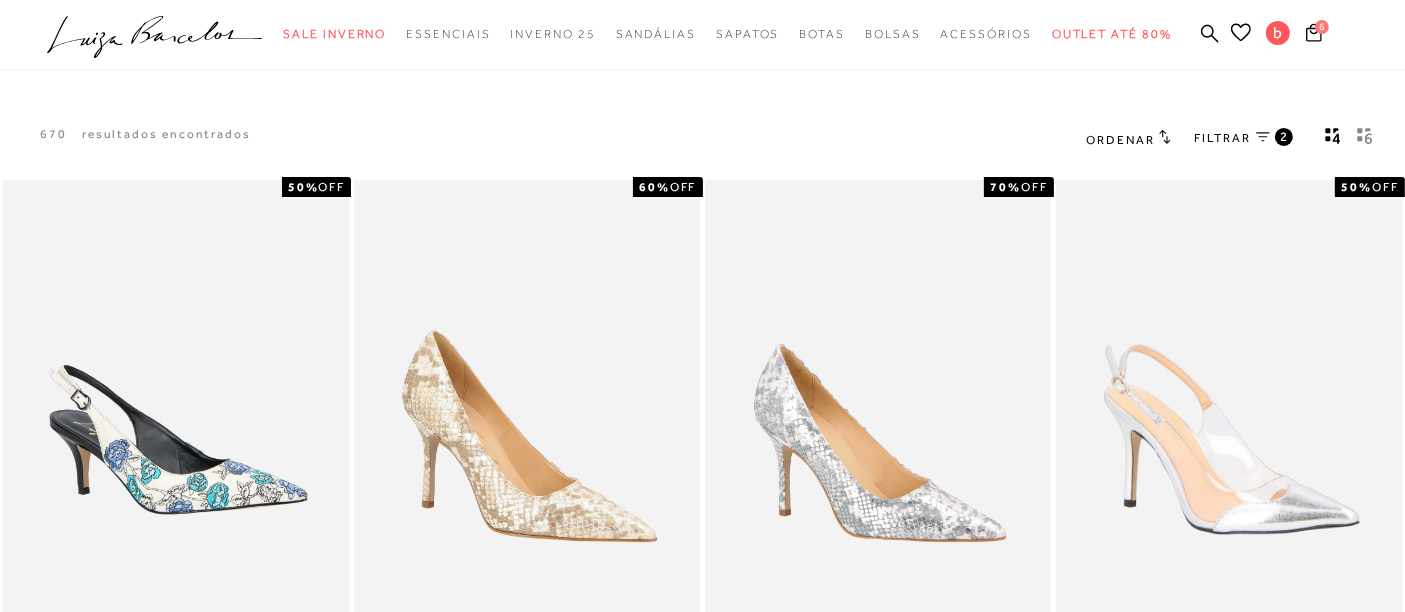 click at bounding box center [1365, 139] 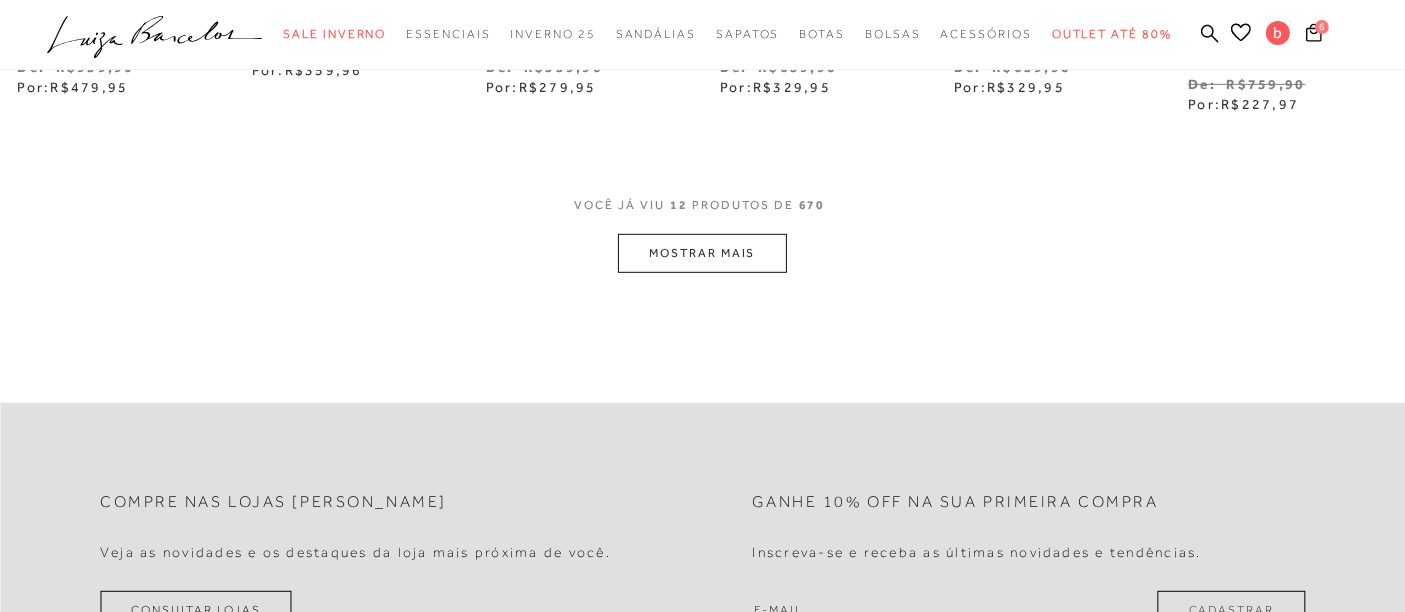scroll, scrollTop: 1111, scrollLeft: 0, axis: vertical 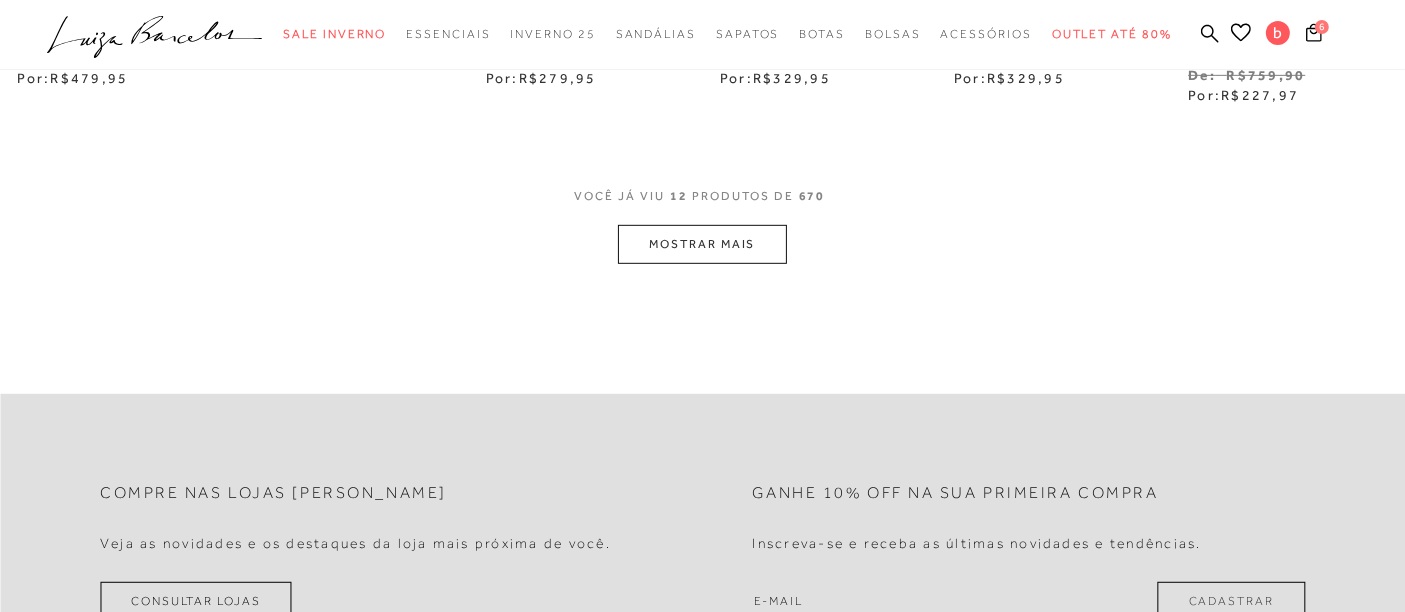 click on "MOSTRAR MAIS" at bounding box center [702, 244] 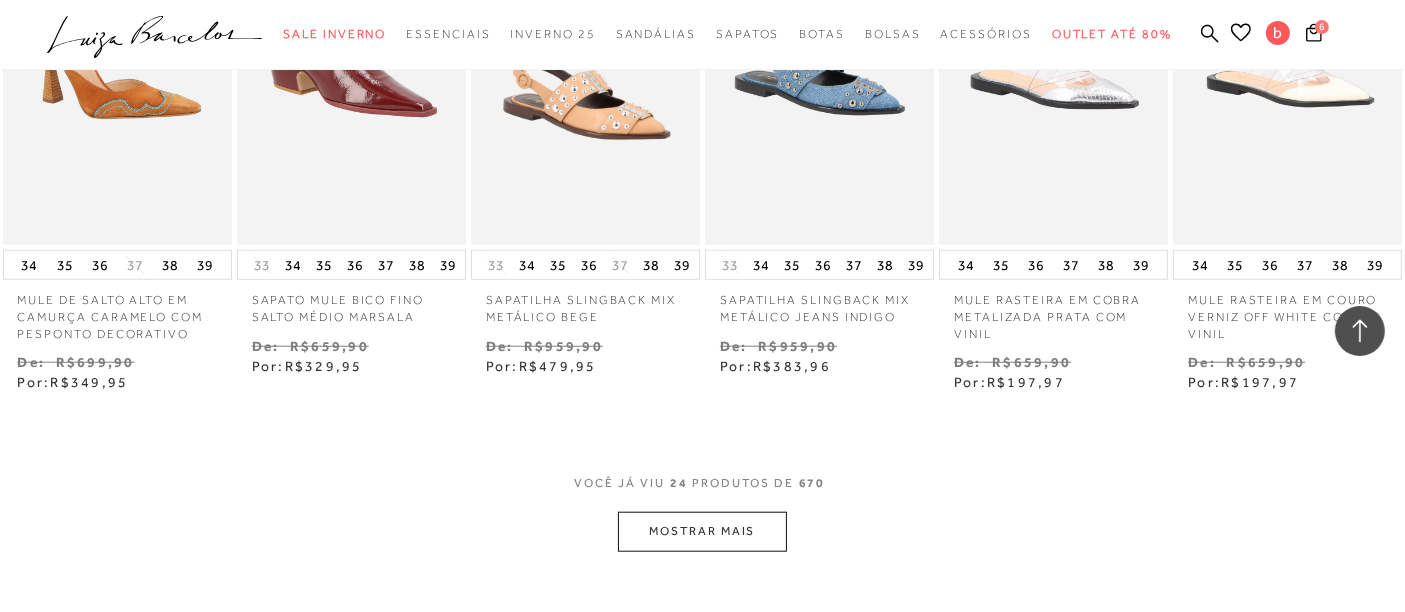 scroll, scrollTop: 1964, scrollLeft: 0, axis: vertical 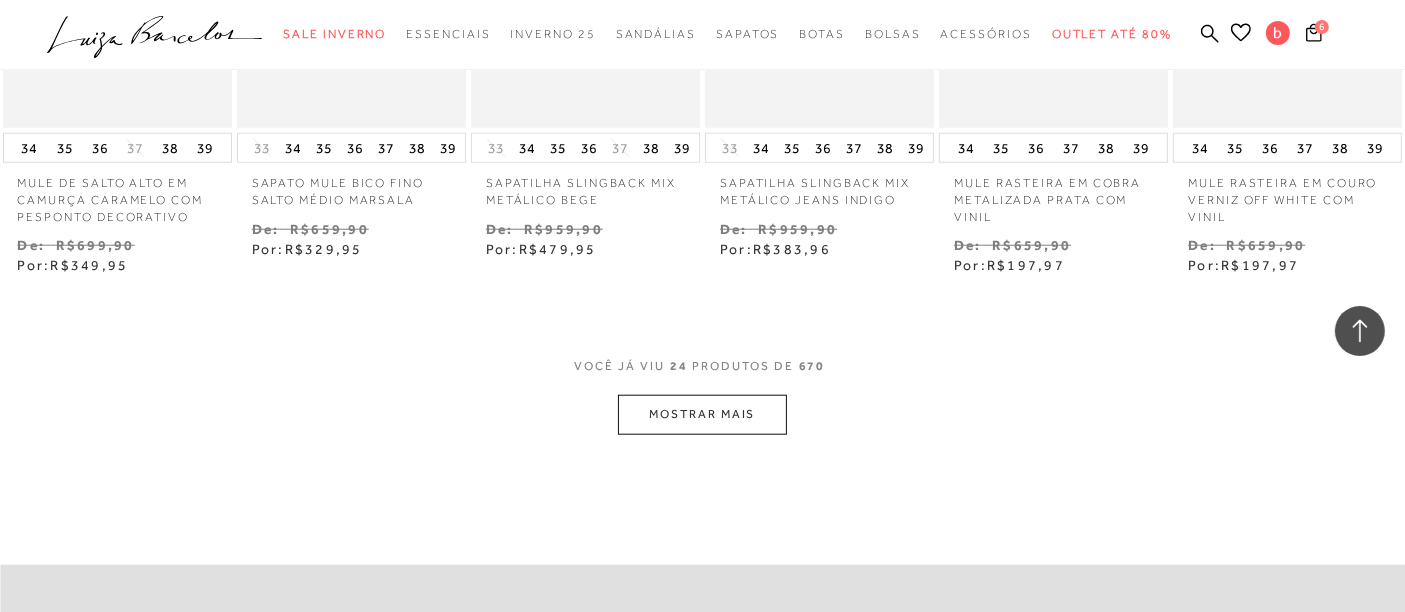 click on "MOSTRAR MAIS" at bounding box center [702, 414] 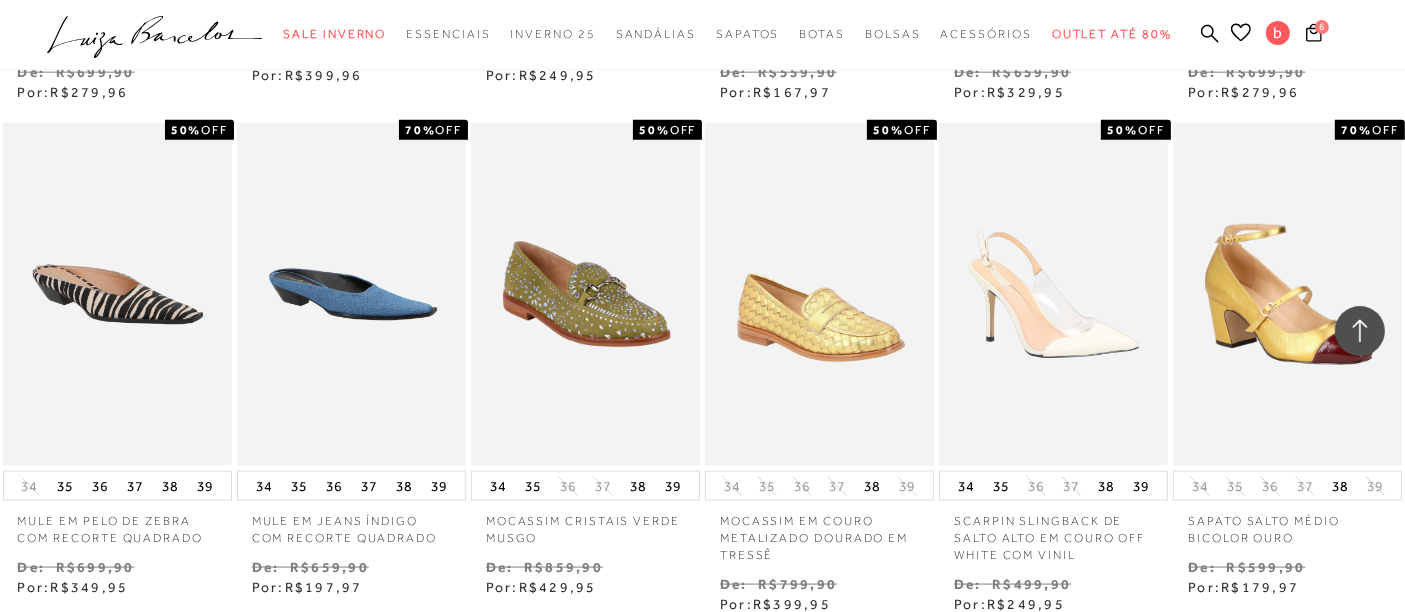 scroll, scrollTop: 2853, scrollLeft: 0, axis: vertical 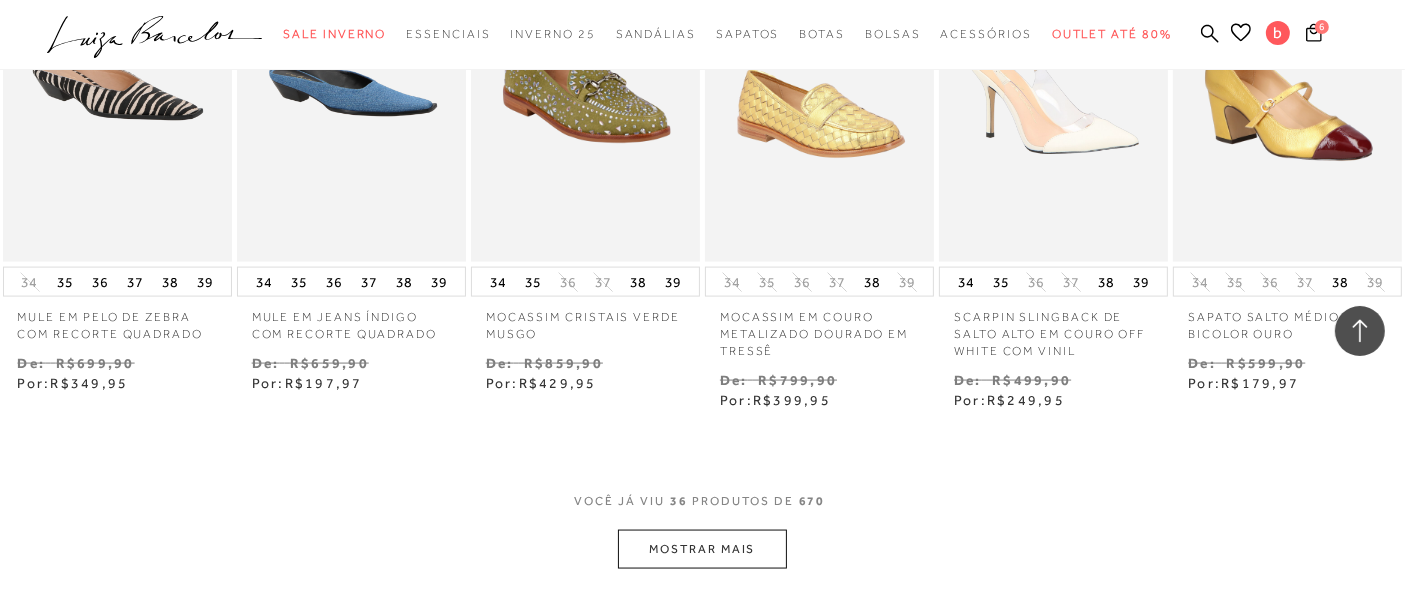 click on "MOSTRAR MAIS" at bounding box center (702, 549) 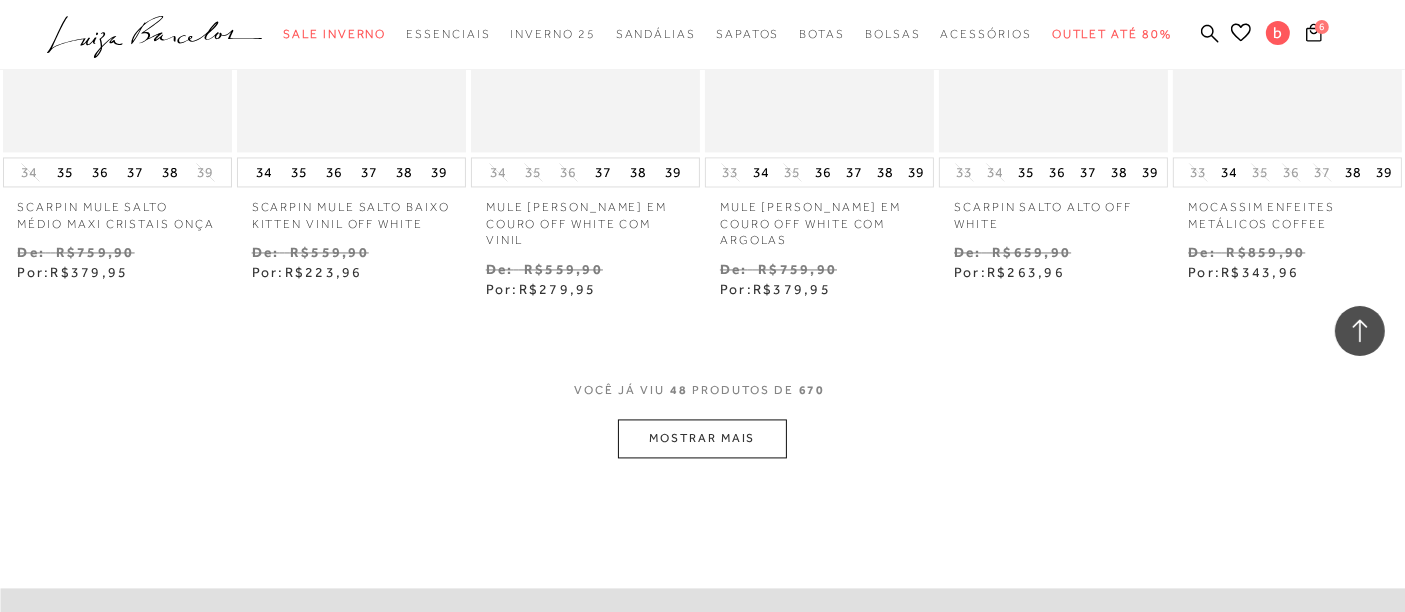 scroll, scrollTop: 4075, scrollLeft: 0, axis: vertical 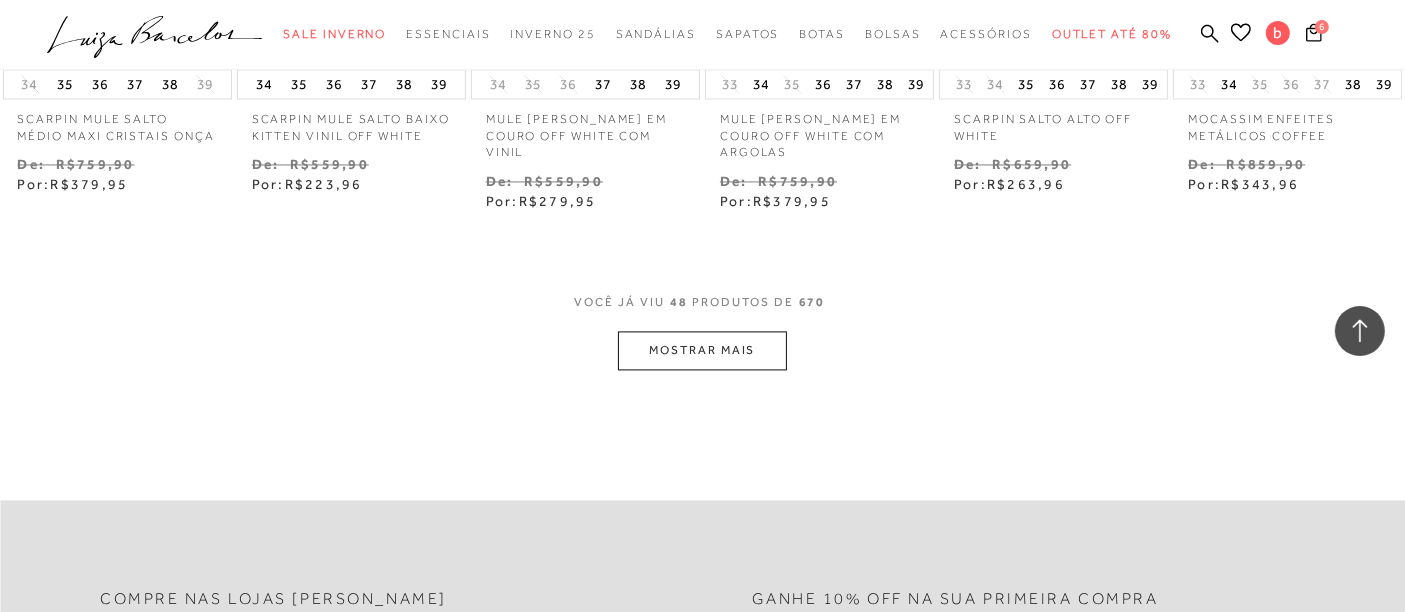 click on "MOSTRAR MAIS" at bounding box center (702, 350) 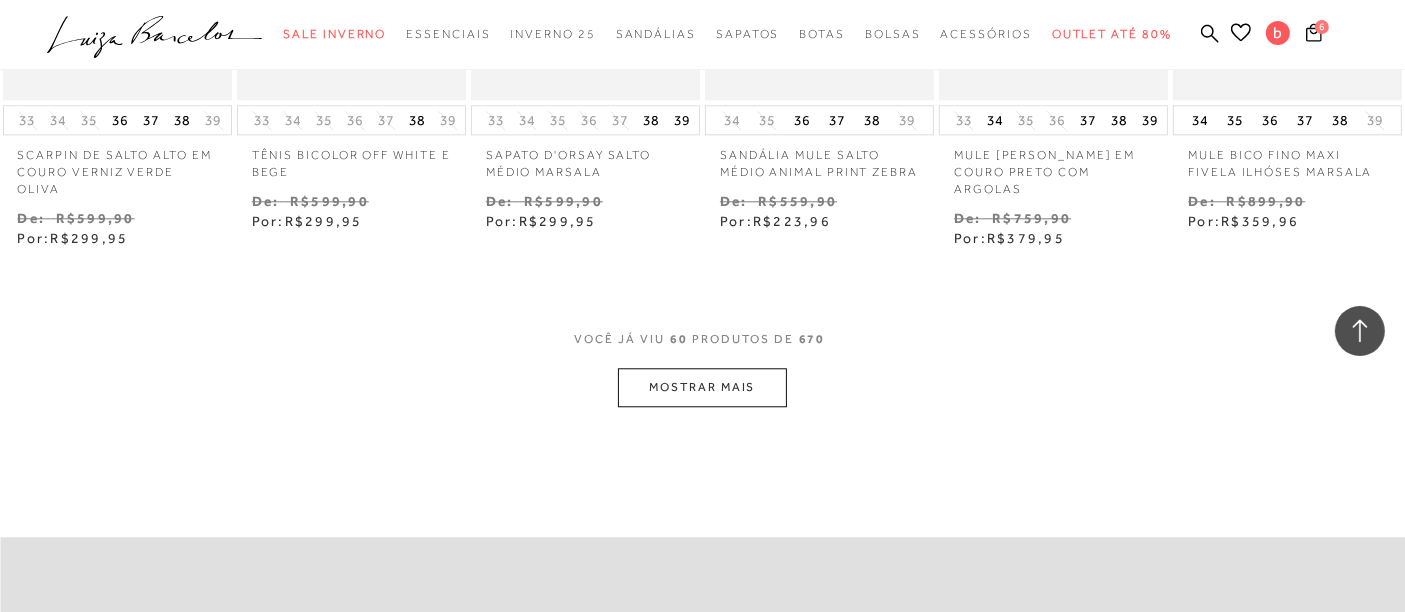 scroll, scrollTop: 5075, scrollLeft: 0, axis: vertical 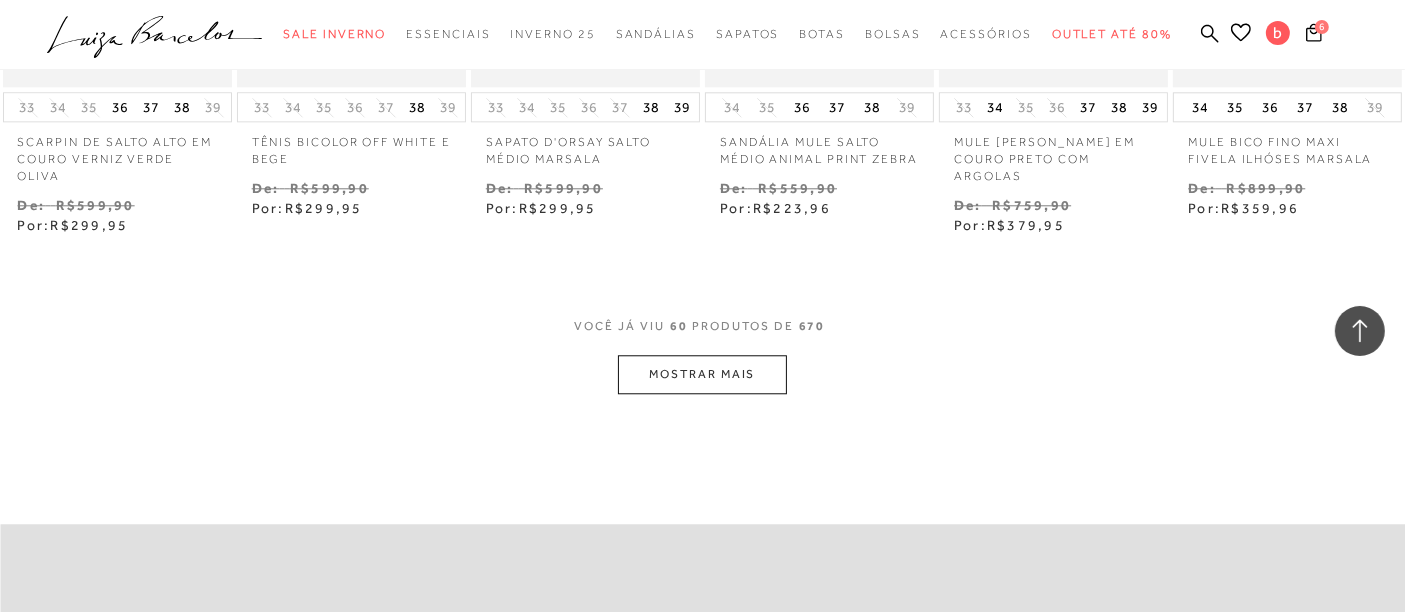 click on "MOSTRAR MAIS" at bounding box center (702, 374) 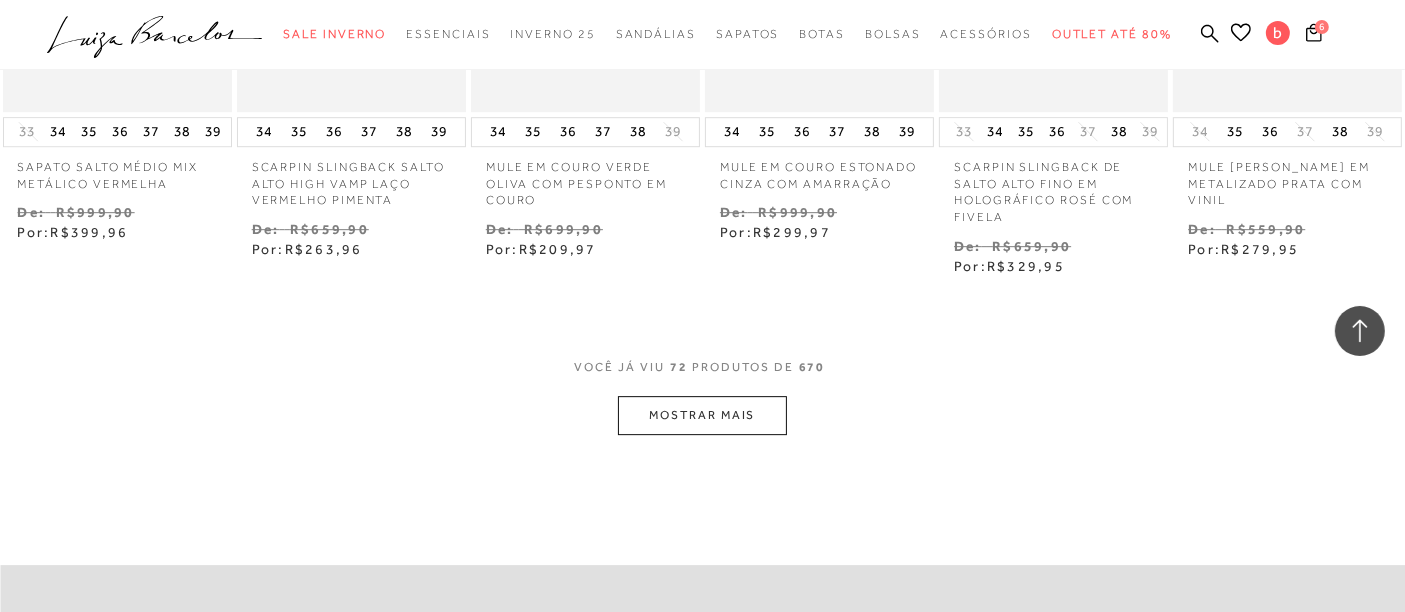 scroll, scrollTop: 6075, scrollLeft: 0, axis: vertical 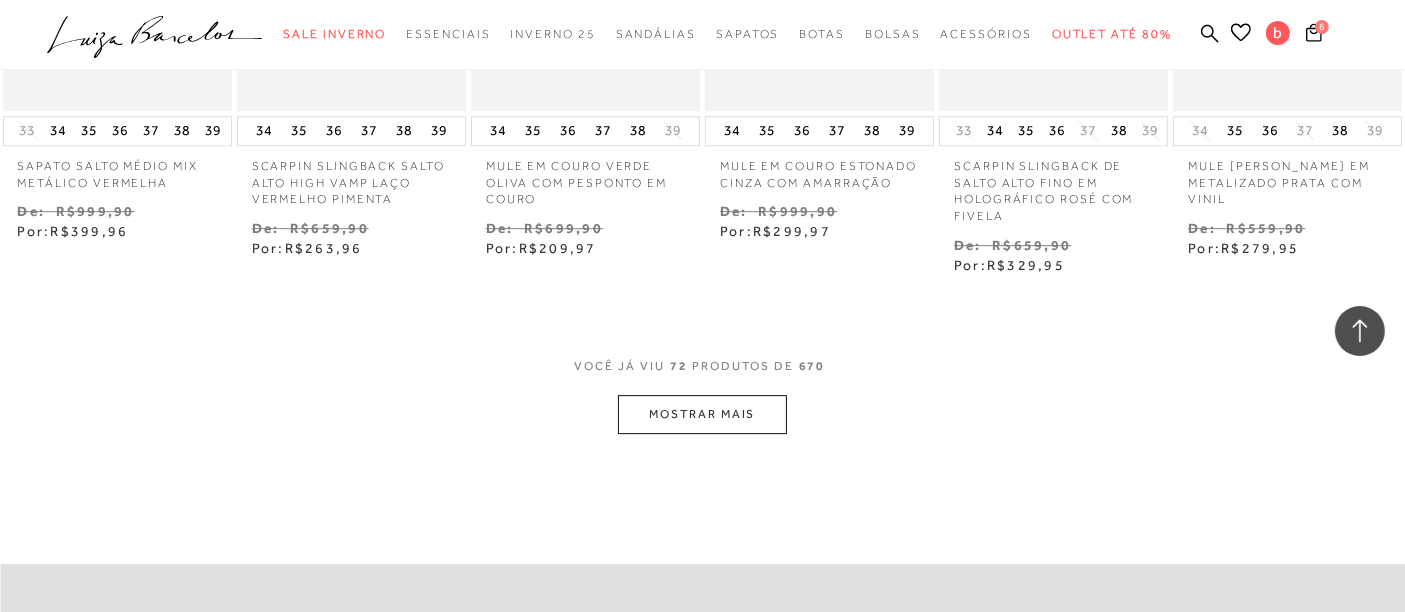click on "MOSTRAR MAIS" at bounding box center [702, 414] 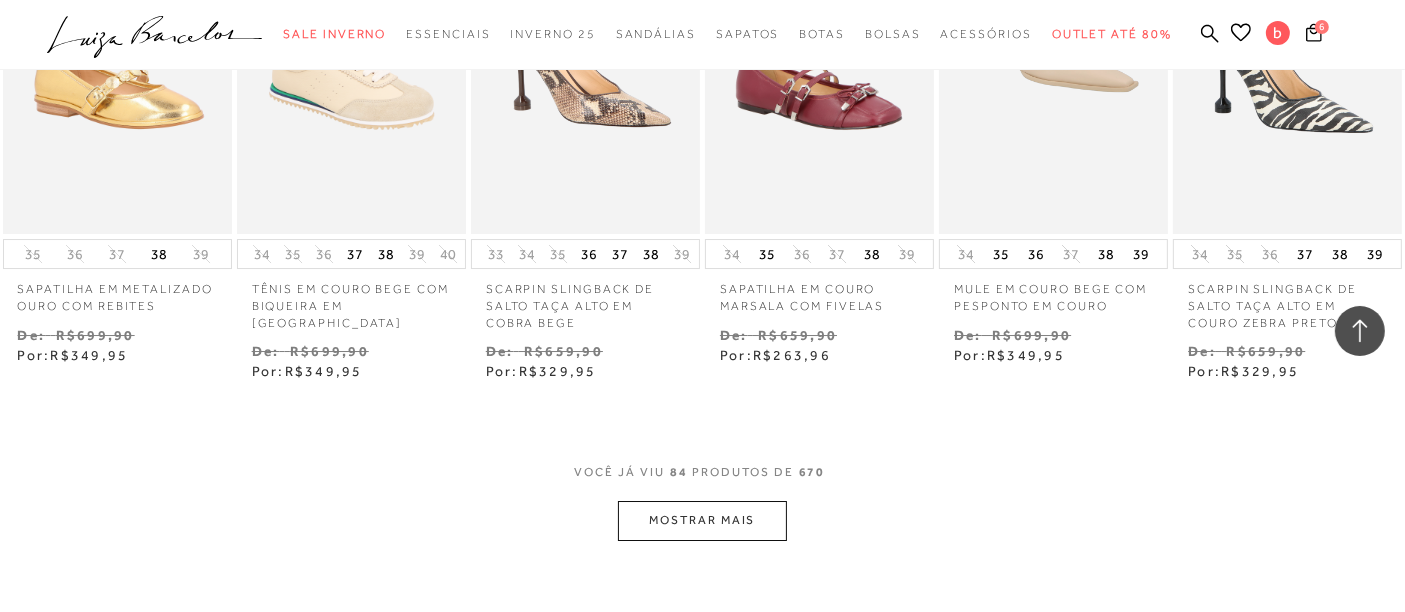scroll, scrollTop: 7075, scrollLeft: 0, axis: vertical 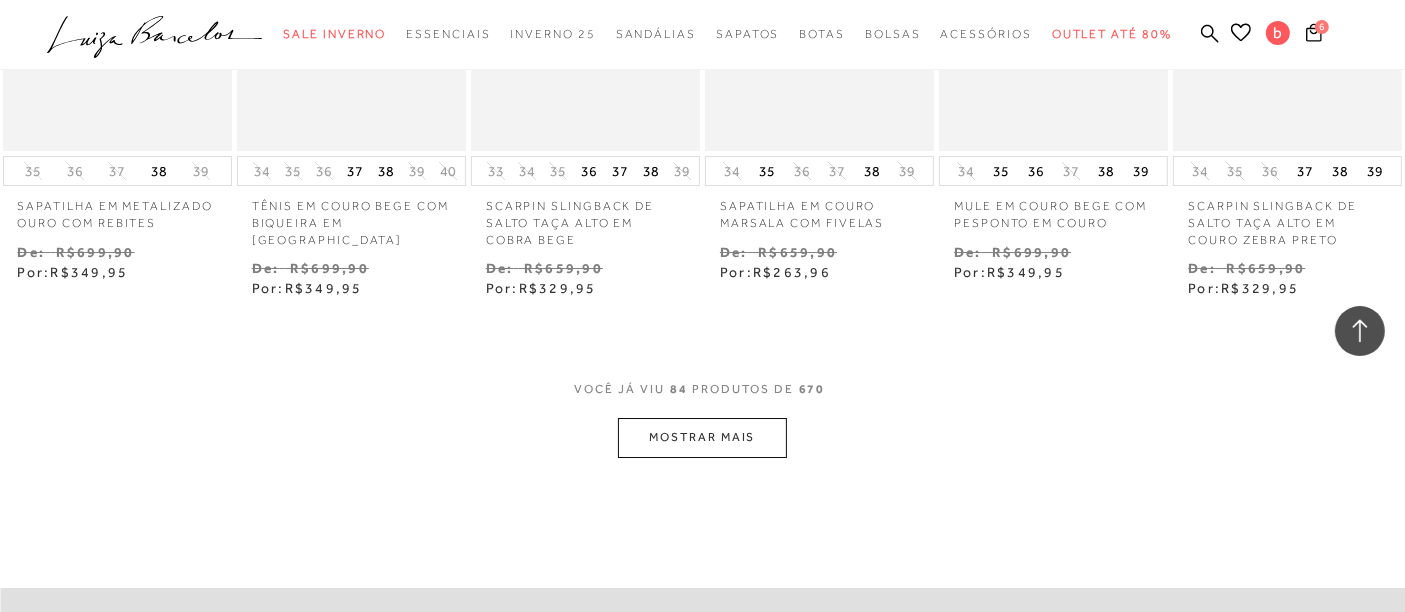 click on "MOSTRAR MAIS" at bounding box center [702, 437] 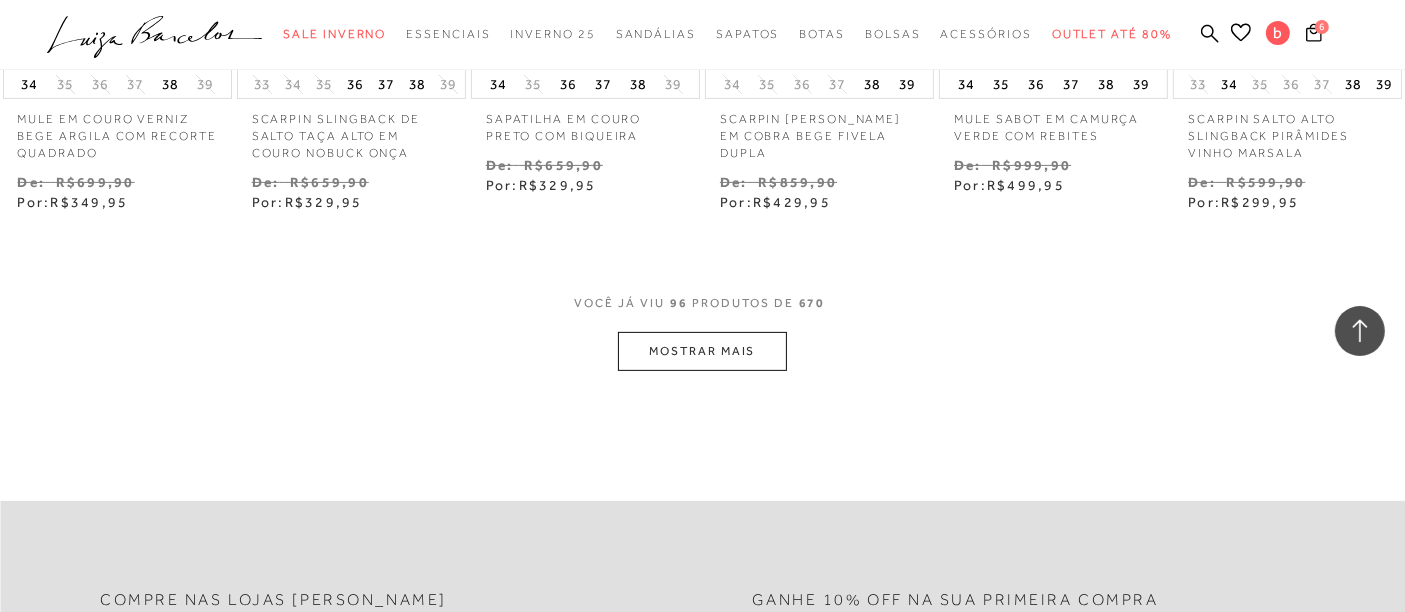 scroll, scrollTop: 8186, scrollLeft: 0, axis: vertical 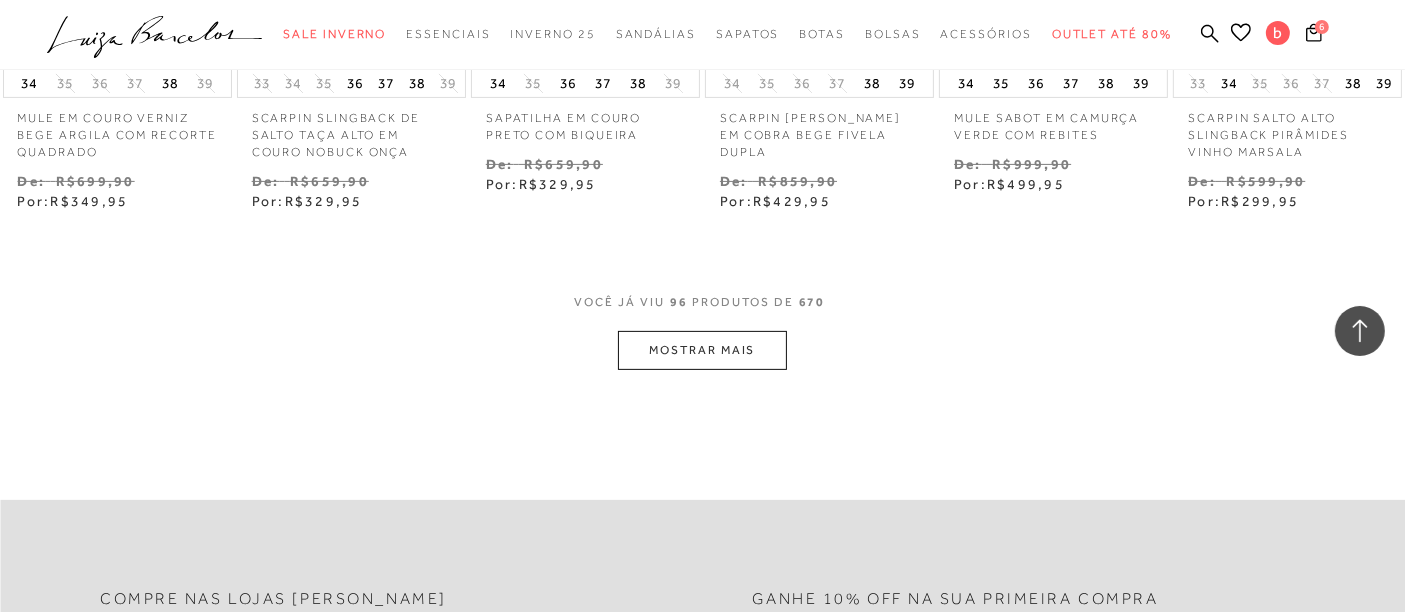 click on "MOSTRAR MAIS" at bounding box center (702, 350) 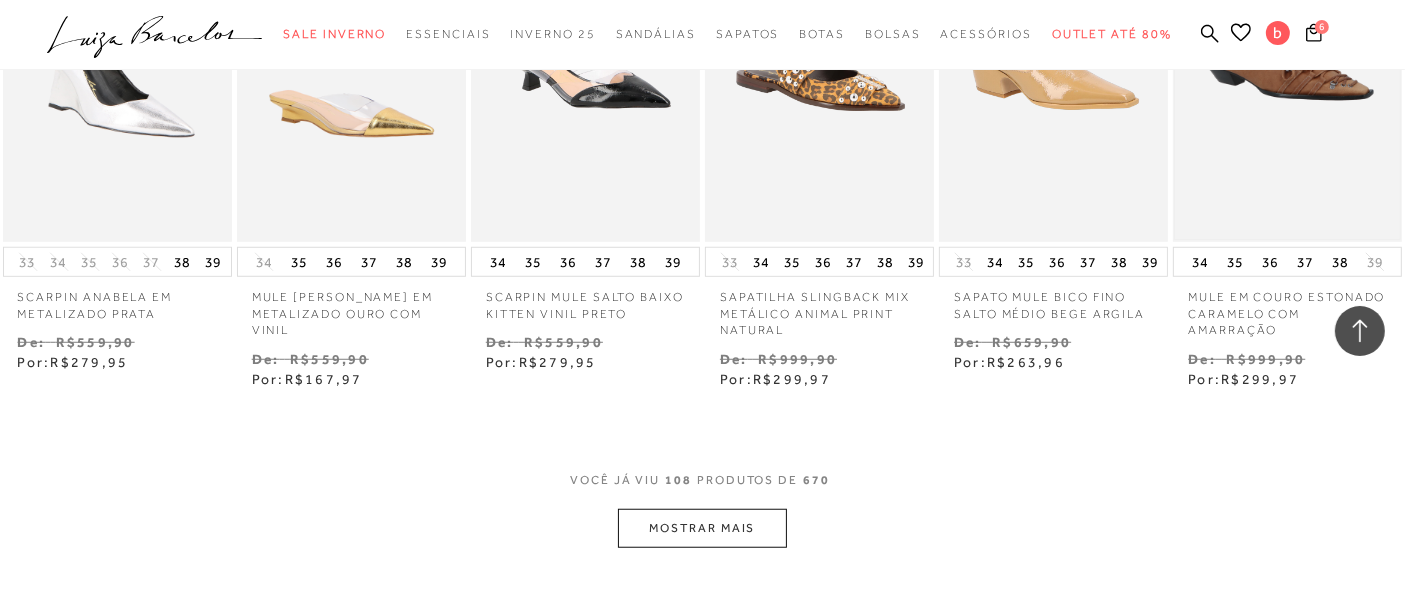 scroll, scrollTop: 9186, scrollLeft: 0, axis: vertical 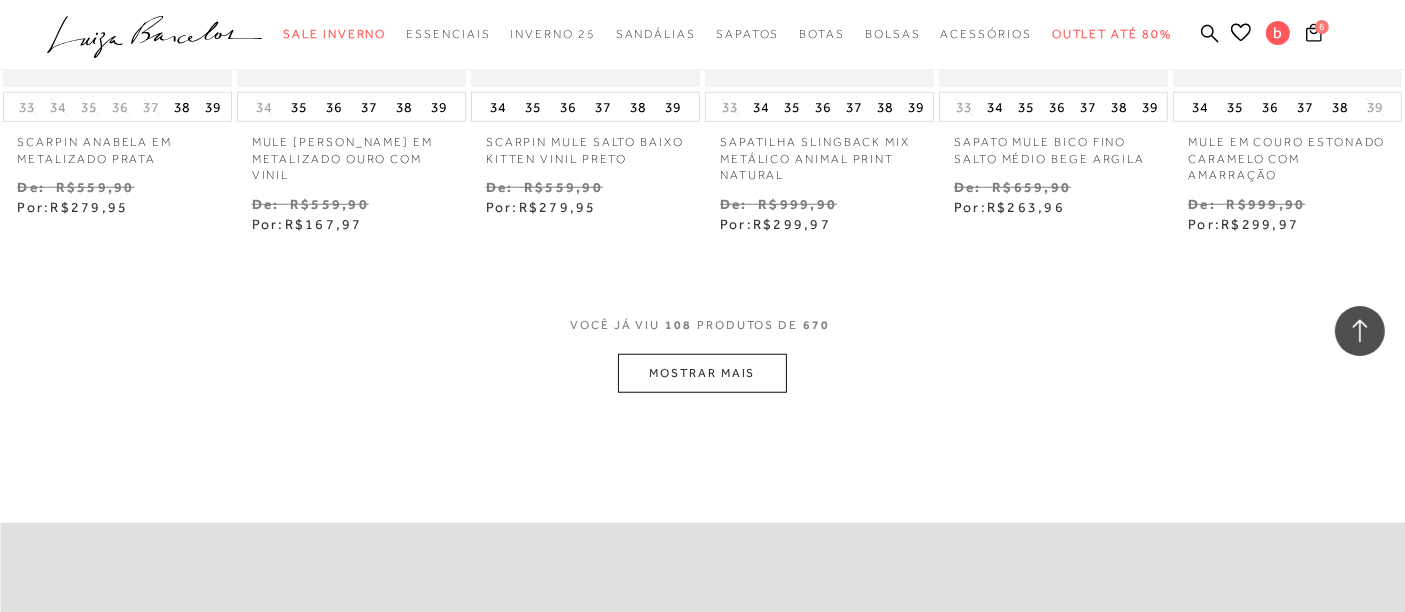 click on "MOSTRAR MAIS" at bounding box center (702, 373) 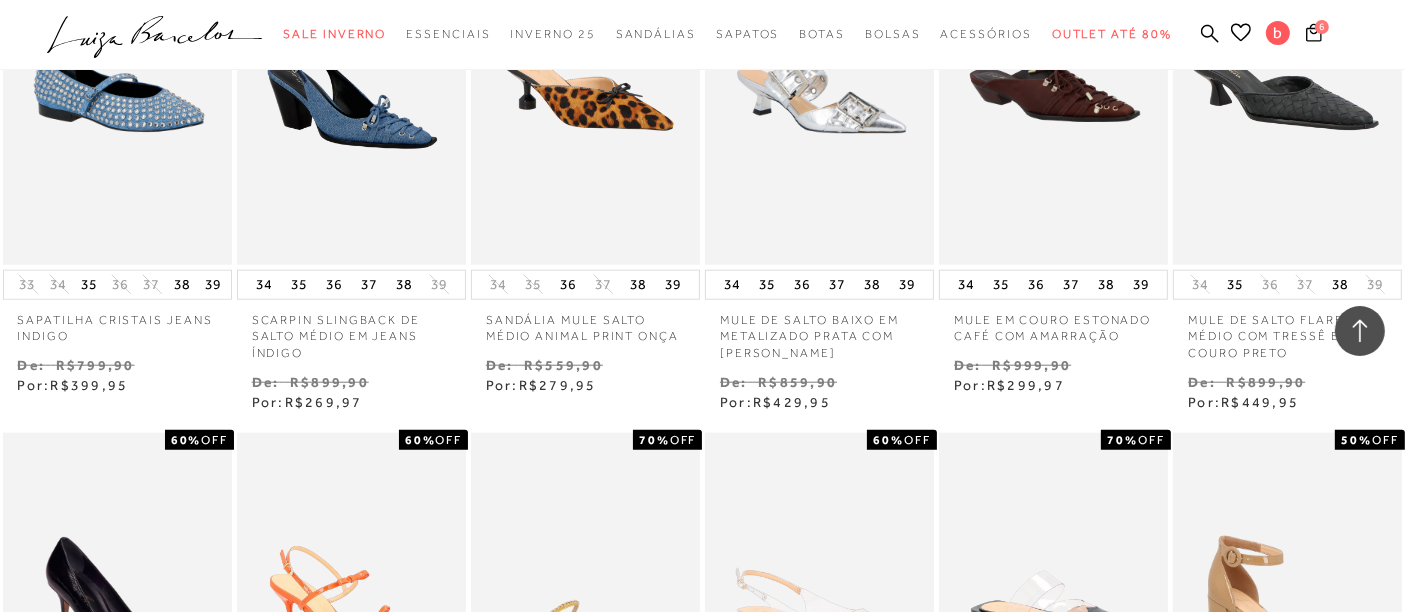scroll, scrollTop: 9631, scrollLeft: 0, axis: vertical 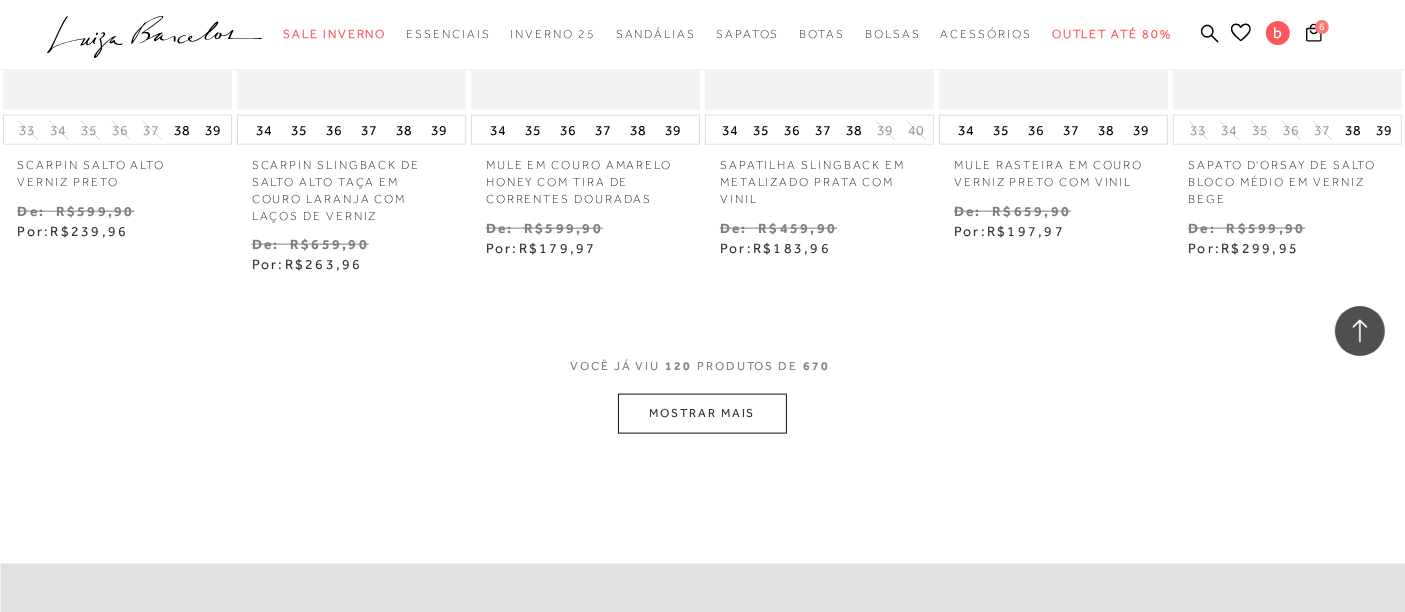click on "MOSTRAR MAIS" at bounding box center [702, 413] 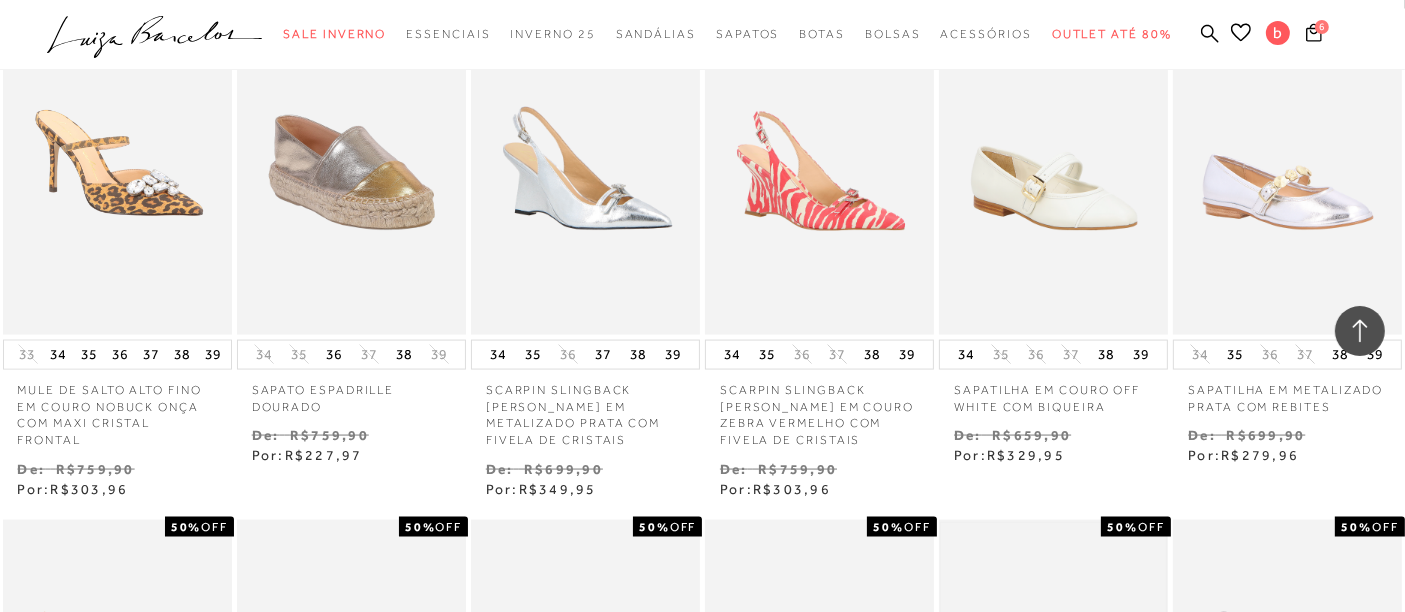 scroll, scrollTop: 10742, scrollLeft: 0, axis: vertical 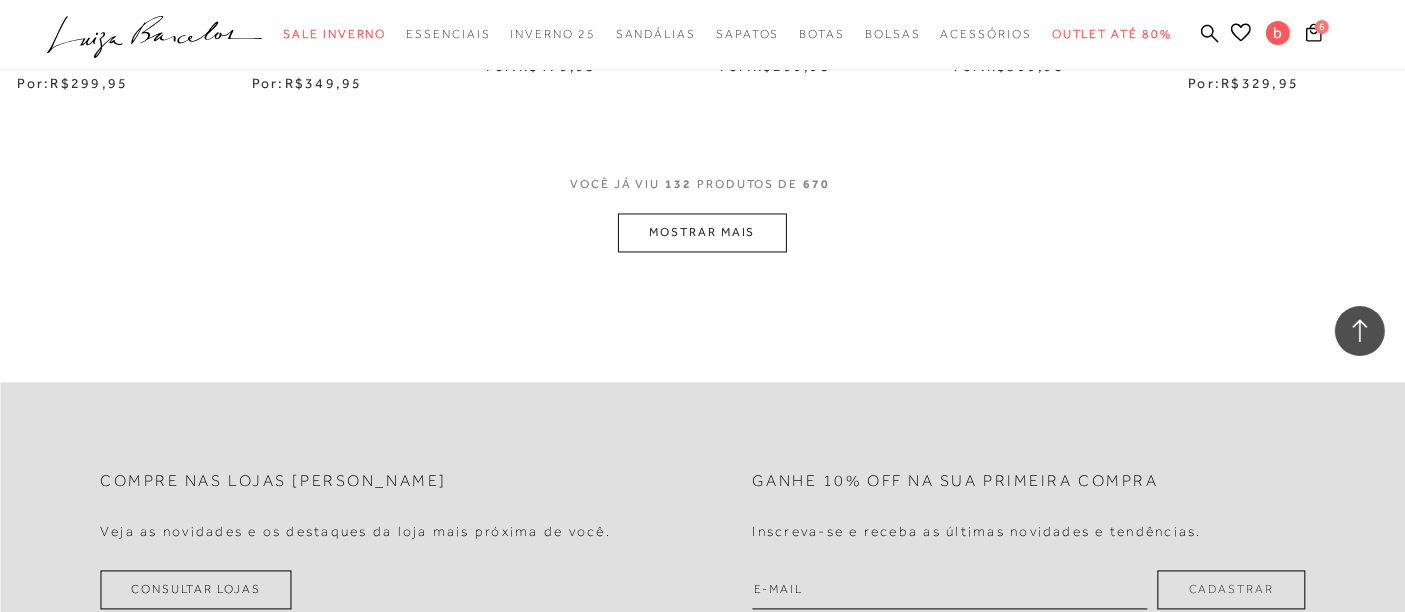 click on "MOSTRAR MAIS" at bounding box center (702, 232) 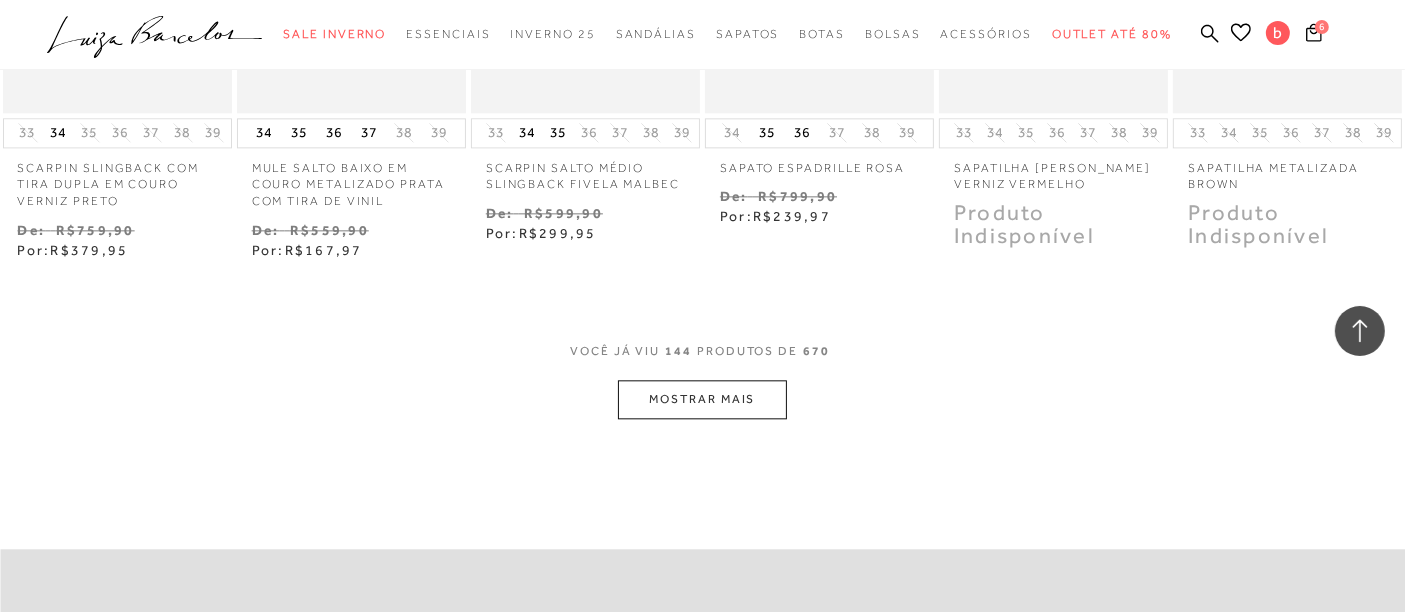 scroll, scrollTop: 12297, scrollLeft: 0, axis: vertical 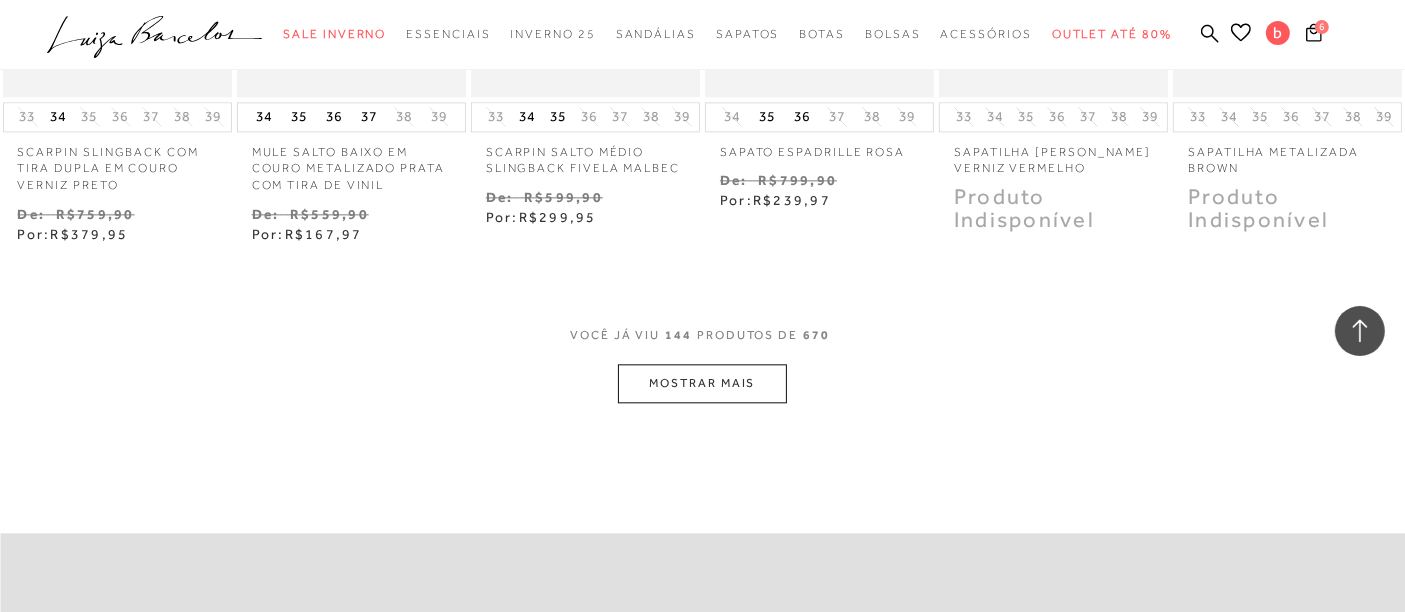click on "MOSTRAR MAIS" at bounding box center [702, 383] 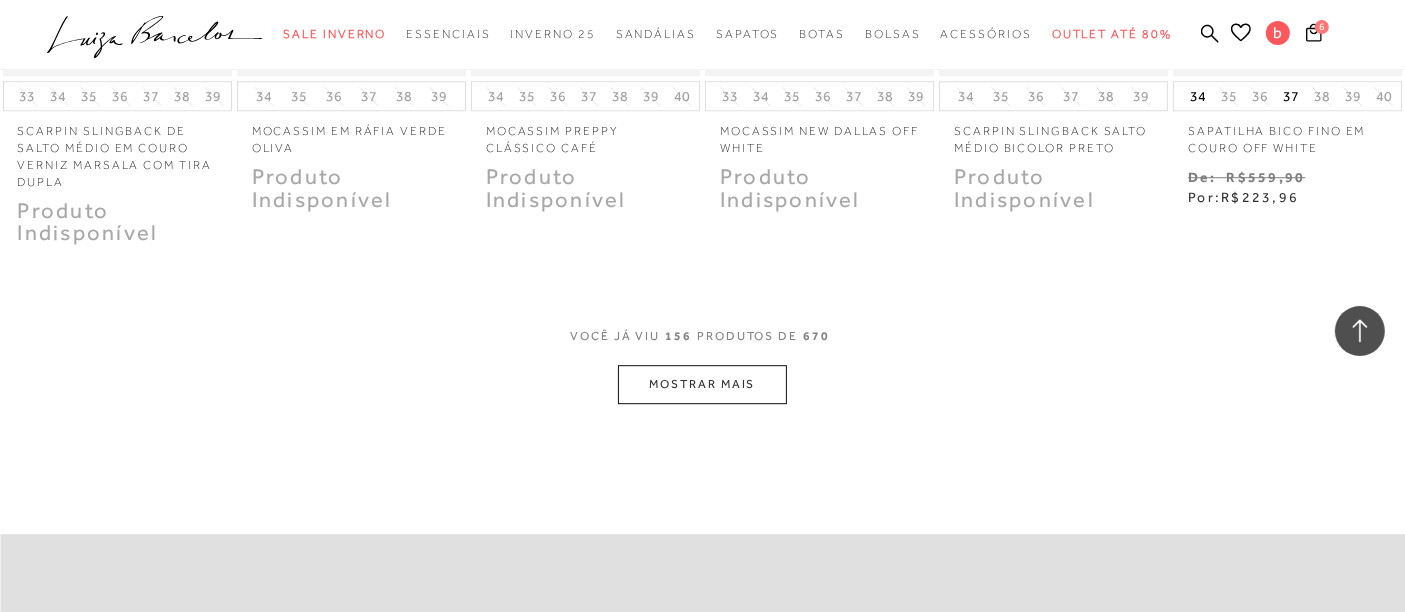 scroll, scrollTop: 13408, scrollLeft: 0, axis: vertical 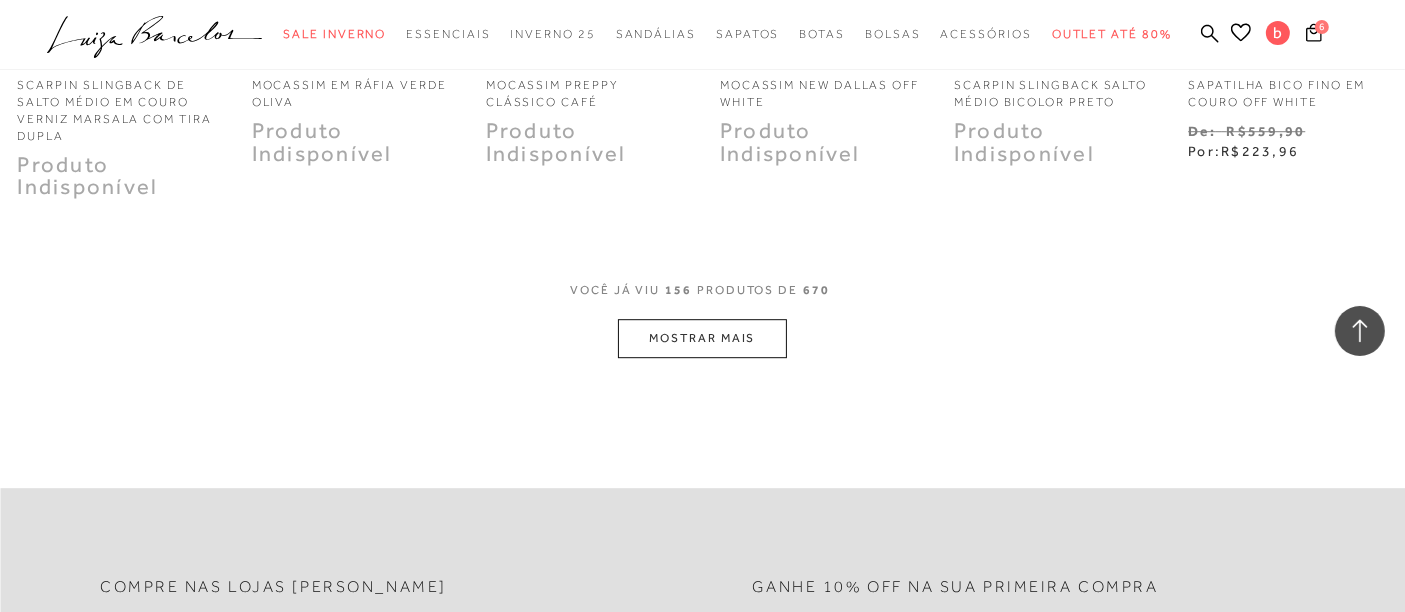 click on "MOSTRAR MAIS" at bounding box center (702, 338) 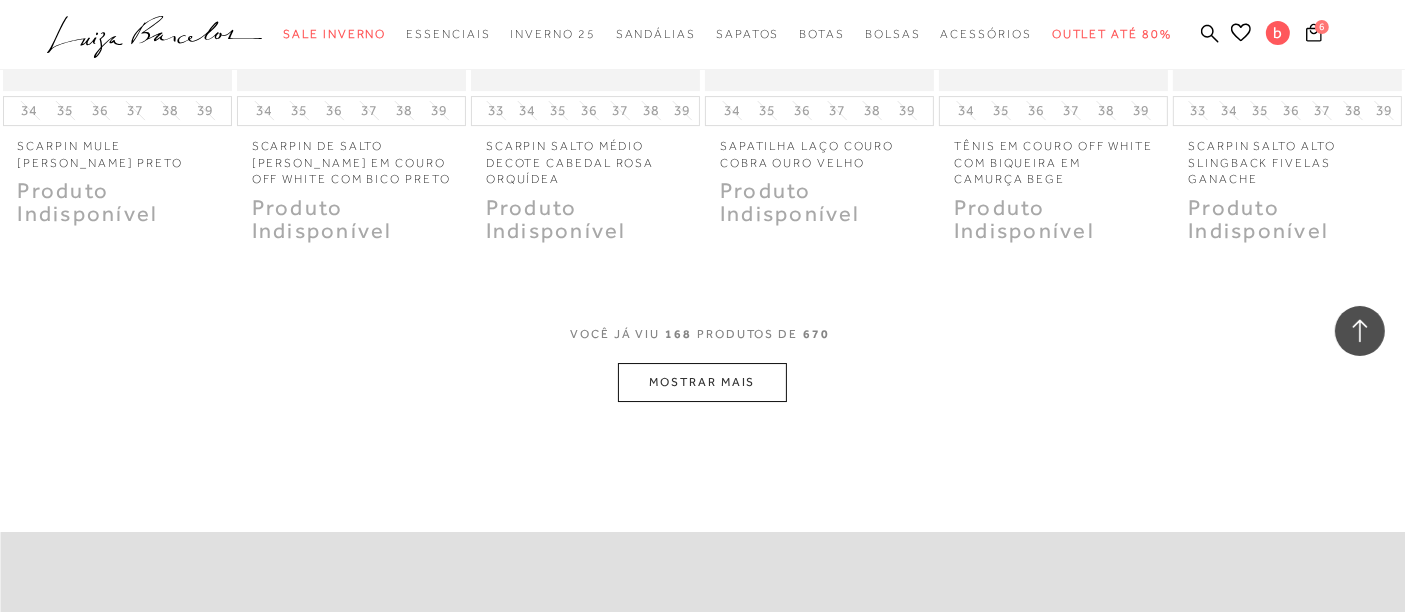 scroll, scrollTop: 14408, scrollLeft: 0, axis: vertical 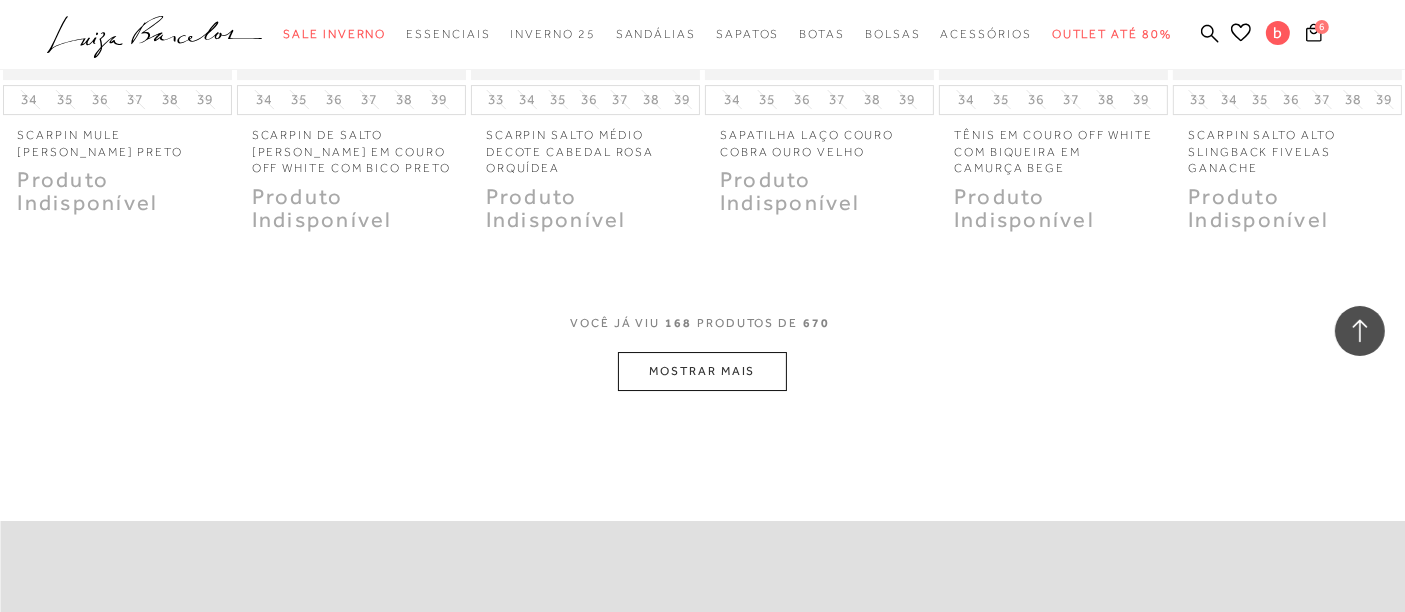 click on "MOSTRAR MAIS" at bounding box center [702, 371] 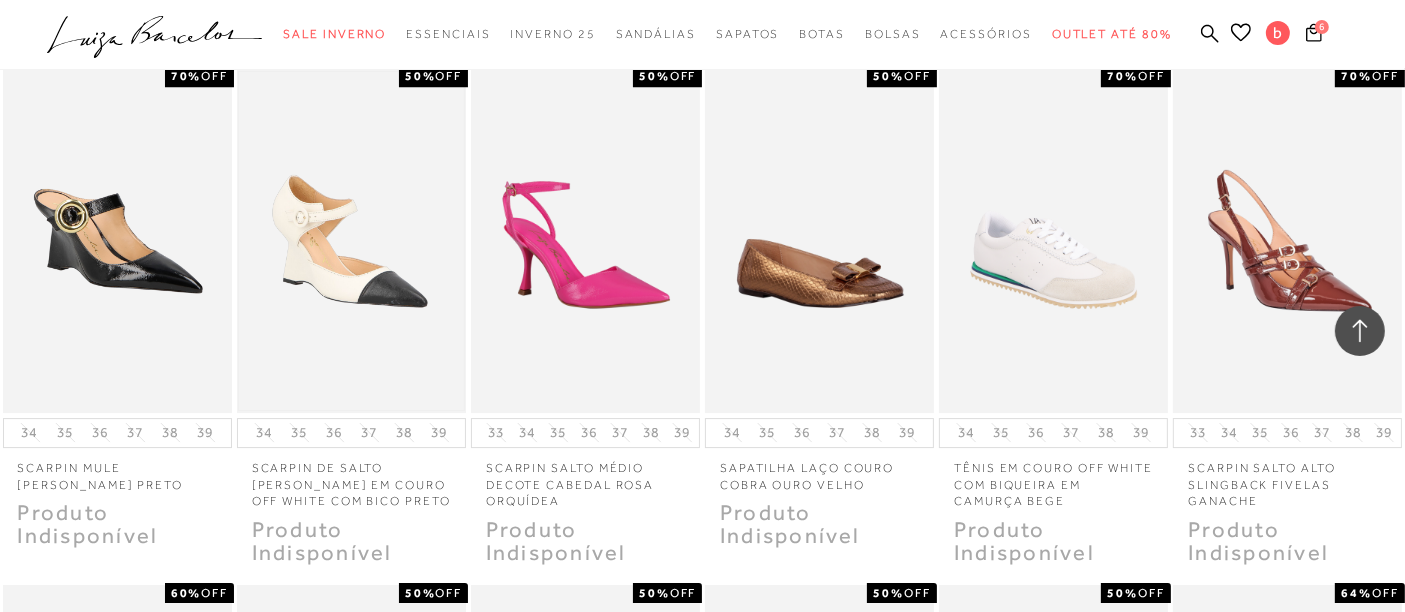 click at bounding box center [351, 241] 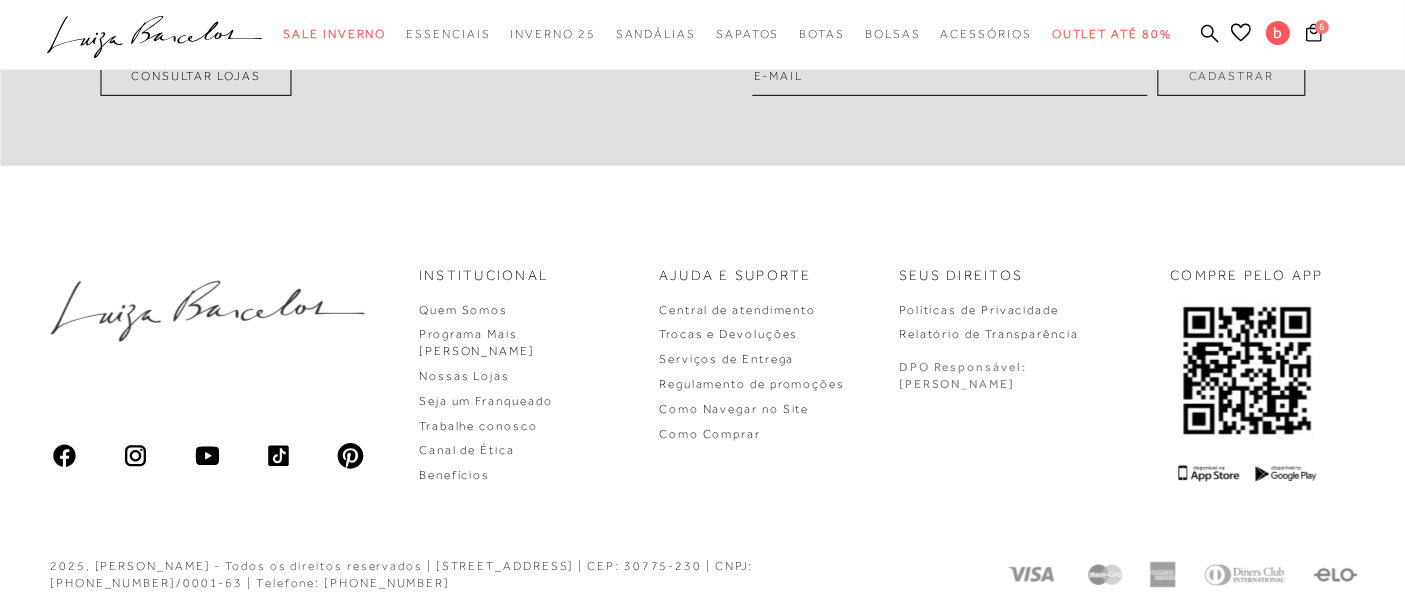 scroll, scrollTop: 0, scrollLeft: 0, axis: both 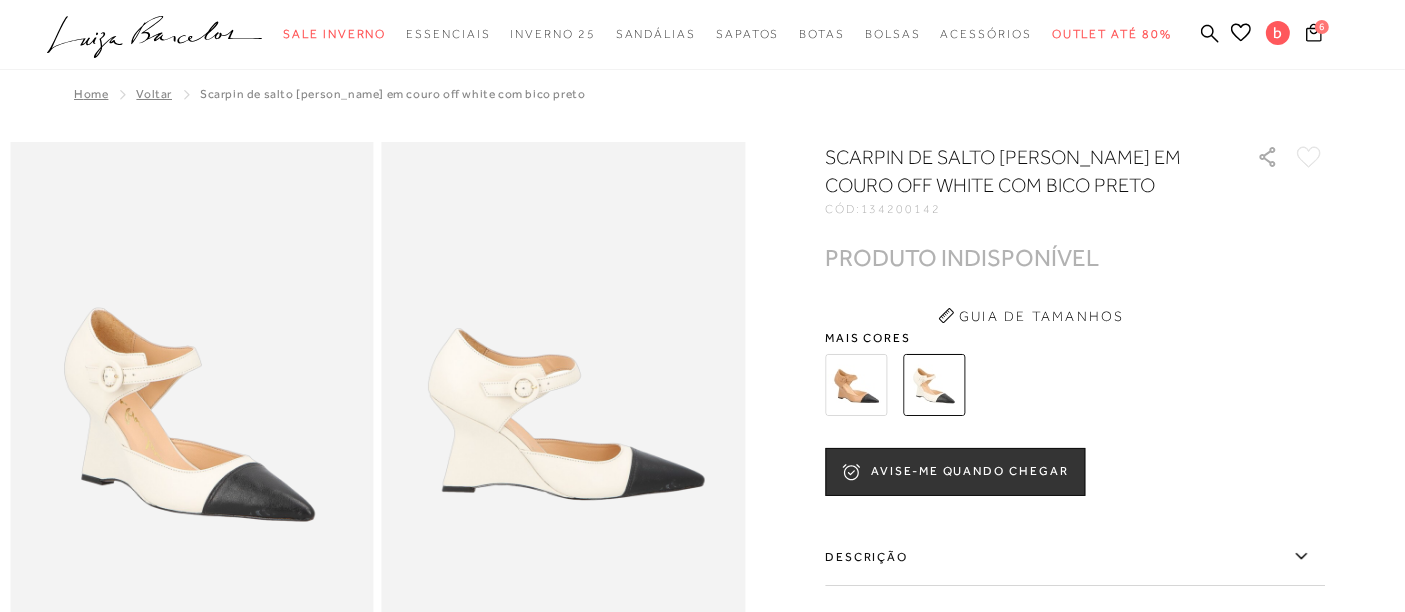 click at bounding box center [856, 385] 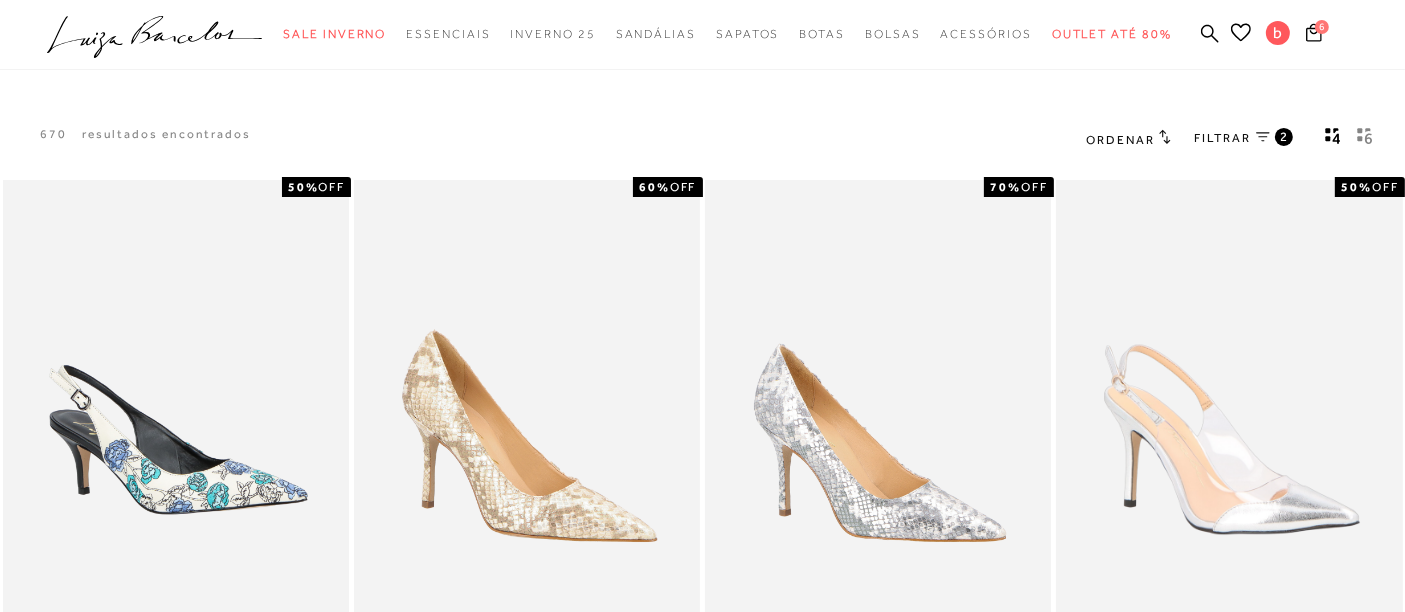 click 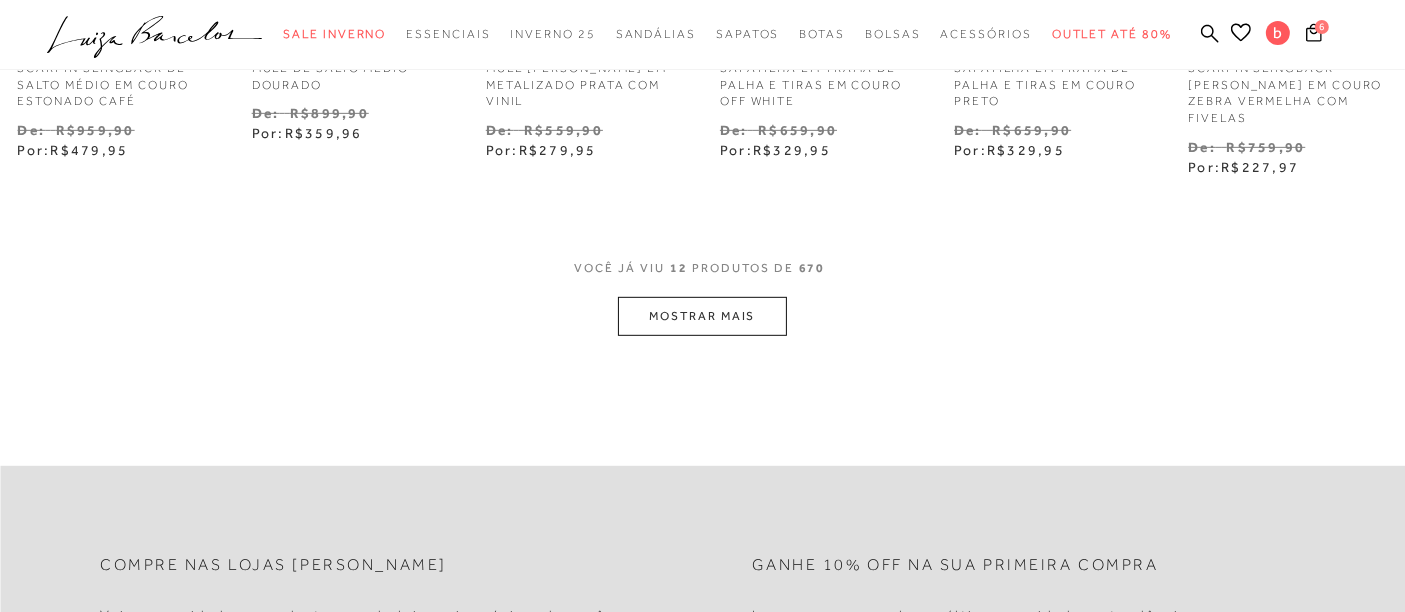 click on "MOSTRAR MAIS" at bounding box center [702, 316] 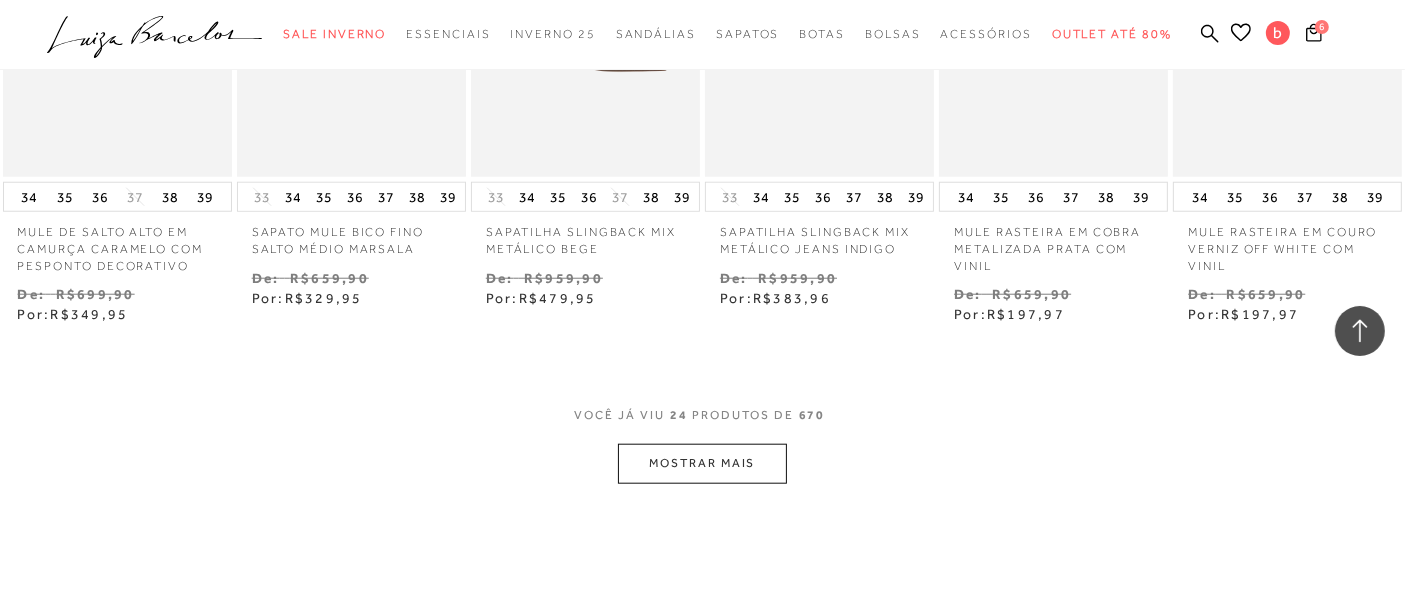scroll, scrollTop: 2448, scrollLeft: 0, axis: vertical 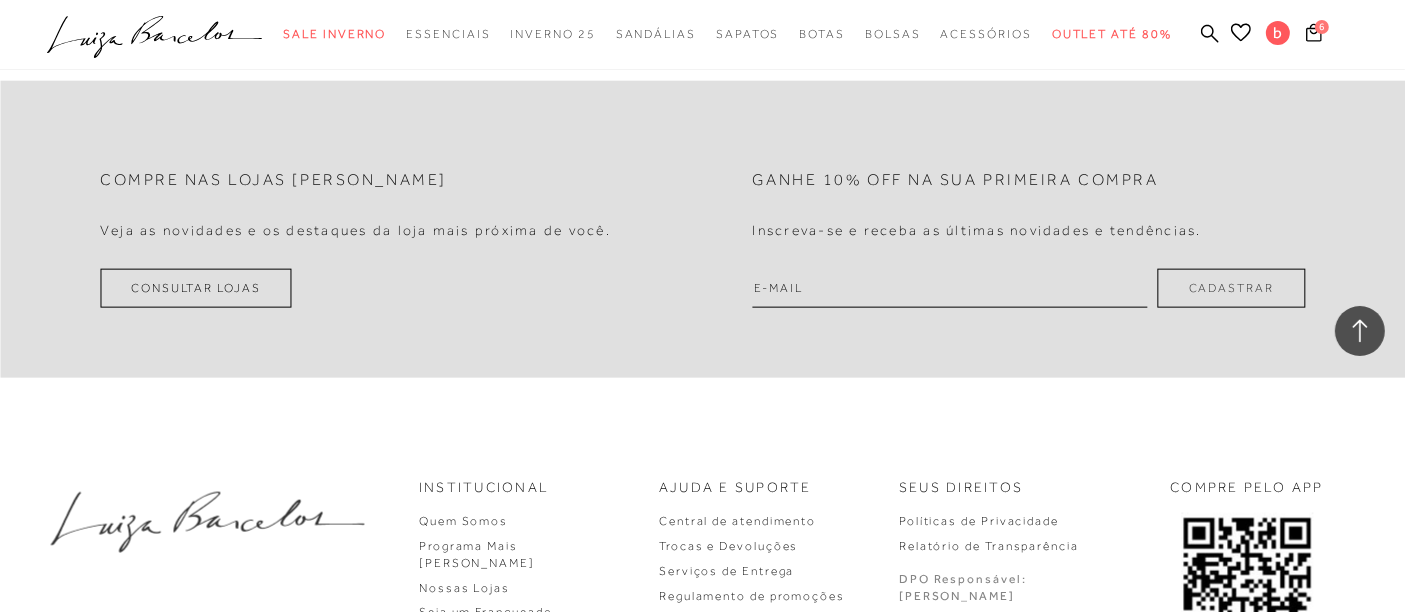 click at bounding box center (950, 288) 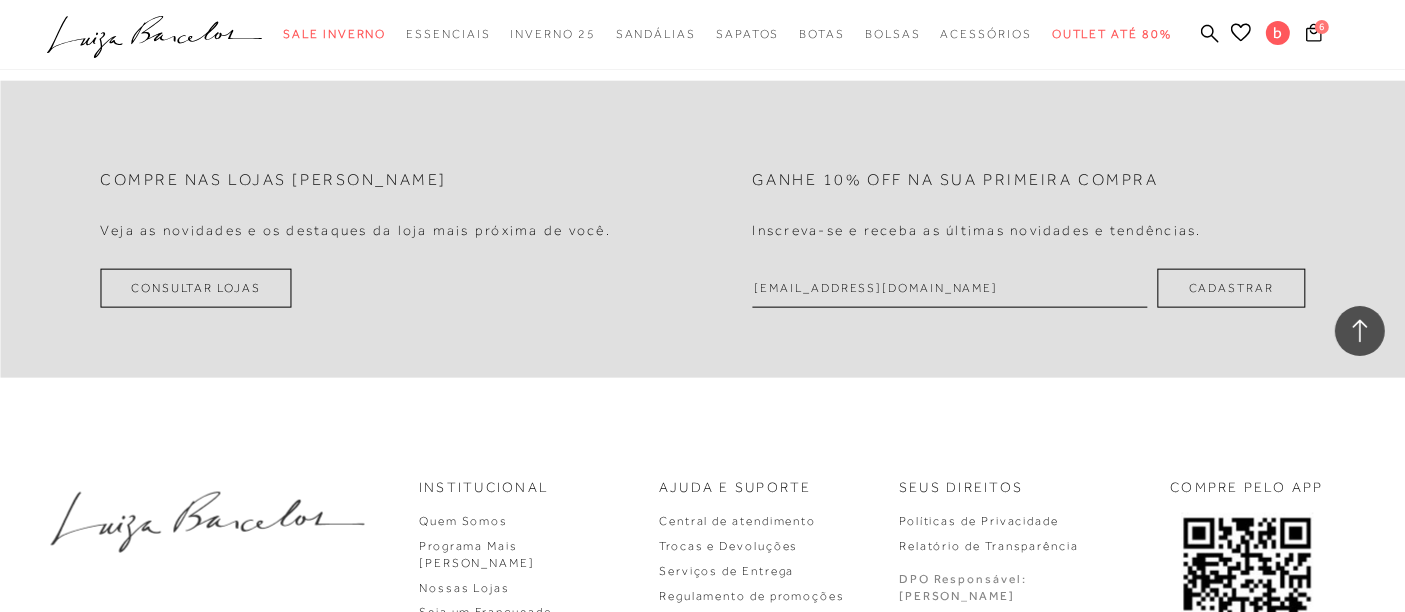 click on "Cadastrar" at bounding box center (1231, 288) 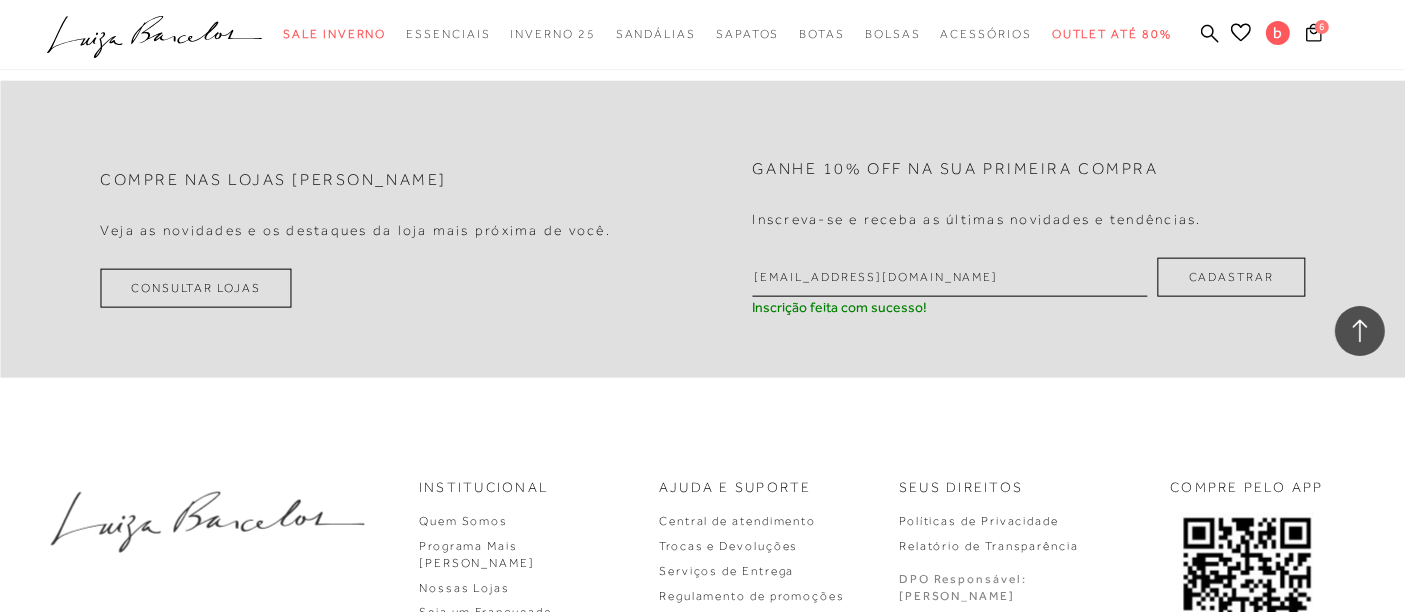 click on "Cadastrar" at bounding box center (1231, 277) 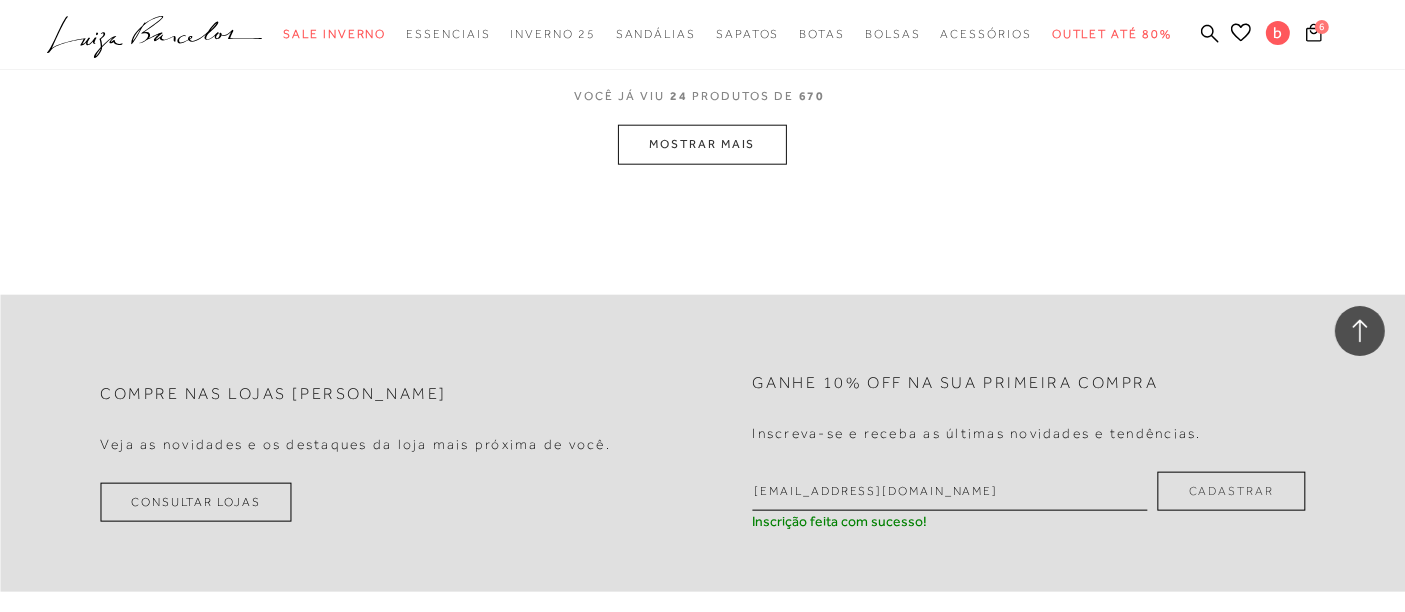 scroll, scrollTop: 2225, scrollLeft: 0, axis: vertical 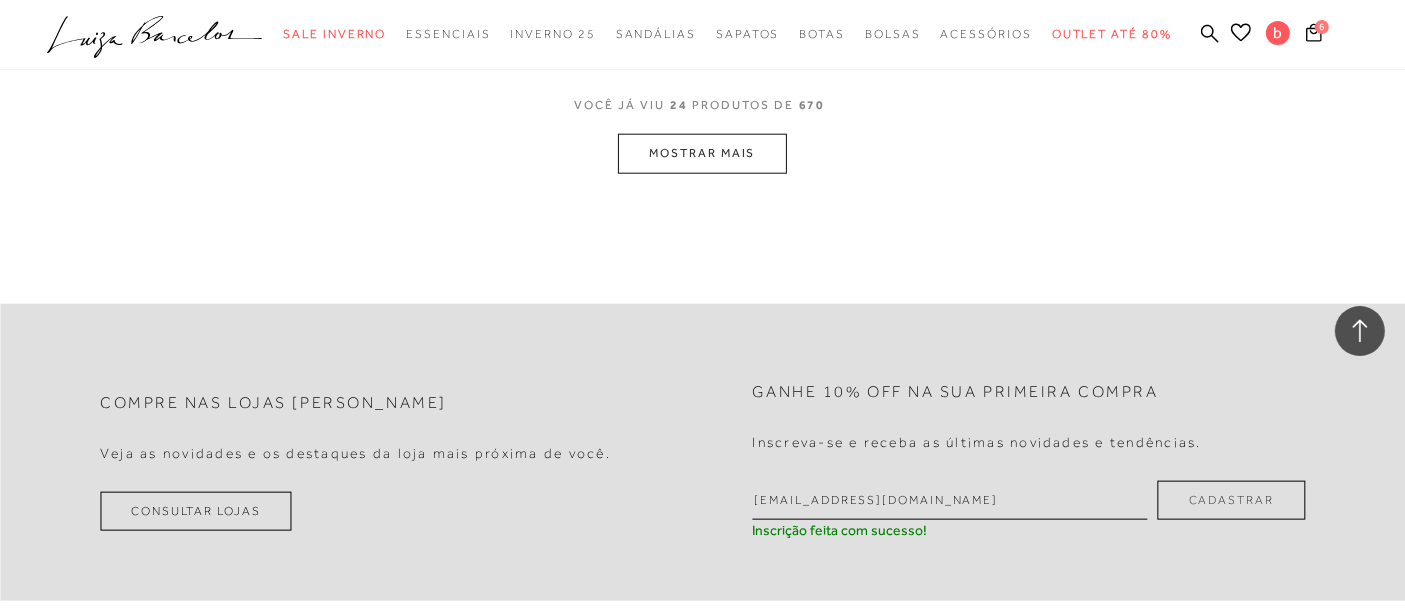 click on "MOSTRAR MAIS" at bounding box center [702, 153] 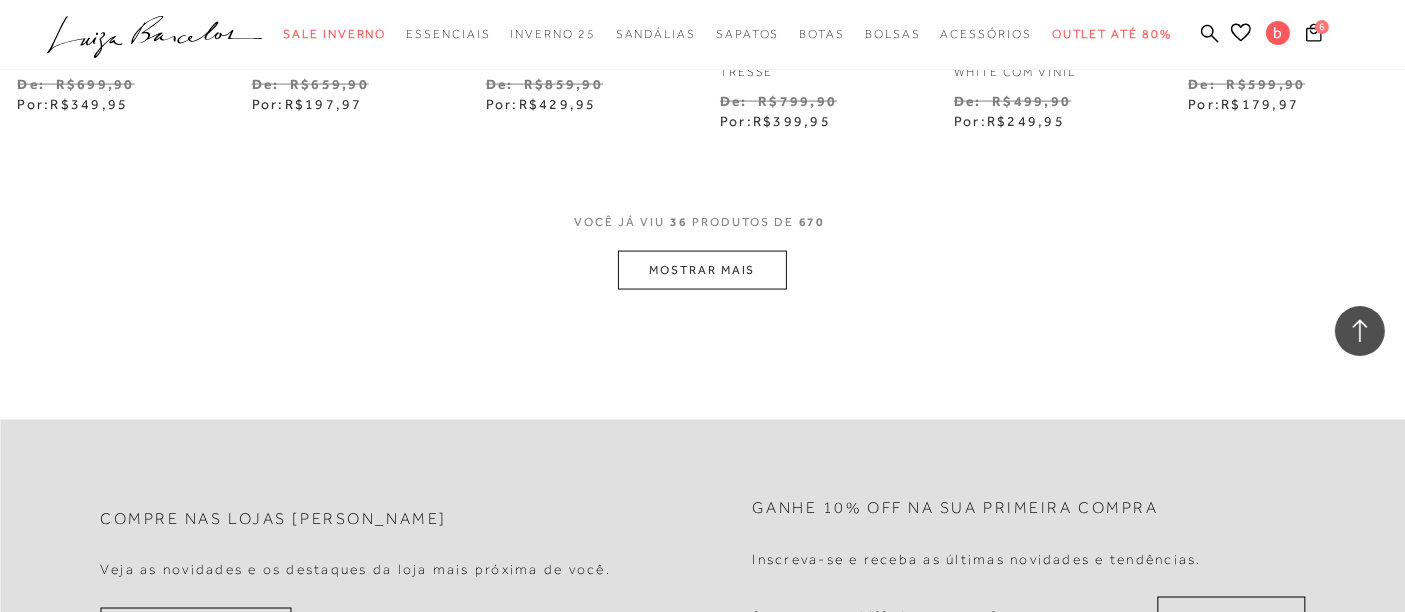 scroll, scrollTop: 3191, scrollLeft: 0, axis: vertical 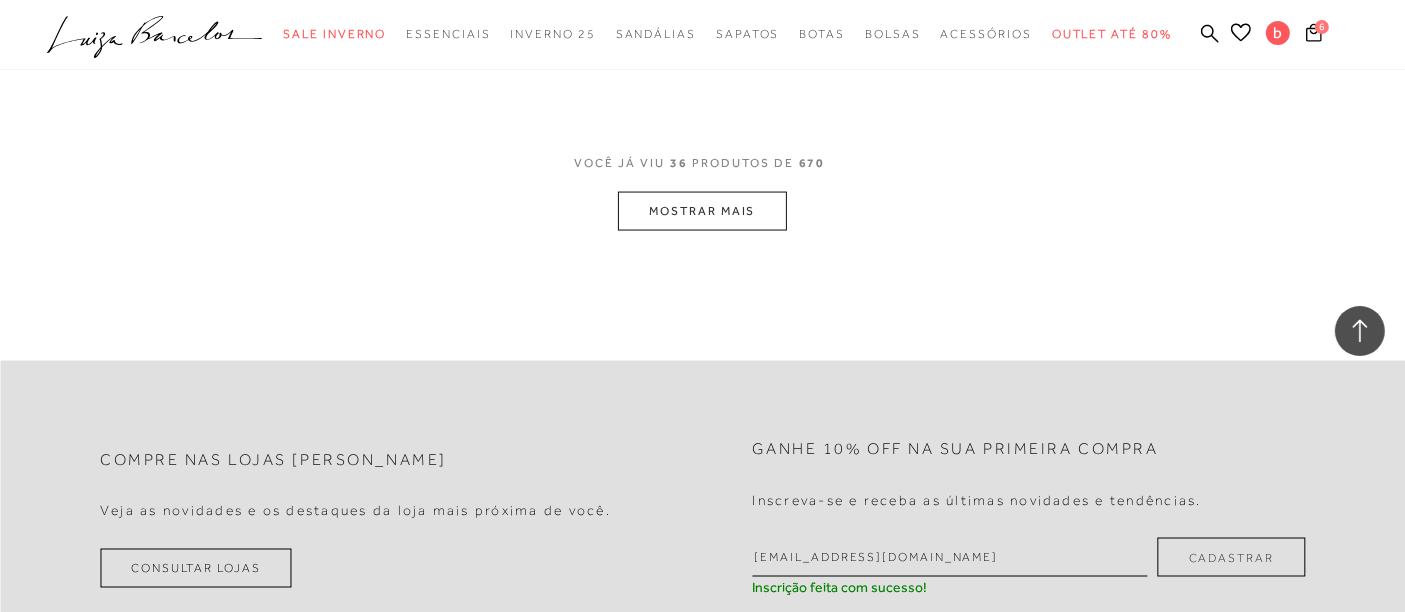 click on "MOSTRAR MAIS" at bounding box center [702, 211] 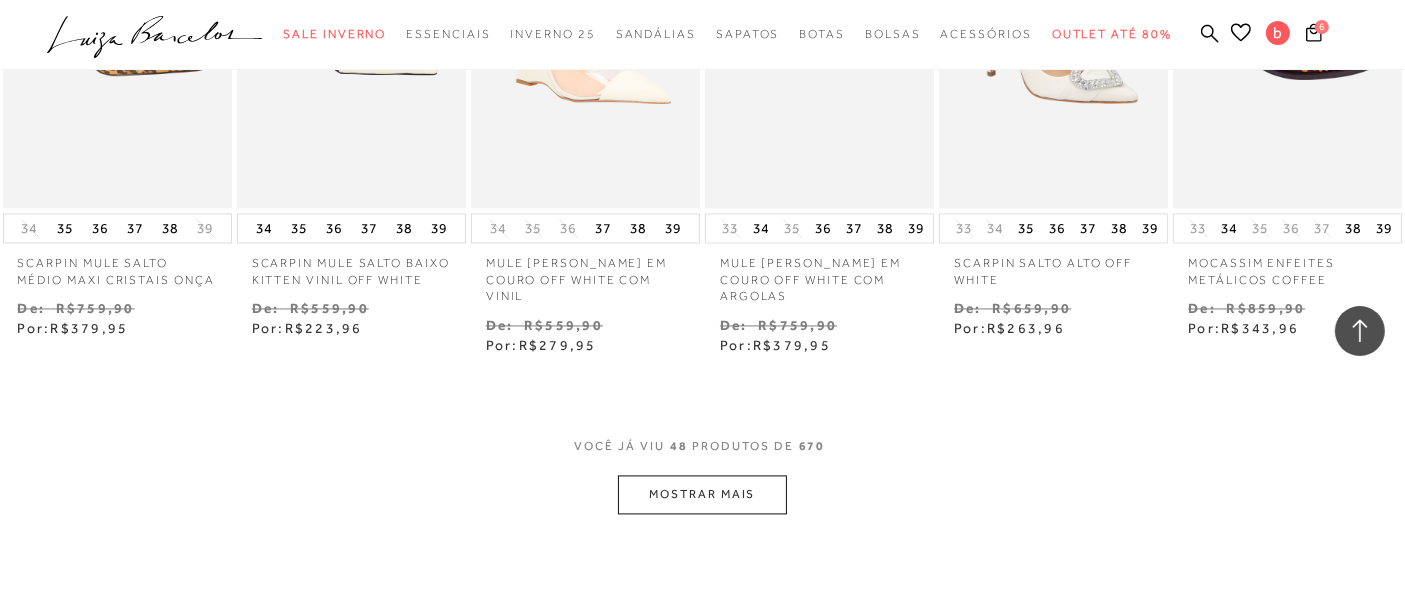 scroll, scrollTop: 4191, scrollLeft: 0, axis: vertical 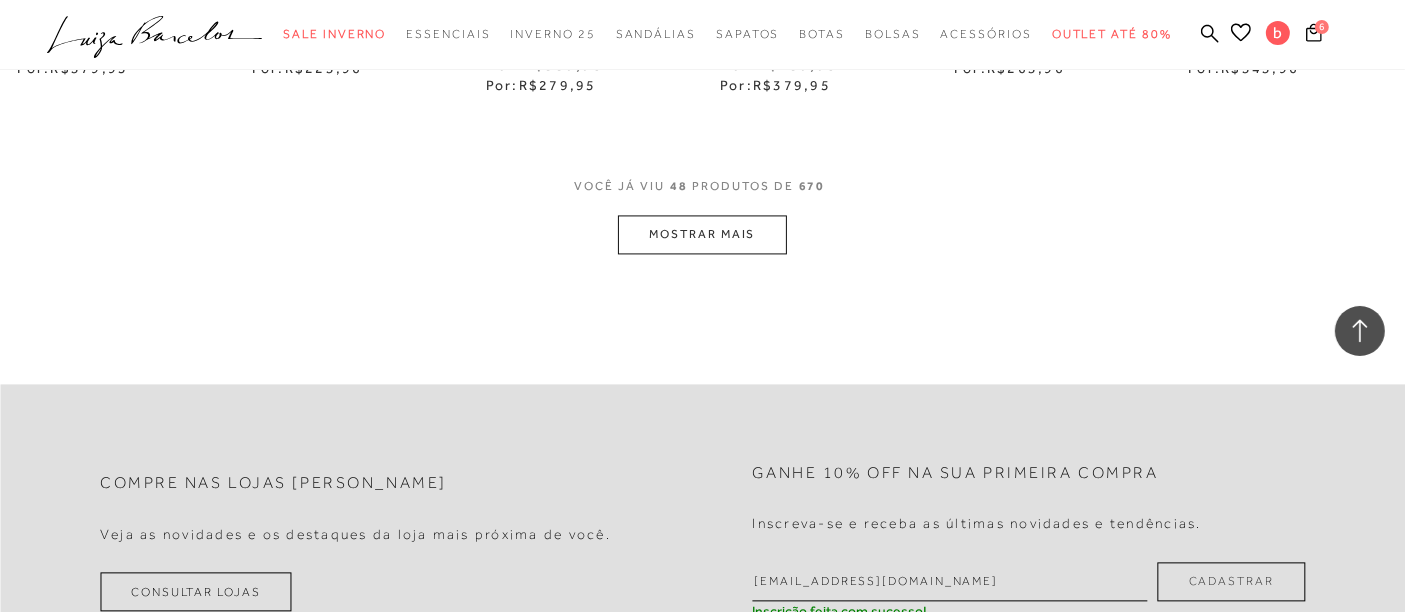 click on "MOSTRAR MAIS" at bounding box center (702, 234) 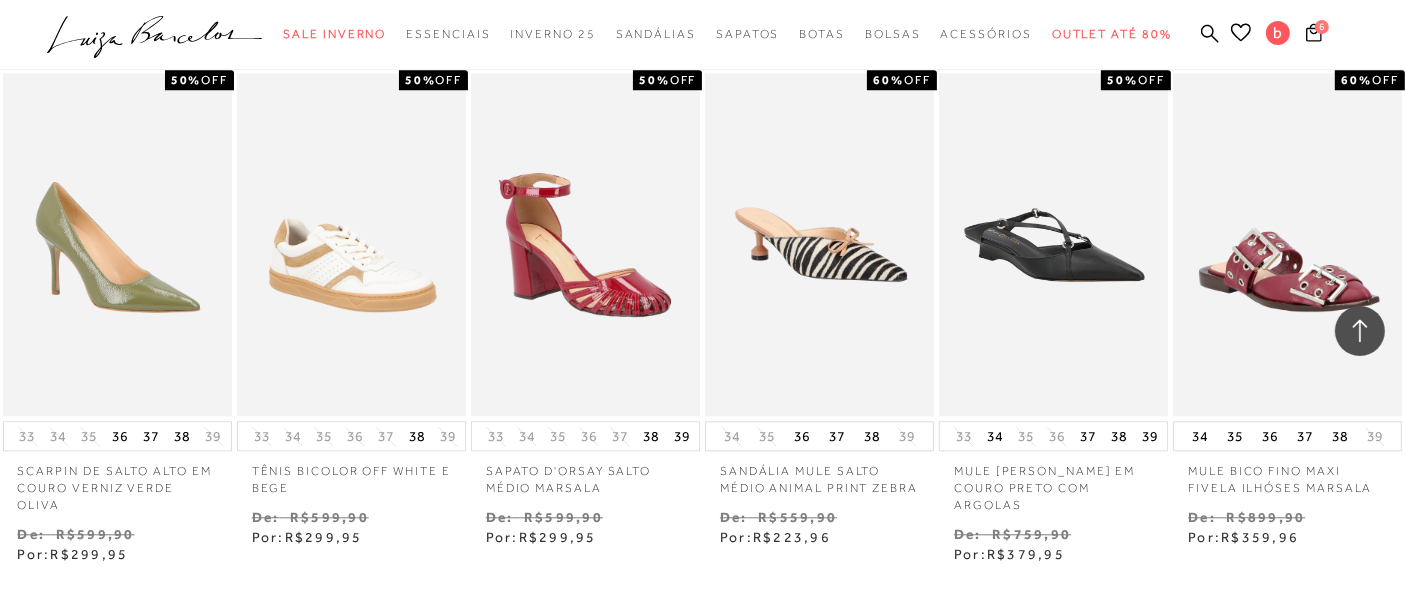 scroll, scrollTop: 4822, scrollLeft: 0, axis: vertical 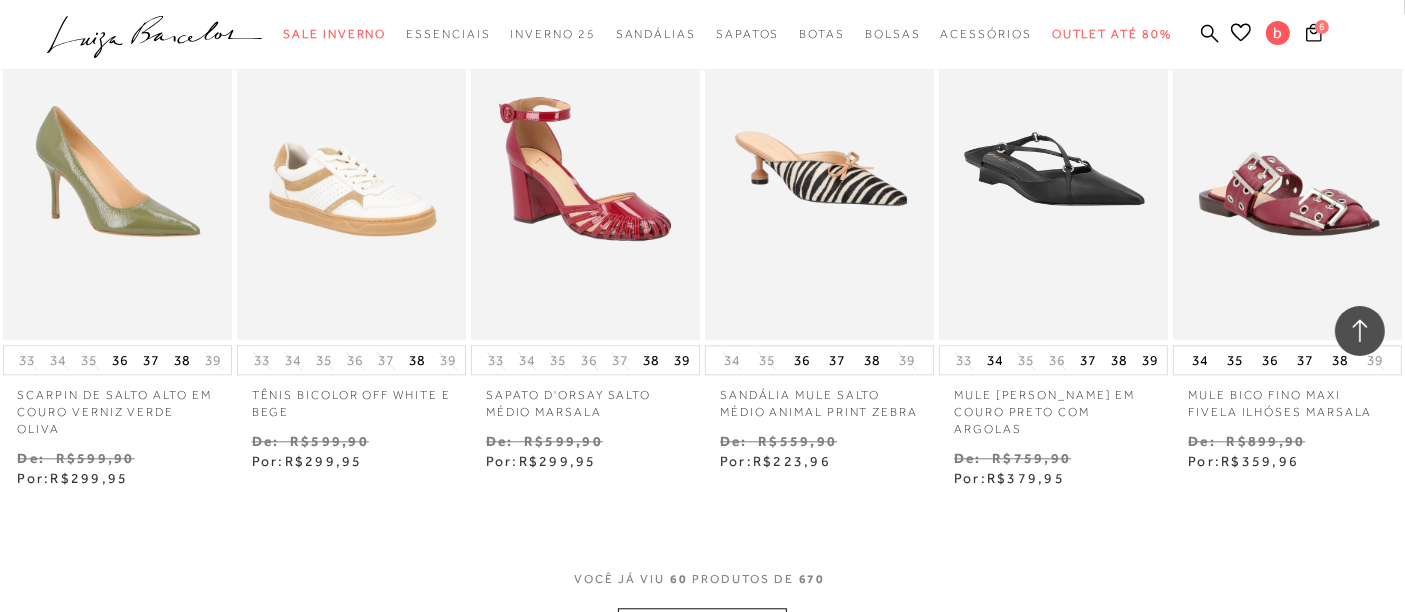 click on "VOCê JÁ VIU
60
PRODUTOS DE
670" at bounding box center (703, 589) 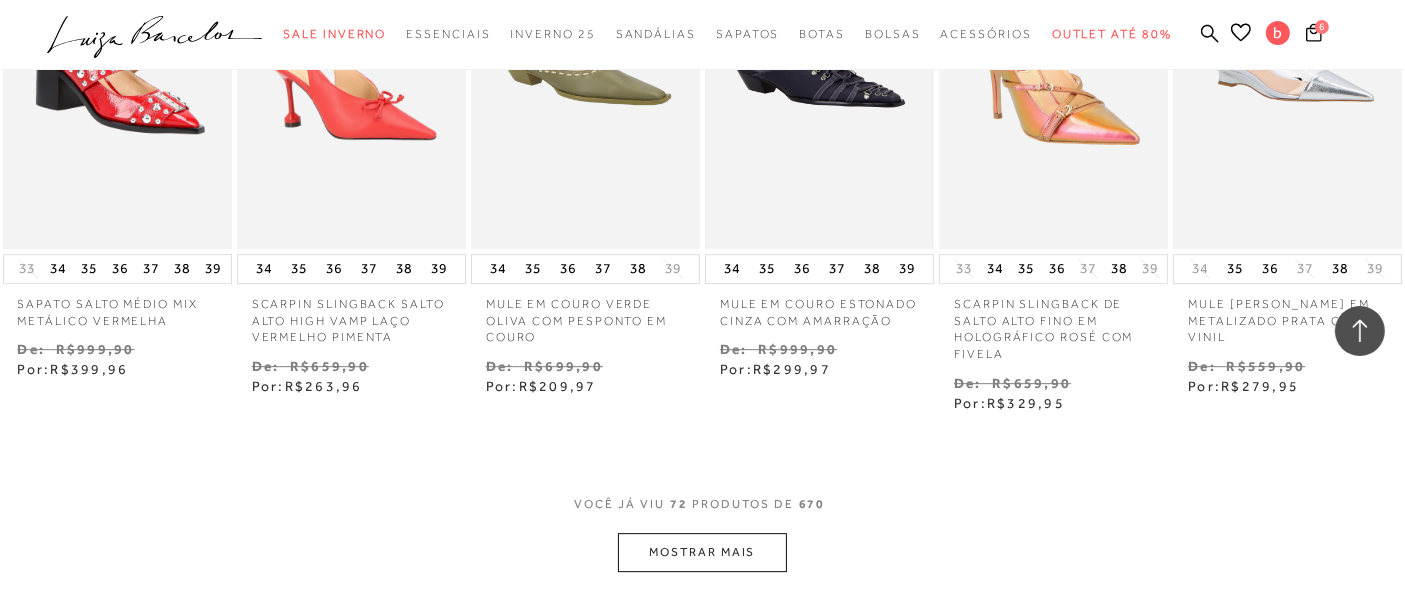 scroll, scrollTop: 6044, scrollLeft: 0, axis: vertical 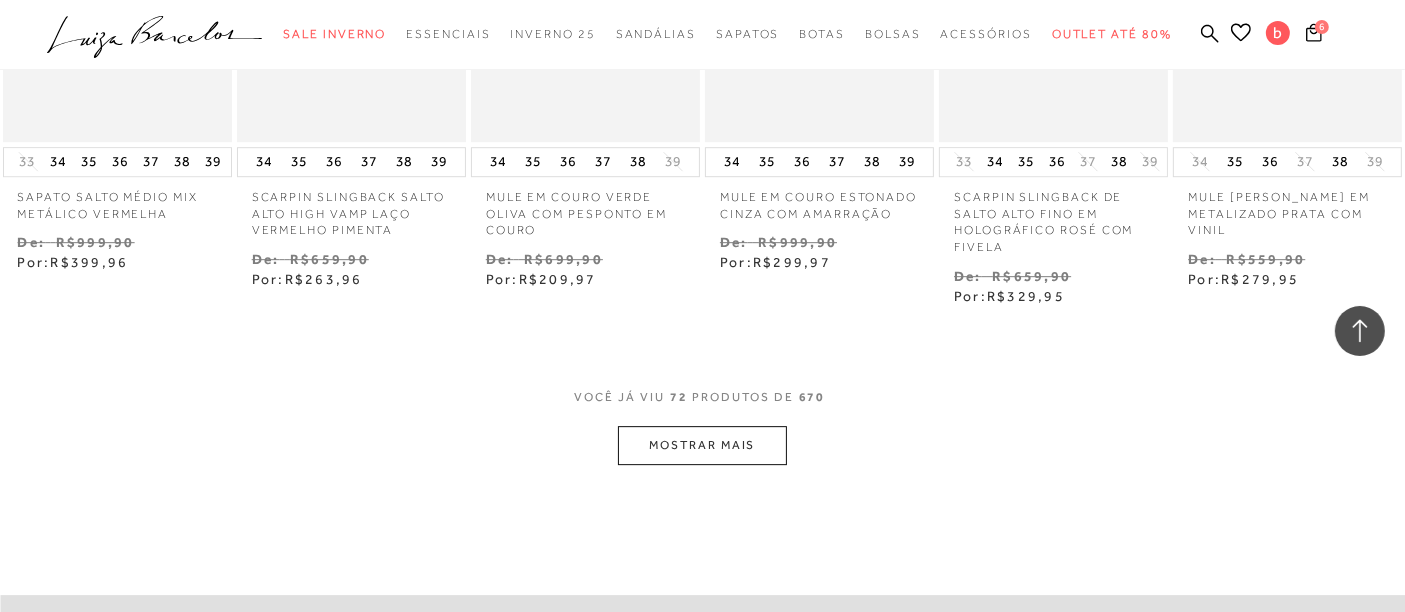 click on "MOSTRAR MAIS" at bounding box center [702, 445] 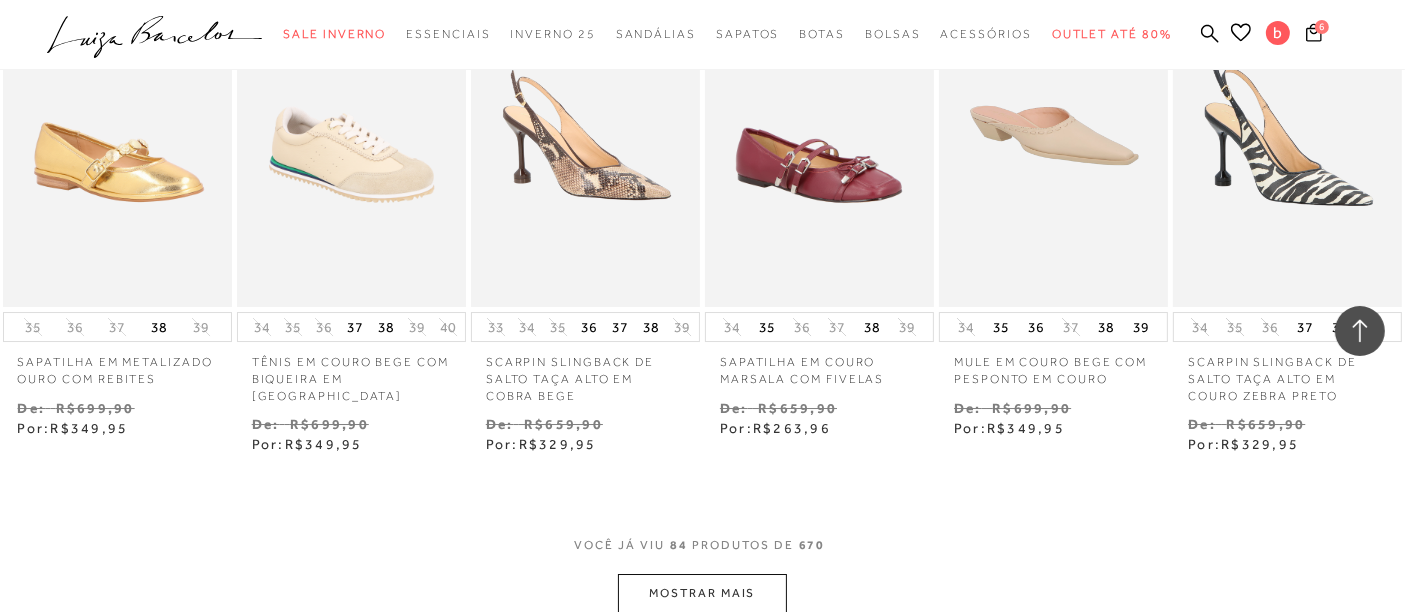 scroll, scrollTop: 7079, scrollLeft: 0, axis: vertical 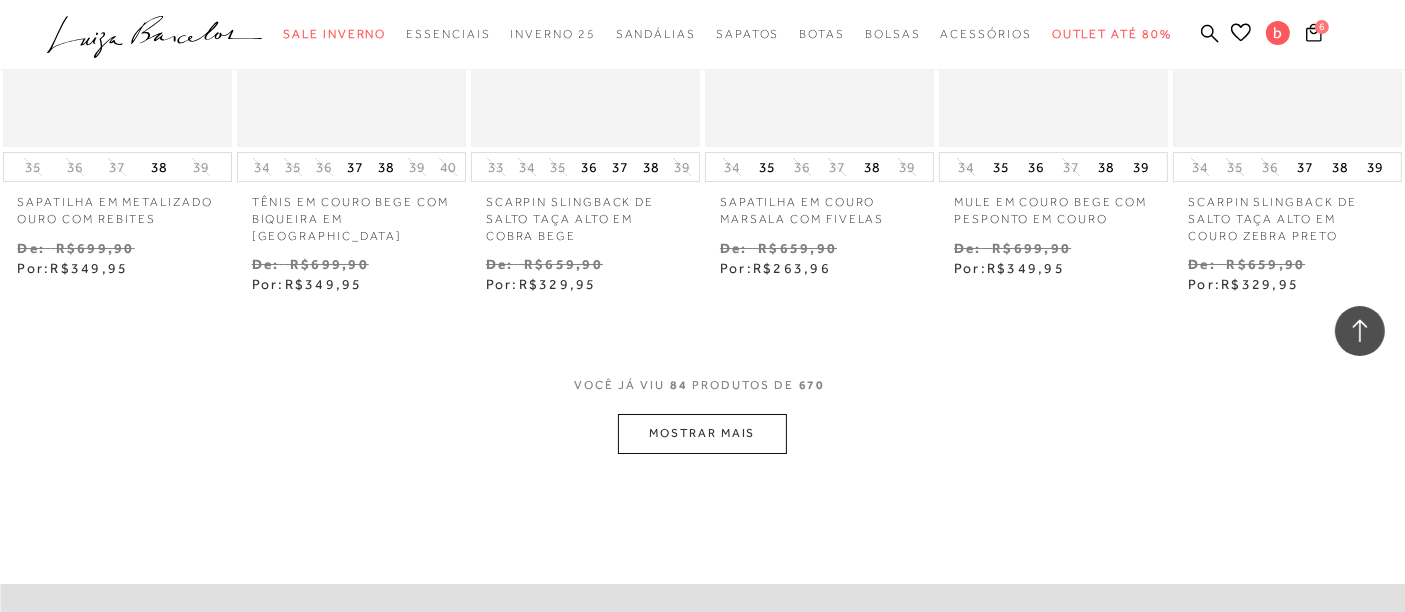 click on "MOSTRAR MAIS" at bounding box center [702, 433] 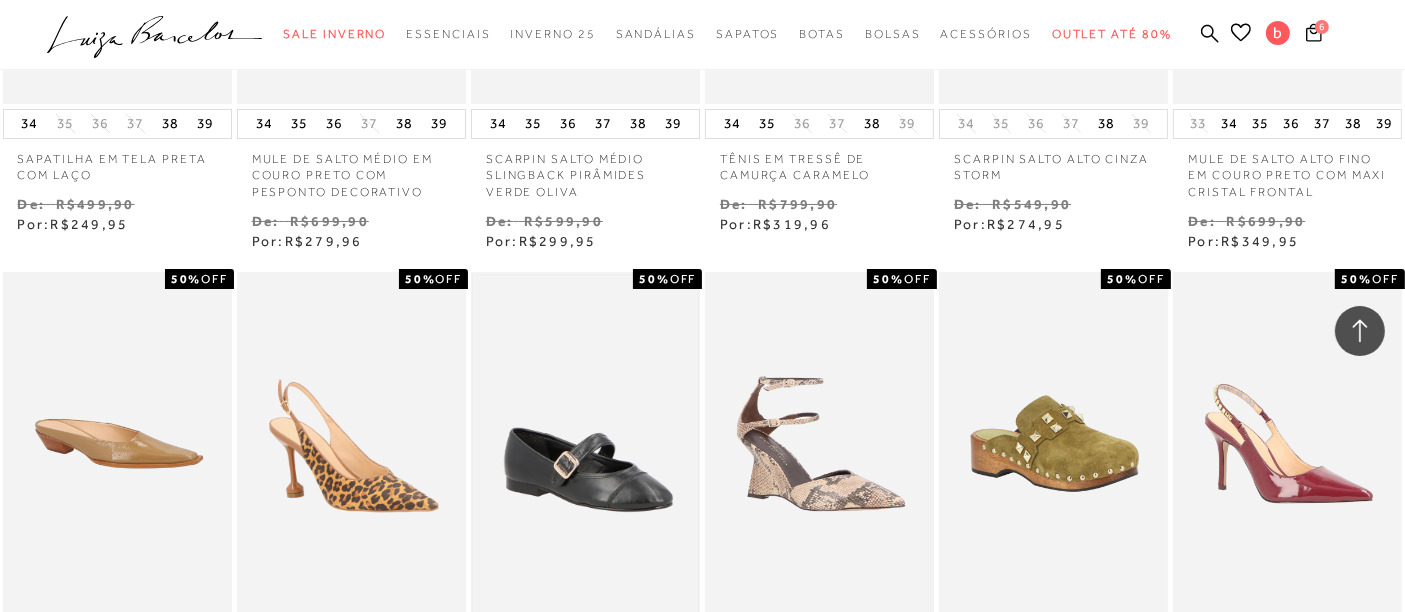 scroll, scrollTop: 7968, scrollLeft: 0, axis: vertical 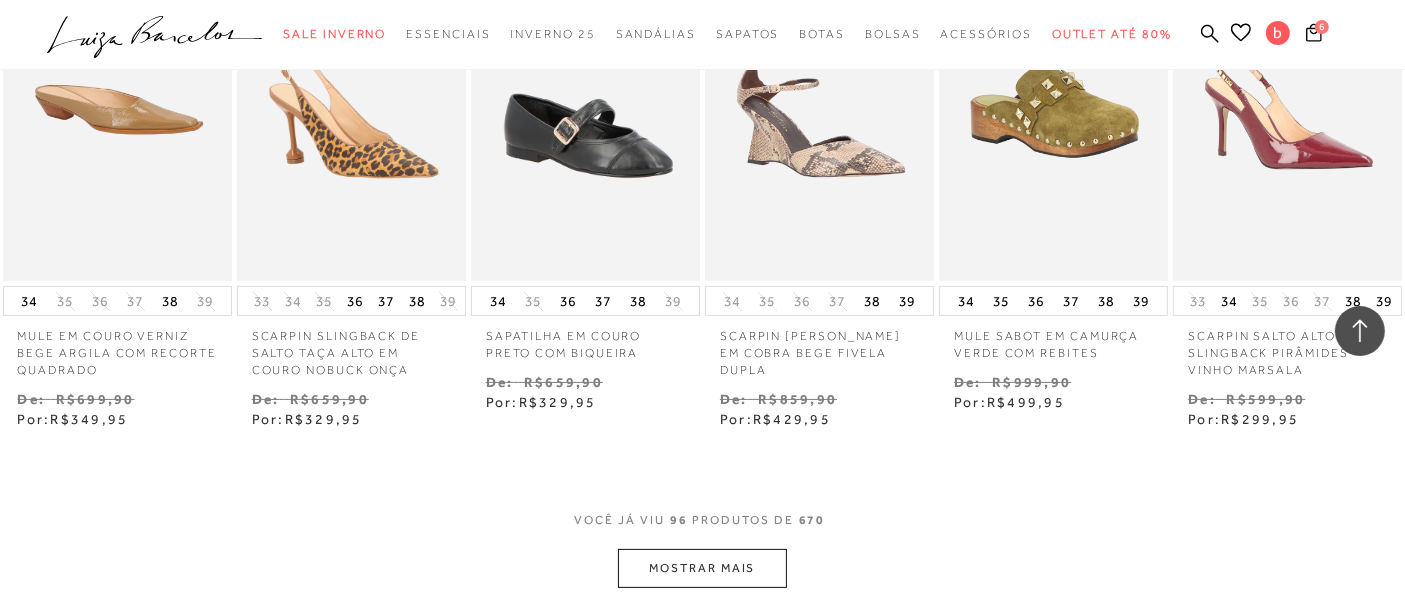 click on "MOSTRAR MAIS" at bounding box center (702, 568) 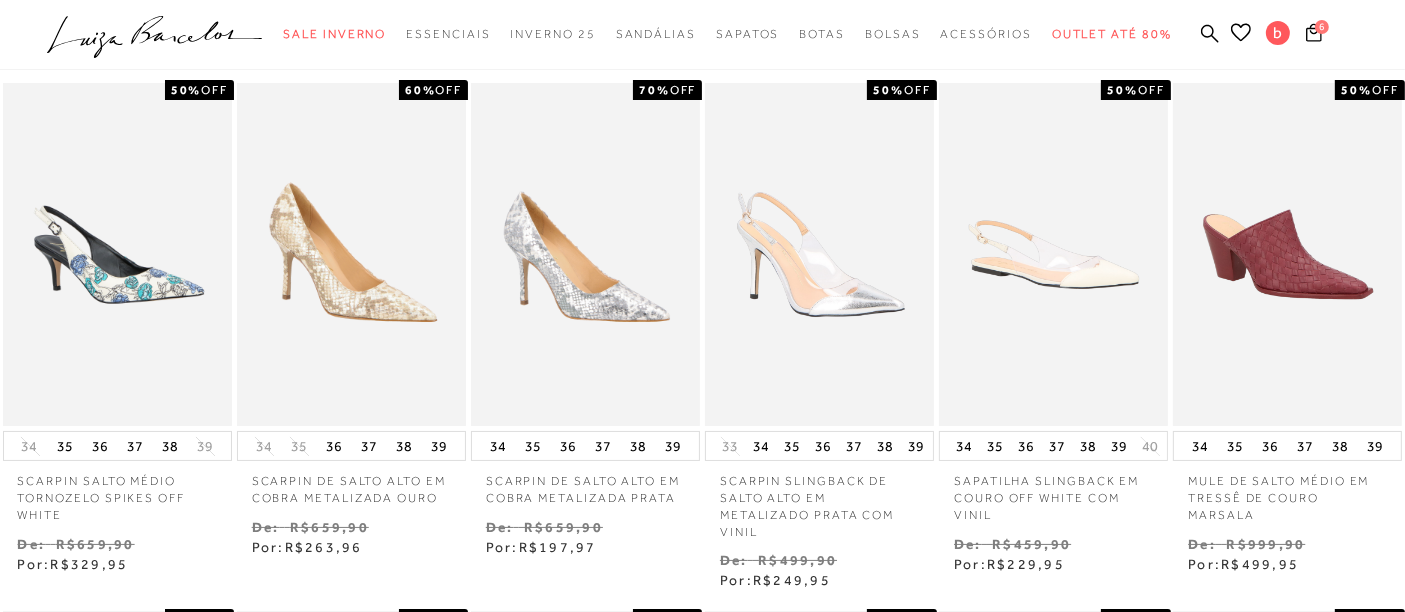 scroll, scrollTop: 0, scrollLeft: 0, axis: both 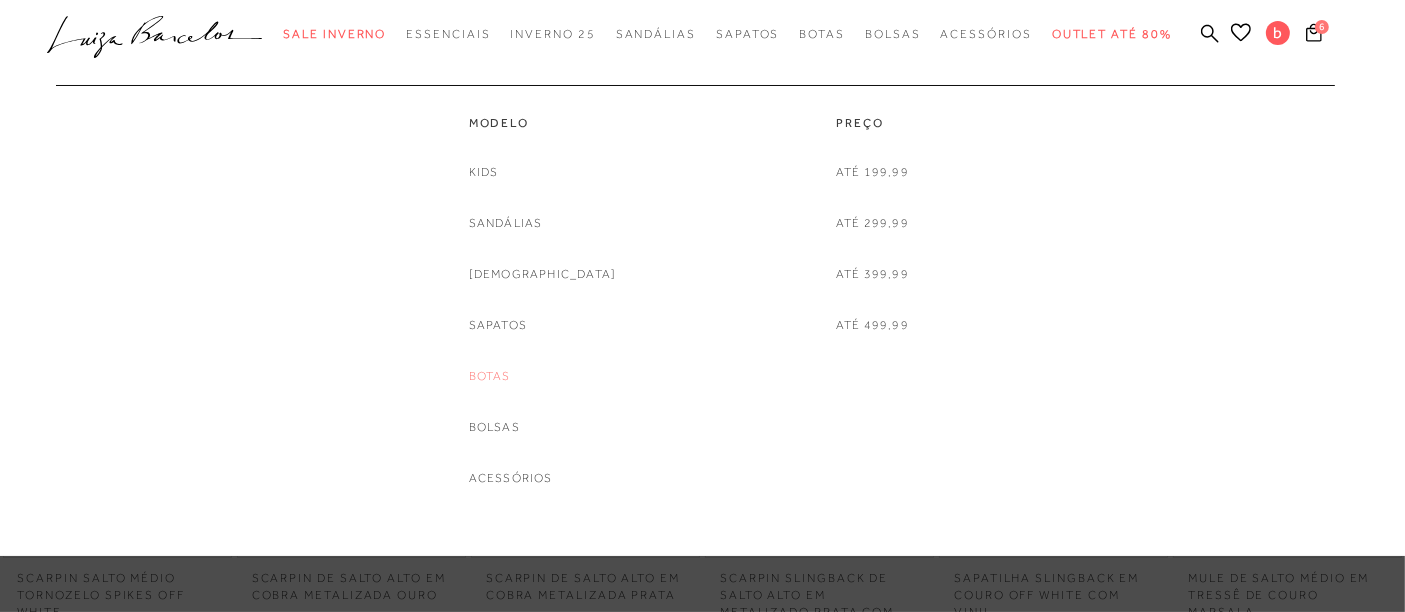 click on "Botas" at bounding box center (490, 376) 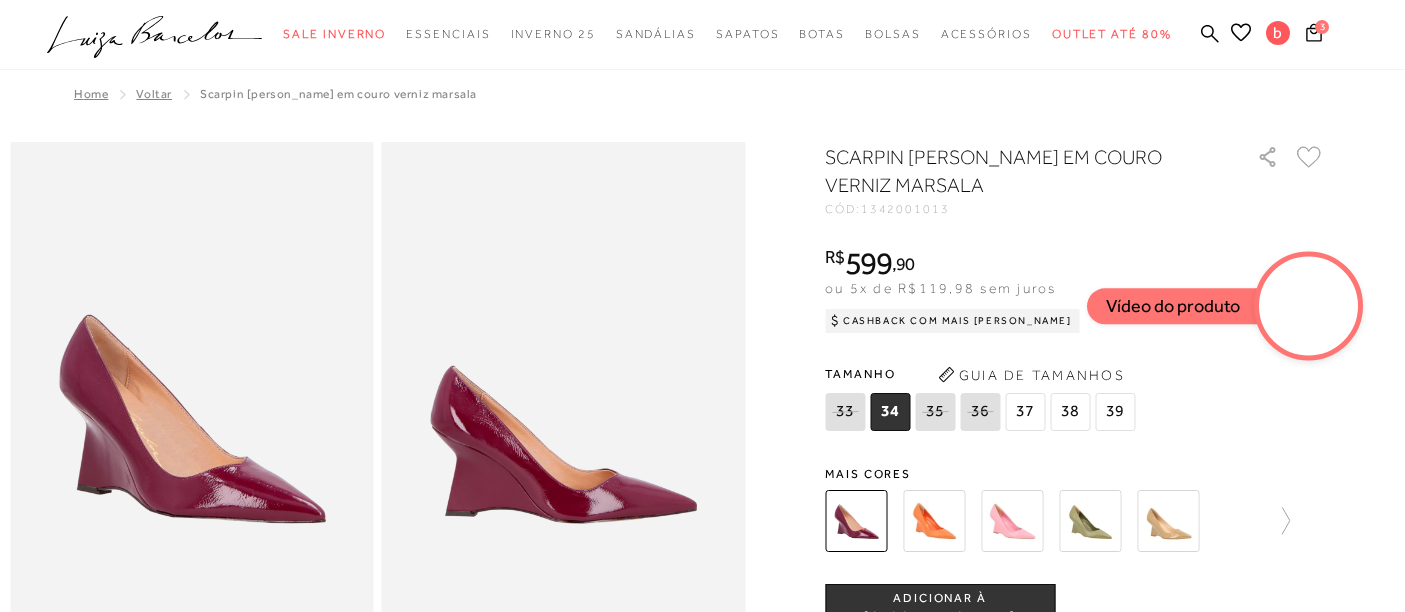 scroll, scrollTop: 0, scrollLeft: 0, axis: both 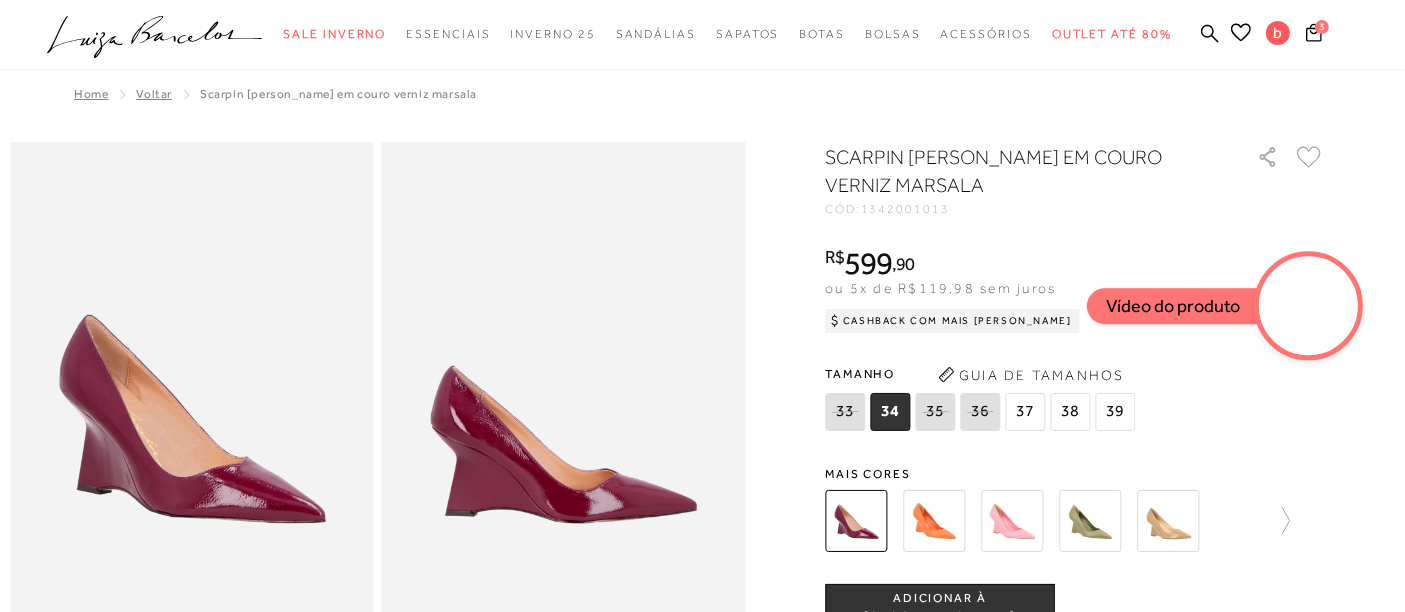 click at bounding box center (1012, 521) 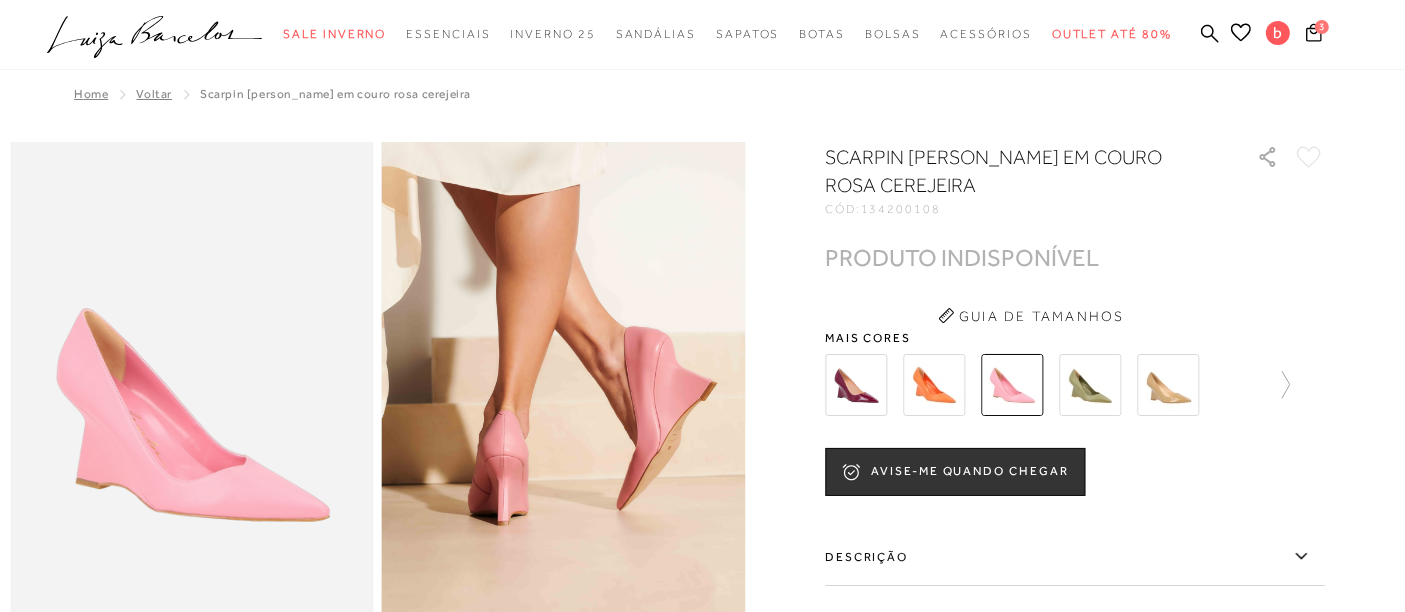 click at bounding box center [1168, 385] 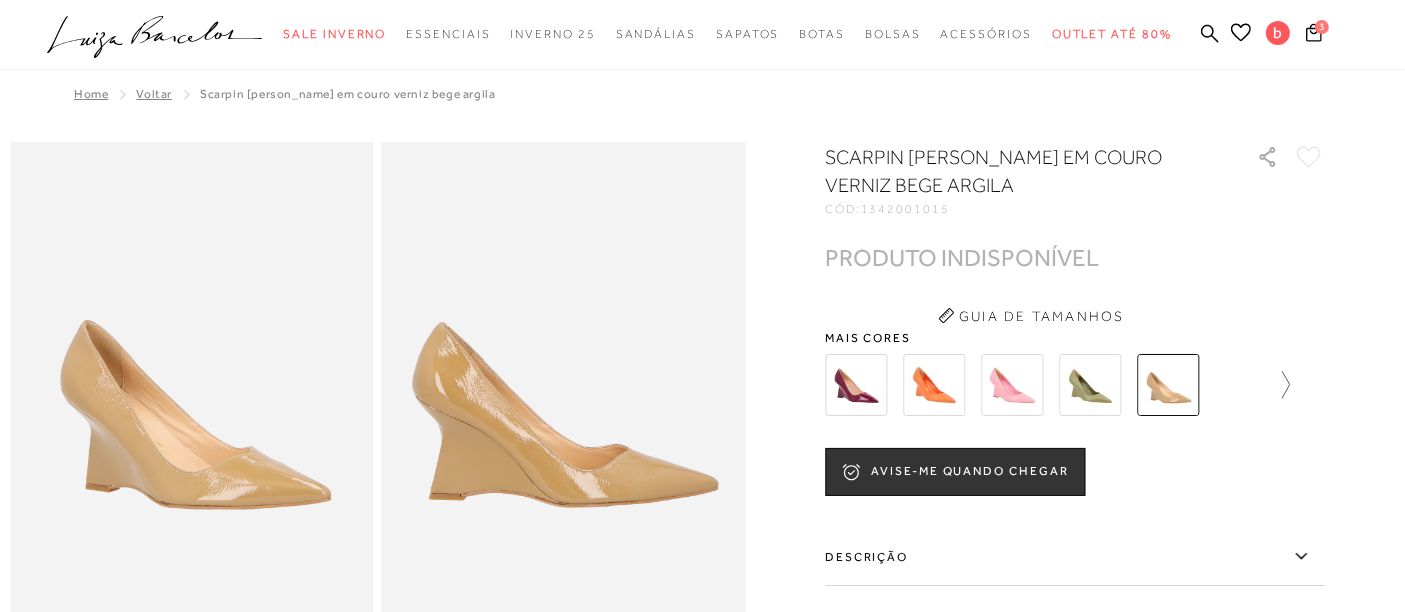 click 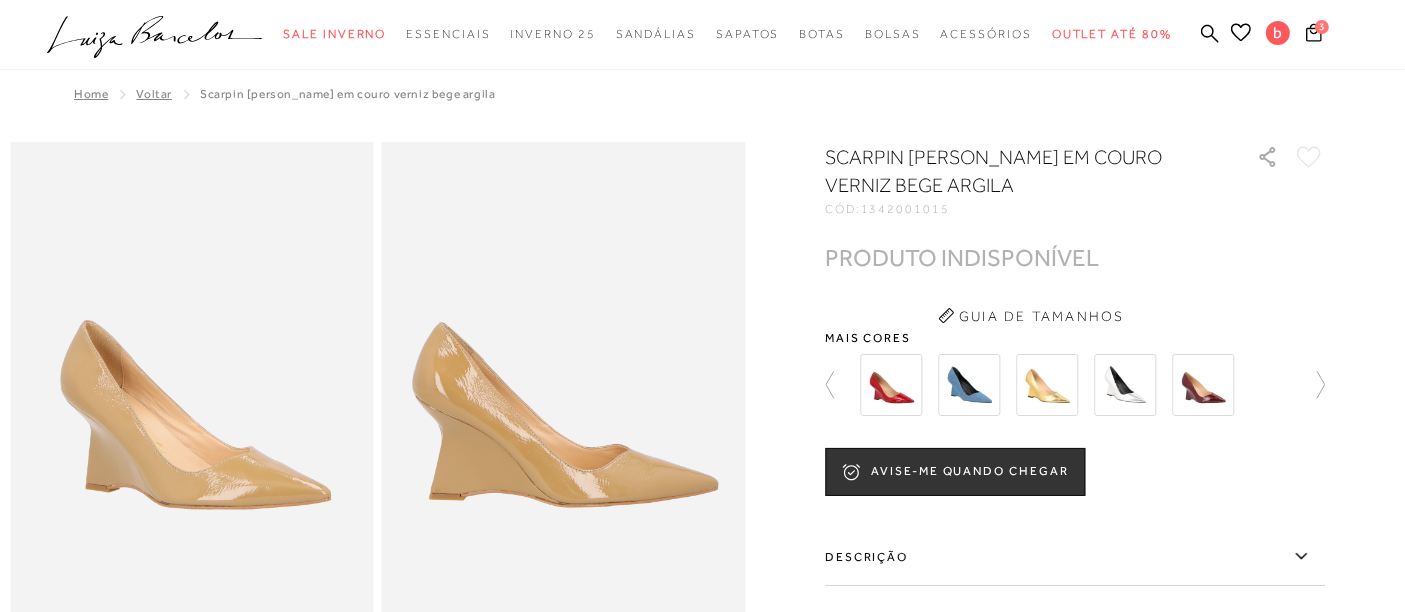 click at bounding box center (969, 385) 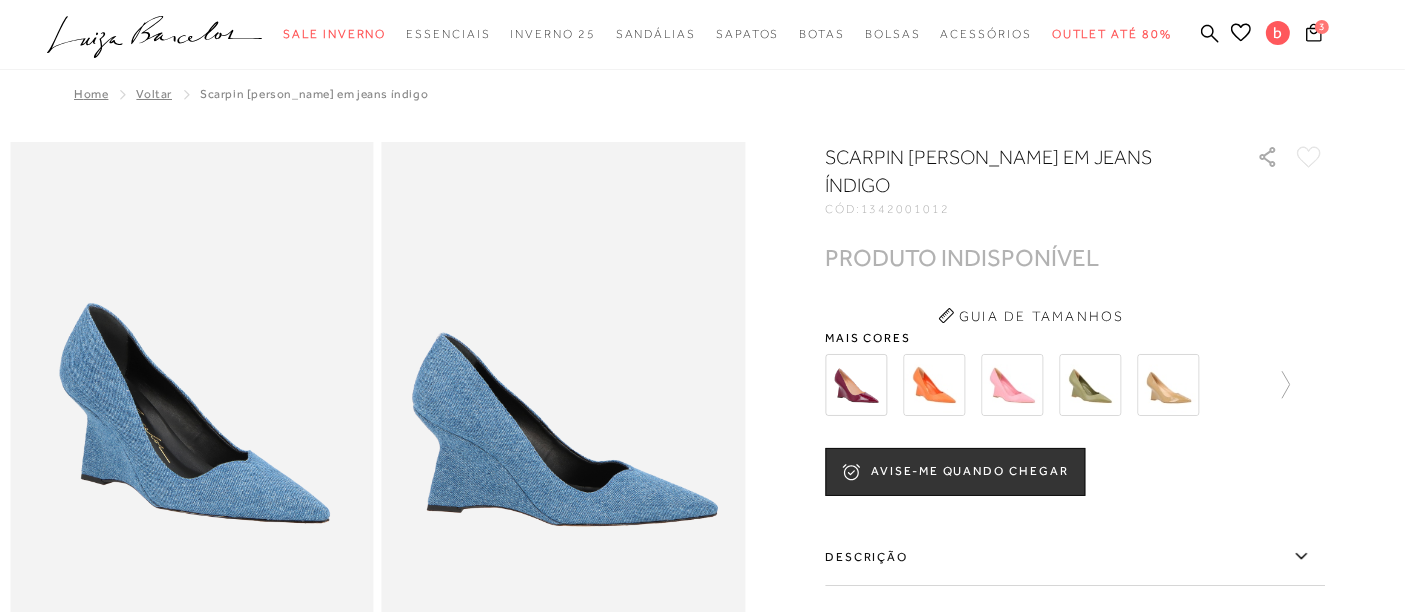 click at bounding box center [1075, 385] 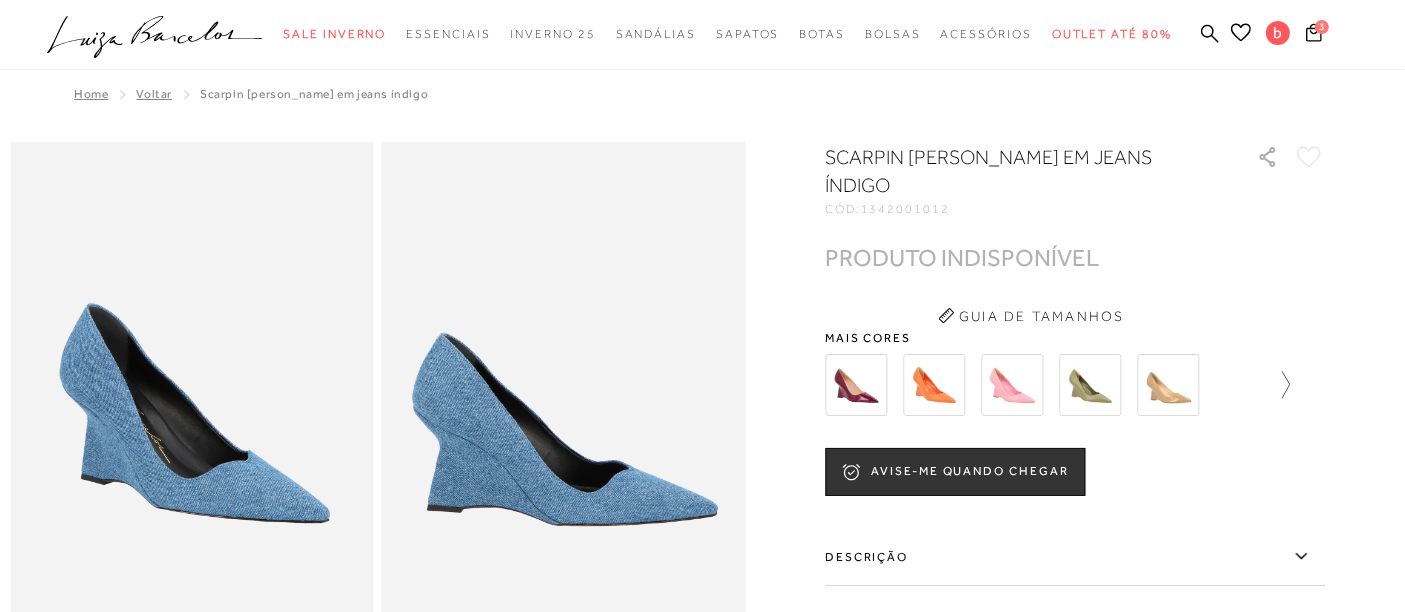 click 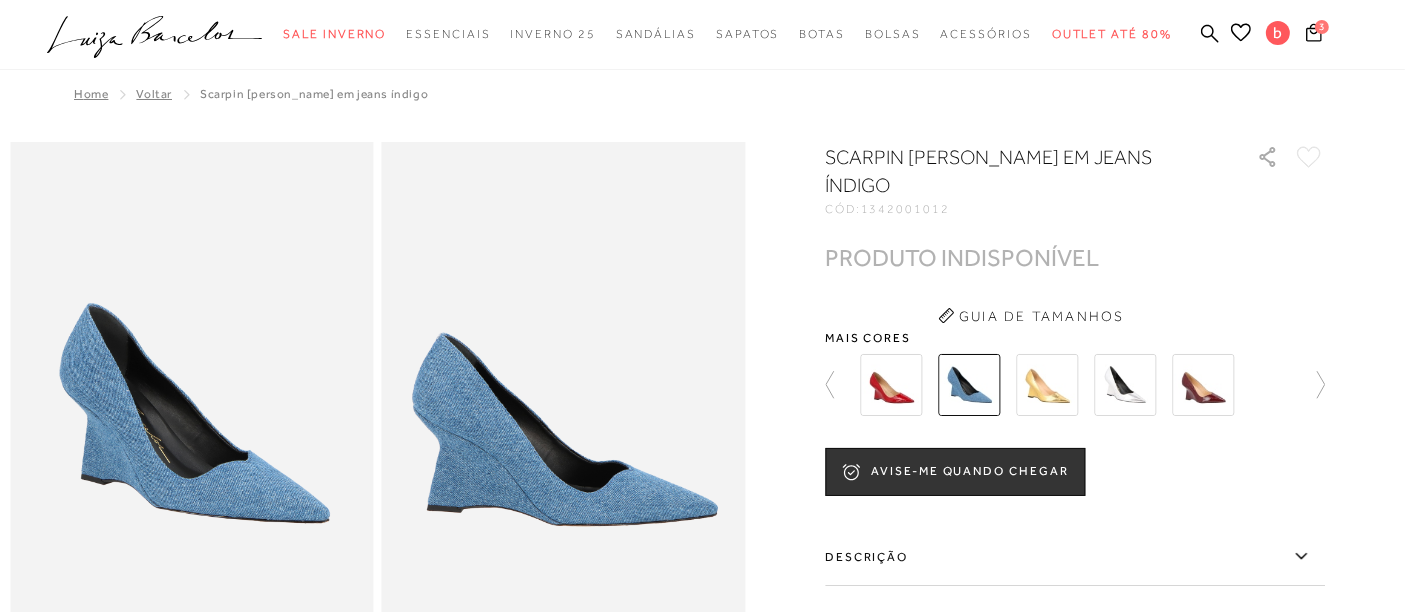 click at bounding box center [1203, 385] 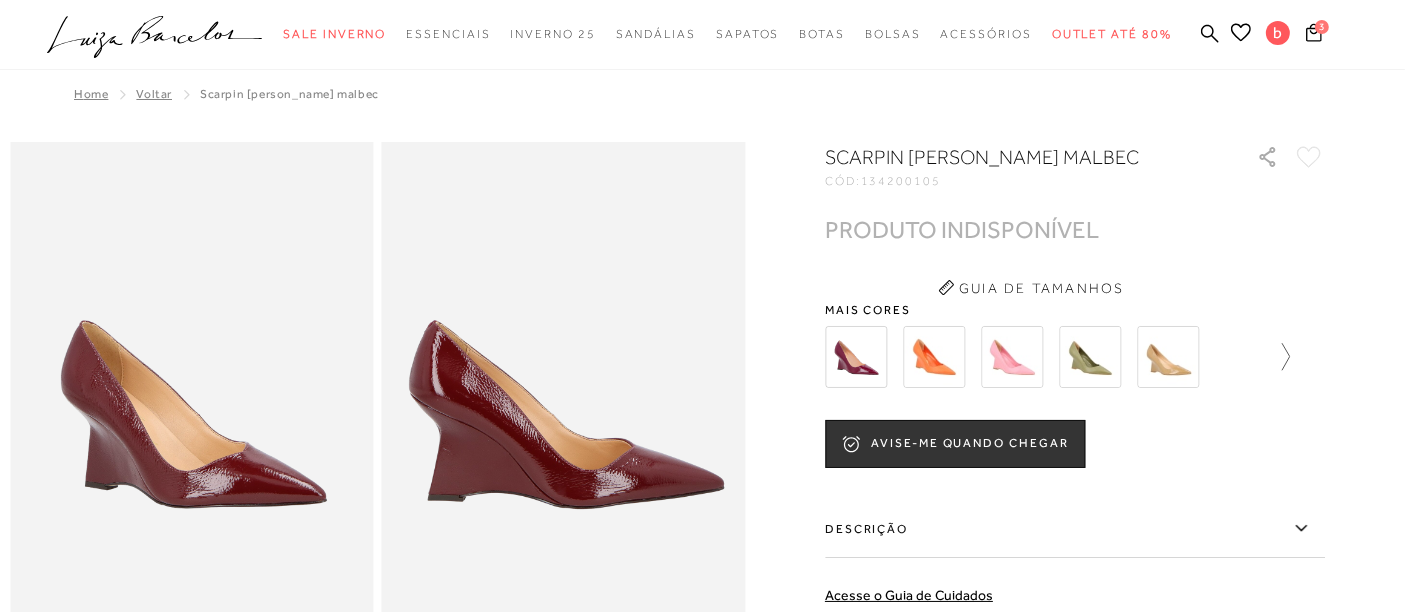 click 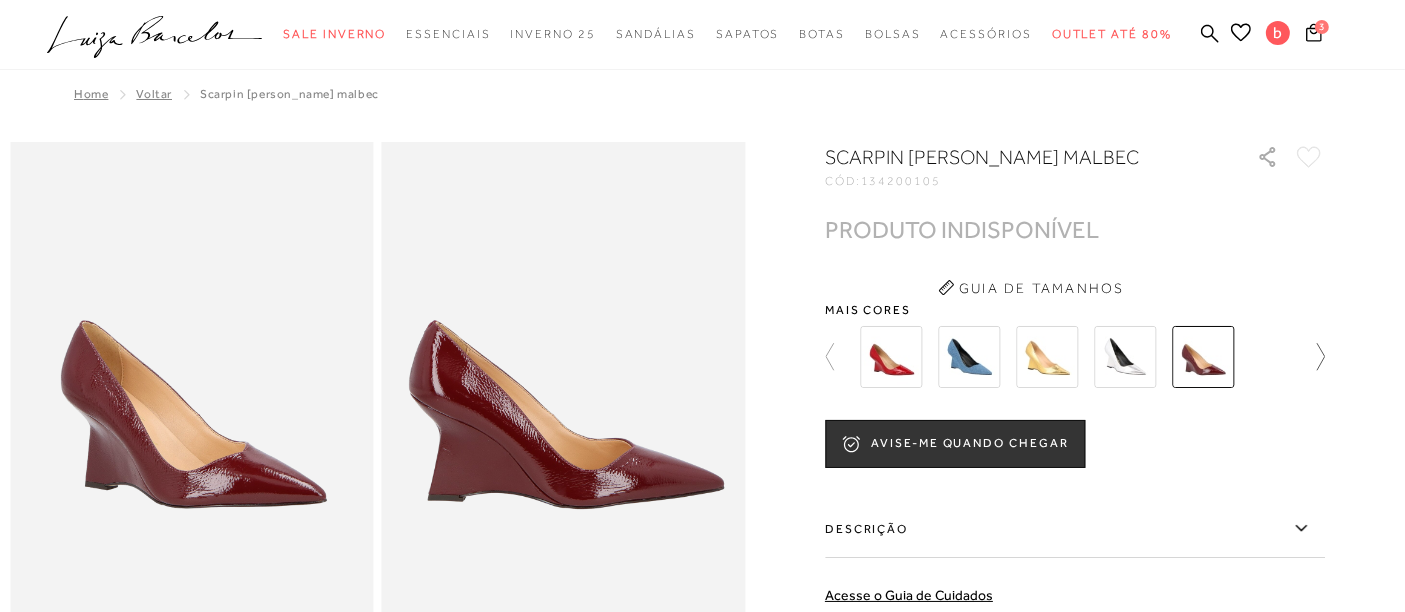 click 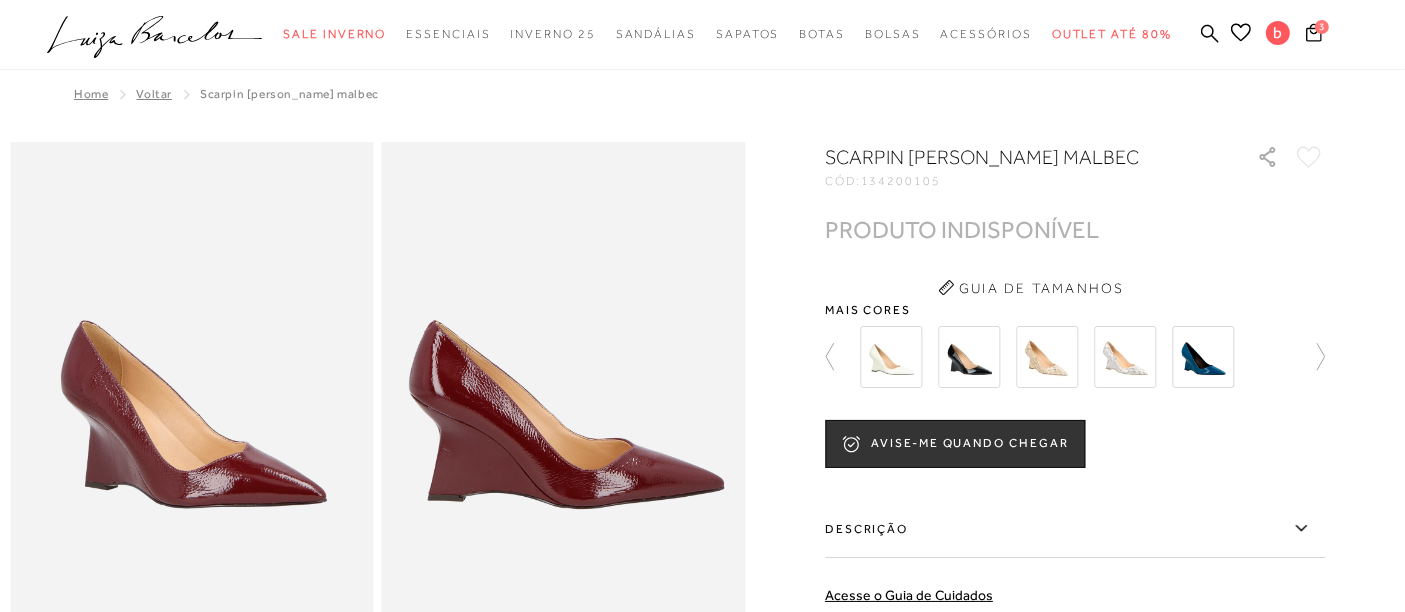 click at bounding box center [969, 357] 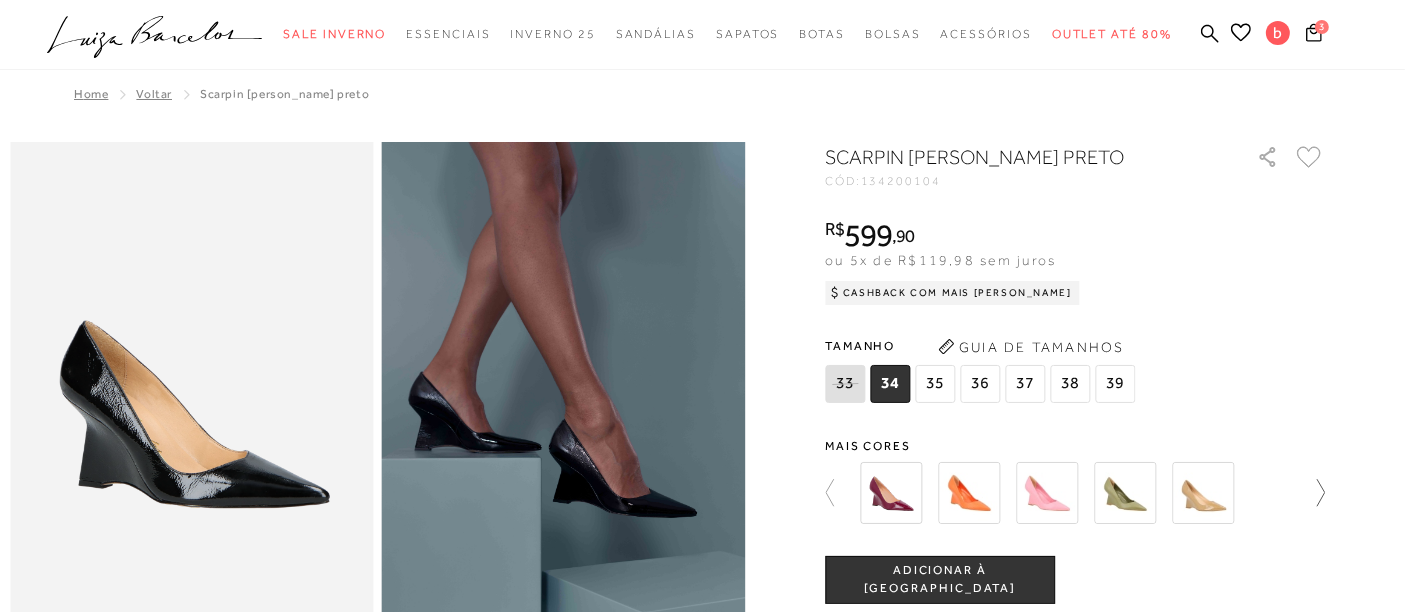 click 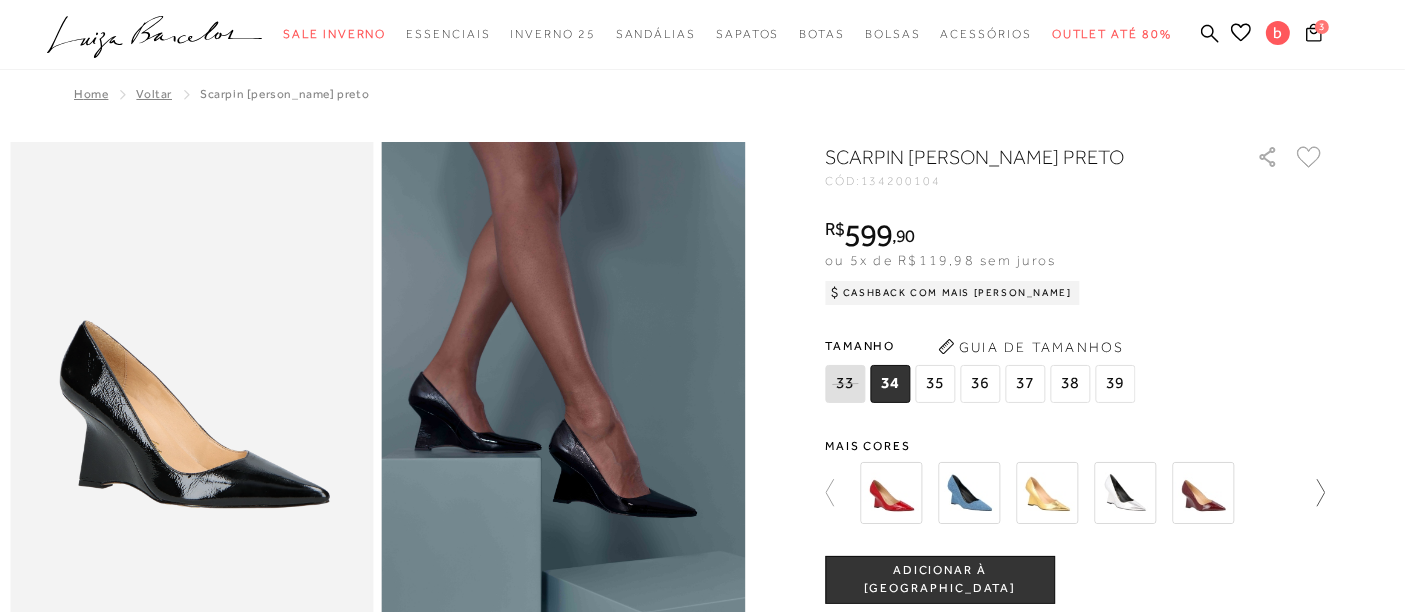 click 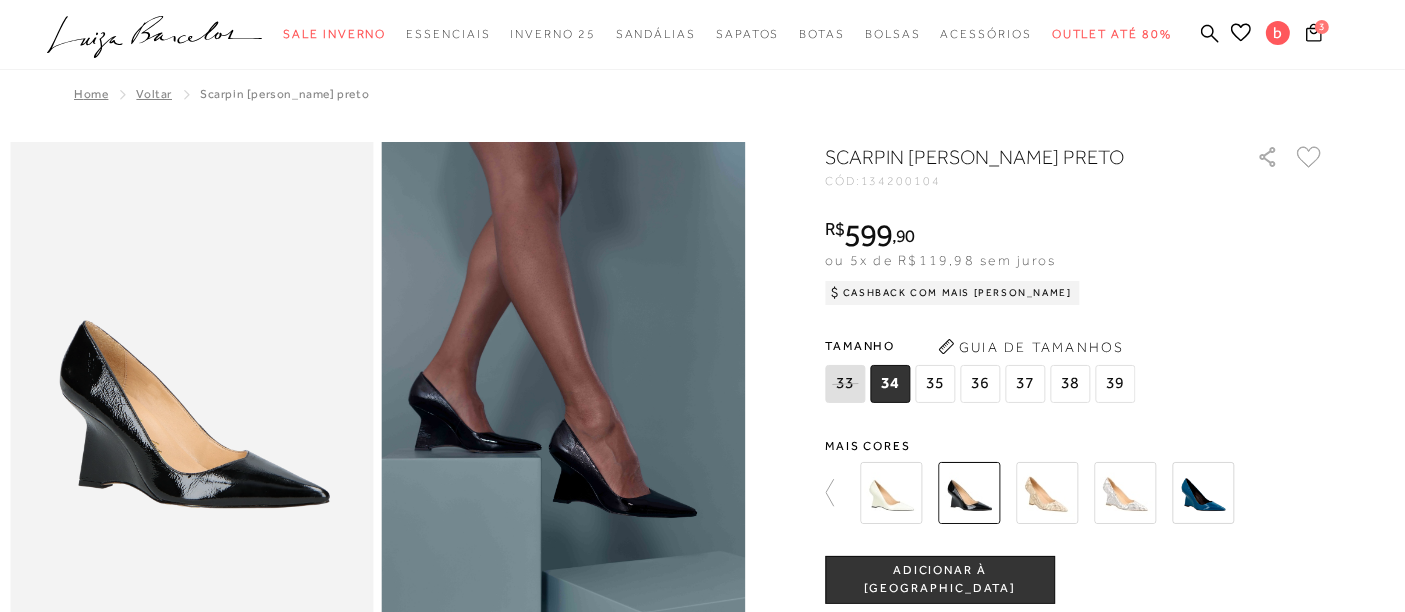 click at bounding box center [1203, 493] 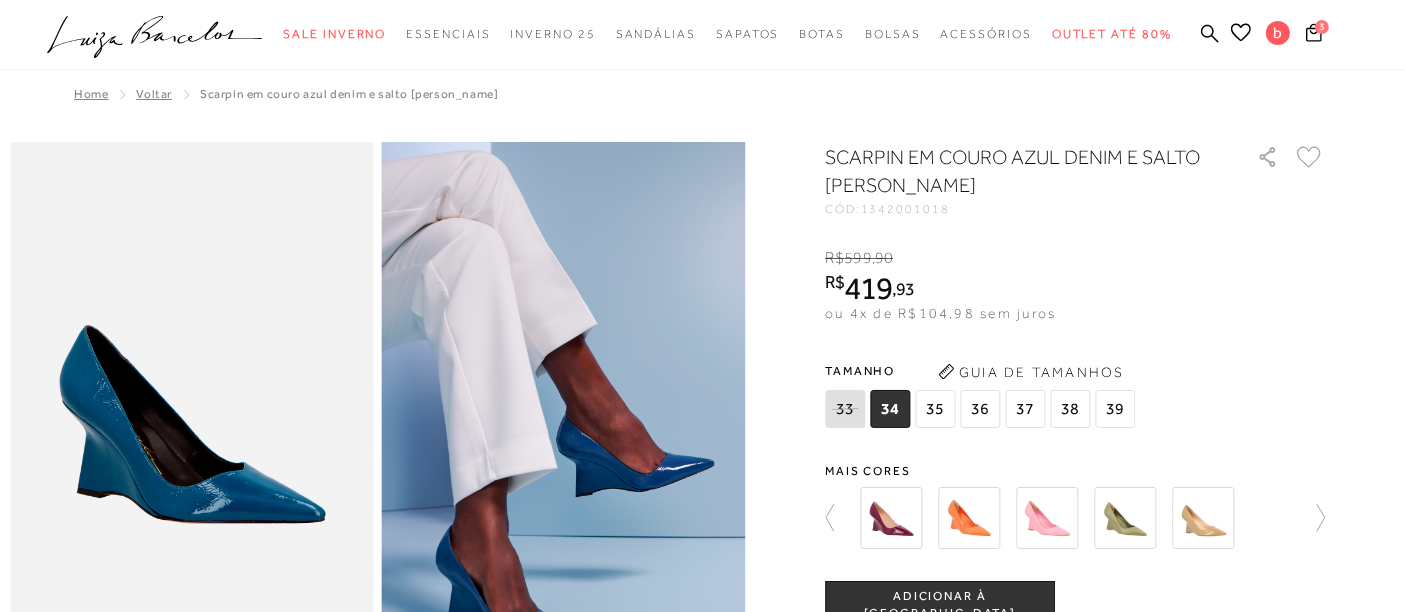 click on "38" at bounding box center (1070, 409) 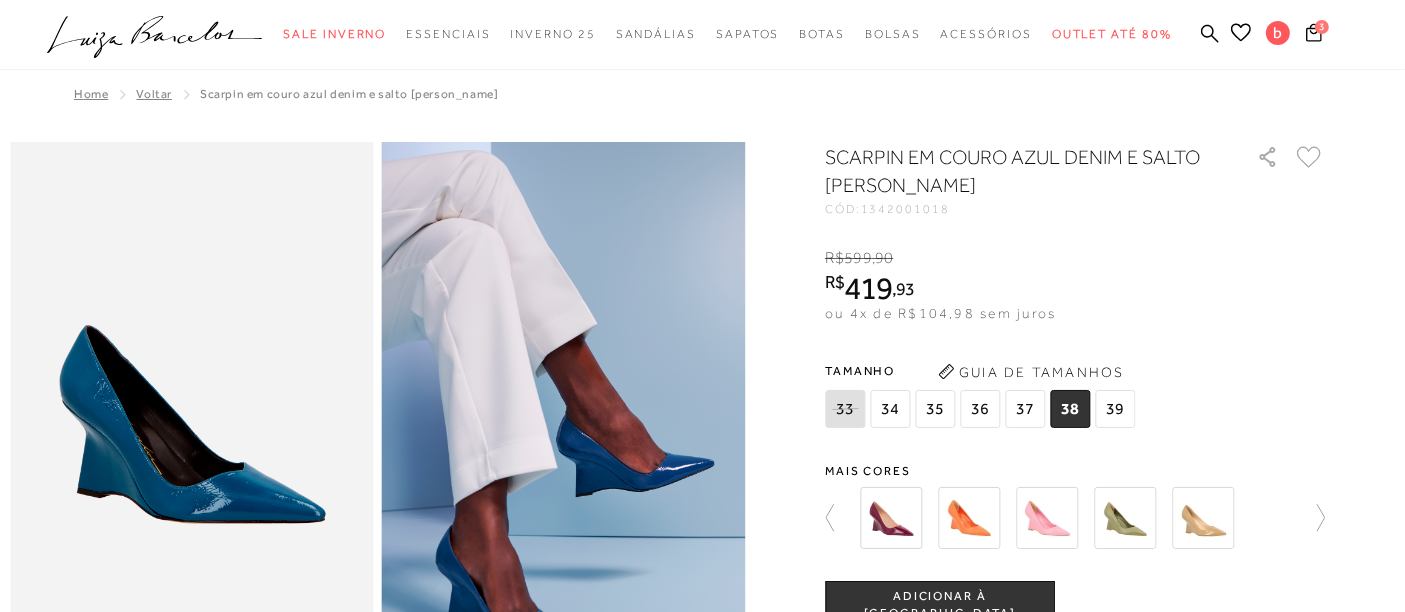 scroll, scrollTop: 111, scrollLeft: 0, axis: vertical 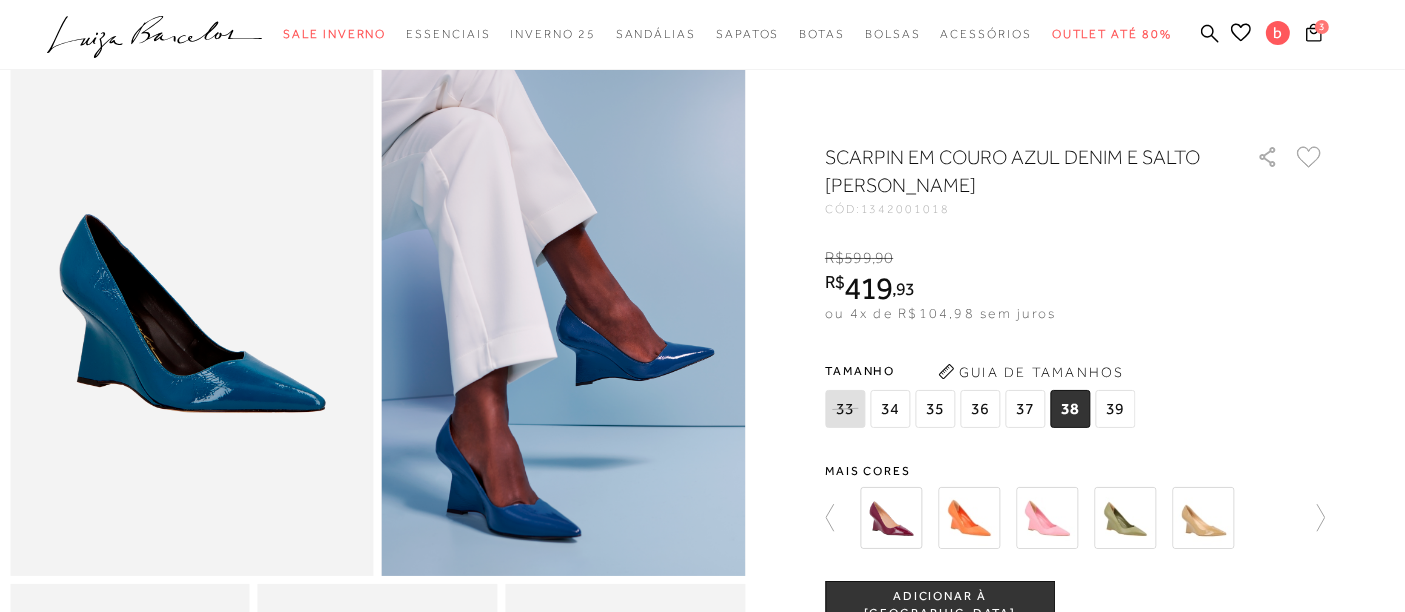 click on "ADICIONAR À [GEOGRAPHIC_DATA]" at bounding box center [940, 605] 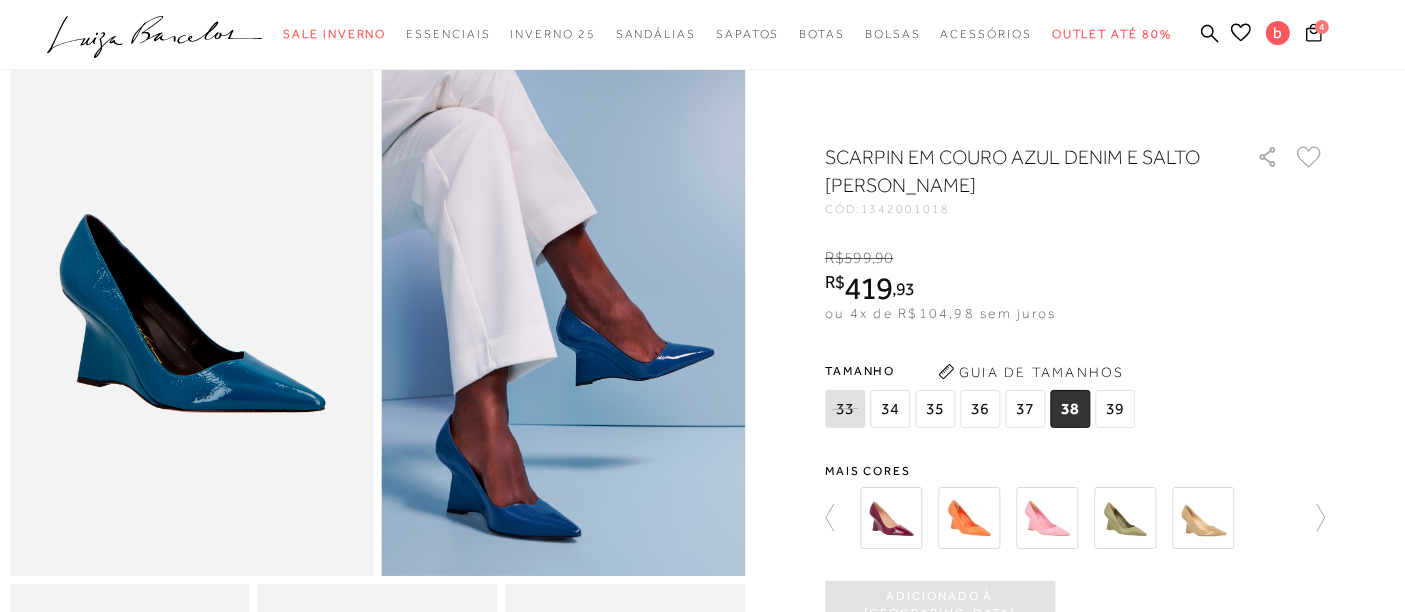 scroll, scrollTop: 0, scrollLeft: 0, axis: both 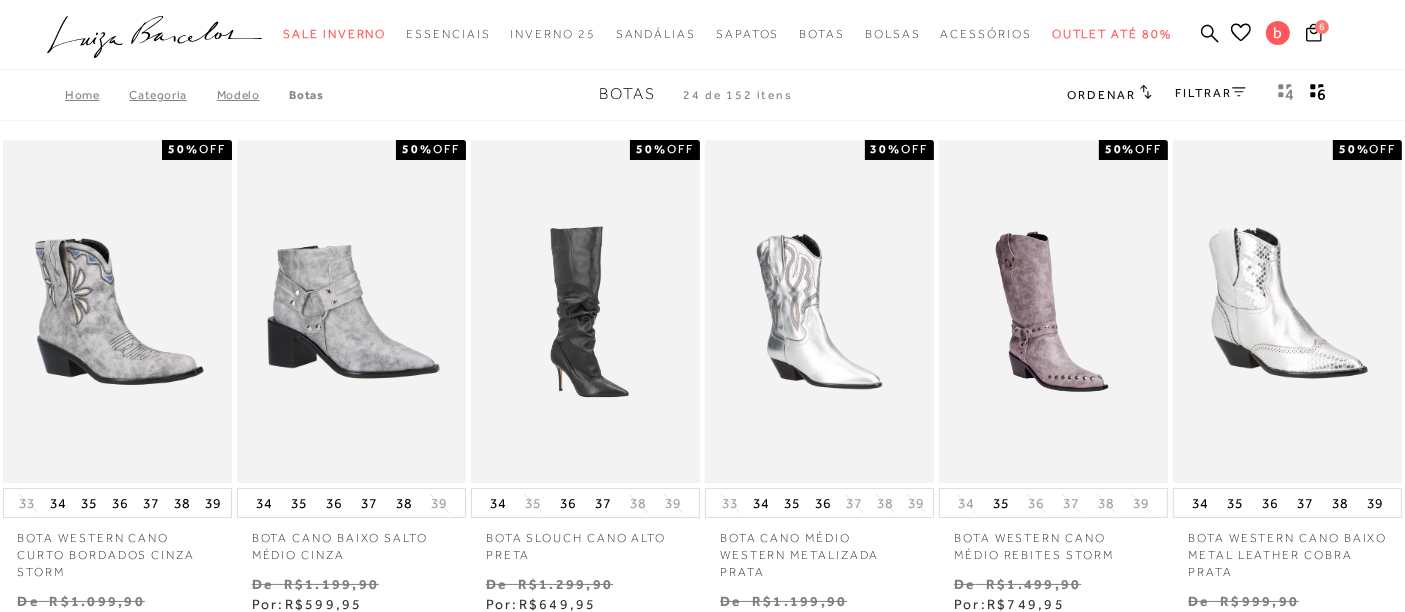 click on "FILTRAR" at bounding box center (1211, 93) 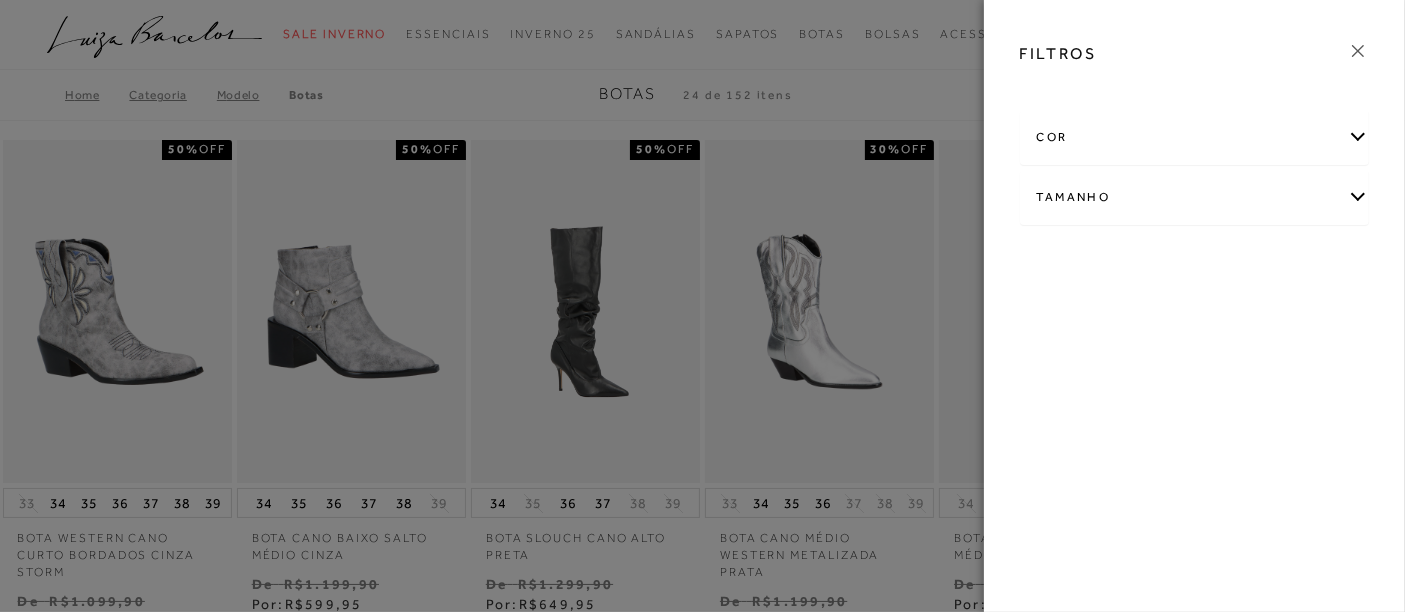click on "Tamanho" at bounding box center (1195, 197) 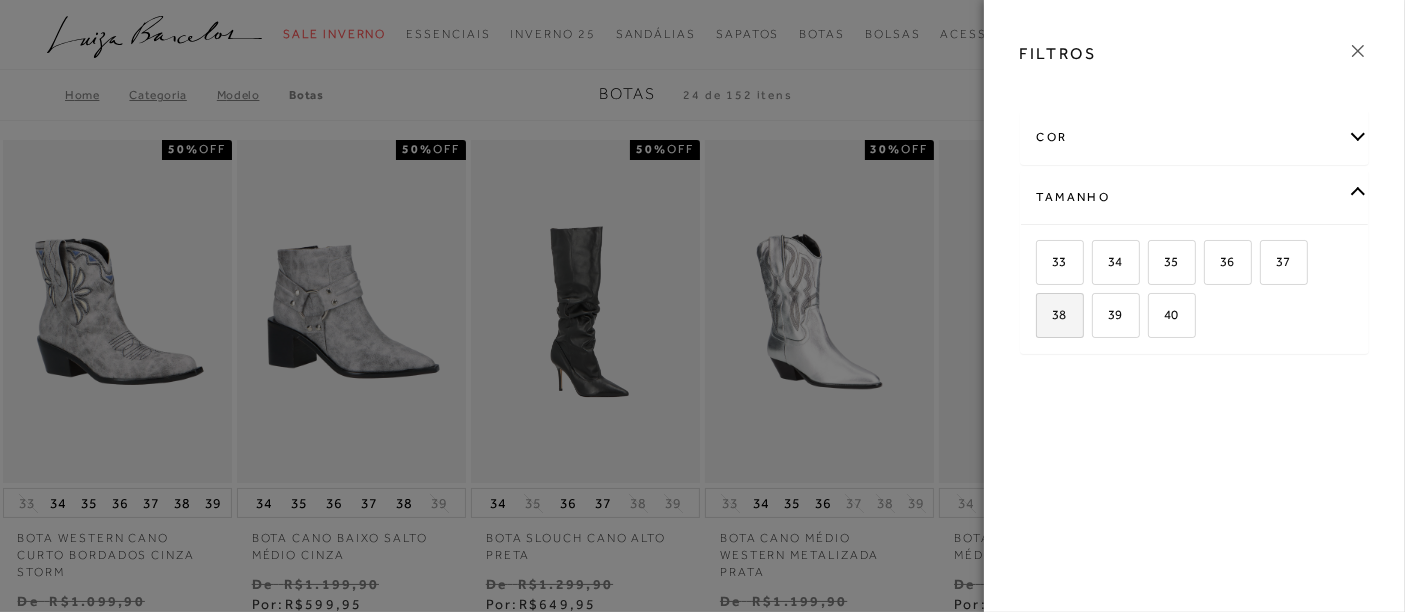 click on "38" at bounding box center (1043, 318) 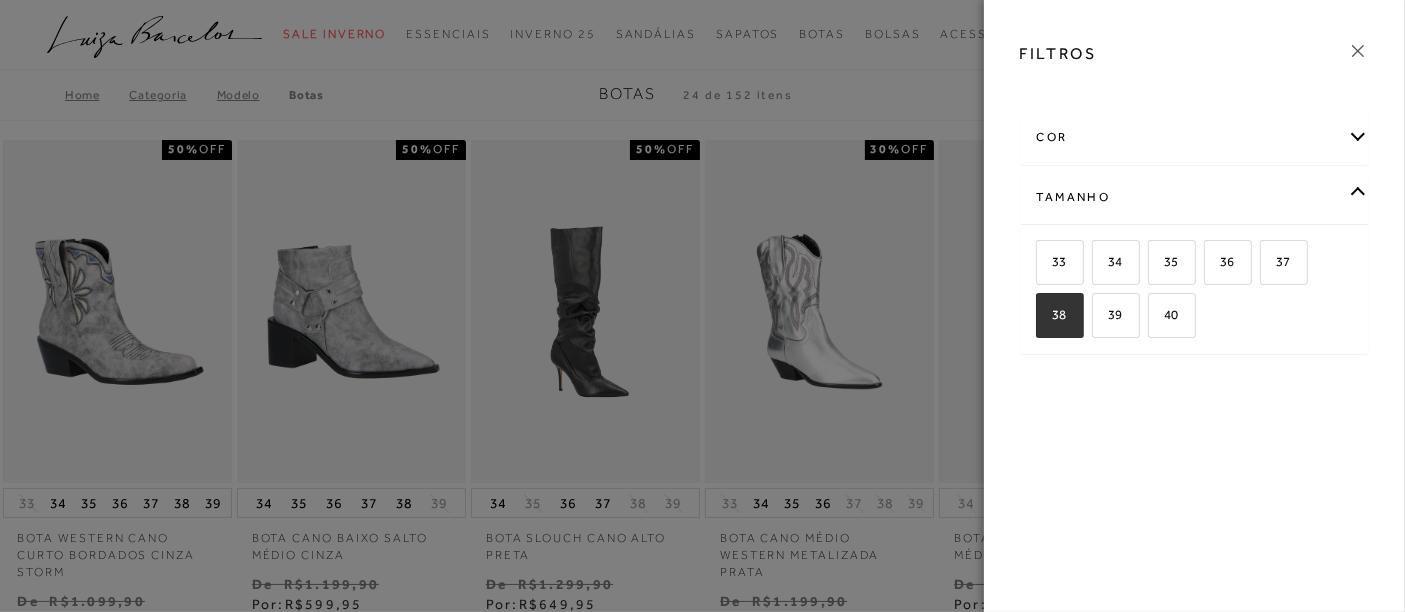 checkbox on "true" 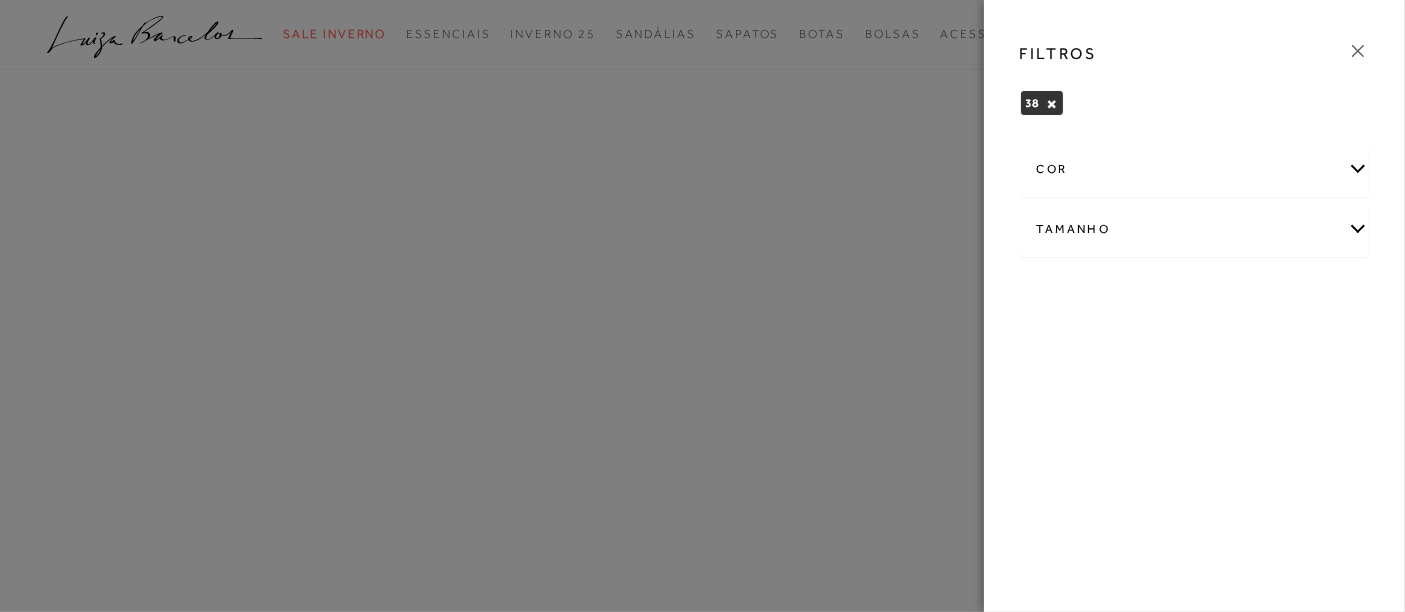 click 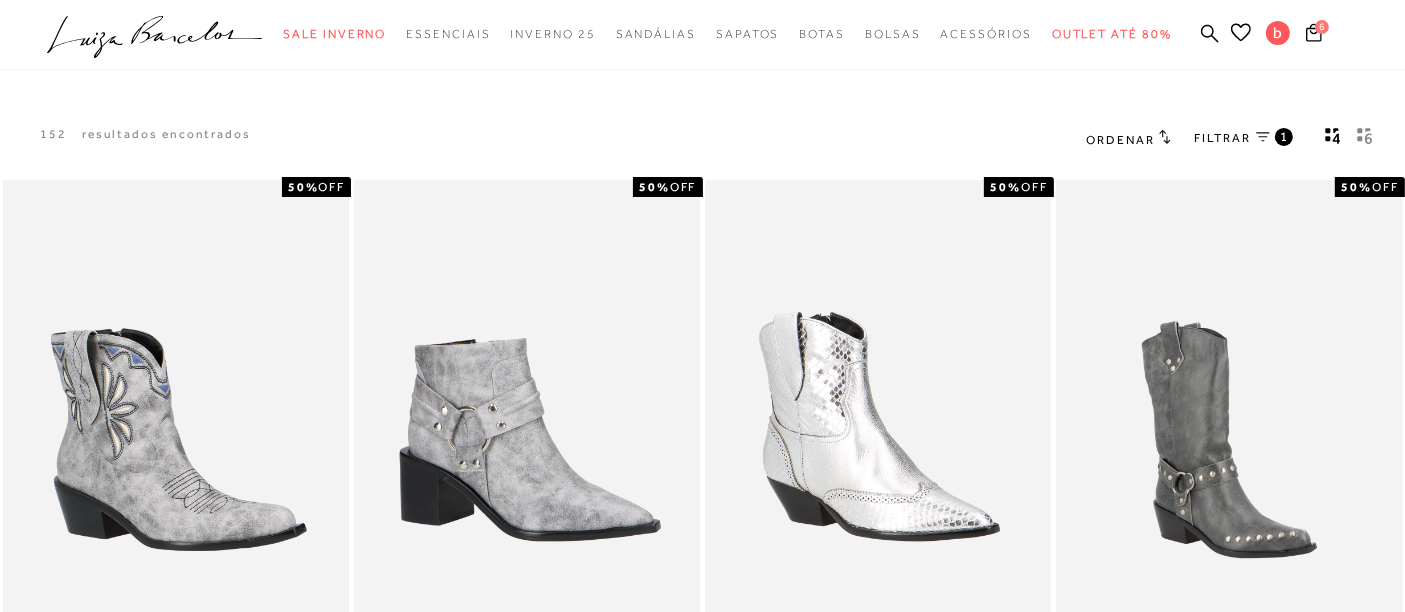 click 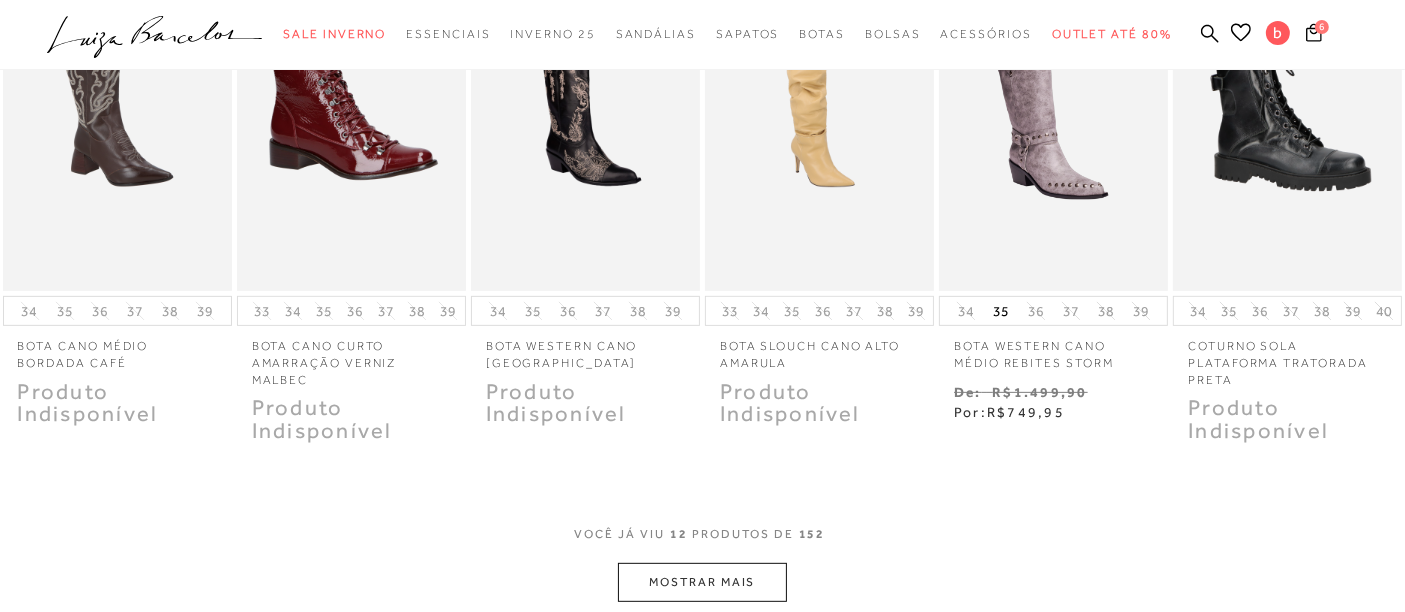 scroll, scrollTop: 888, scrollLeft: 0, axis: vertical 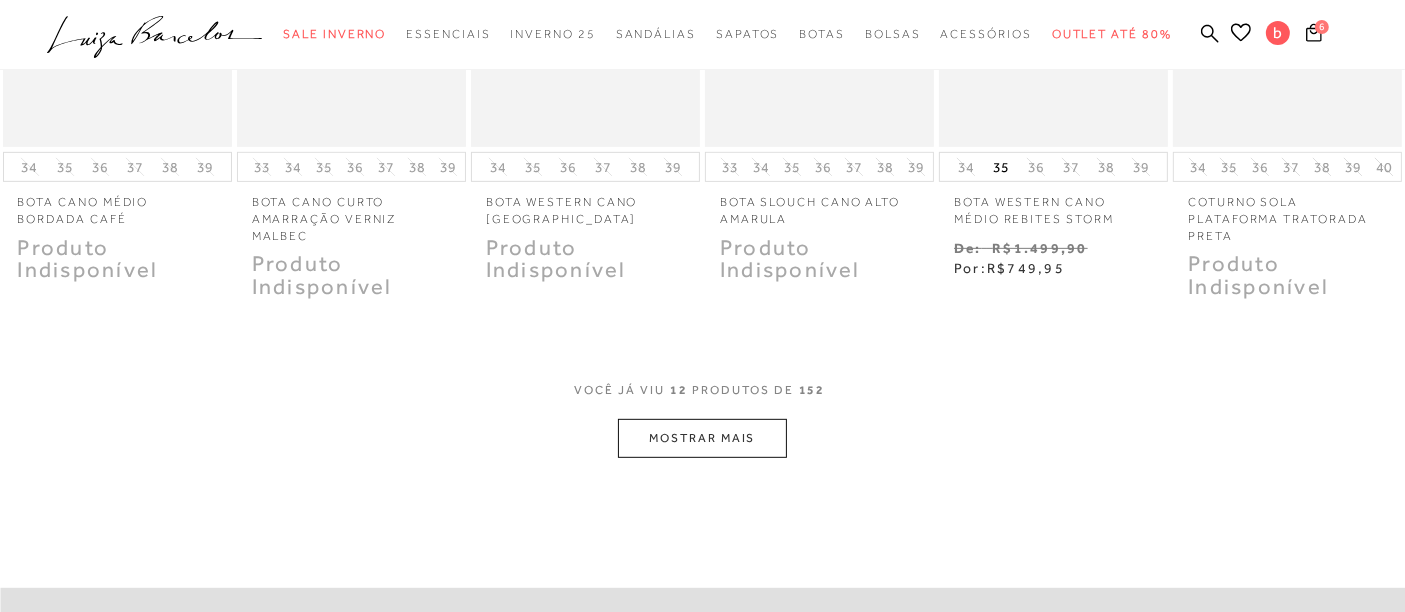 click on "MOSTRAR MAIS" at bounding box center (702, 438) 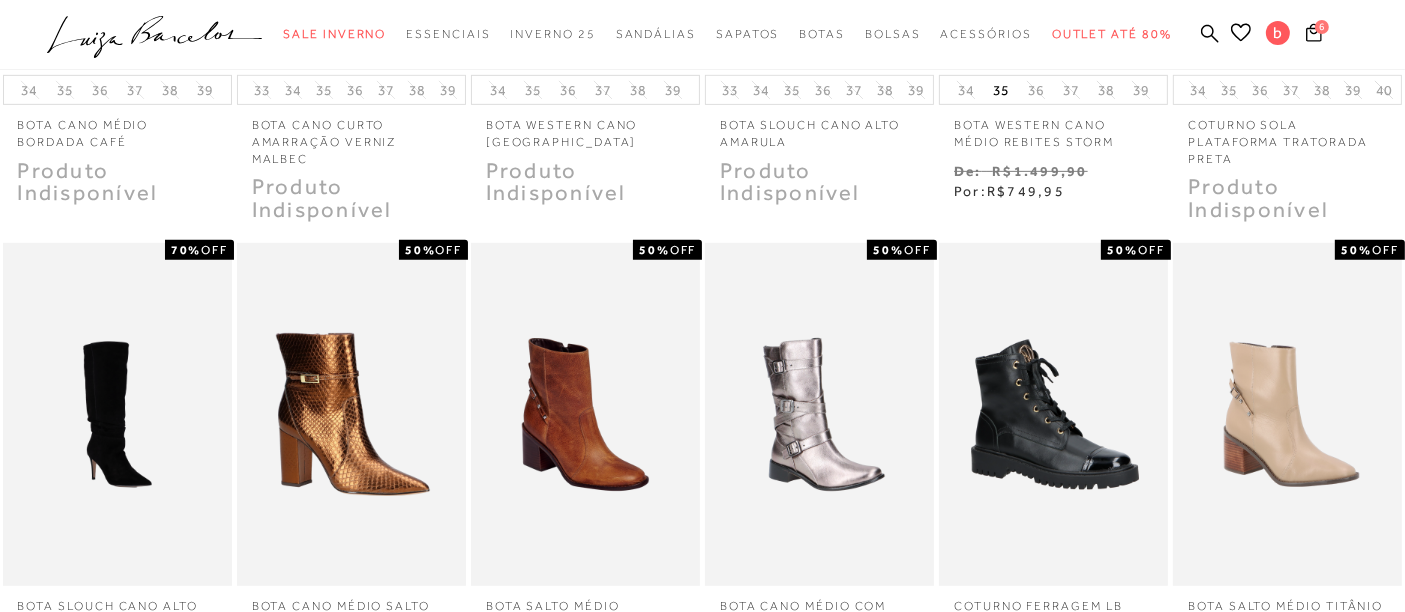 scroll, scrollTop: 1111, scrollLeft: 0, axis: vertical 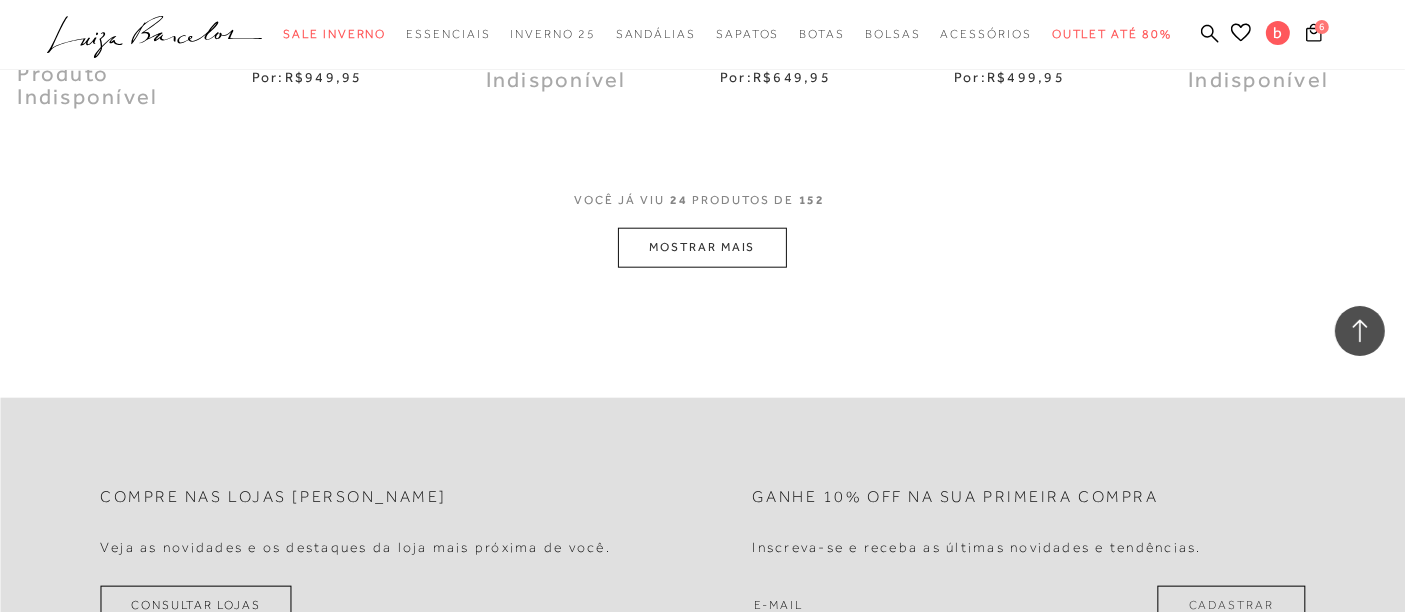 click on "MOSTRAR MAIS" at bounding box center [702, 247] 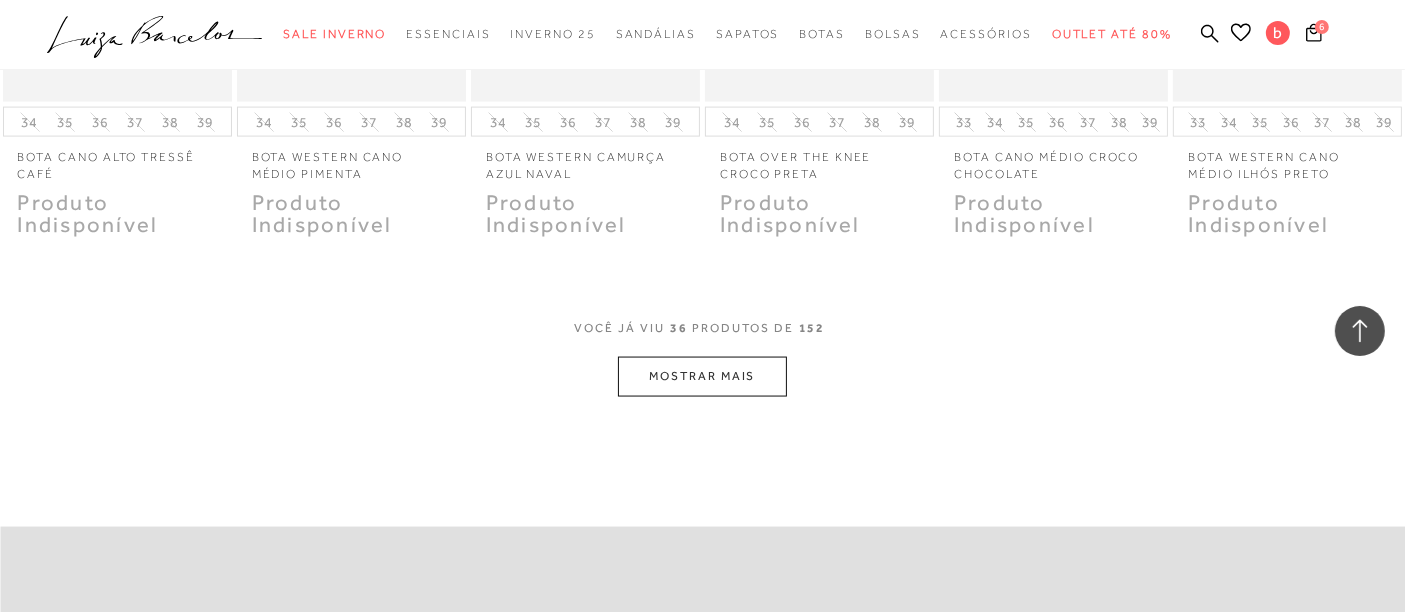 scroll, scrollTop: 3111, scrollLeft: 0, axis: vertical 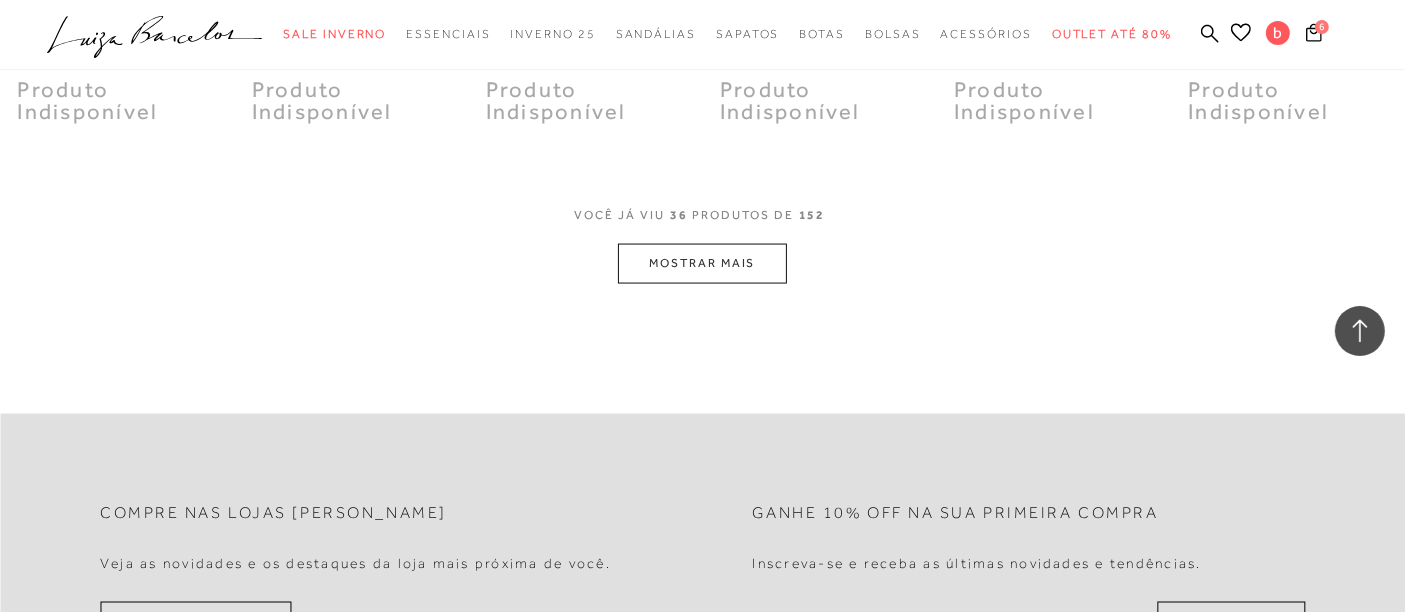 click on "MOSTRAR MAIS" at bounding box center [702, 263] 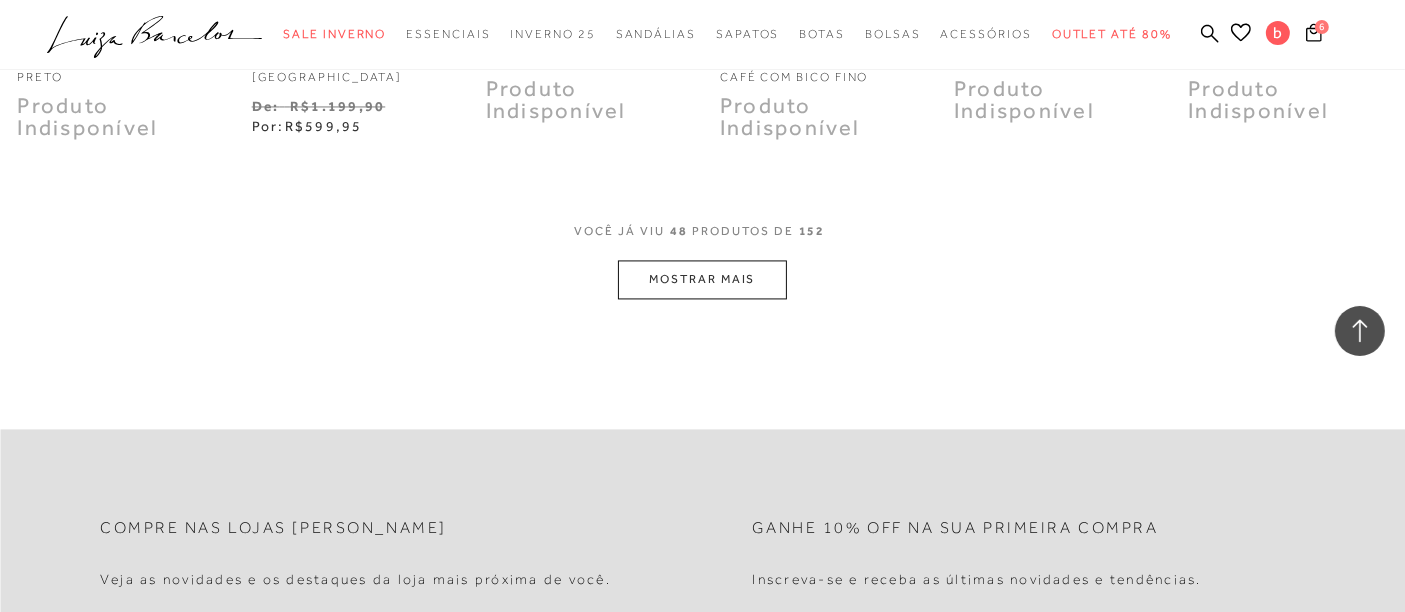scroll, scrollTop: 4111, scrollLeft: 0, axis: vertical 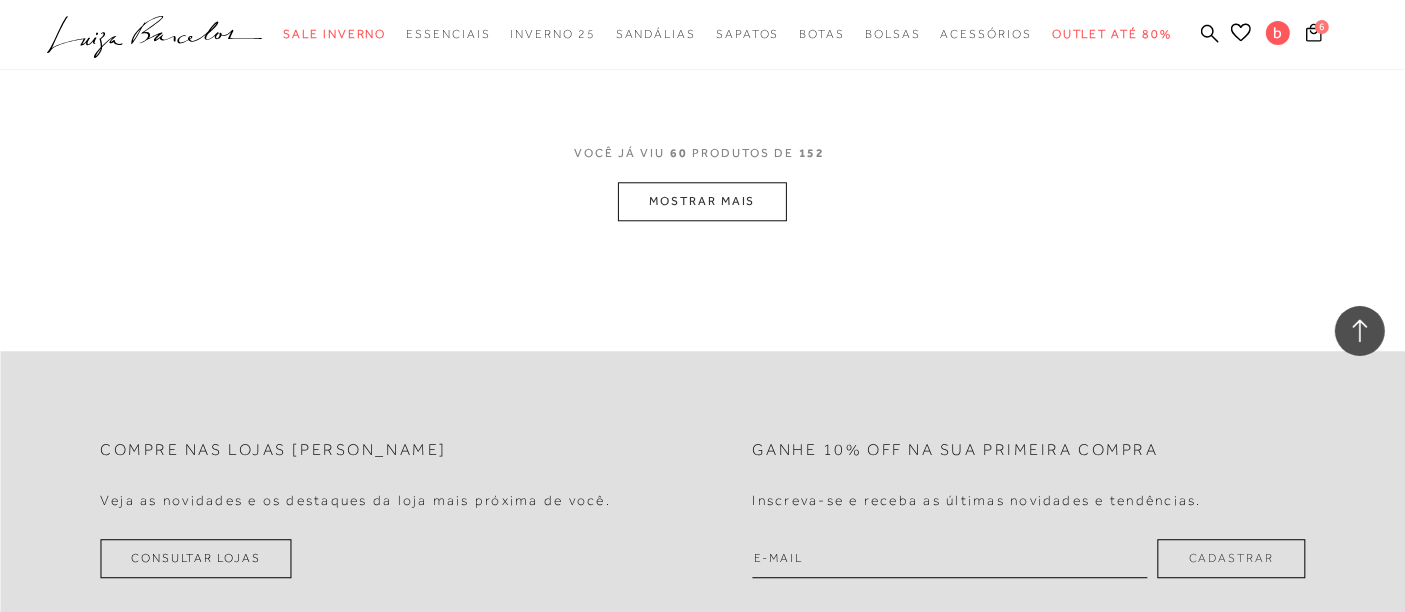 click on "MOSTRAR MAIS" at bounding box center (702, 201) 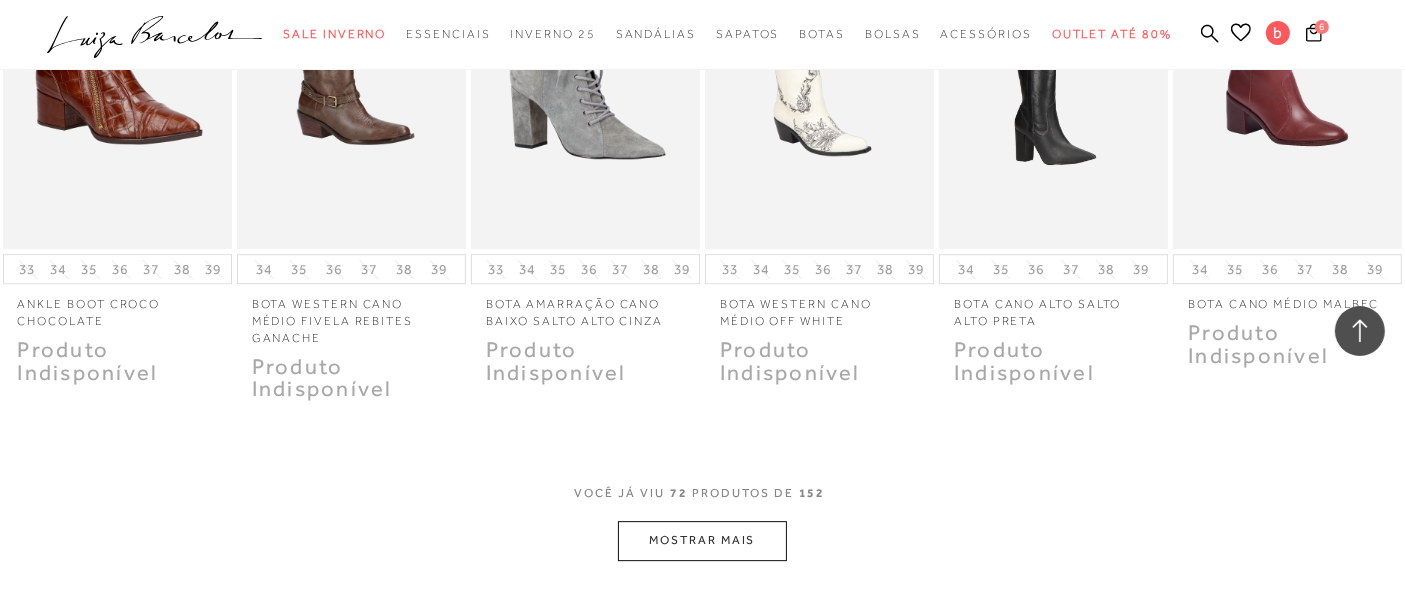 scroll, scrollTop: 6222, scrollLeft: 0, axis: vertical 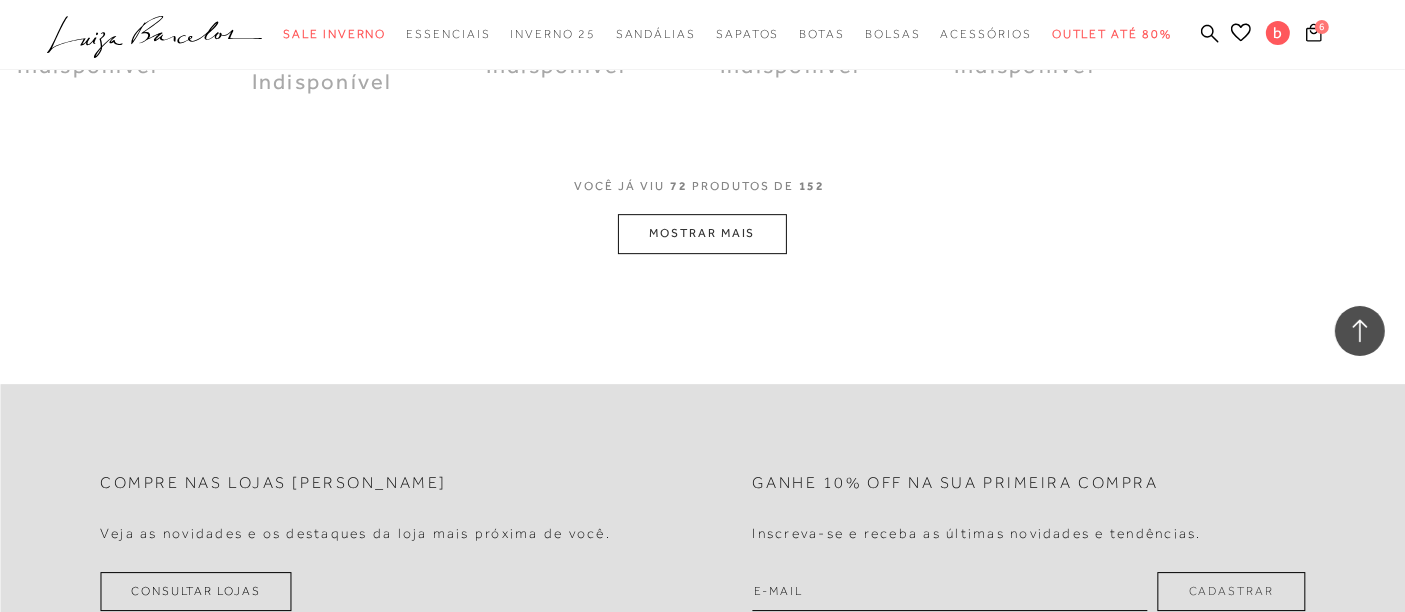 click on "MOSTRAR MAIS" at bounding box center (702, 233) 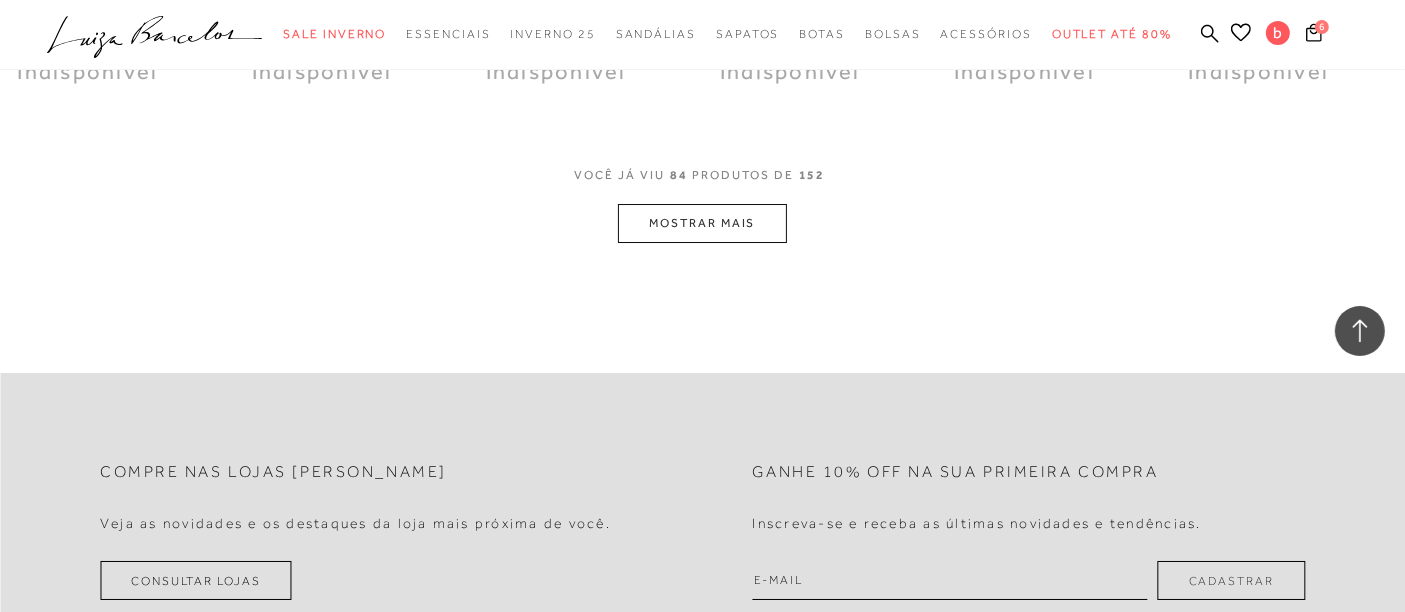 scroll, scrollTop: 7111, scrollLeft: 0, axis: vertical 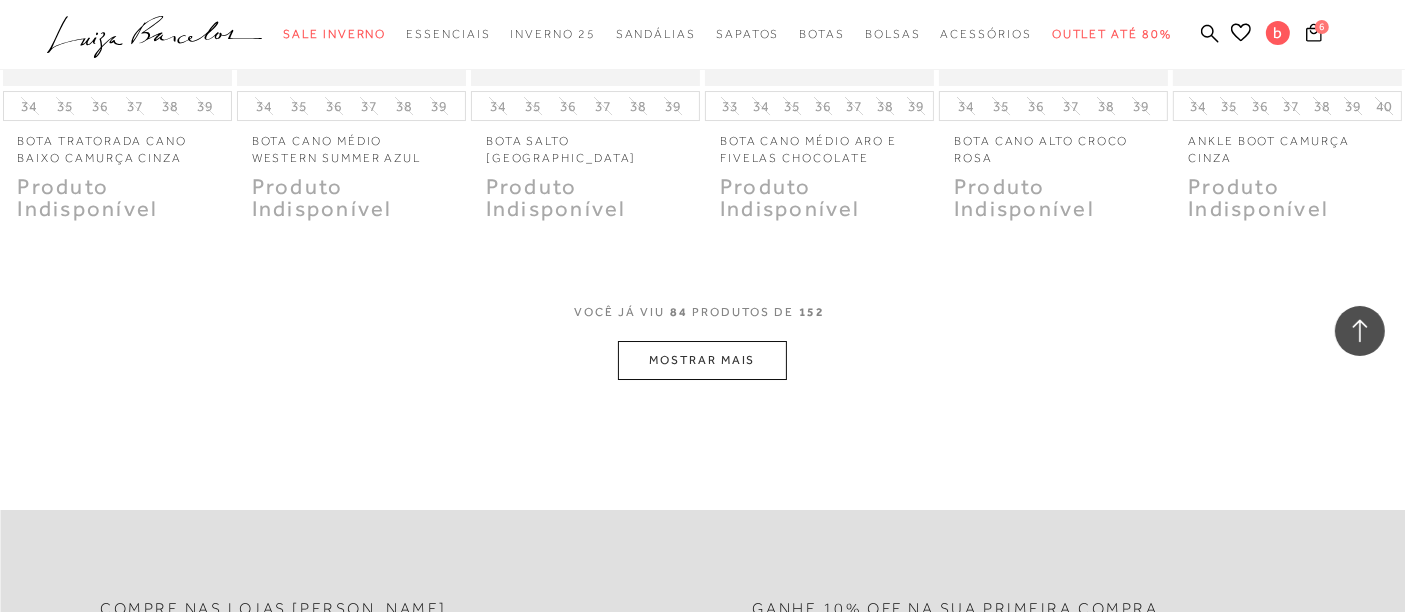 click on "MOSTRAR MAIS" at bounding box center [702, 360] 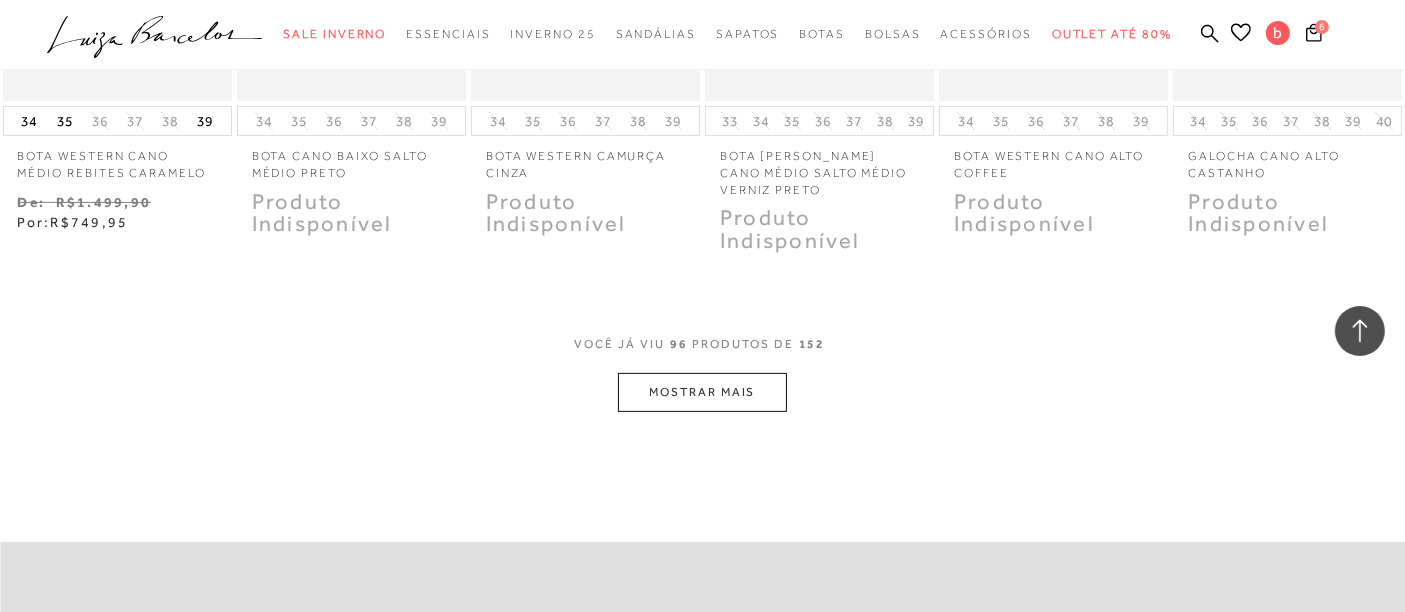 scroll, scrollTop: 8222, scrollLeft: 0, axis: vertical 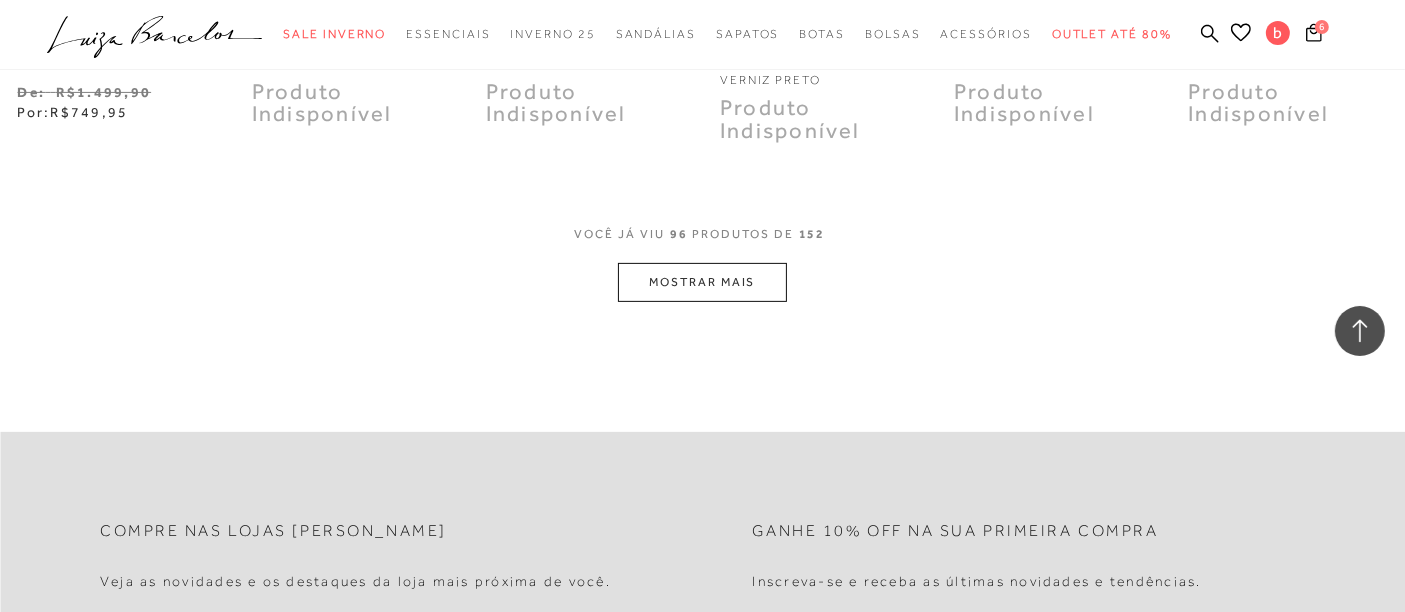 click on "Resultados da pesquisa
[GEOGRAPHIC_DATA]
Resultados: 85 - 96 (de 152)
Opções de exibição
152
resultados encontrados
1" at bounding box center [702, -3920] 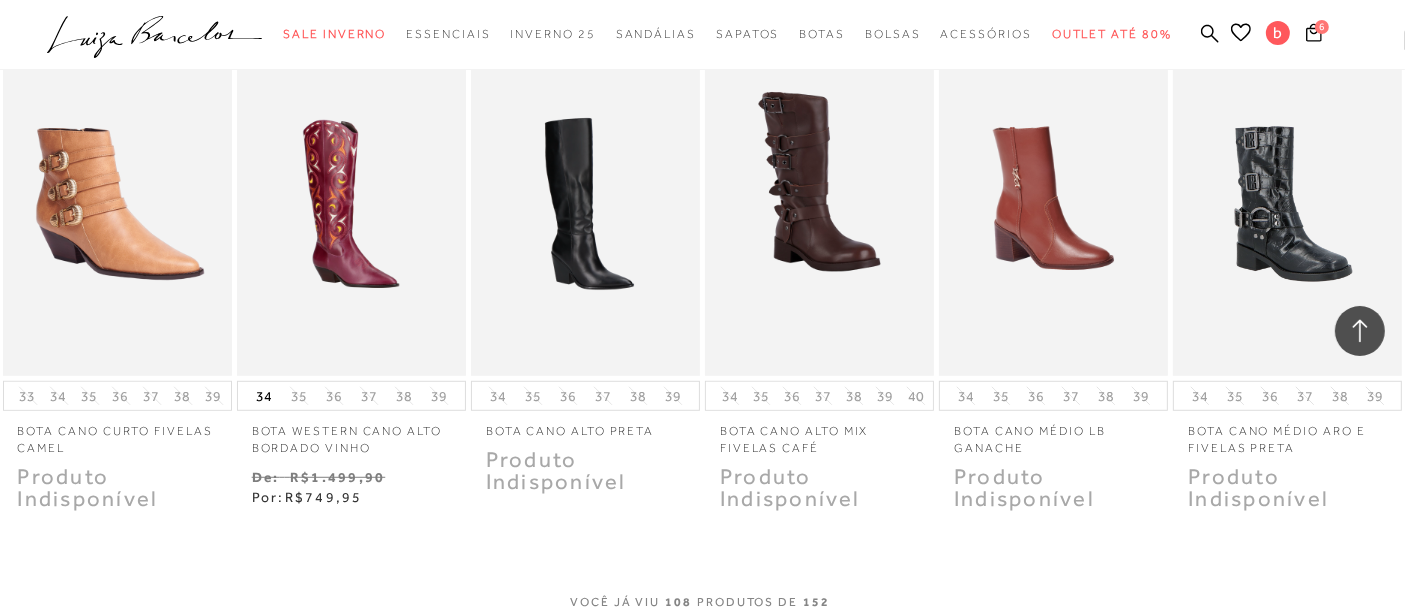 scroll, scrollTop: 8888, scrollLeft: 0, axis: vertical 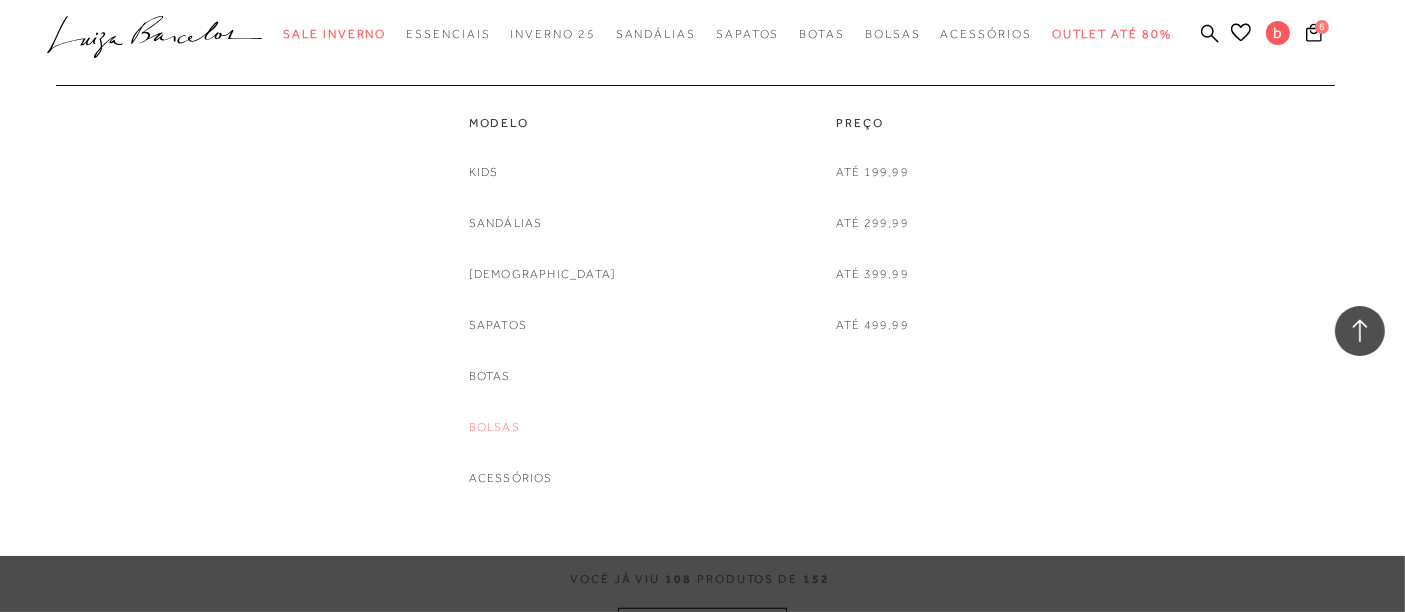 click on "Bolsas" at bounding box center (494, 427) 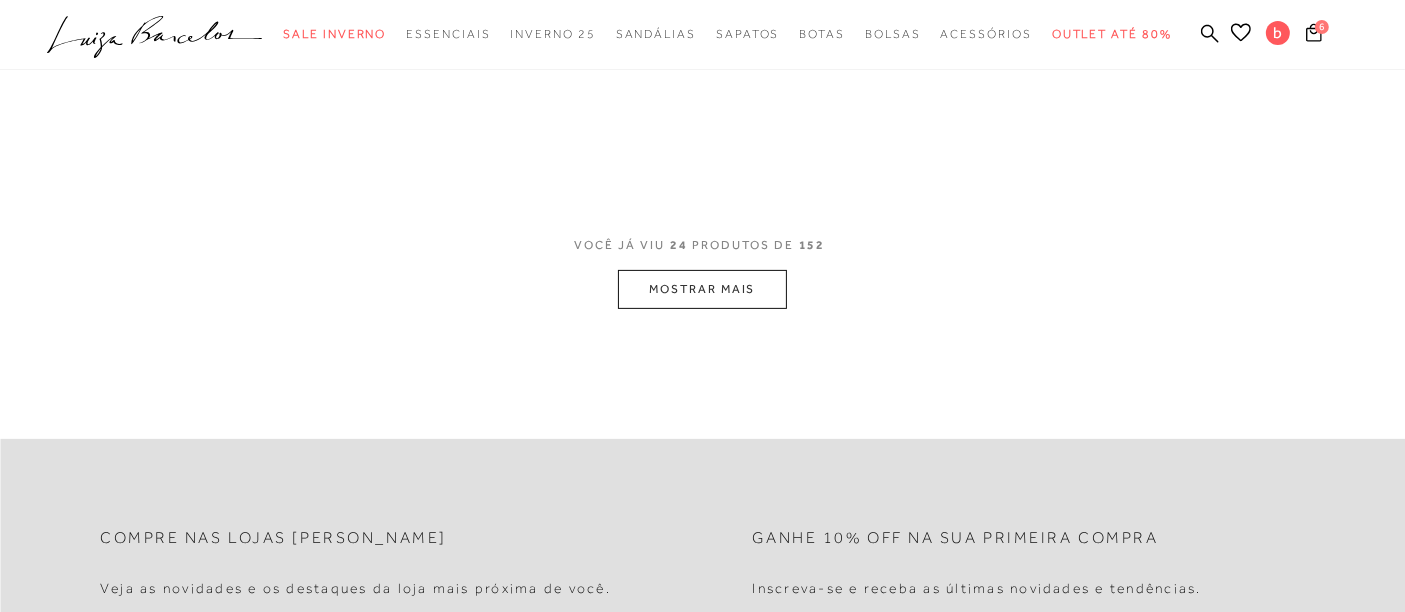 scroll, scrollTop: 0, scrollLeft: 0, axis: both 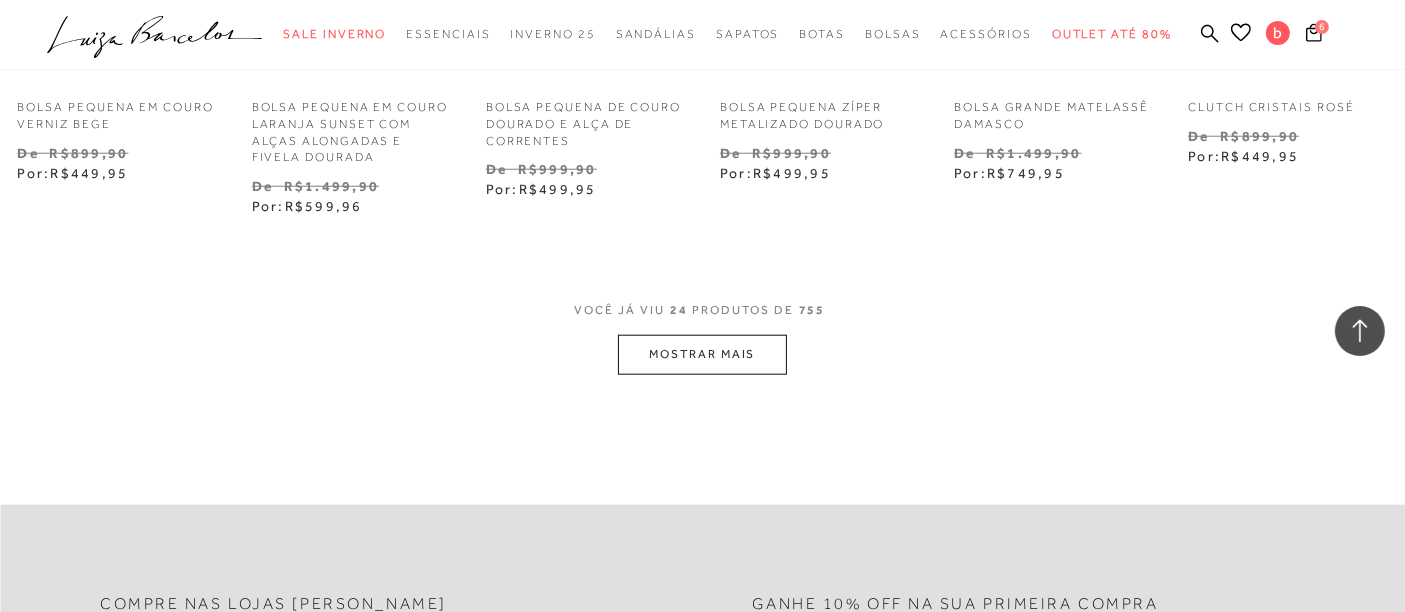 click on "MOSTRAR MAIS" at bounding box center [702, 354] 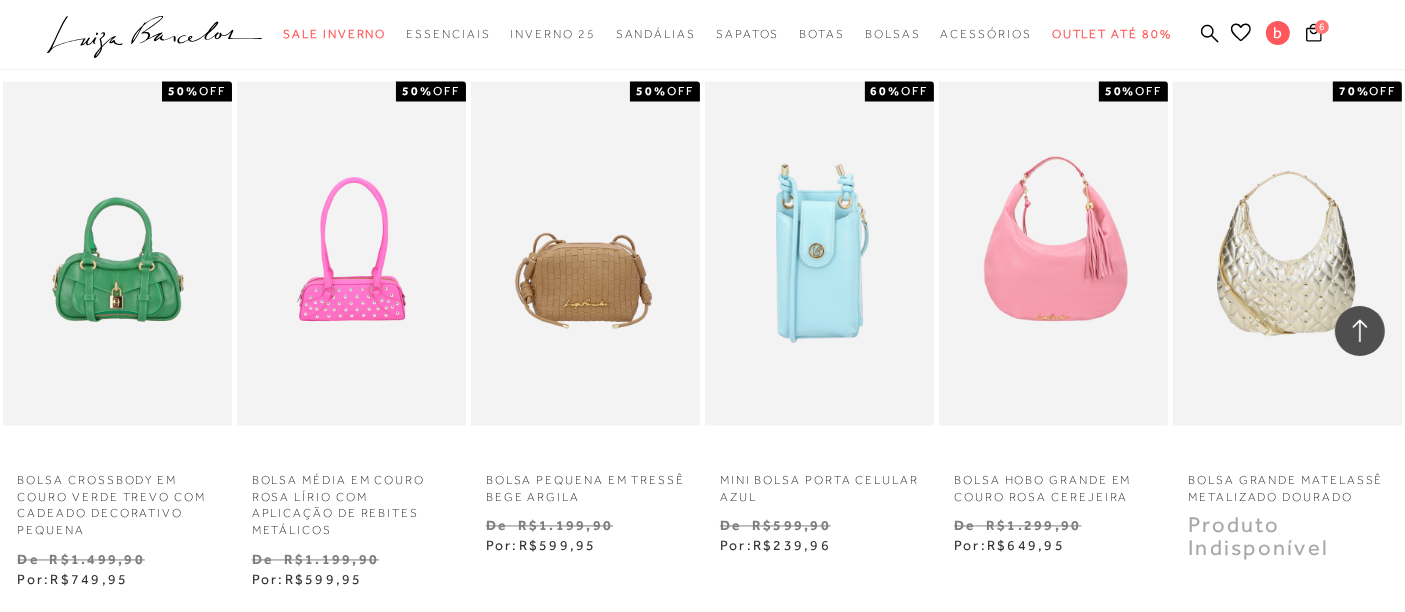 scroll, scrollTop: 3777, scrollLeft: 0, axis: vertical 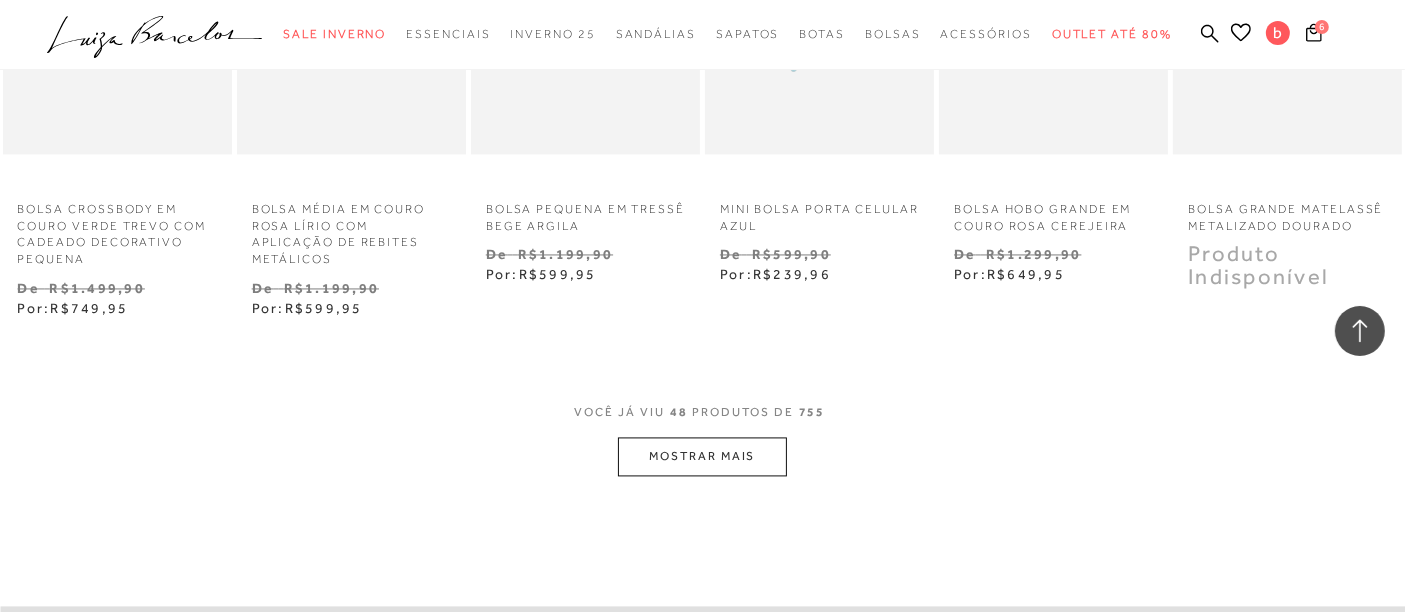 click on "MOSTRAR MAIS" at bounding box center (702, 456) 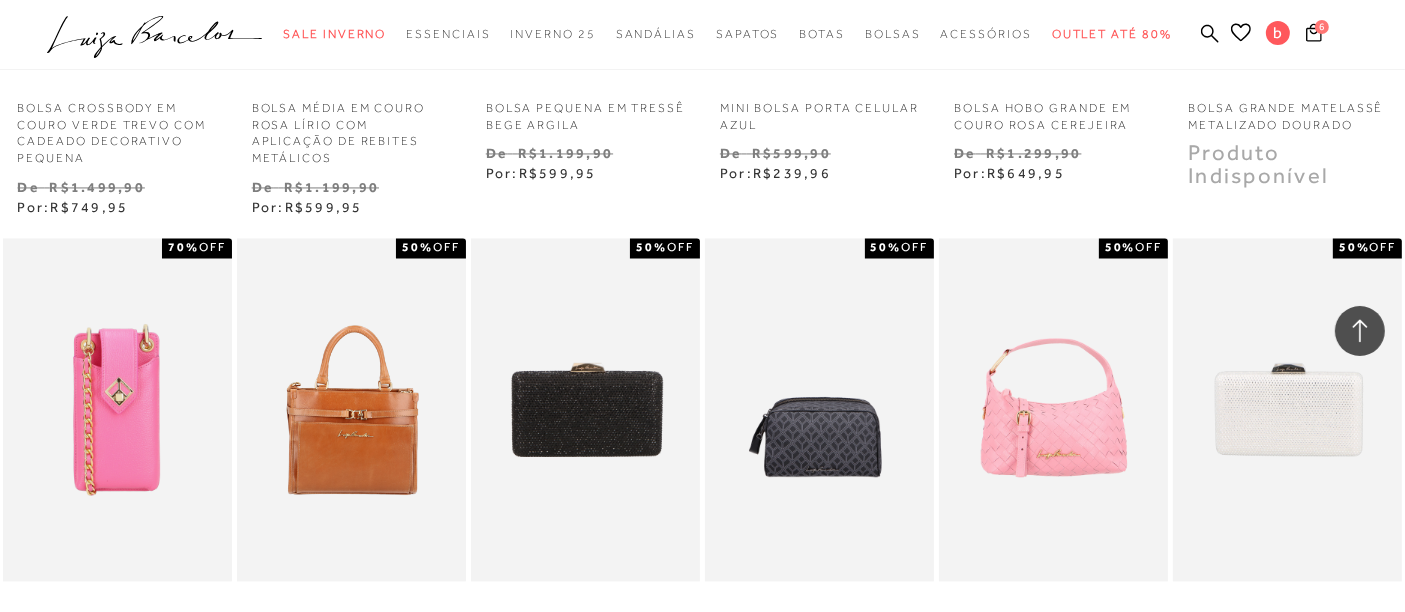 scroll, scrollTop: 4222, scrollLeft: 0, axis: vertical 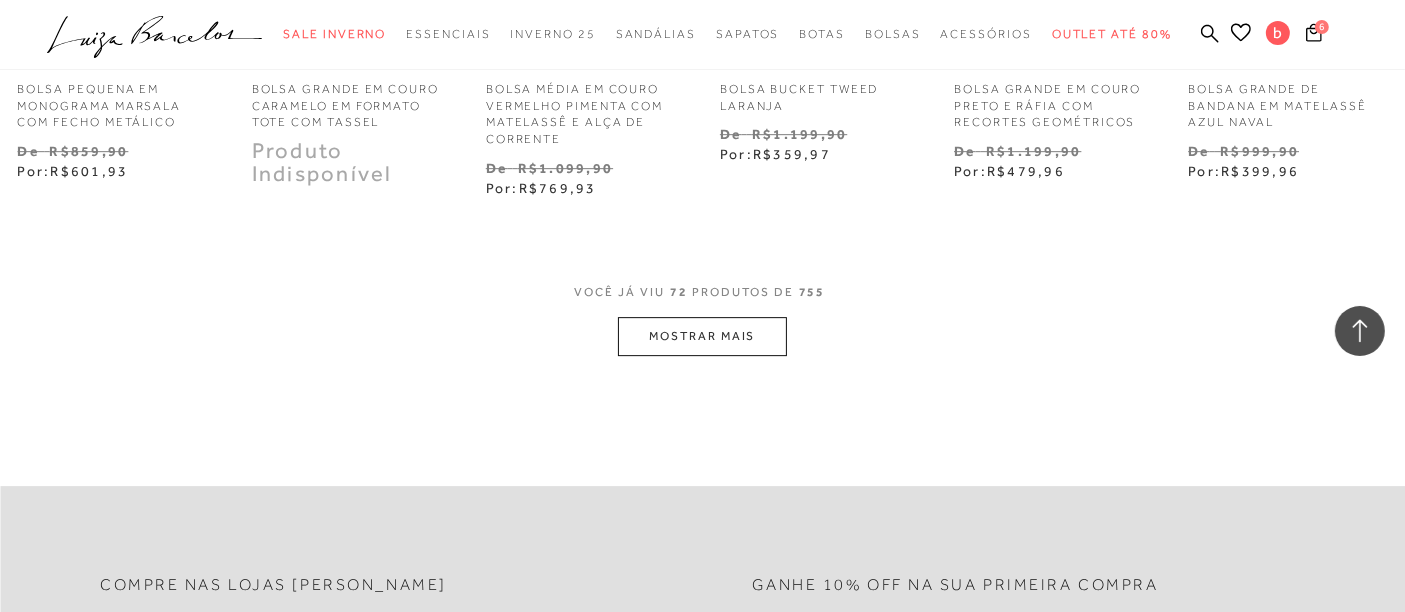click on "MOSTRAR MAIS" at bounding box center (702, 336) 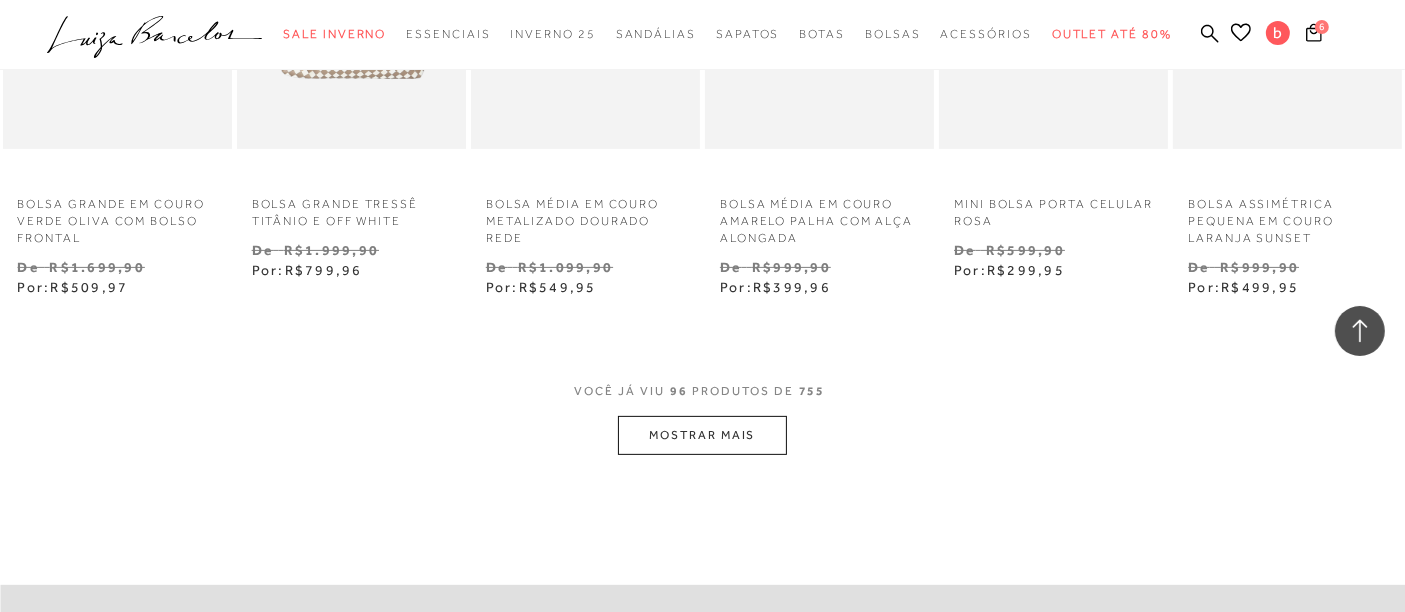 scroll, scrollTop: 8222, scrollLeft: 0, axis: vertical 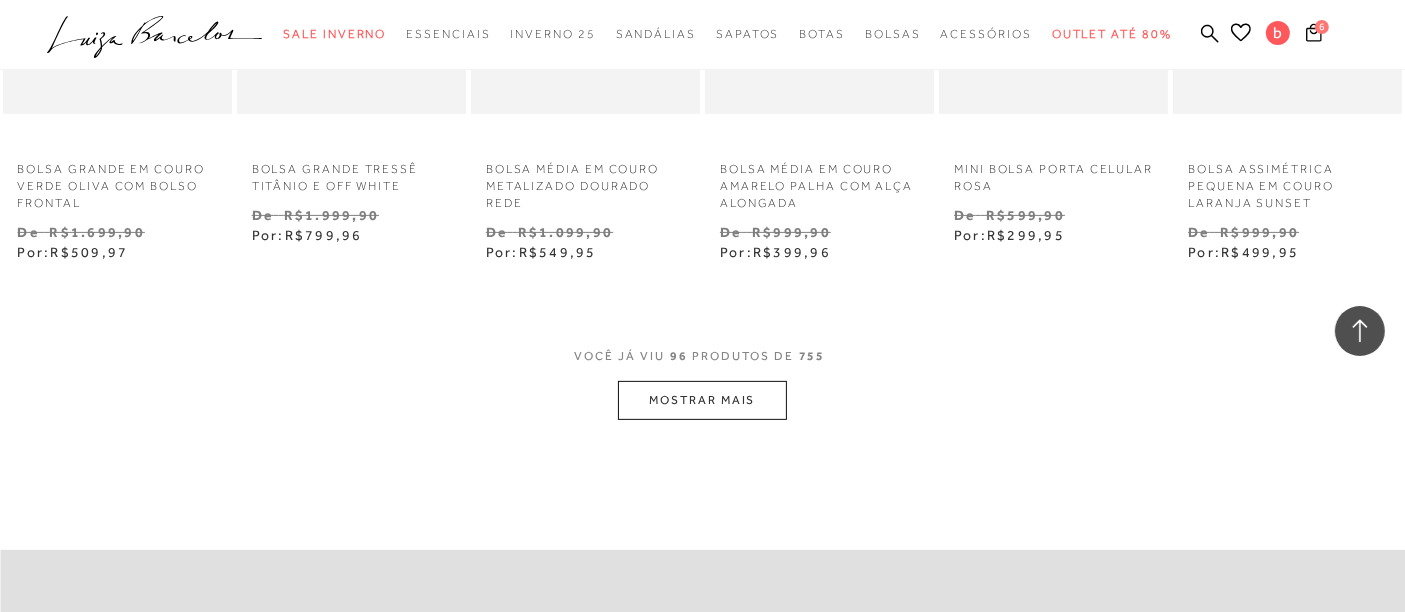 click on "MOSTRAR MAIS" at bounding box center [702, 400] 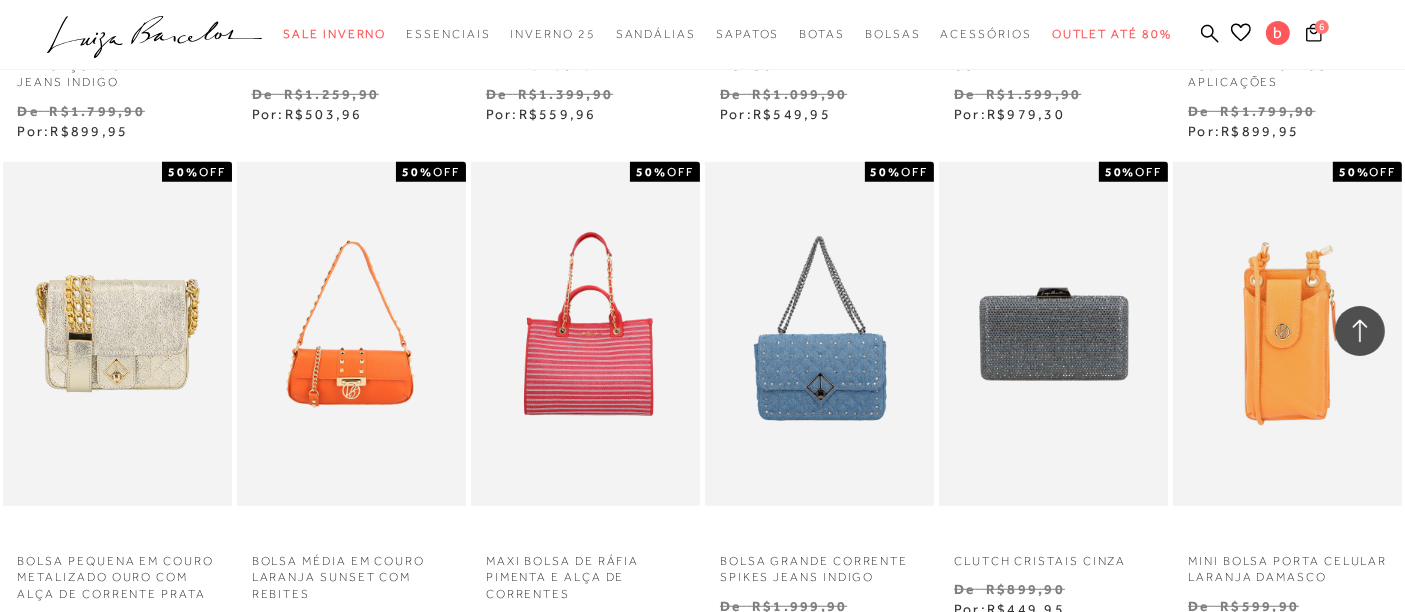 scroll, scrollTop: 8888, scrollLeft: 0, axis: vertical 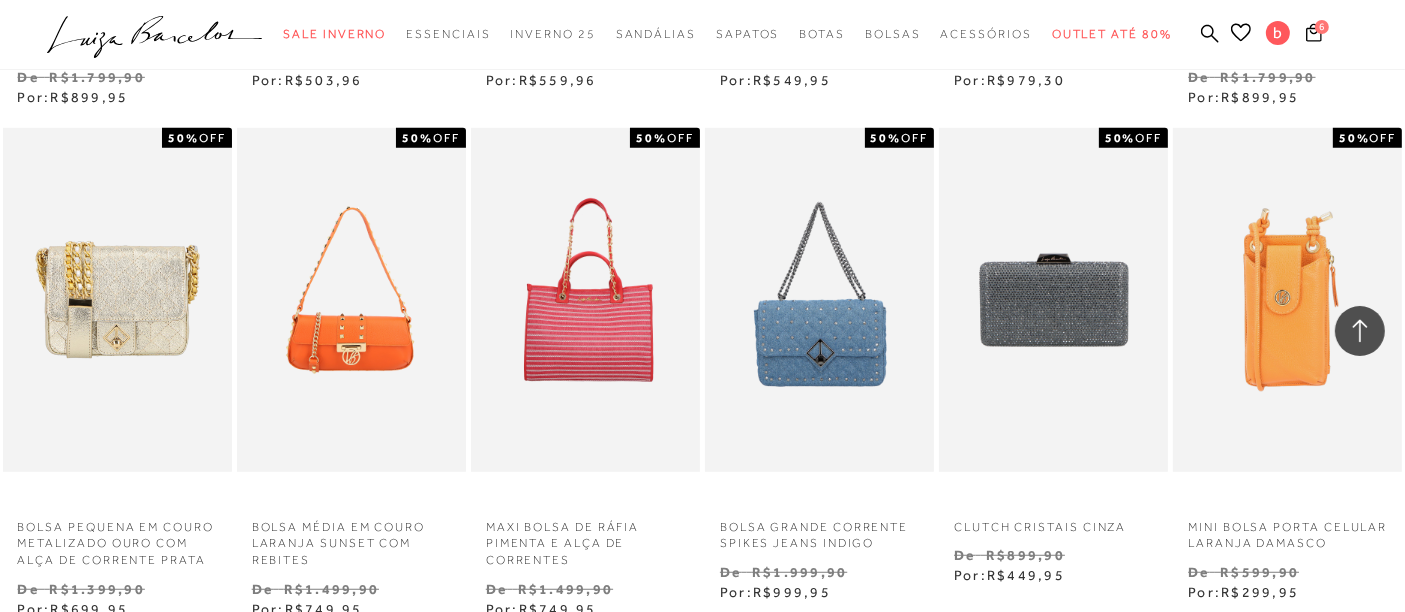 type 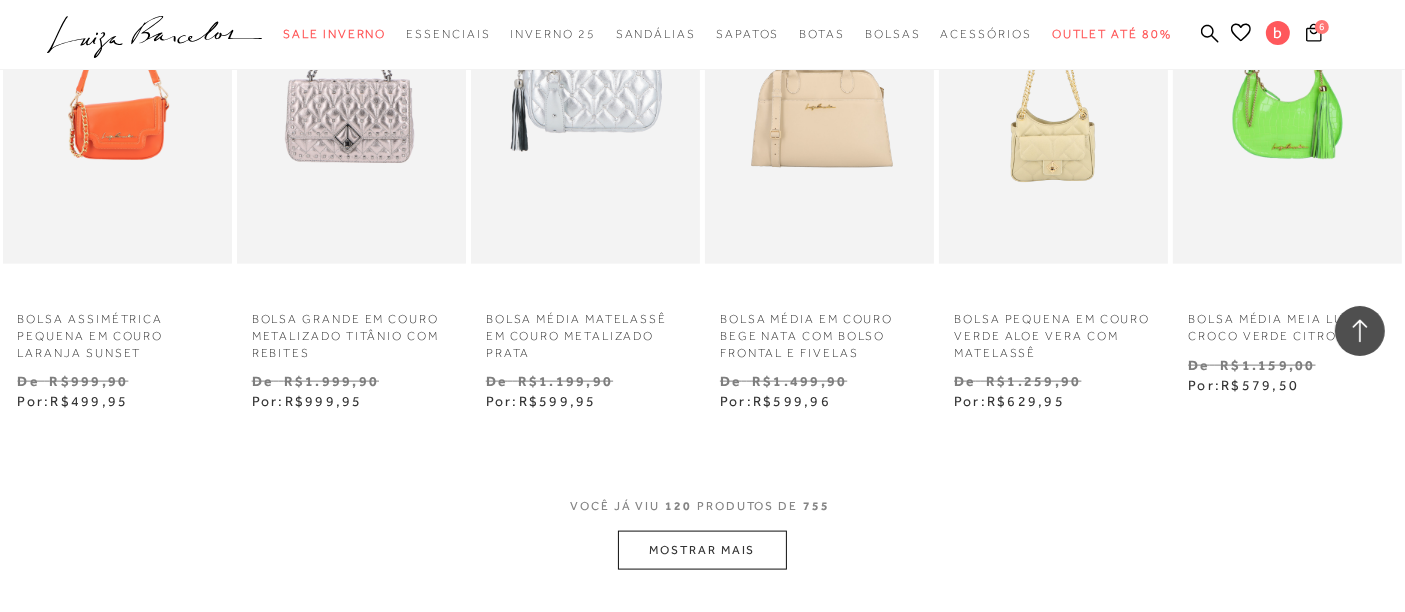 scroll, scrollTop: 10111, scrollLeft: 0, axis: vertical 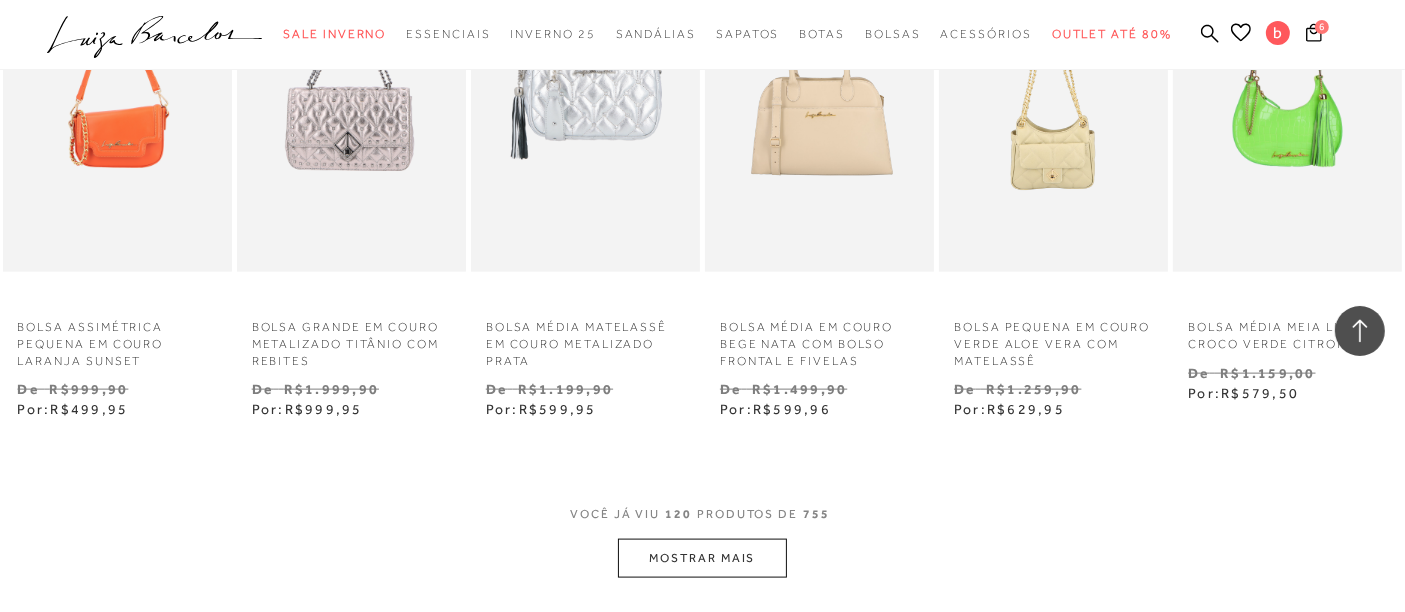 click on "MOSTRAR MAIS" at bounding box center (702, 558) 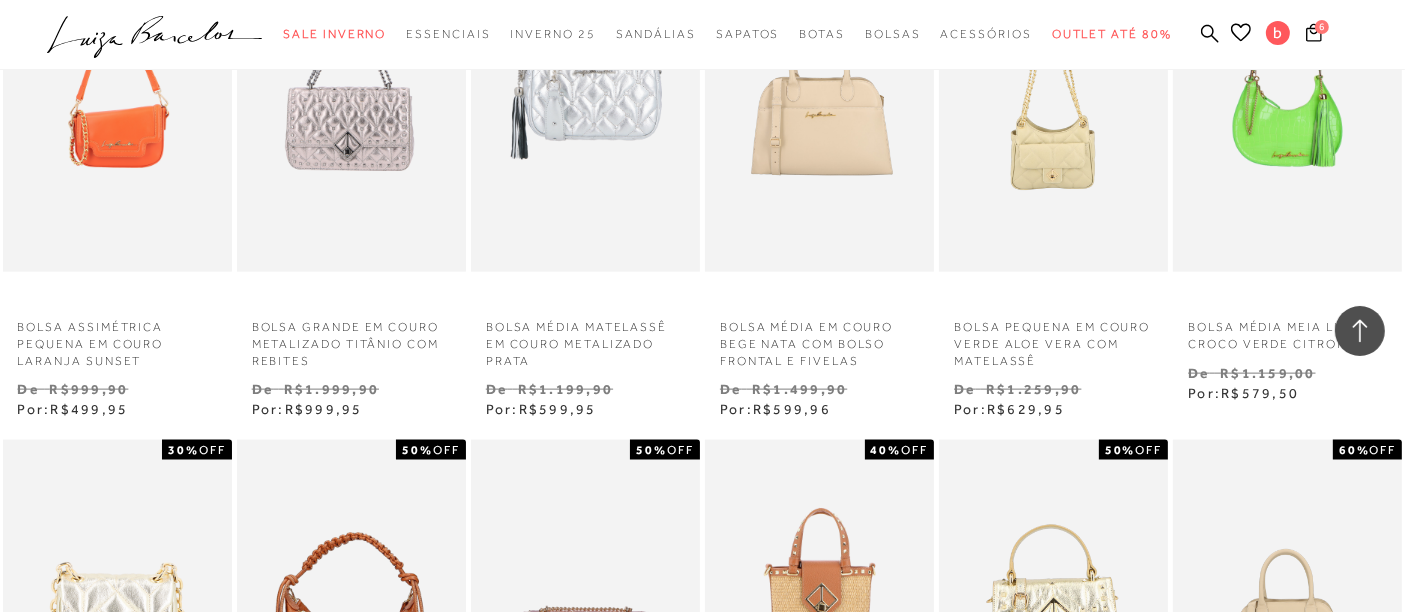 scroll, scrollTop: 10444, scrollLeft: 0, axis: vertical 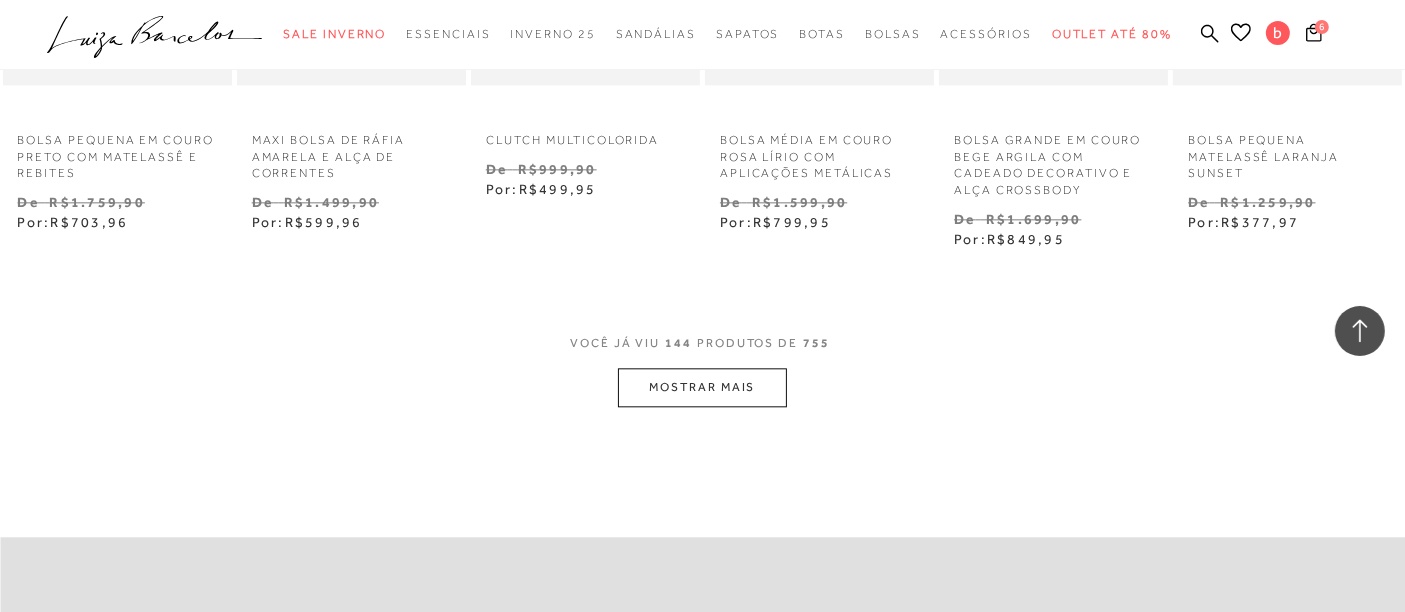 click on "MOSTRAR MAIS" at bounding box center (702, 387) 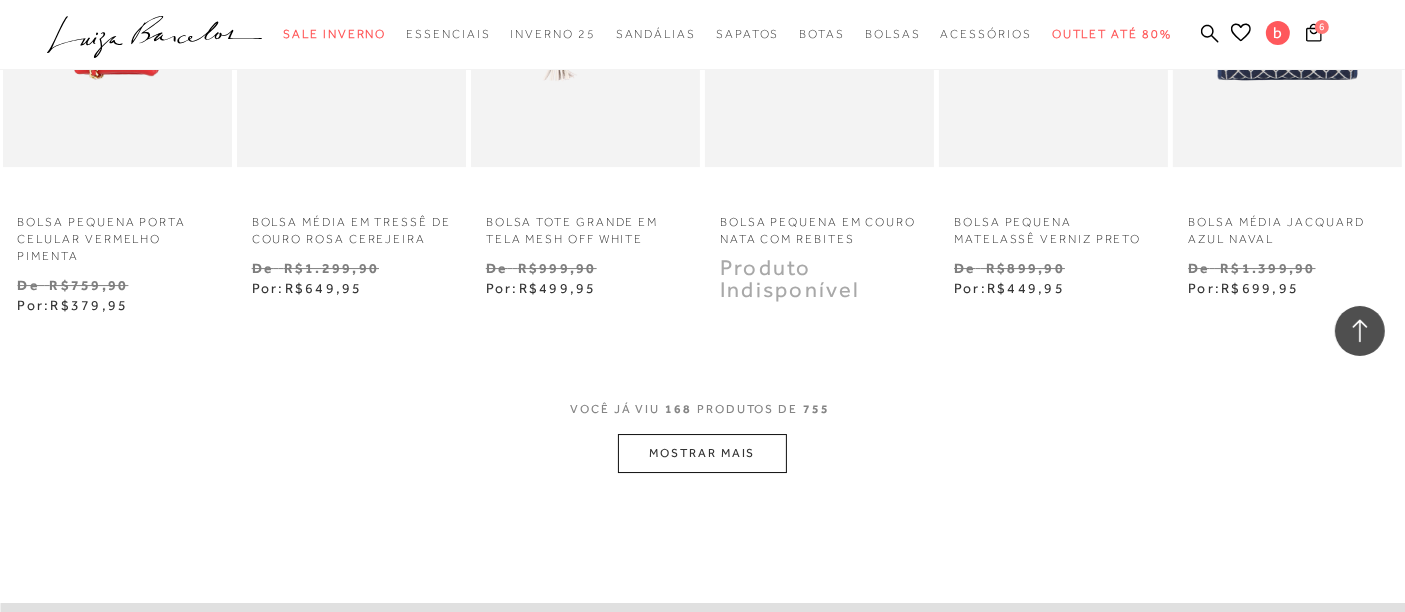 scroll, scrollTop: 14222, scrollLeft: 0, axis: vertical 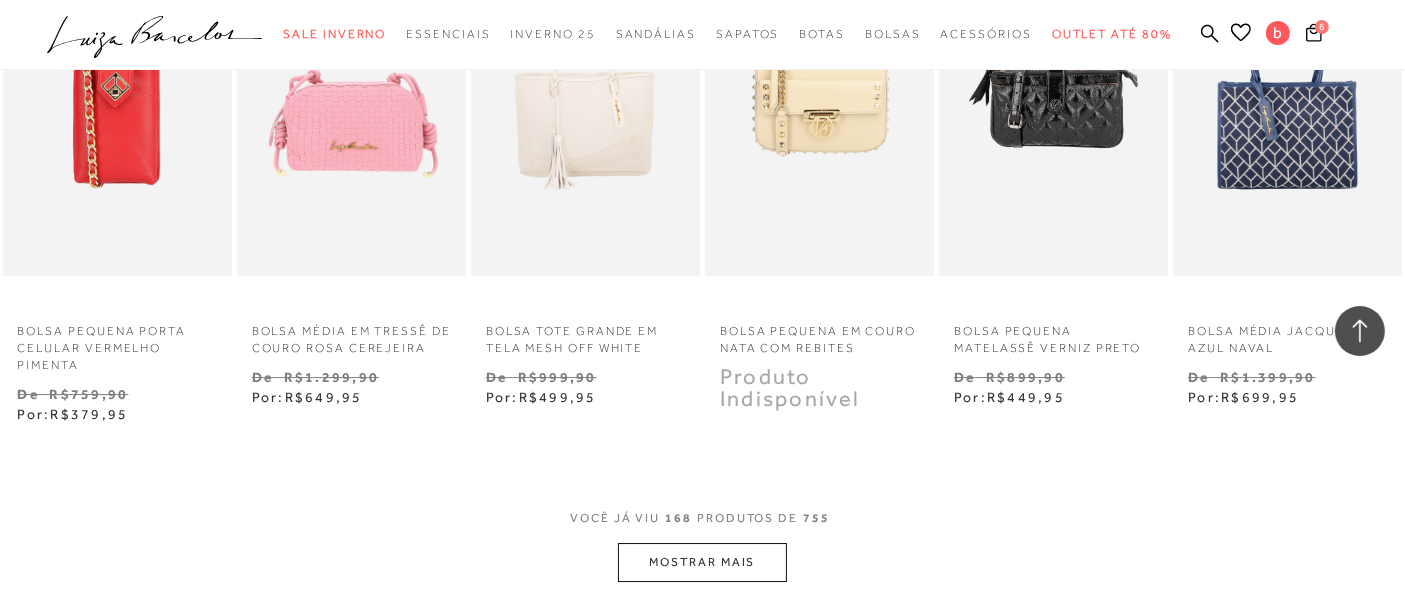 click on "MOSTRAR MAIS" at bounding box center [702, 562] 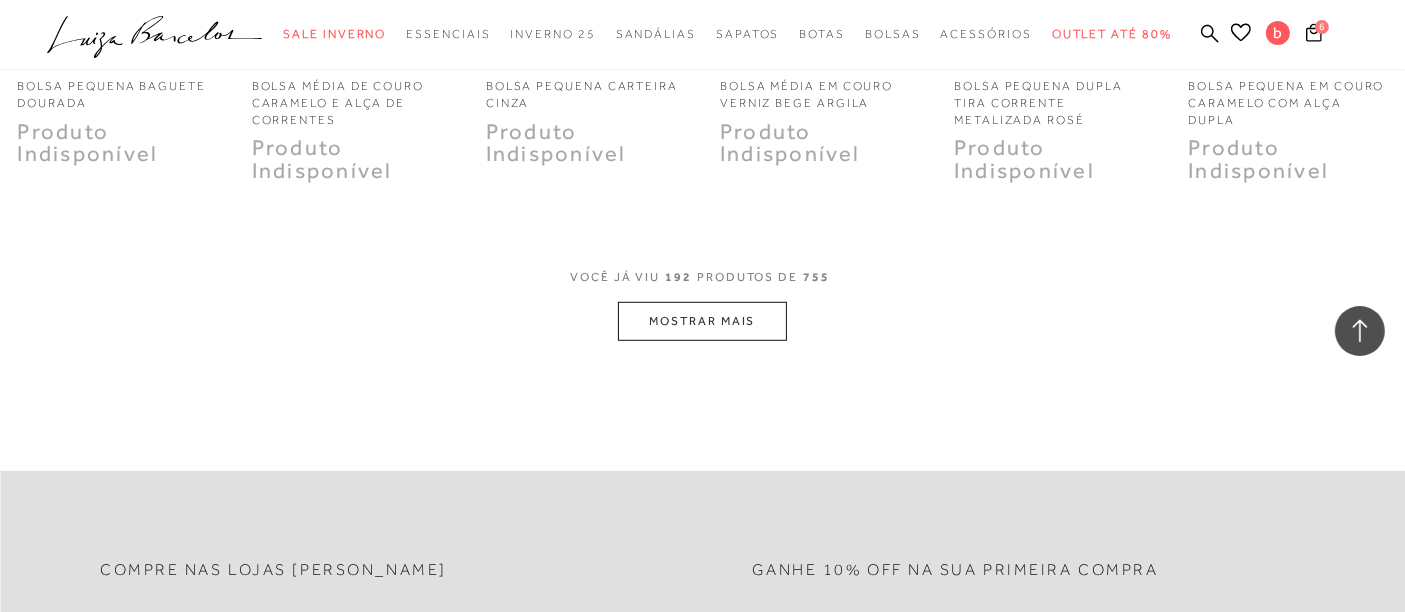 scroll, scrollTop: 16555, scrollLeft: 0, axis: vertical 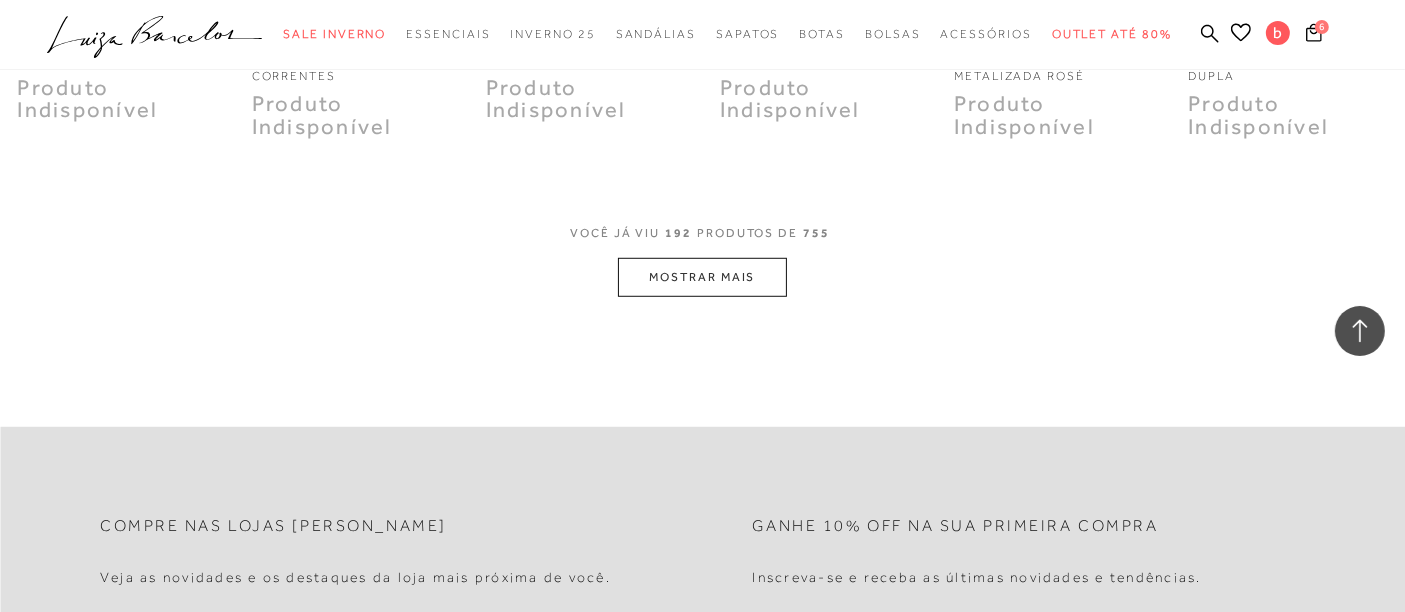 click on "MOSTRAR MAIS" at bounding box center (702, 277) 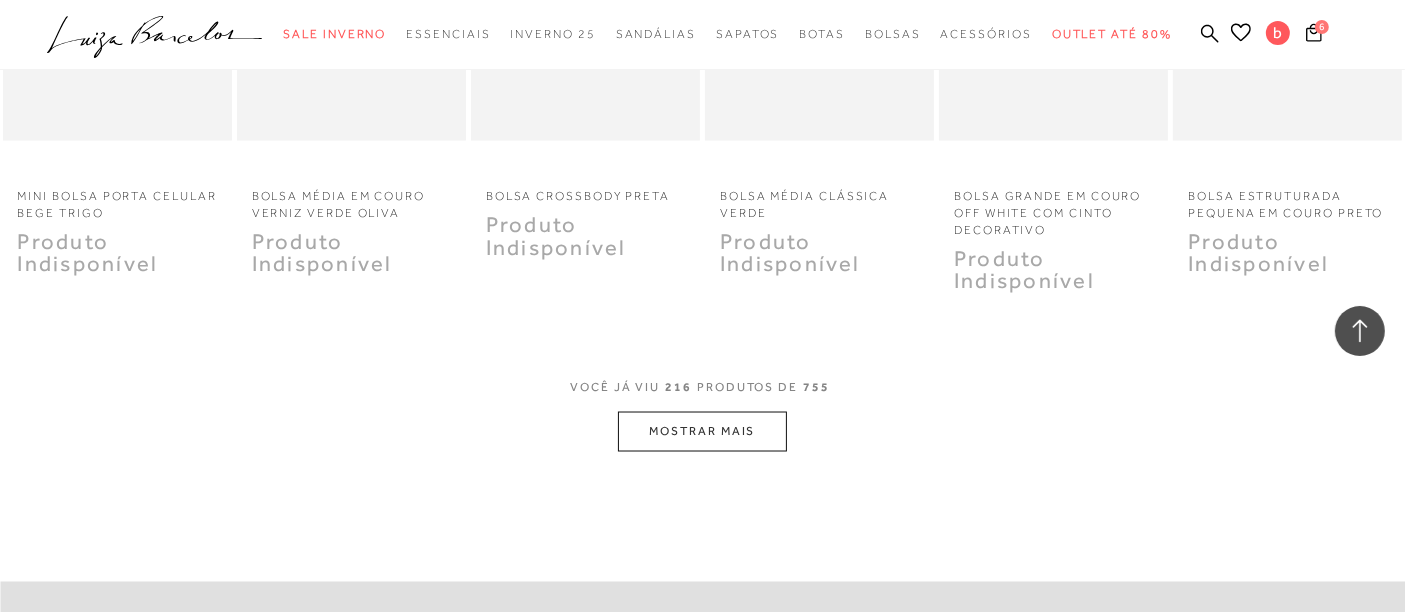 scroll, scrollTop: 18444, scrollLeft: 0, axis: vertical 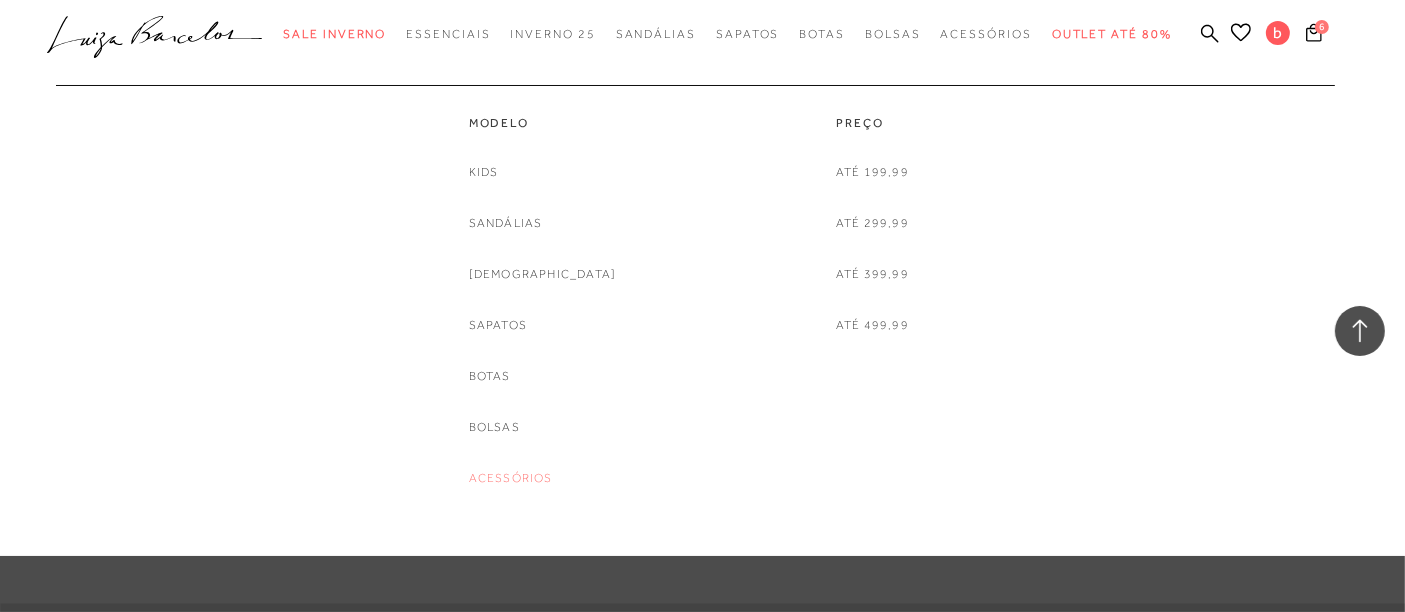 click on "Acessórios" at bounding box center (511, 478) 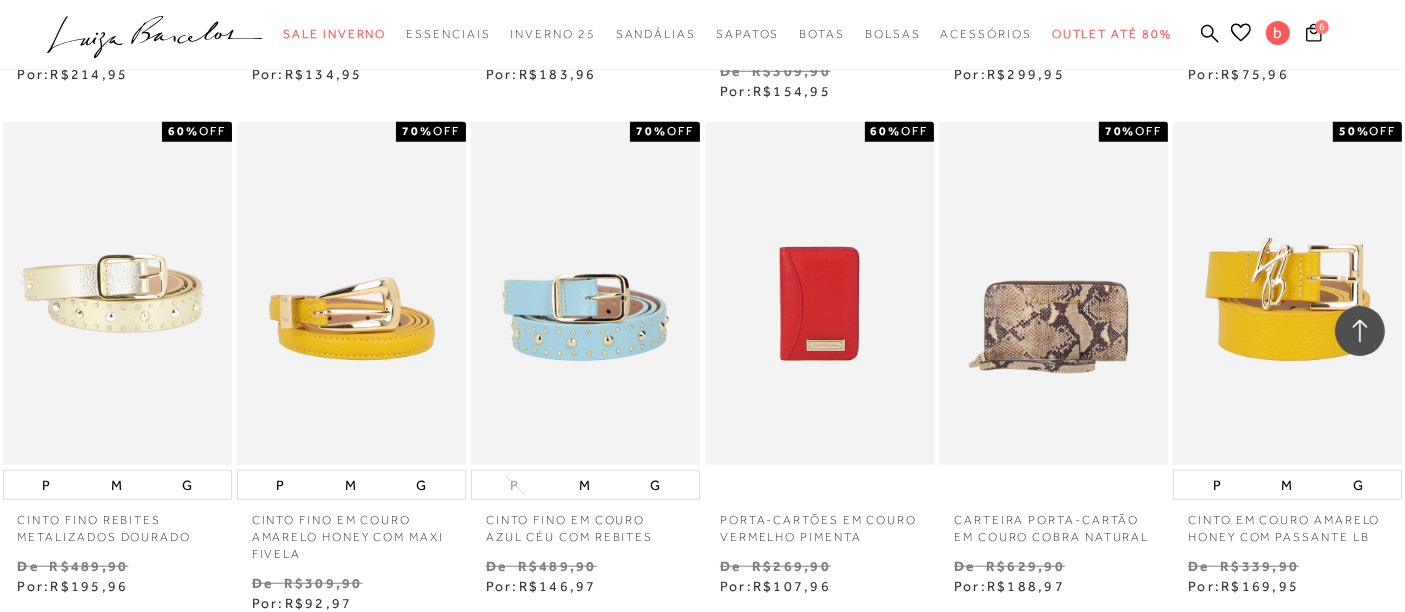 scroll, scrollTop: 1555, scrollLeft: 0, axis: vertical 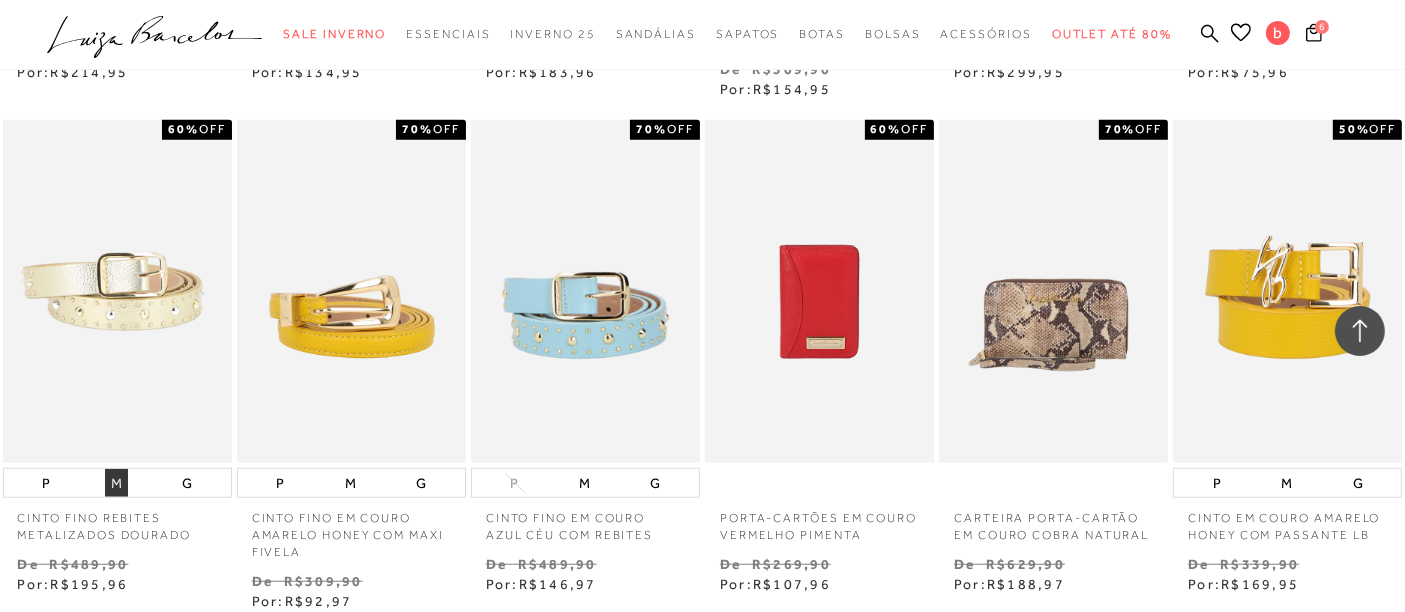 click on "M" at bounding box center (116, 483) 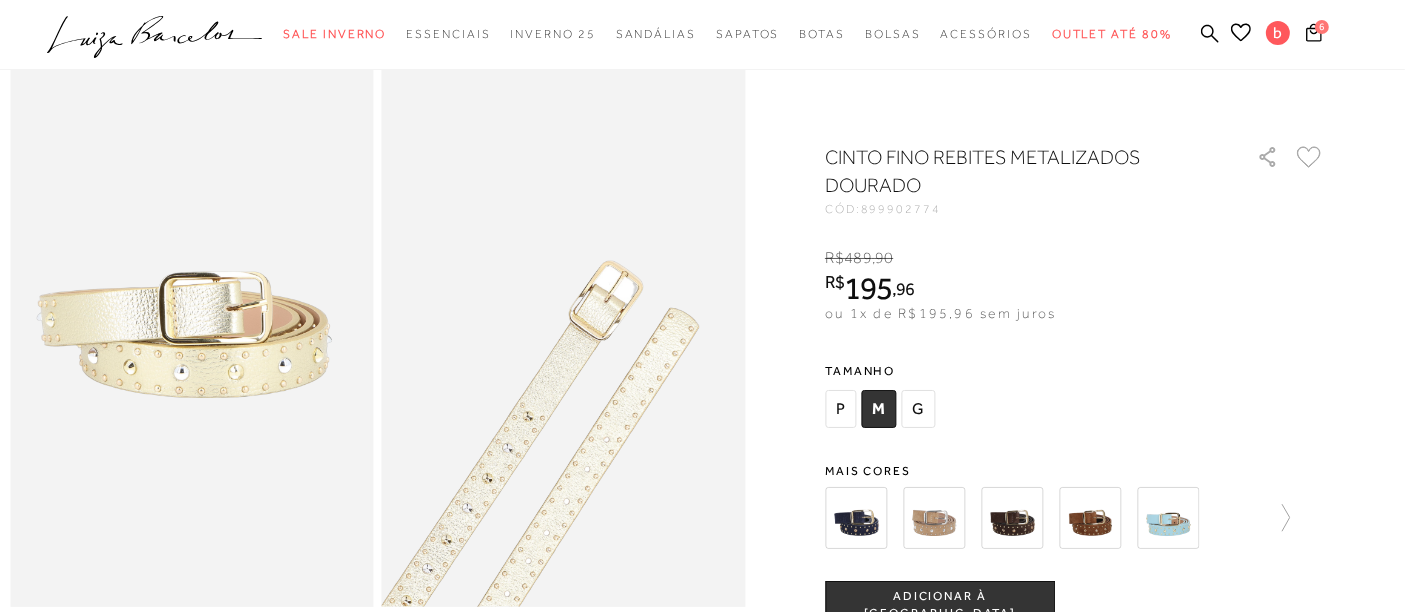 scroll, scrollTop: 111, scrollLeft: 0, axis: vertical 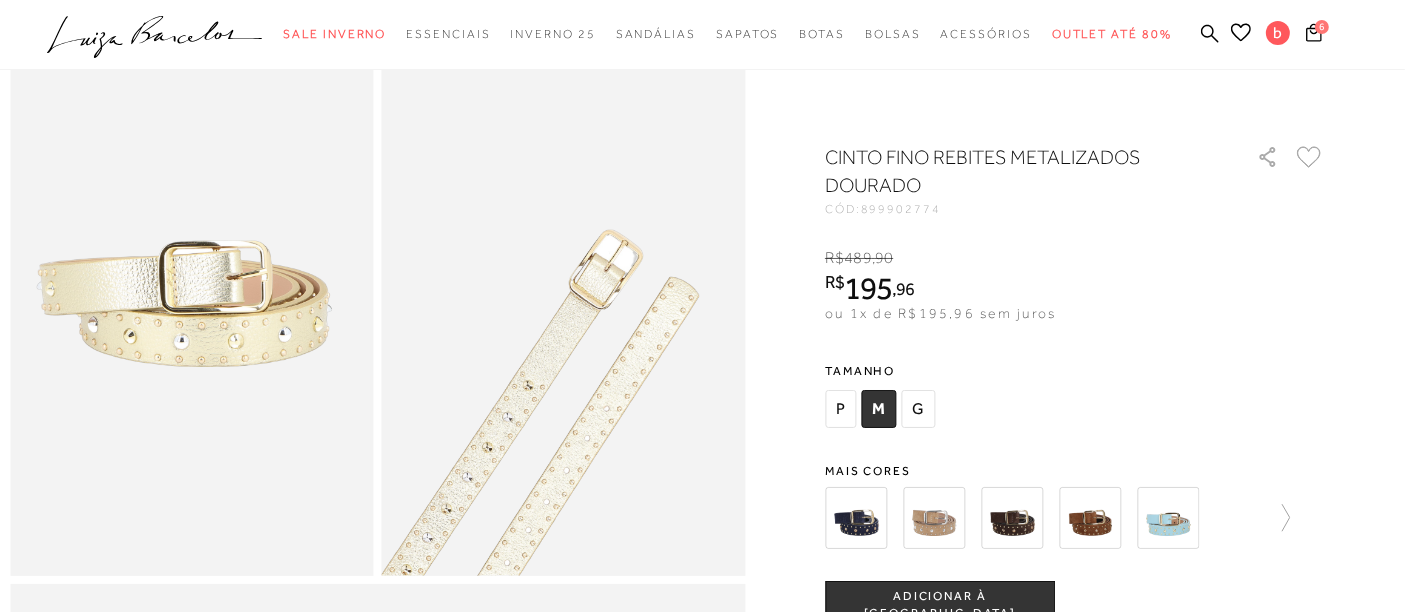 click on "ADICIONAR À [GEOGRAPHIC_DATA]" at bounding box center [940, 605] 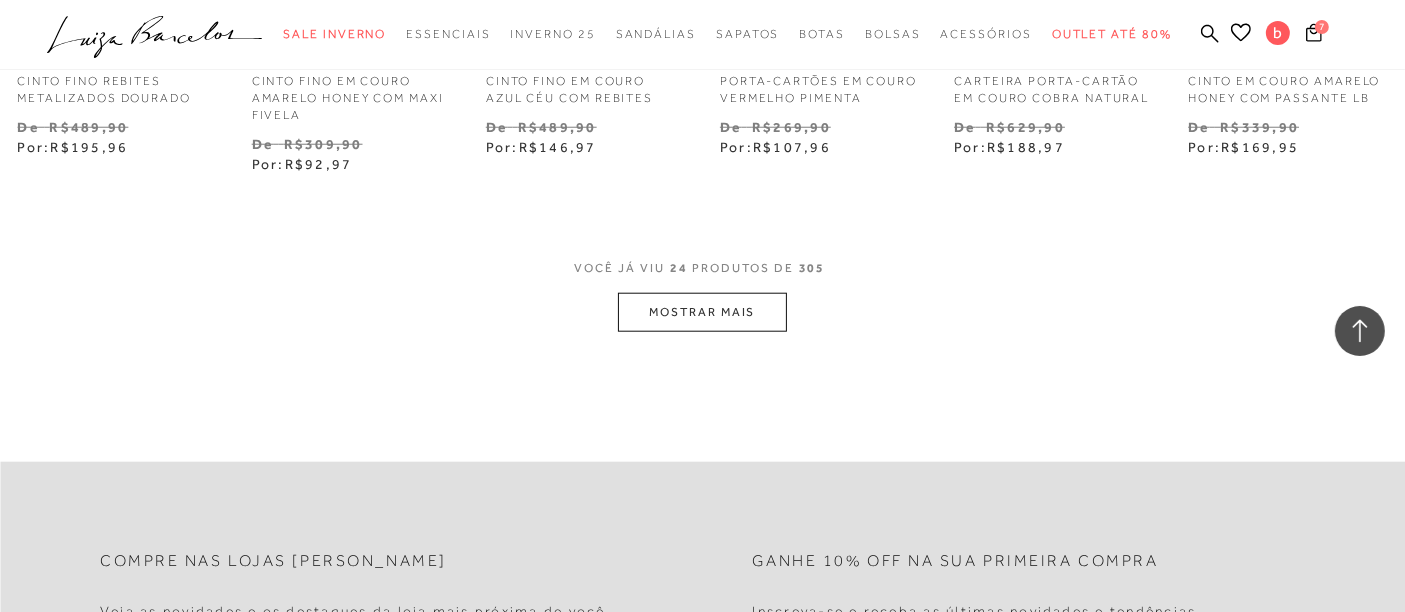 scroll, scrollTop: 2000, scrollLeft: 0, axis: vertical 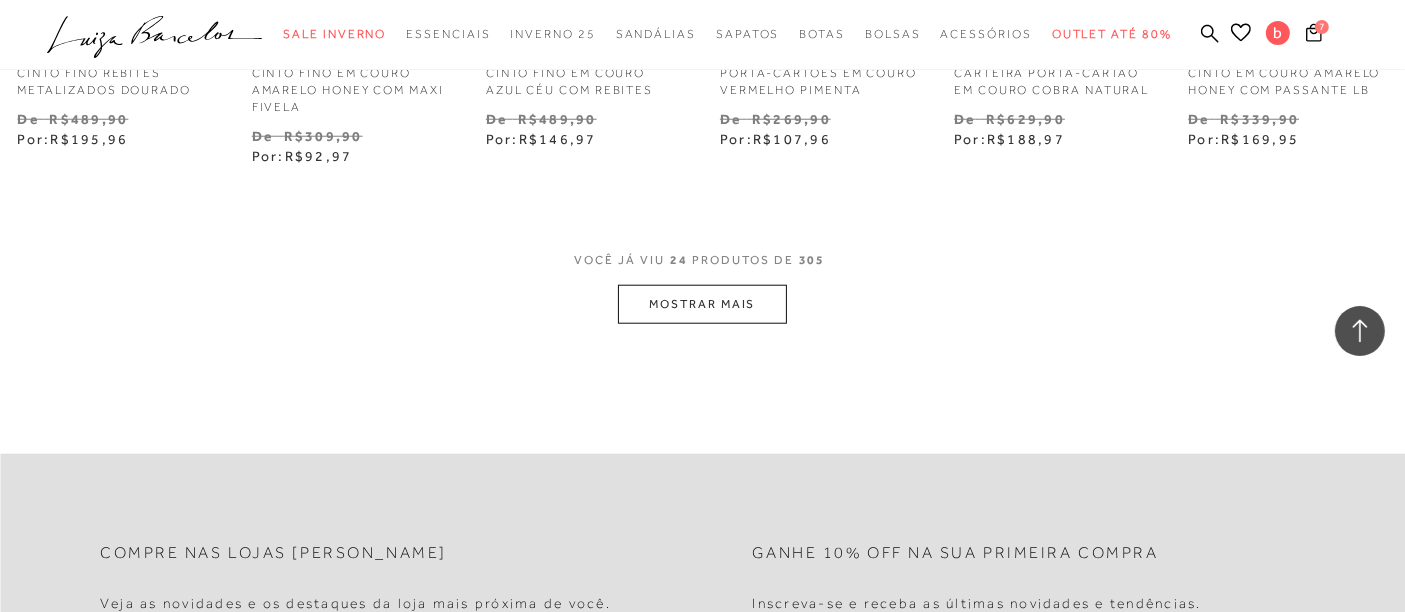 click on "MOSTRAR MAIS" at bounding box center (702, 304) 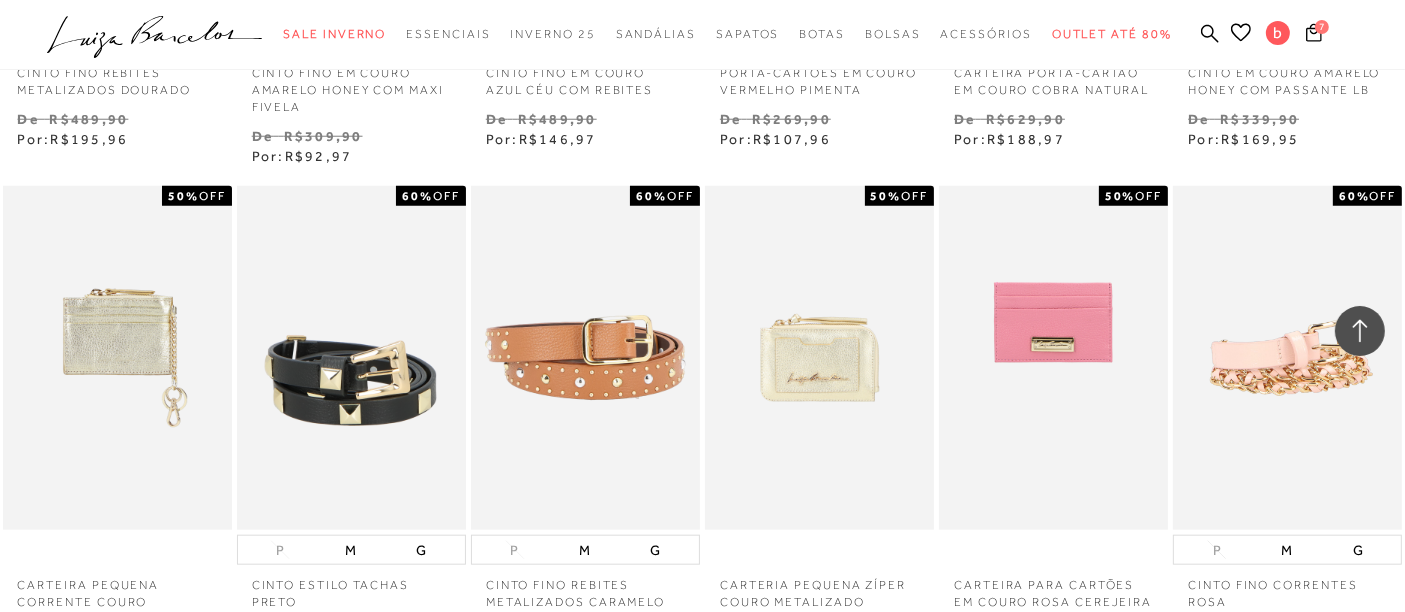 scroll, scrollTop: 2111, scrollLeft: 0, axis: vertical 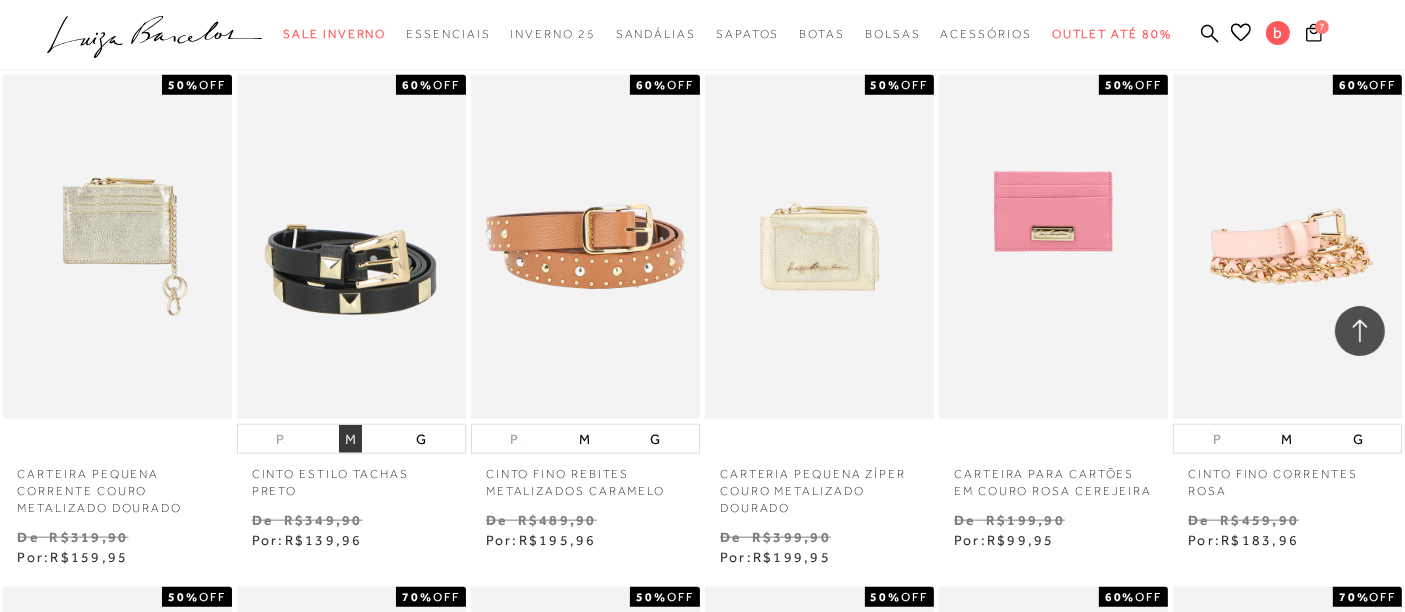 click on "M" at bounding box center [350, 439] 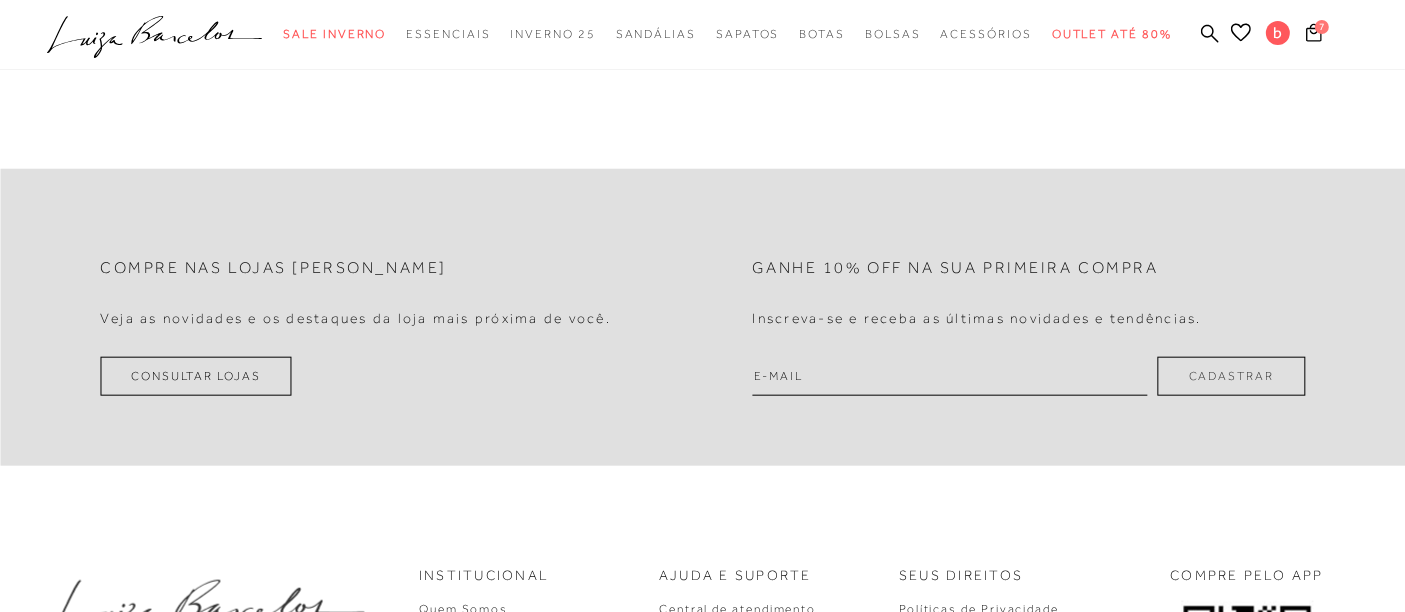 scroll, scrollTop: 0, scrollLeft: 0, axis: both 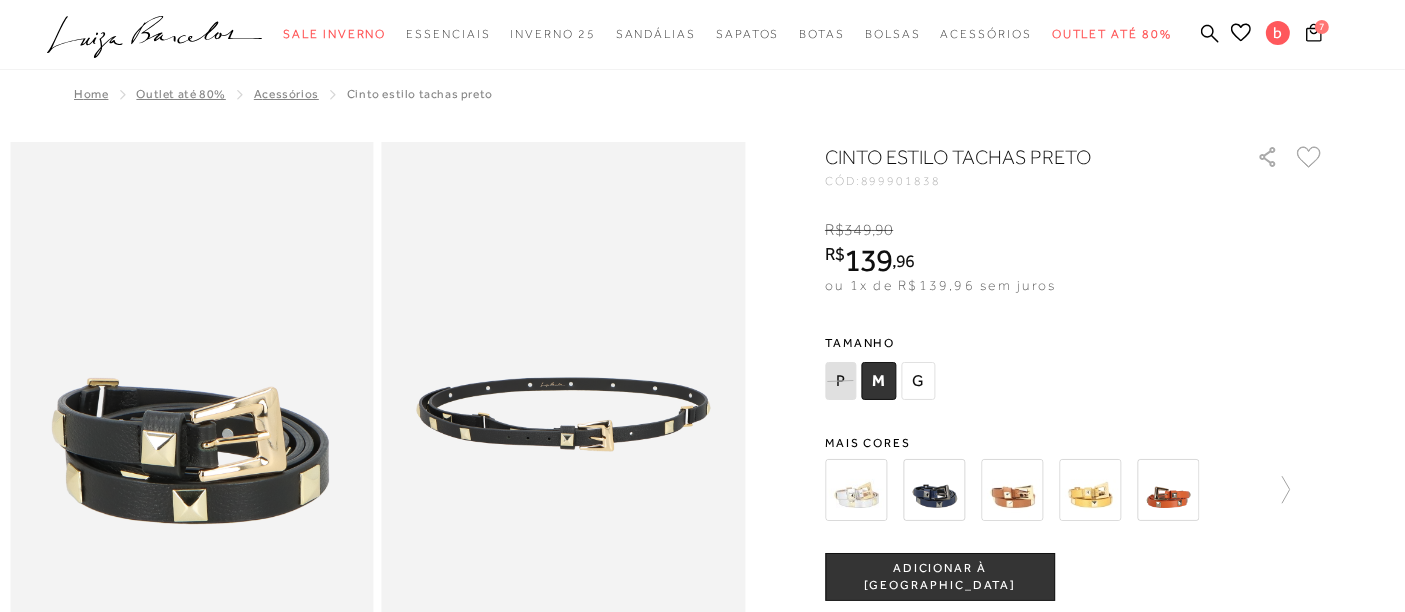 click on "ADICIONAR À [GEOGRAPHIC_DATA]" at bounding box center [940, 577] 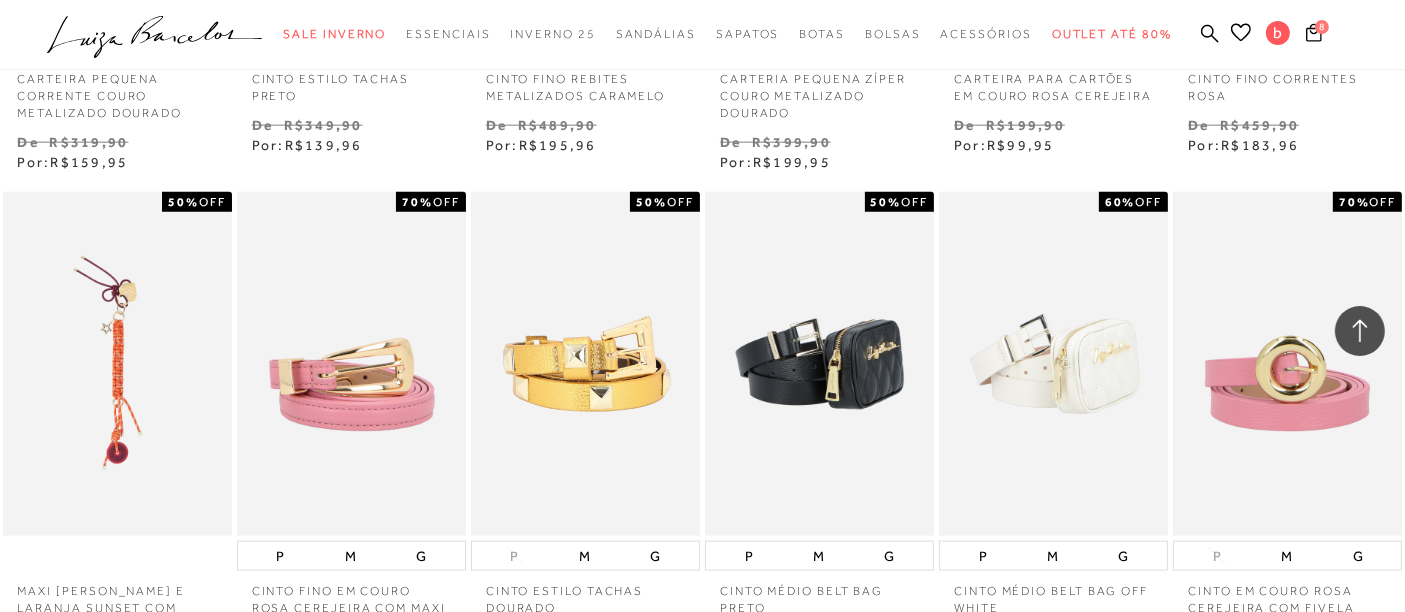 scroll, scrollTop: 2555, scrollLeft: 0, axis: vertical 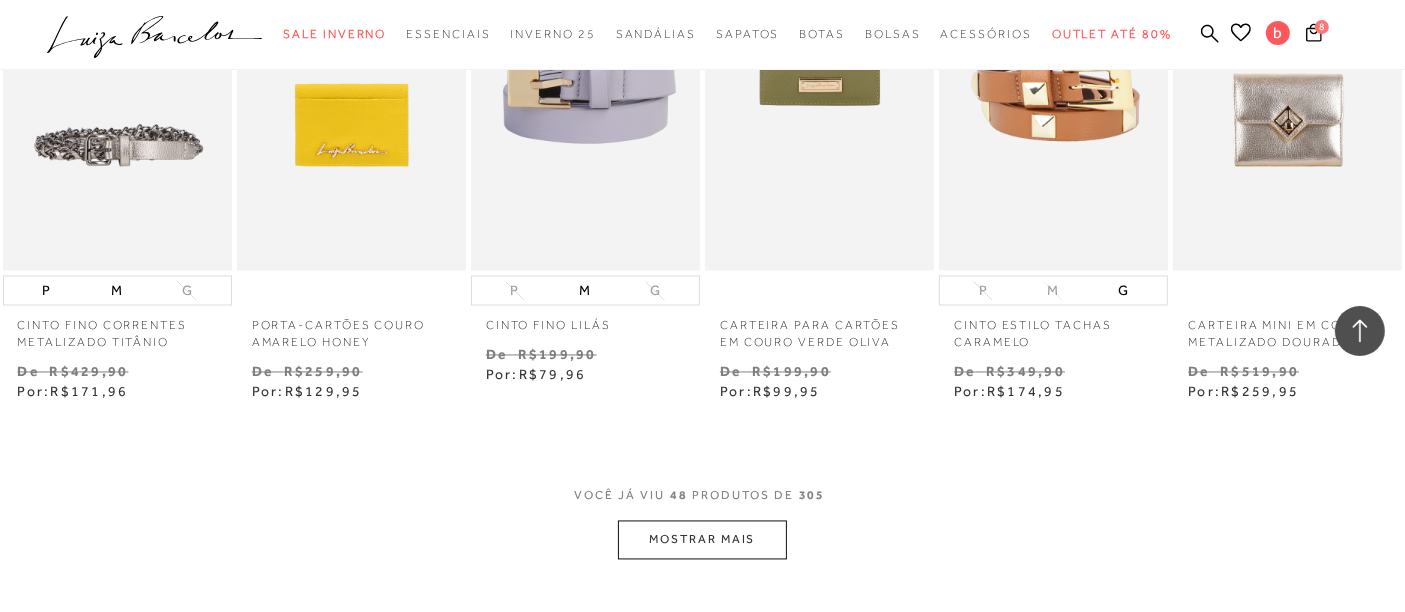 click on "MOSTRAR MAIS" at bounding box center (702, 540) 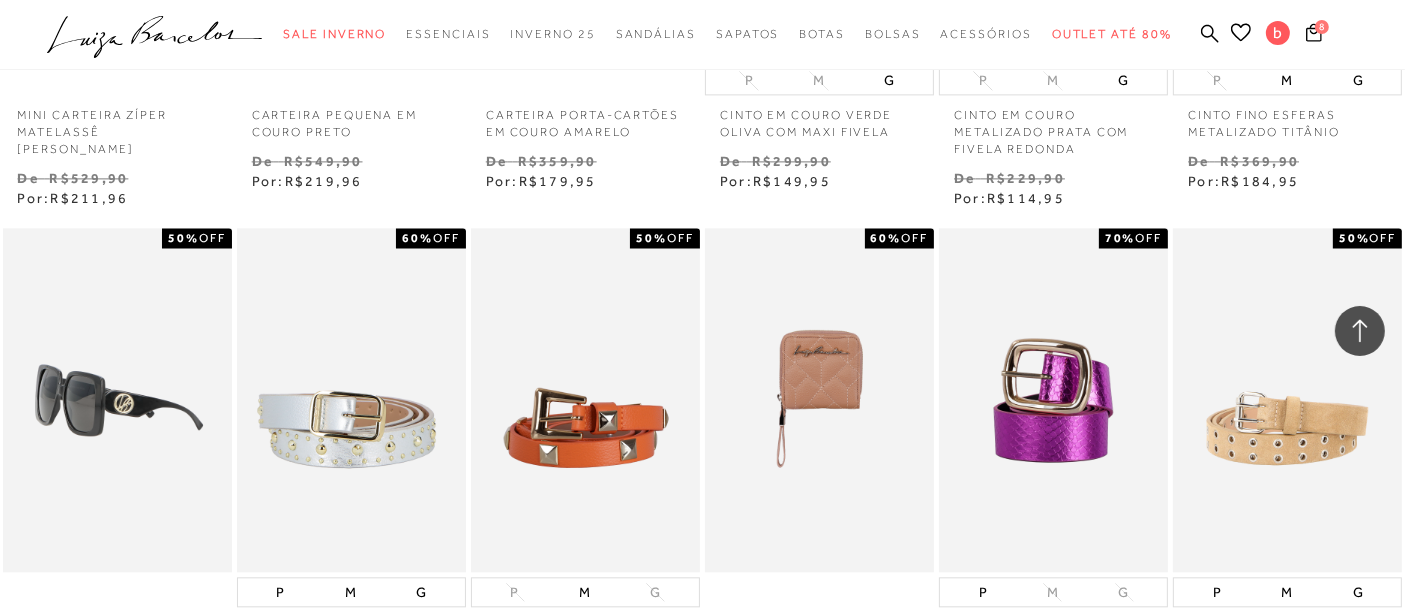 scroll, scrollTop: 4555, scrollLeft: 0, axis: vertical 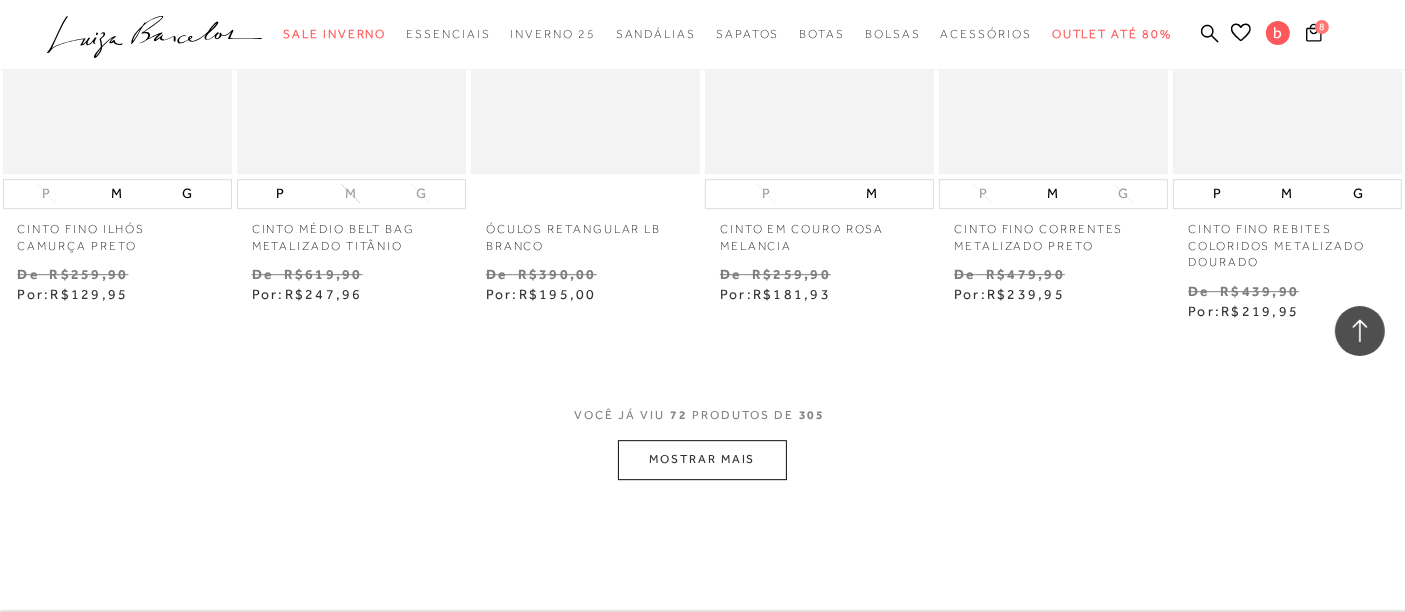 click on "MOSTRAR MAIS" at bounding box center [702, 459] 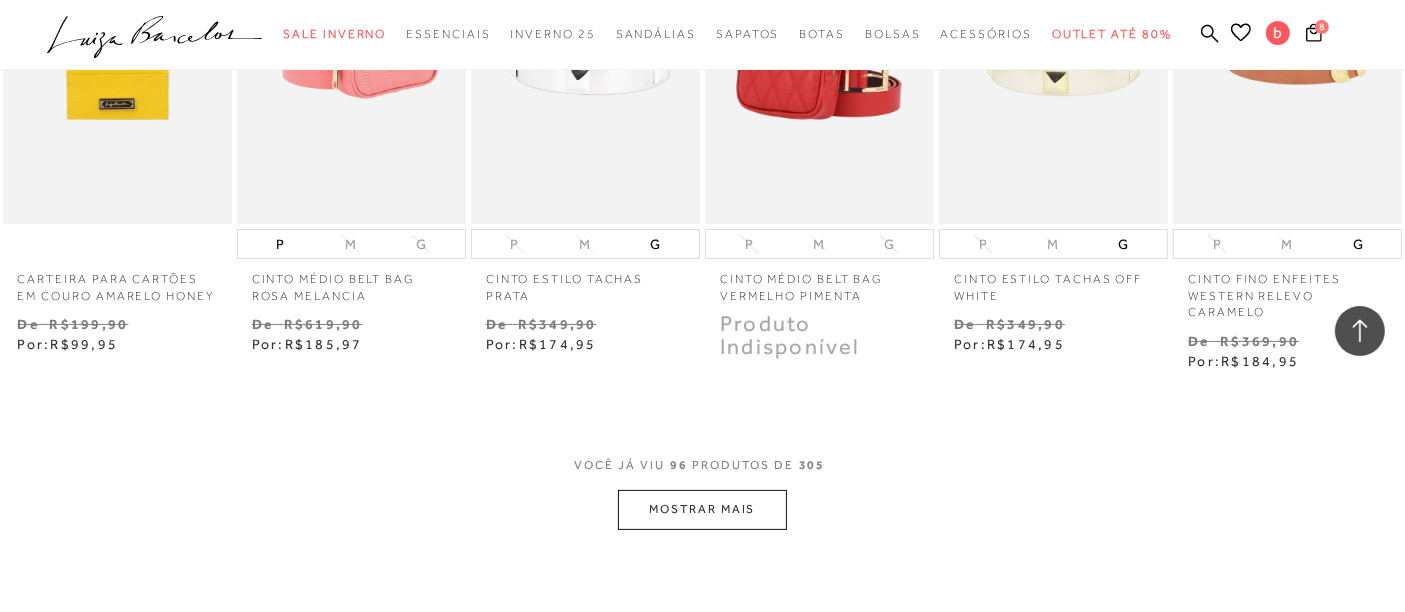 scroll, scrollTop: 7888, scrollLeft: 0, axis: vertical 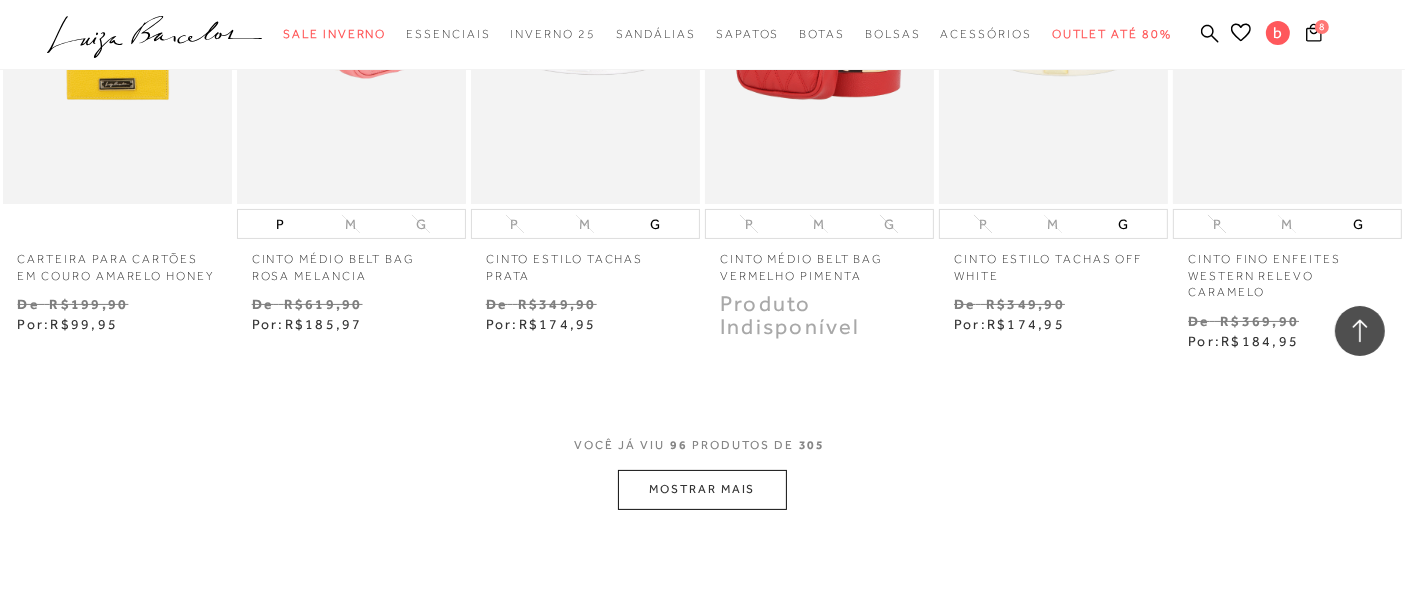 click on "MOSTRAR MAIS" at bounding box center [702, 489] 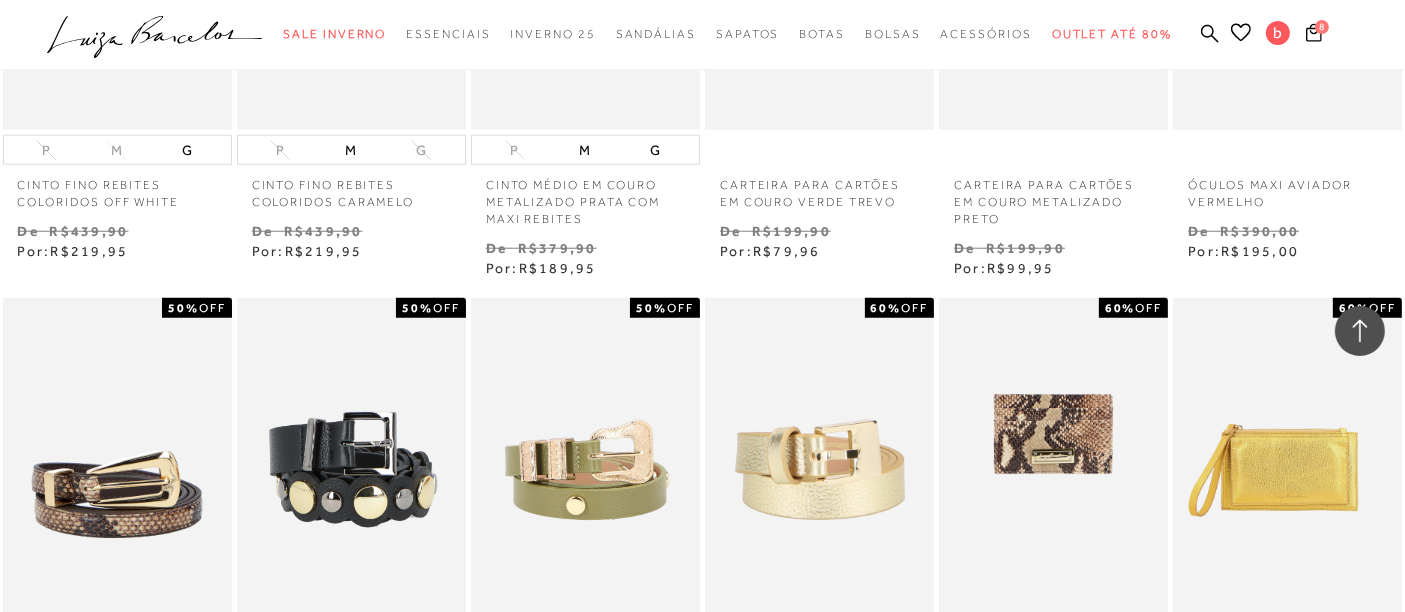 scroll, scrollTop: 9666, scrollLeft: 0, axis: vertical 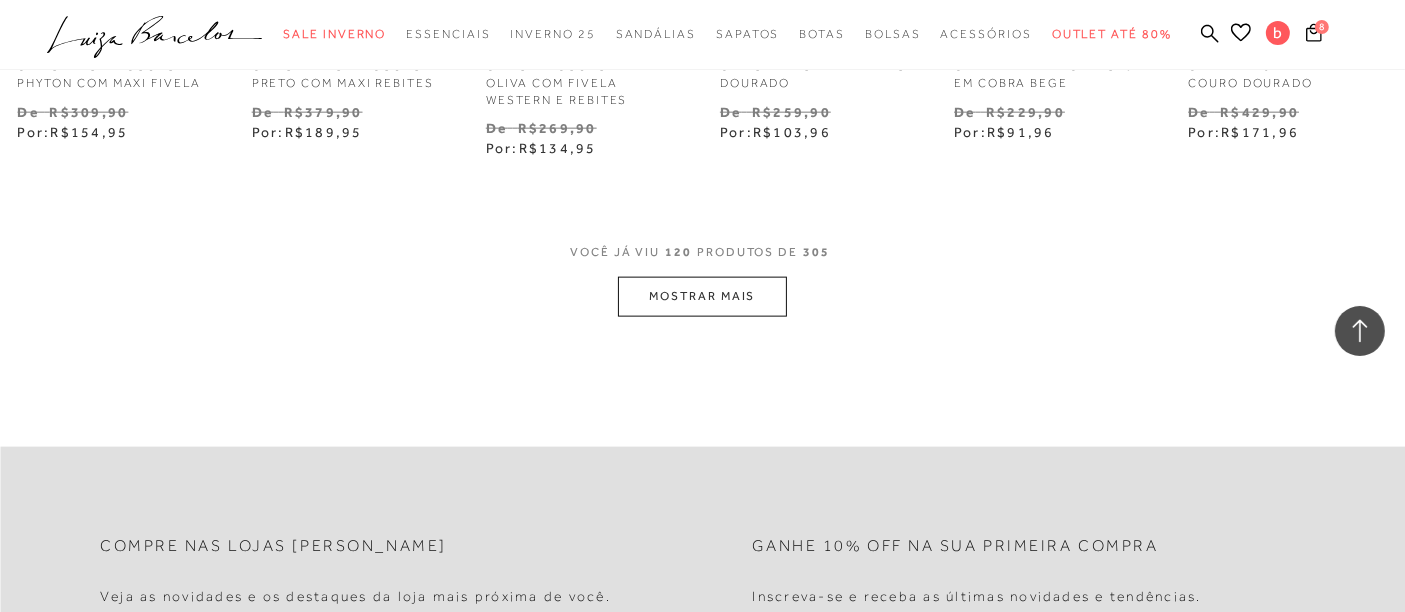 click on "MOSTRAR MAIS" at bounding box center (702, 296) 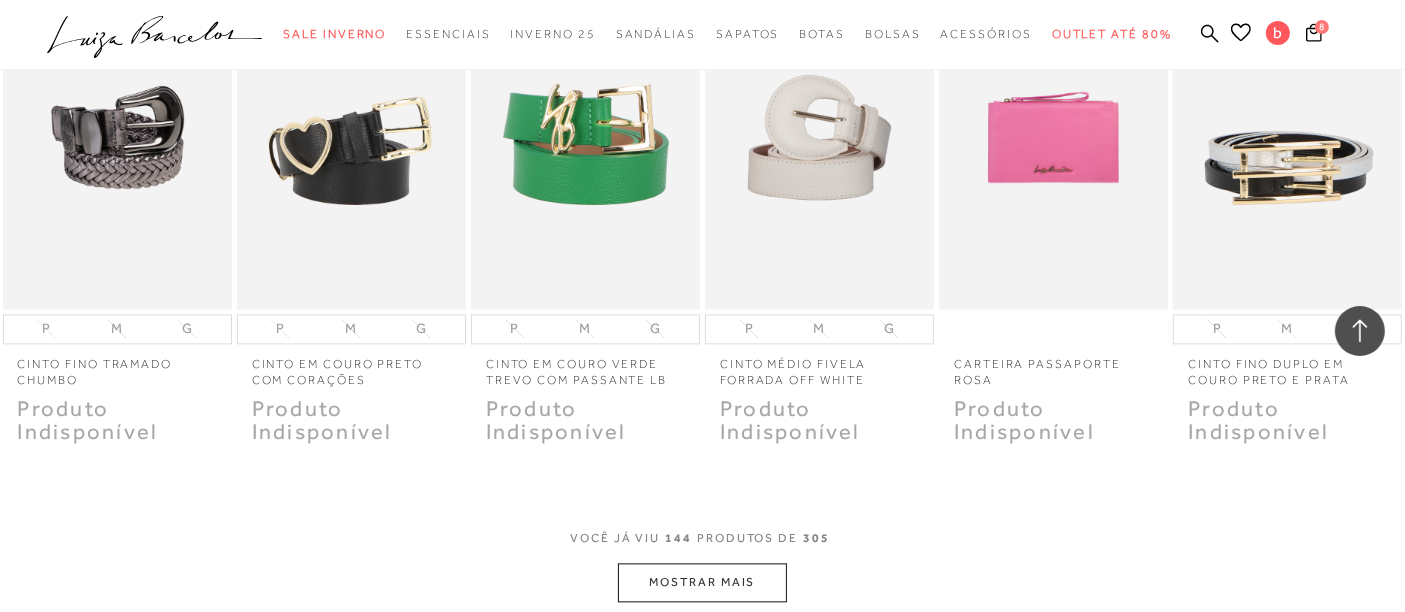 scroll, scrollTop: 11888, scrollLeft: 0, axis: vertical 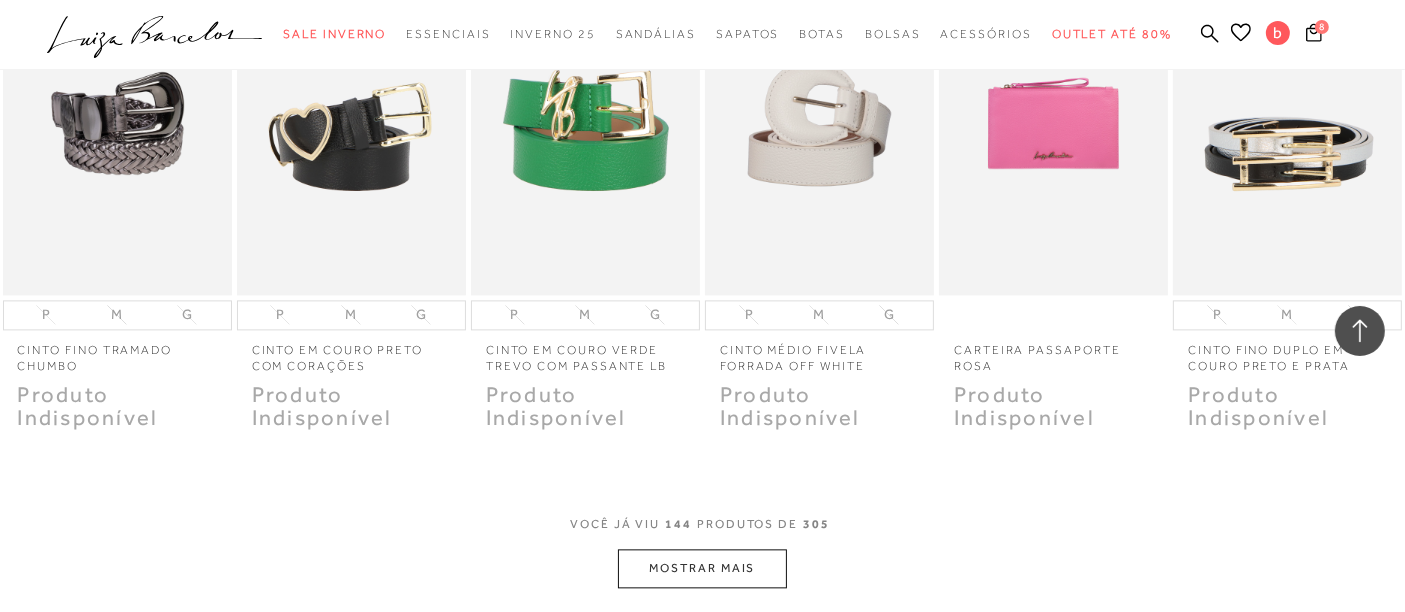 click on "MOSTRAR MAIS" at bounding box center (702, 568) 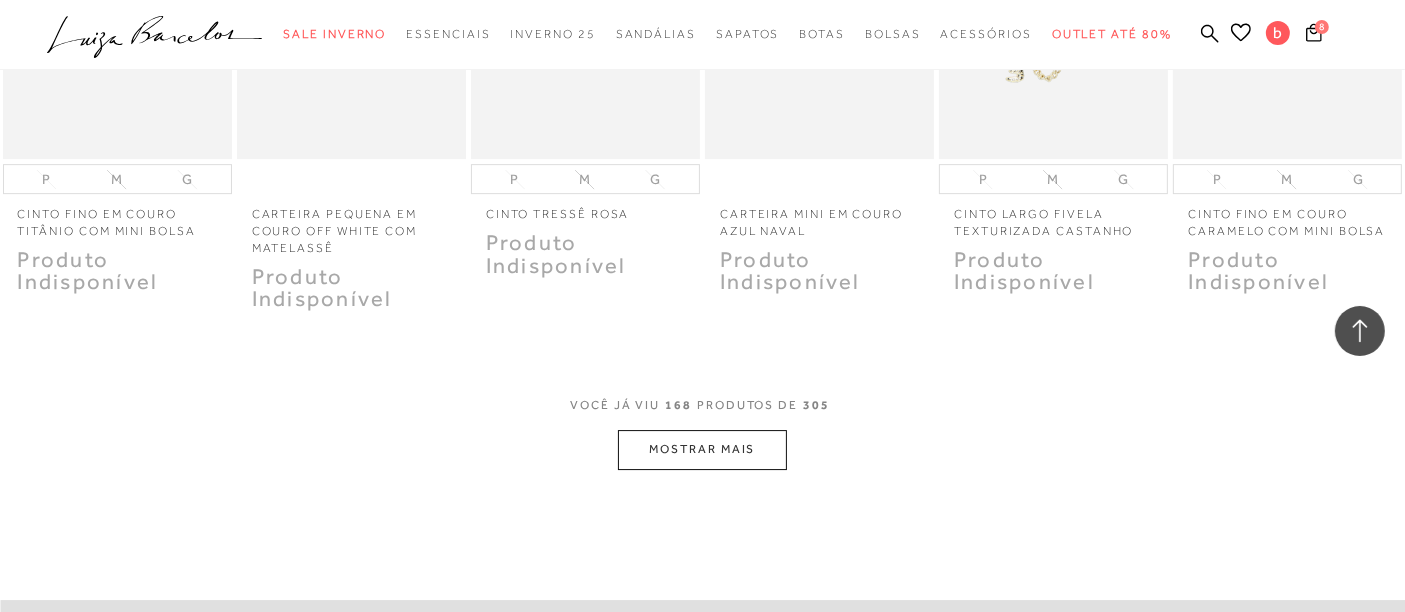 scroll, scrollTop: 14111, scrollLeft: 0, axis: vertical 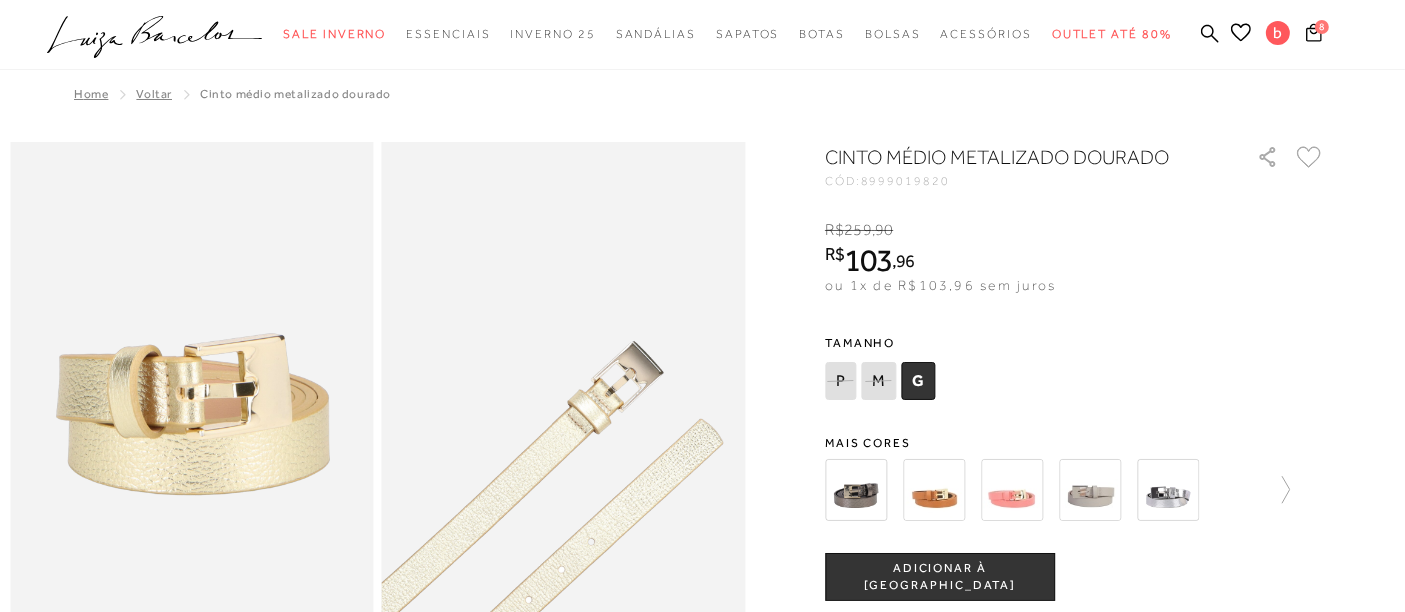 click at bounding box center (856, 490) 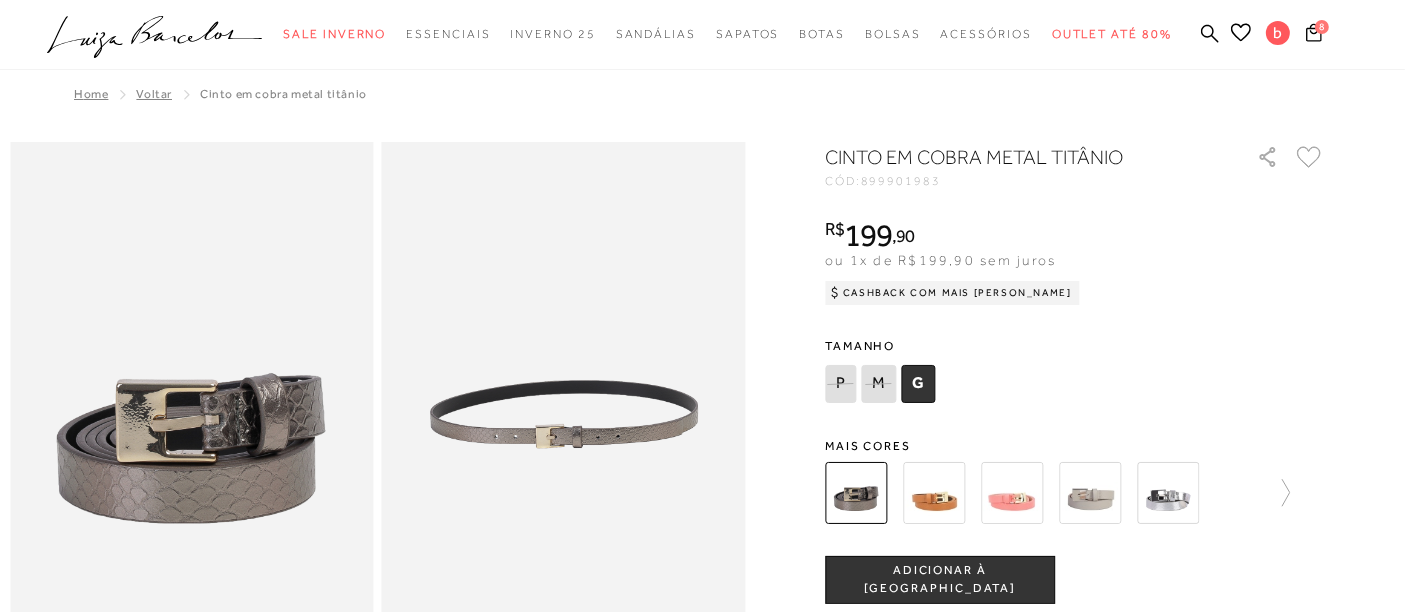 click at bounding box center [934, 493] 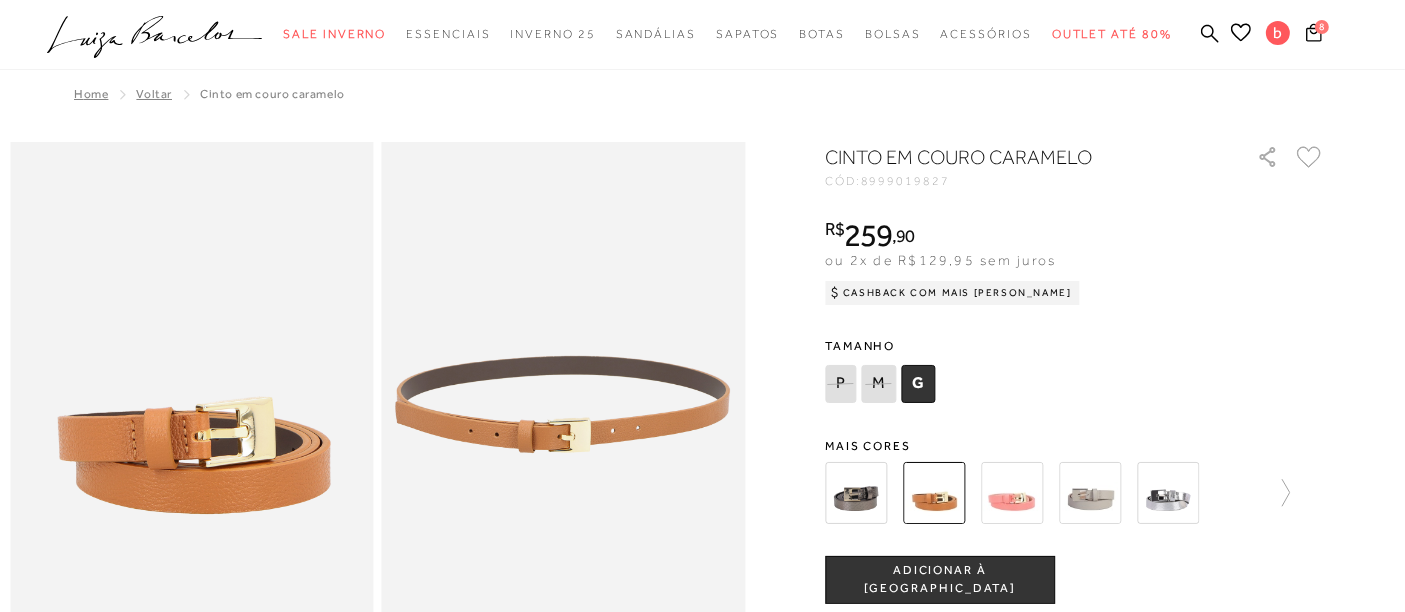 click at bounding box center (1012, 493) 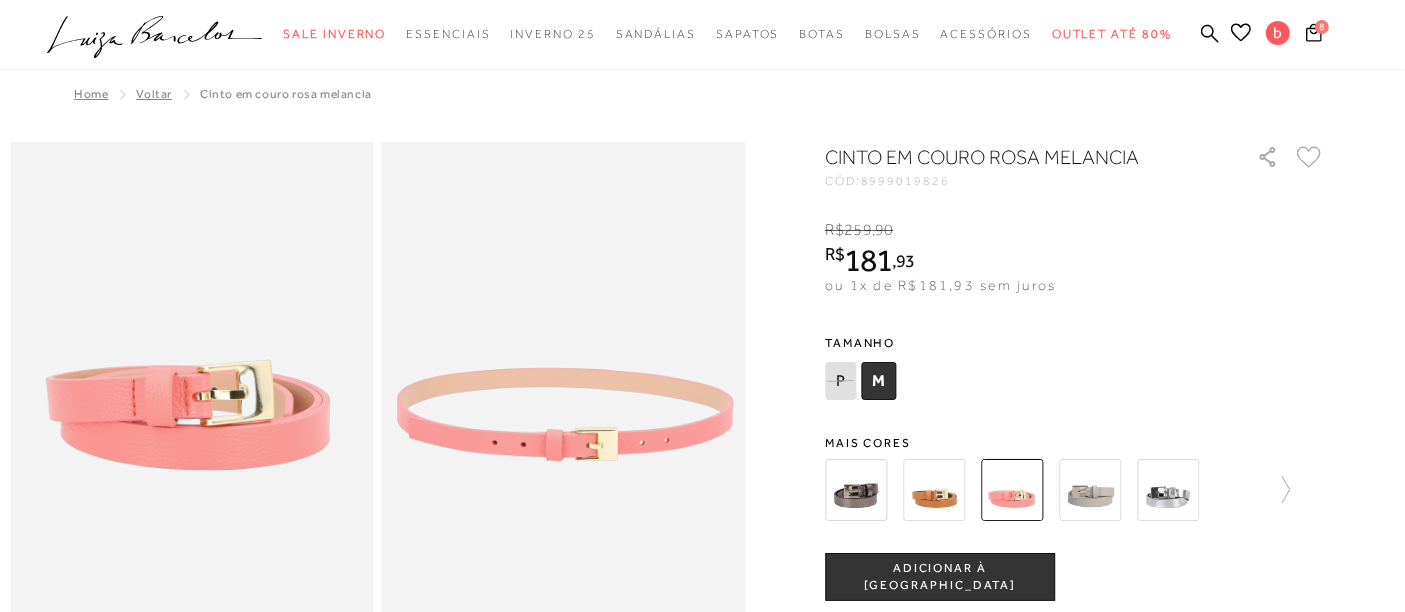 click on "ADICIONAR À [GEOGRAPHIC_DATA]" at bounding box center [940, 577] 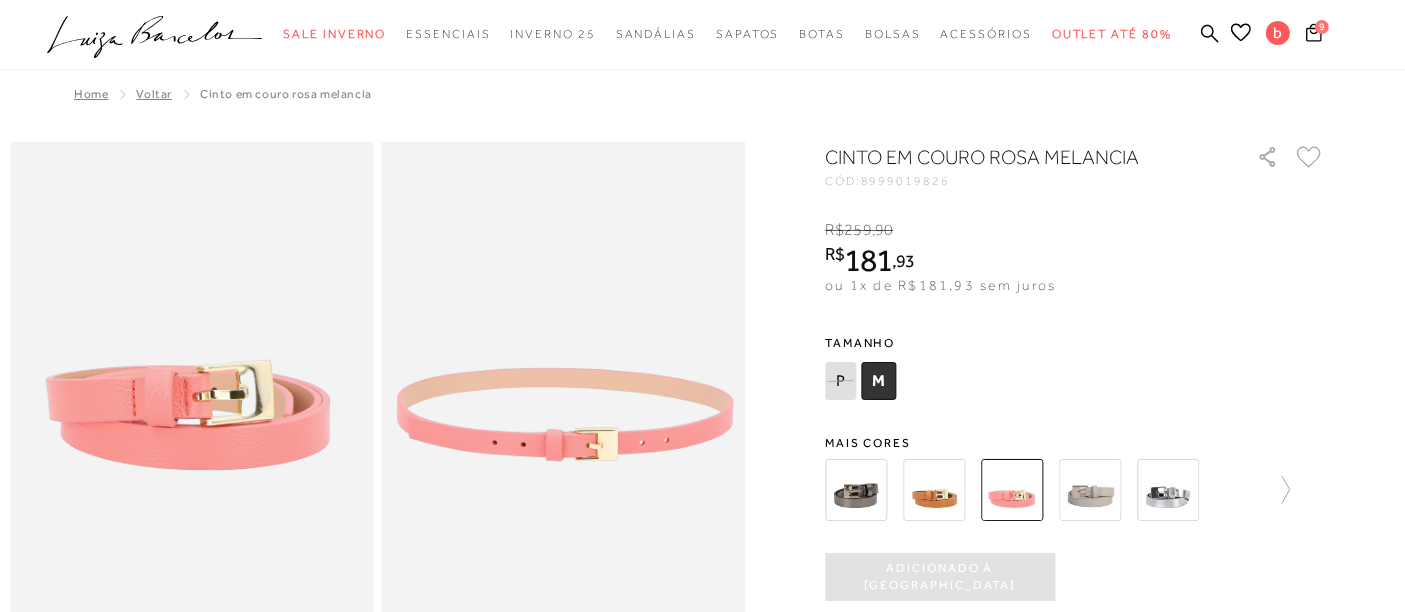 click at bounding box center (1090, 490) 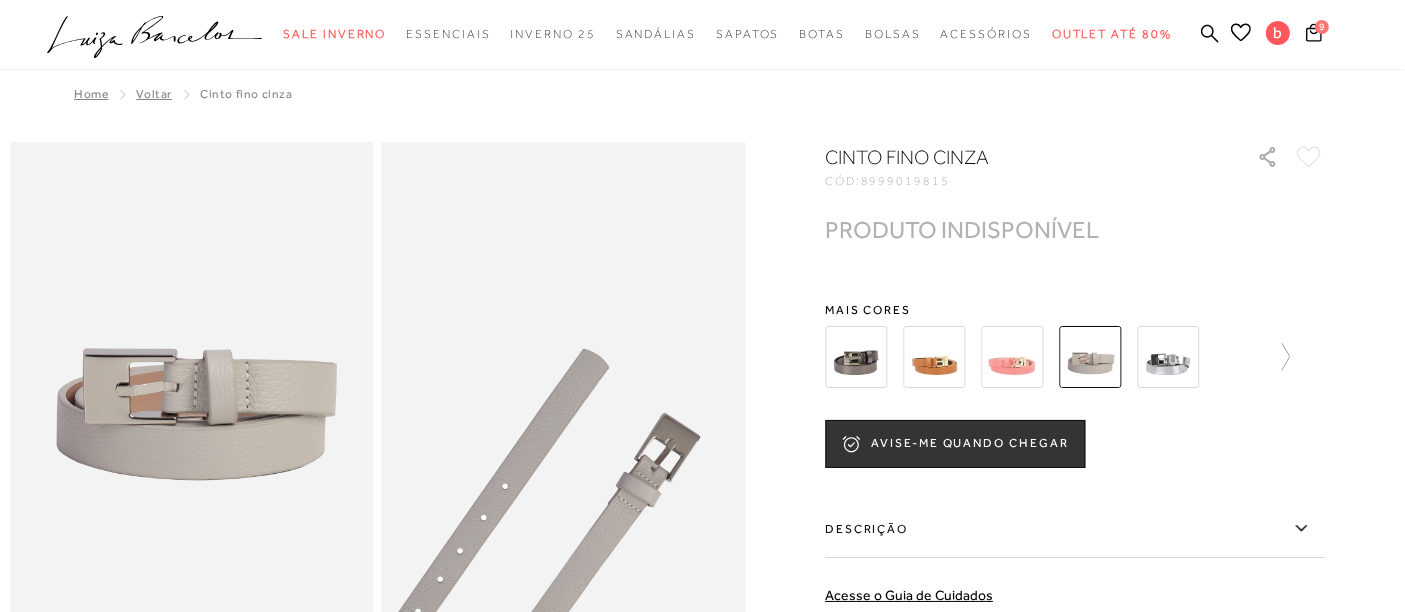 click at bounding box center (1168, 357) 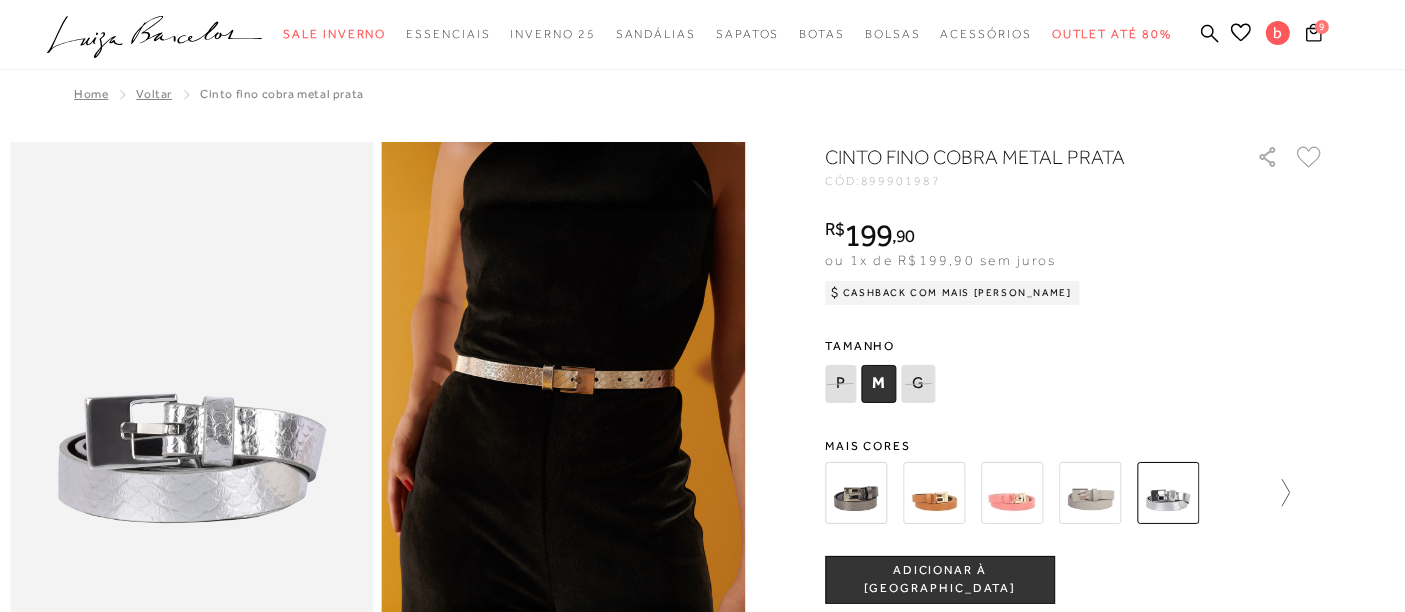 click 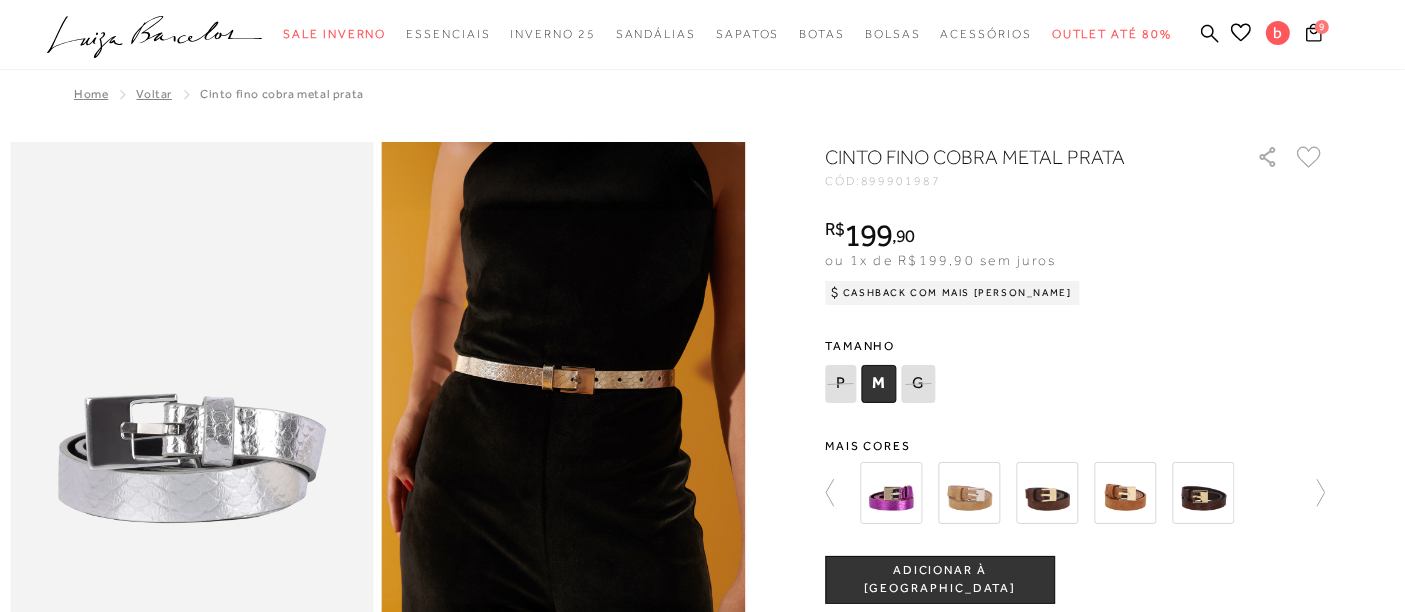click at bounding box center [1047, 493] 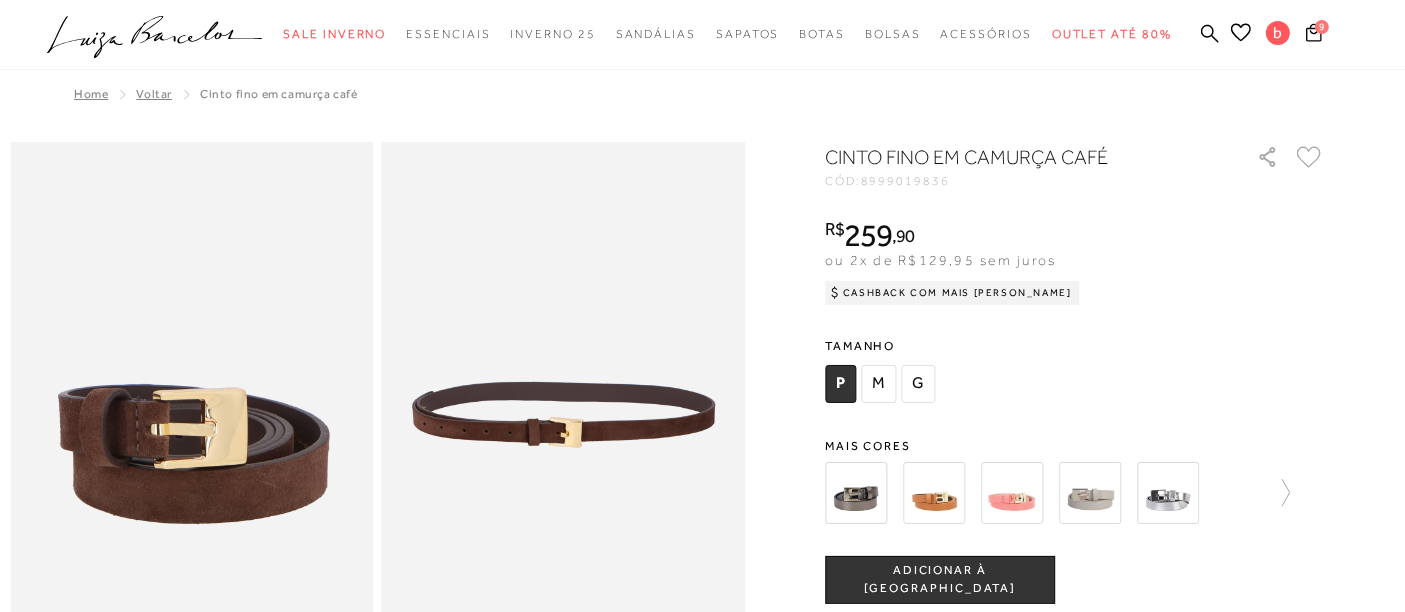 click on "M" at bounding box center (878, 384) 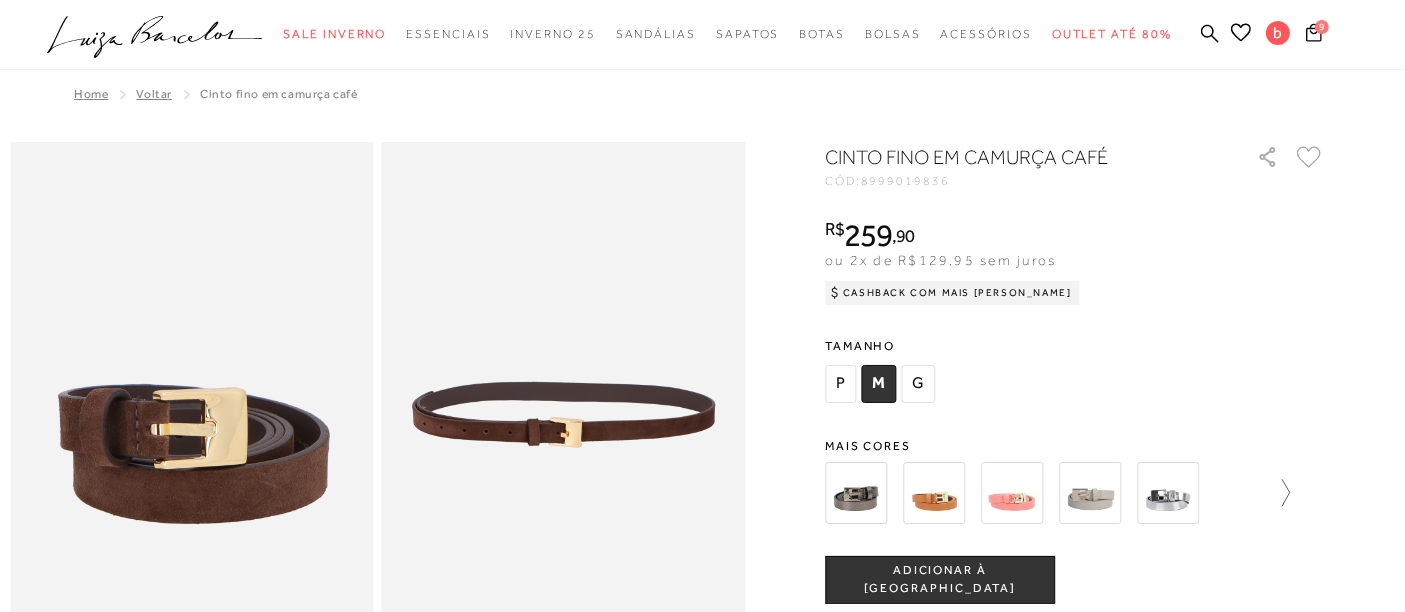 click 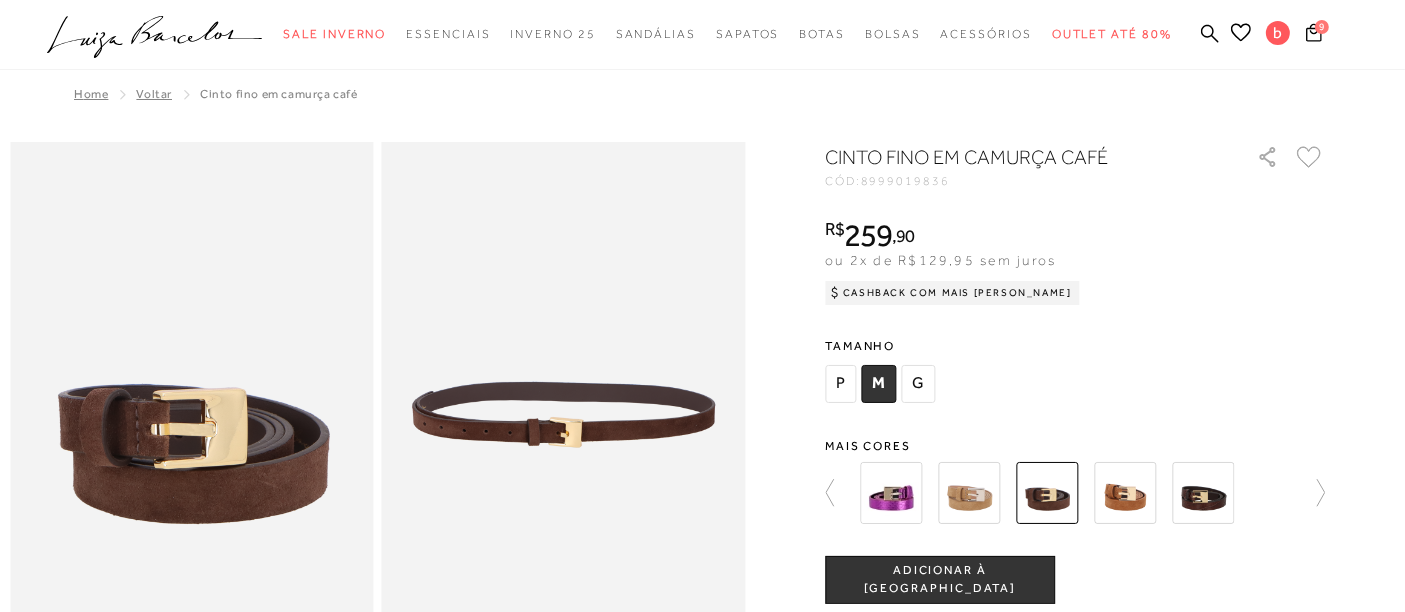 click at bounding box center [1125, 493] 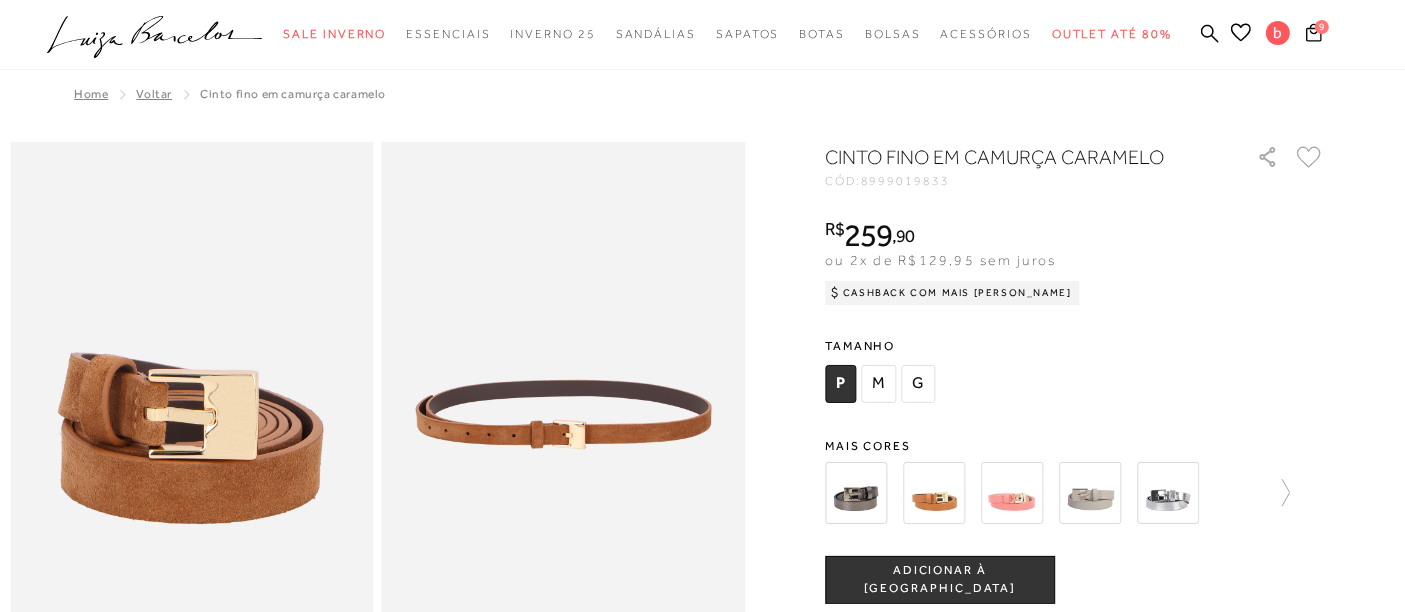 click on "M" at bounding box center (878, 384) 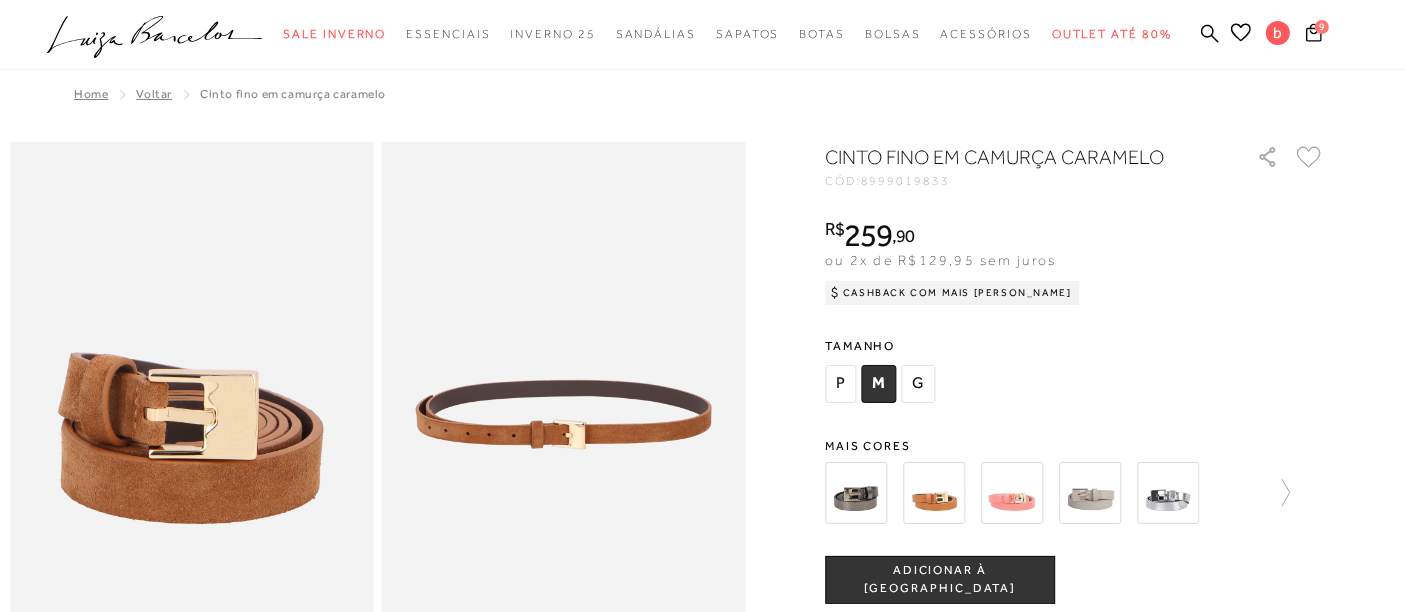 click on "ADICIONAR À [GEOGRAPHIC_DATA]" at bounding box center (940, 580) 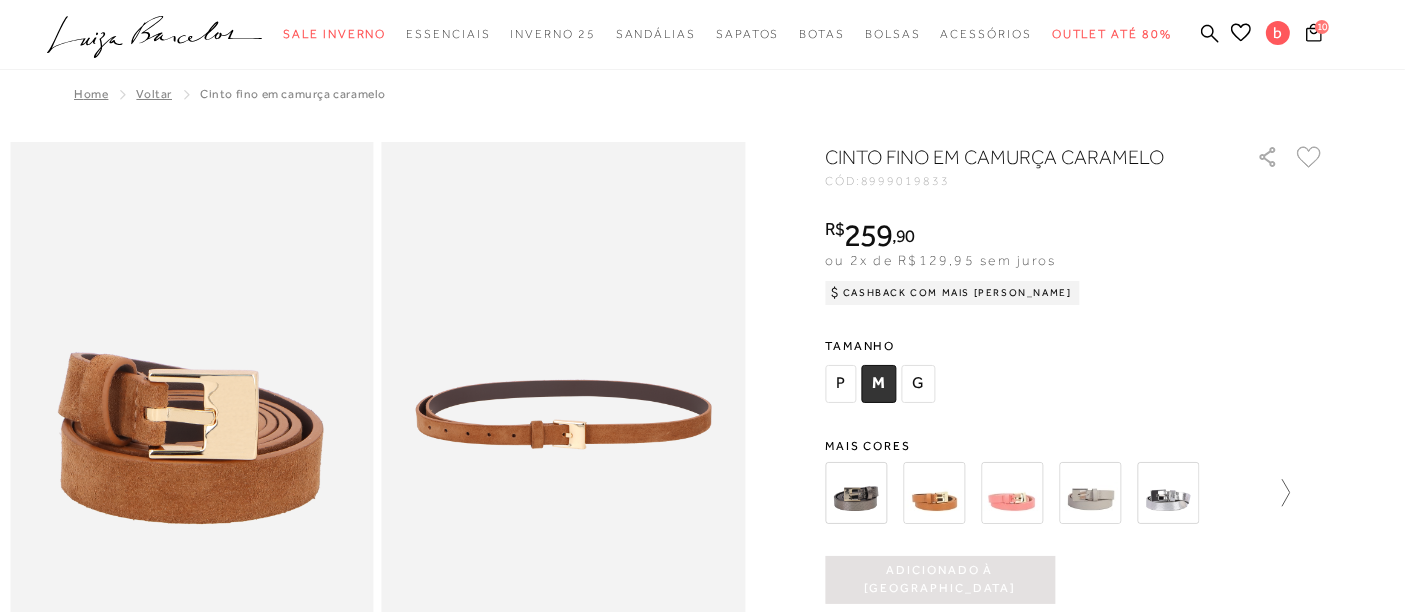 click 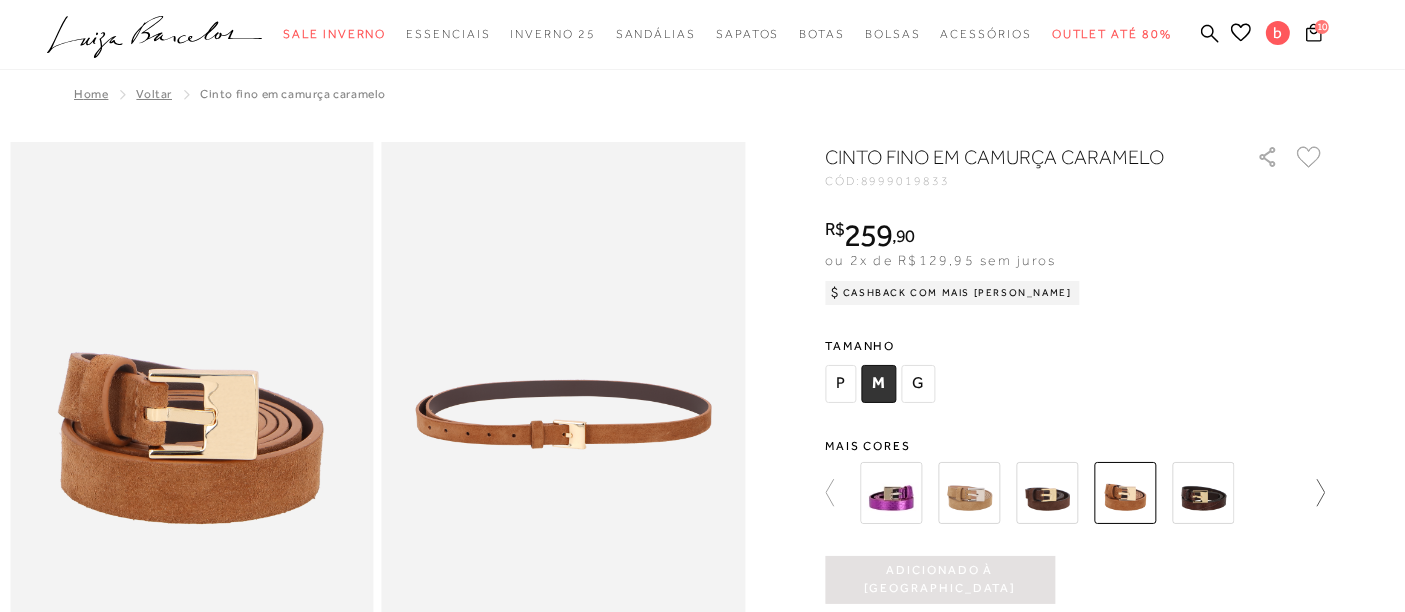 click at bounding box center [1075, 493] 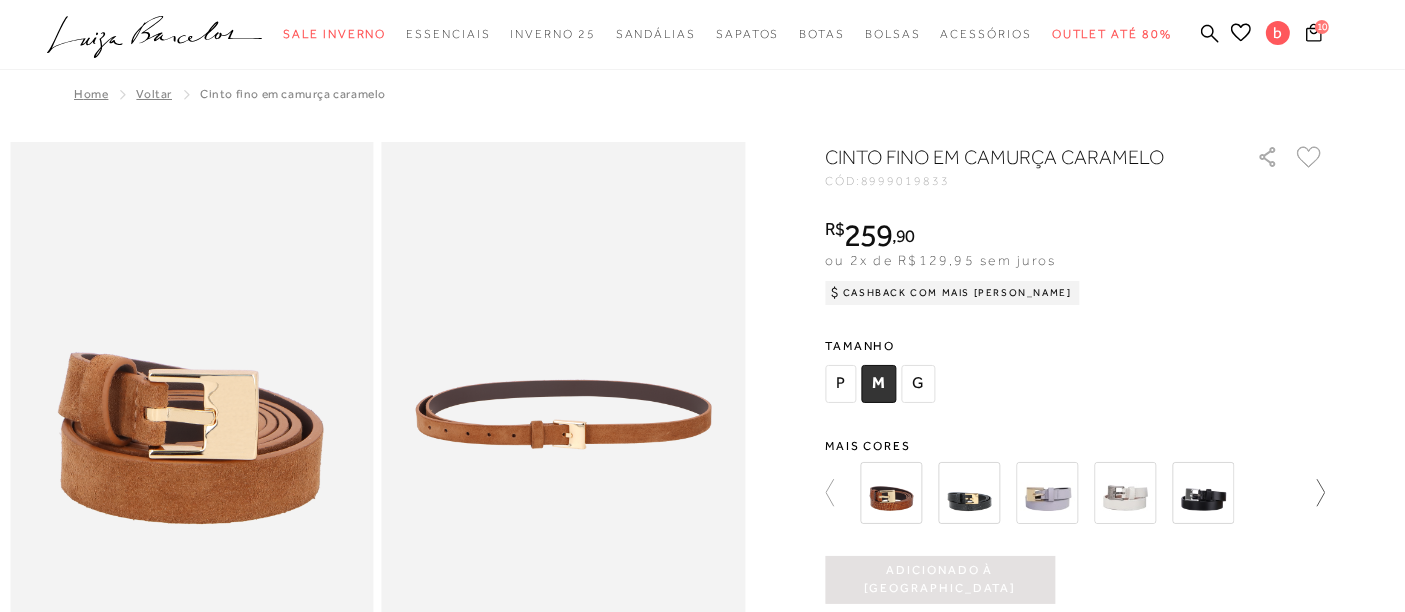 click 